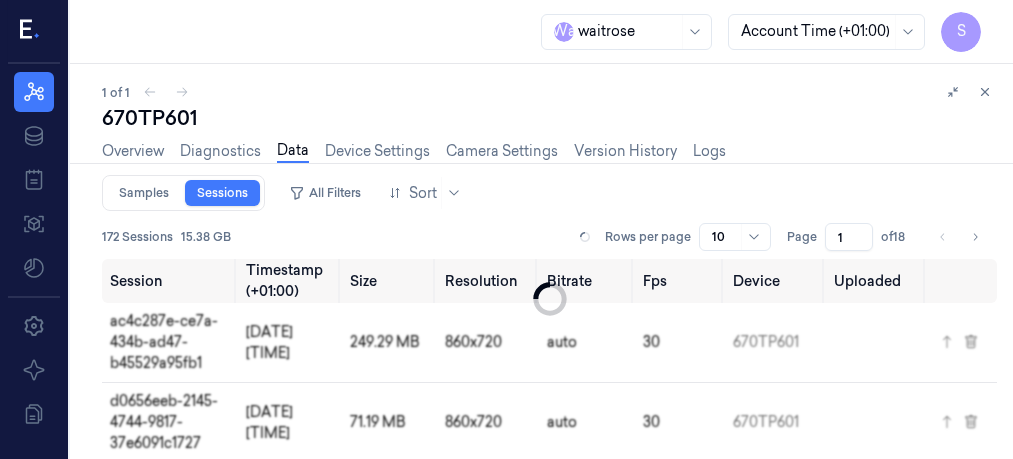 scroll, scrollTop: 0, scrollLeft: 0, axis: both 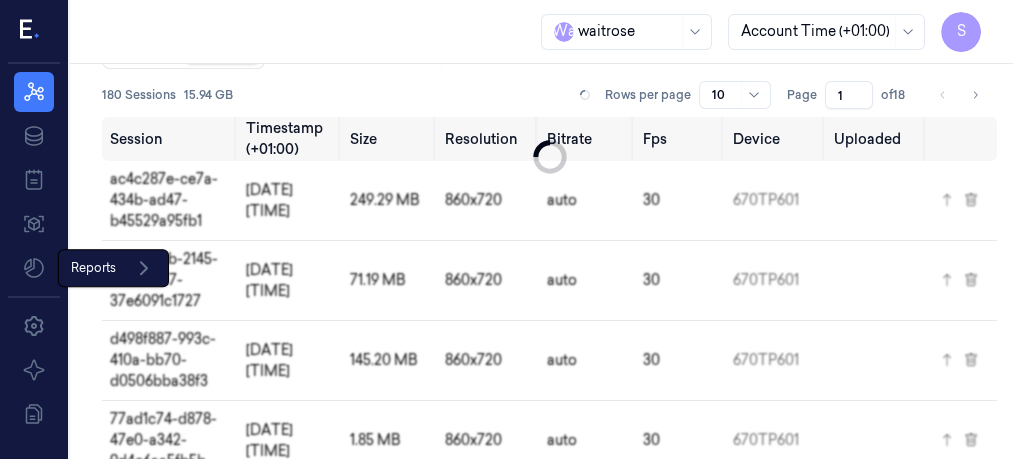 click 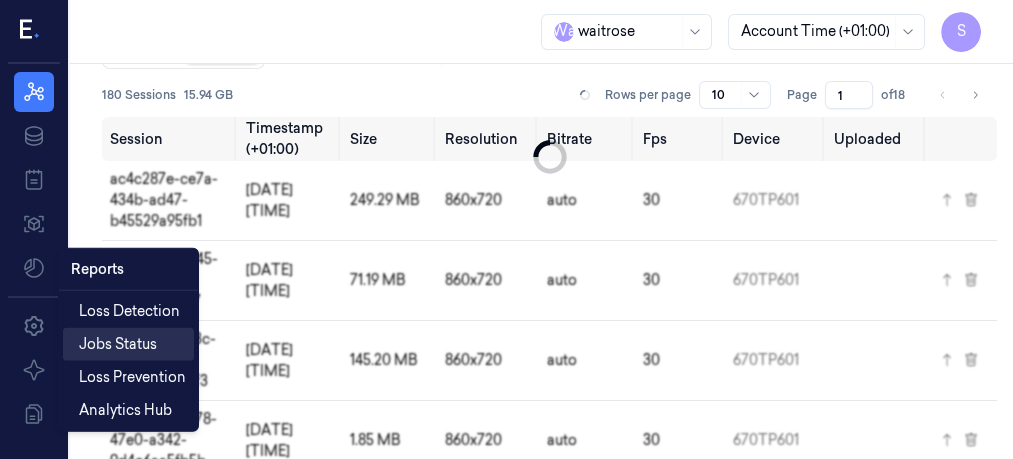 click on "Jobs Status" at bounding box center [118, 344] 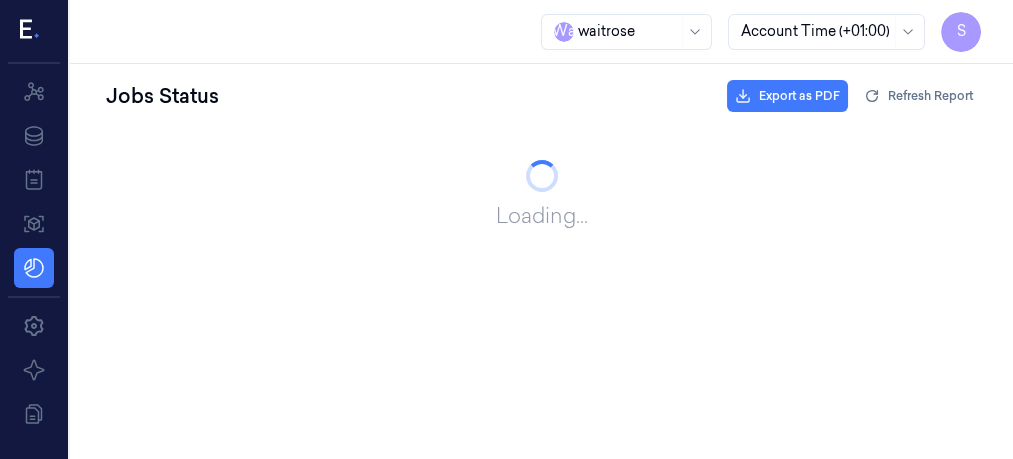 scroll, scrollTop: 0, scrollLeft: 0, axis: both 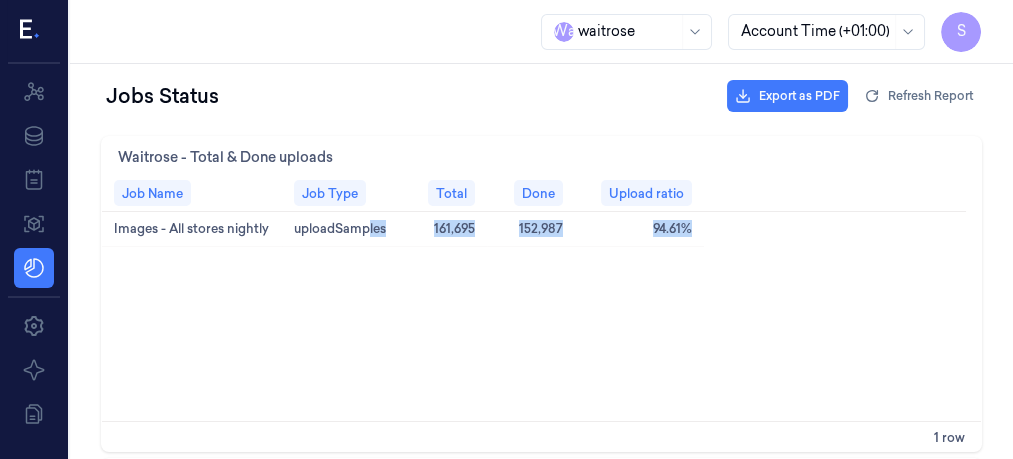 drag, startPoint x: 363, startPoint y: 301, endPoint x: 912, endPoint y: 297, distance: 549.0146 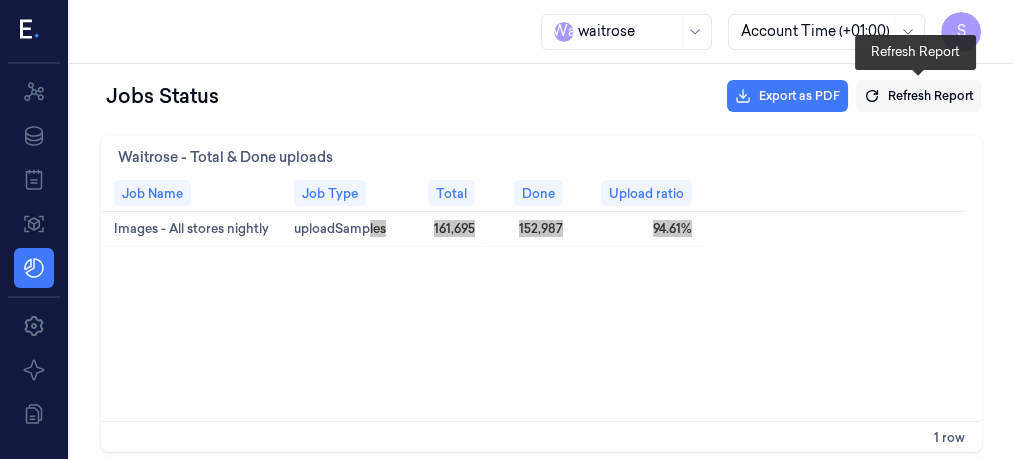 click 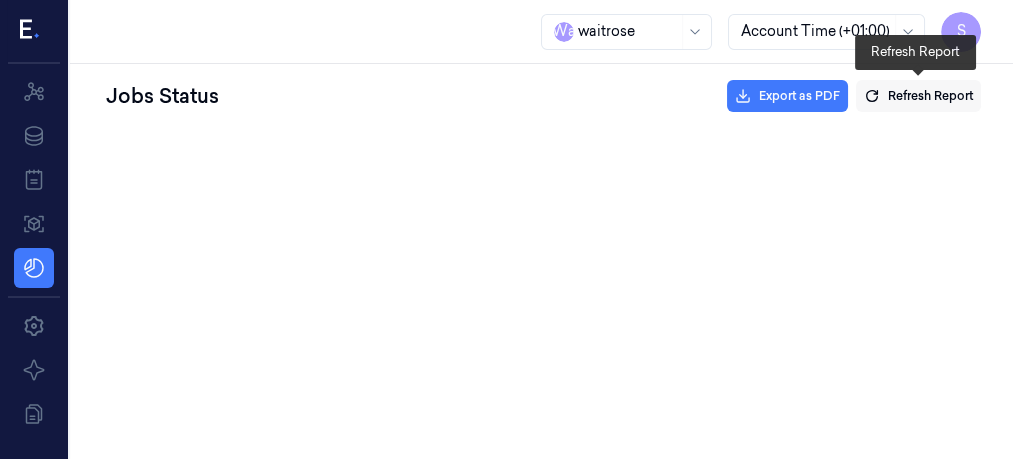 scroll, scrollTop: 0, scrollLeft: 0, axis: both 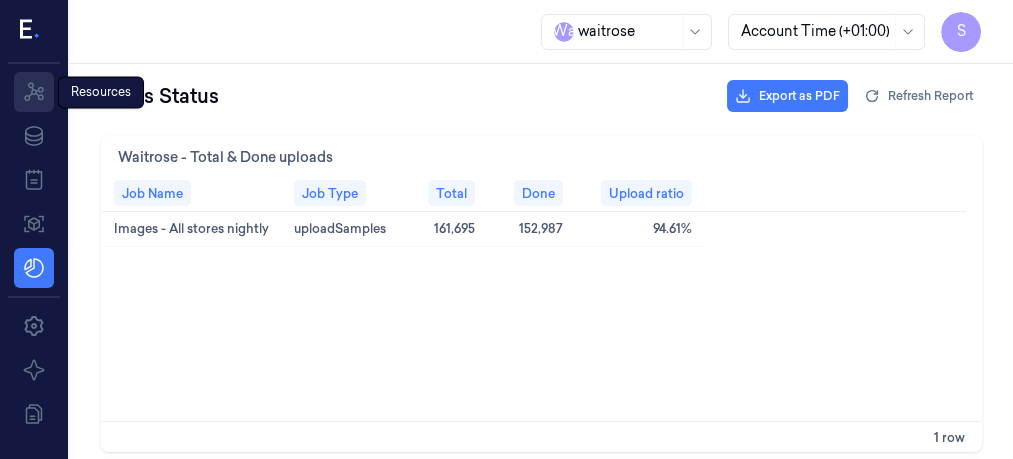 click 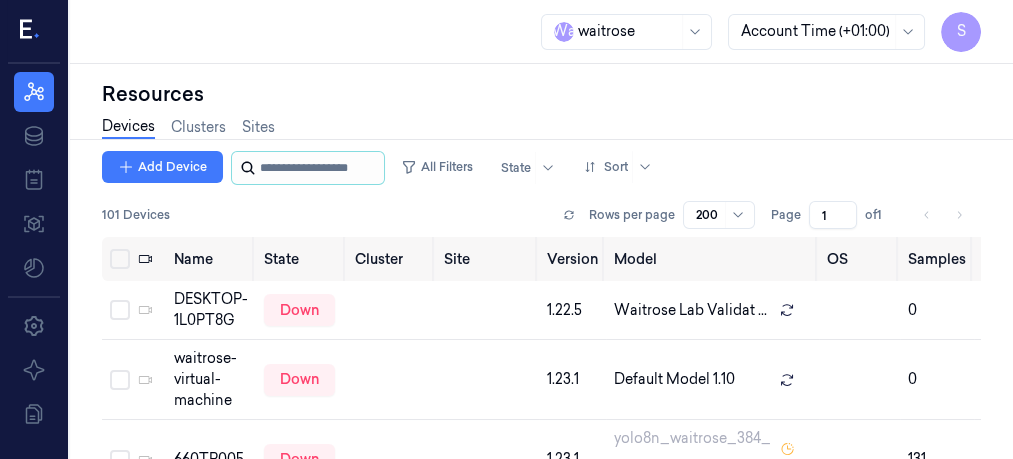 click at bounding box center [320, 168] 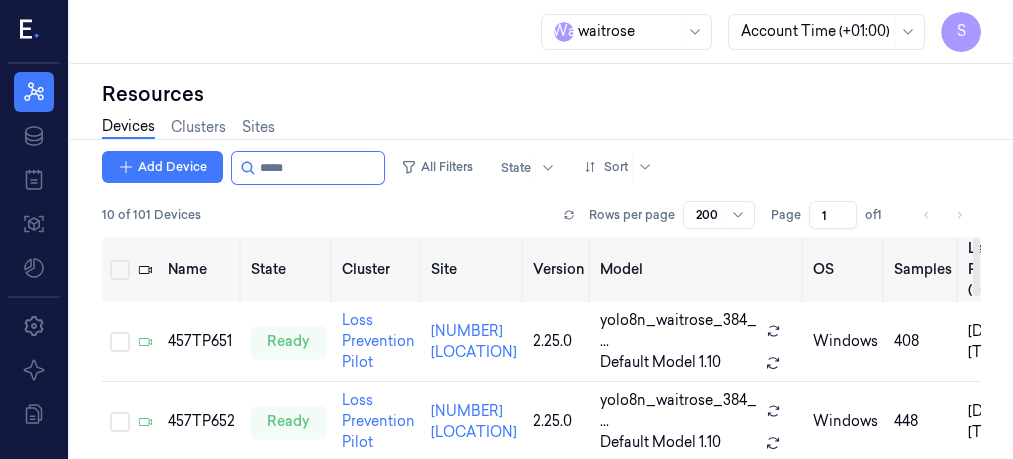 type on "*****" 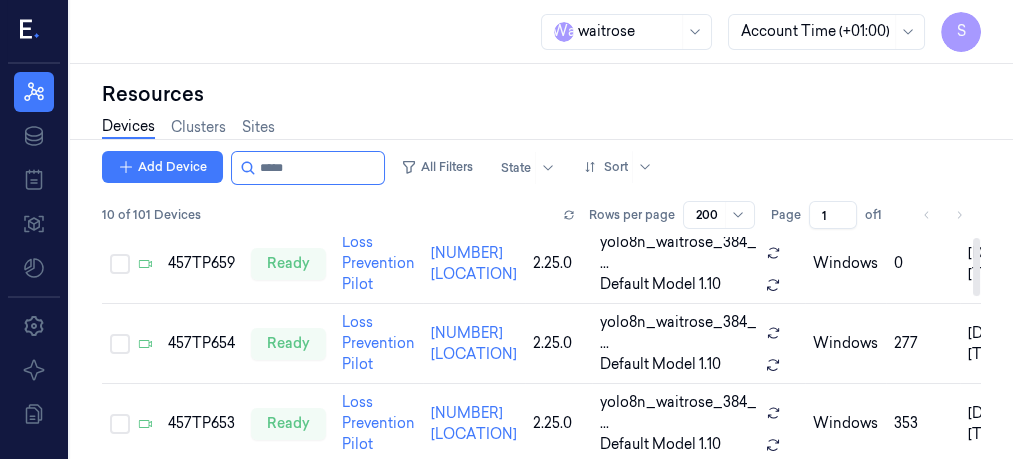 scroll, scrollTop: 0, scrollLeft: 0, axis: both 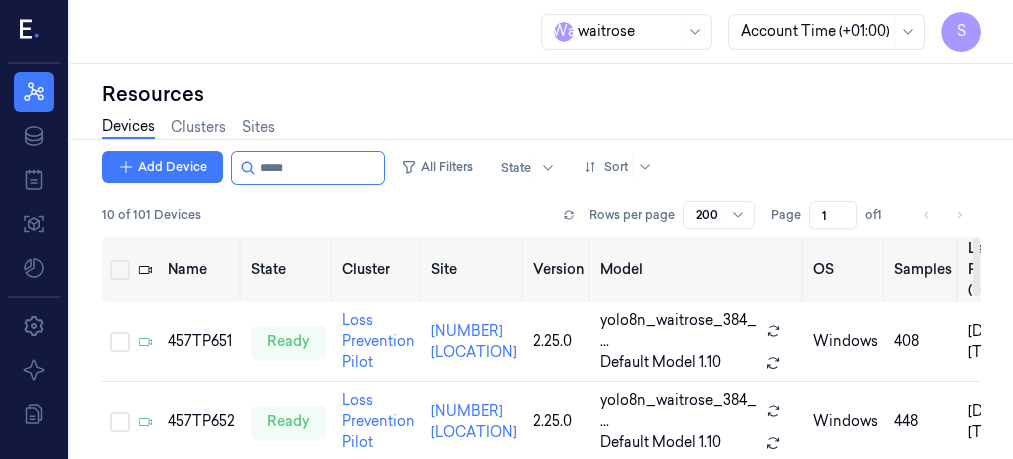 drag, startPoint x: 978, startPoint y: 259, endPoint x: 998, endPoint y: 64, distance: 196.02296 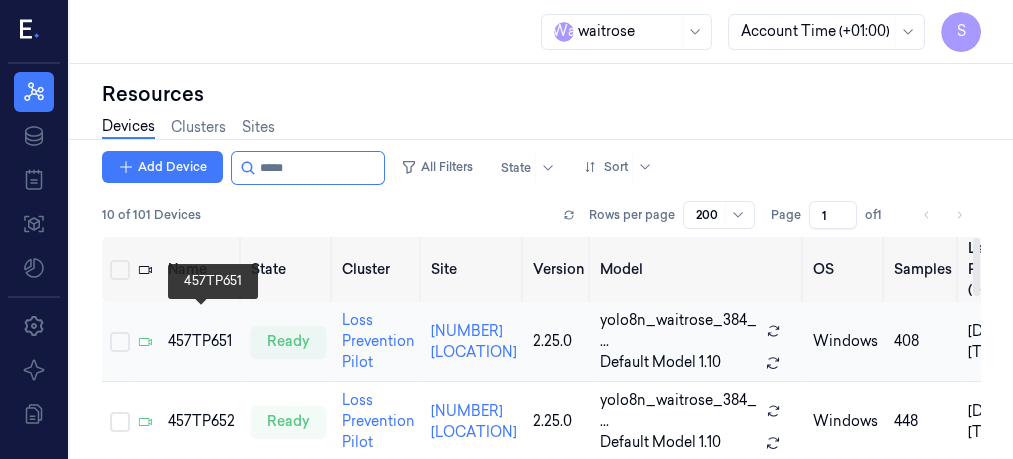 click on "457TP651" at bounding box center (201, 341) 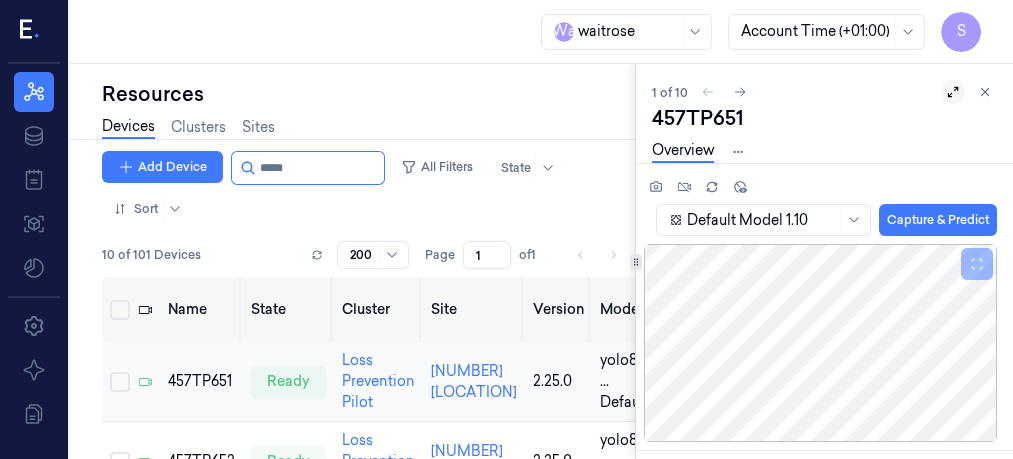 click 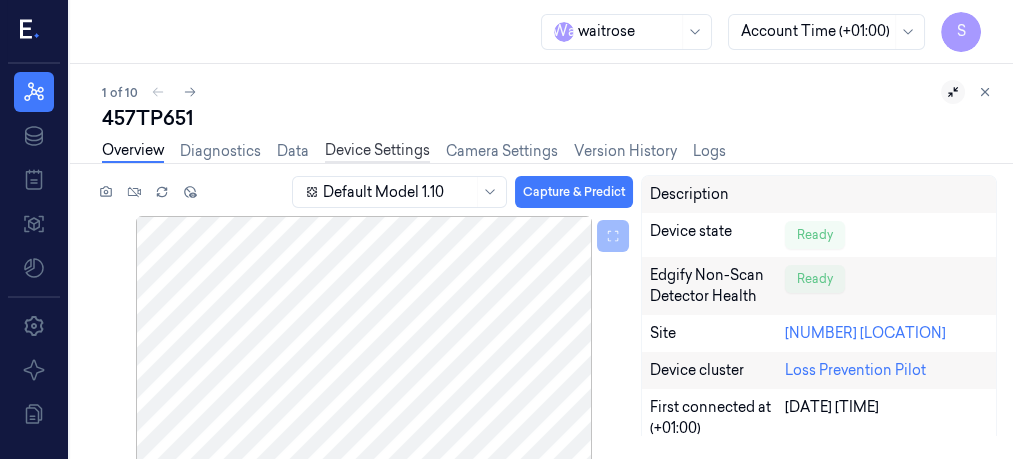 click on "Device Settings" at bounding box center (377, 151) 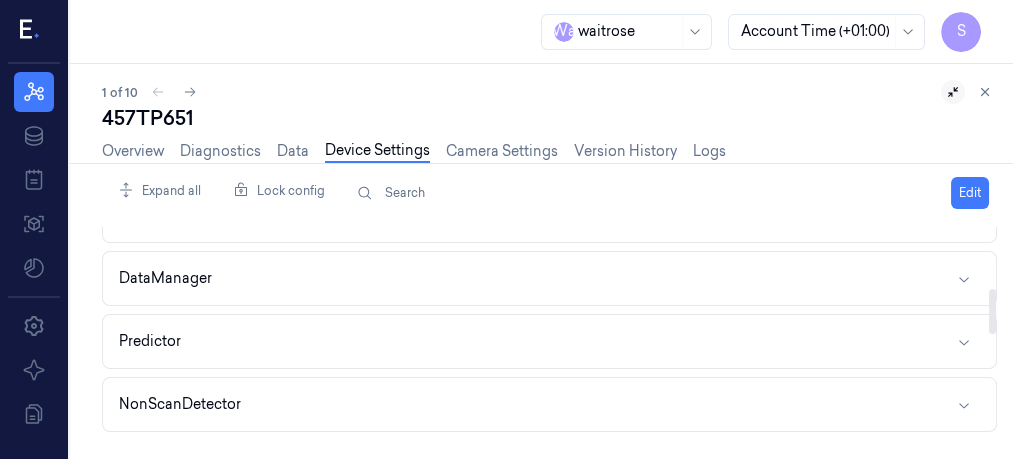 scroll, scrollTop: 296, scrollLeft: 0, axis: vertical 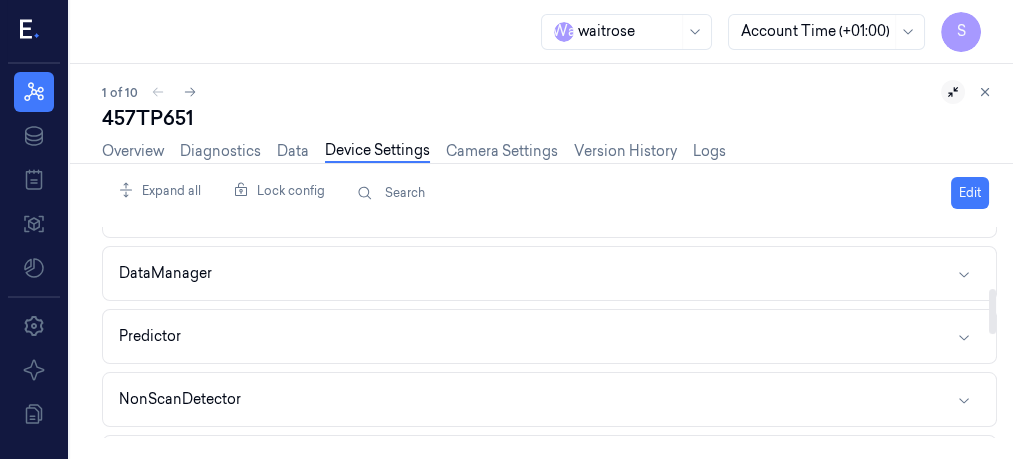 drag, startPoint x: 992, startPoint y: 243, endPoint x: 993, endPoint y: 306, distance: 63.007935 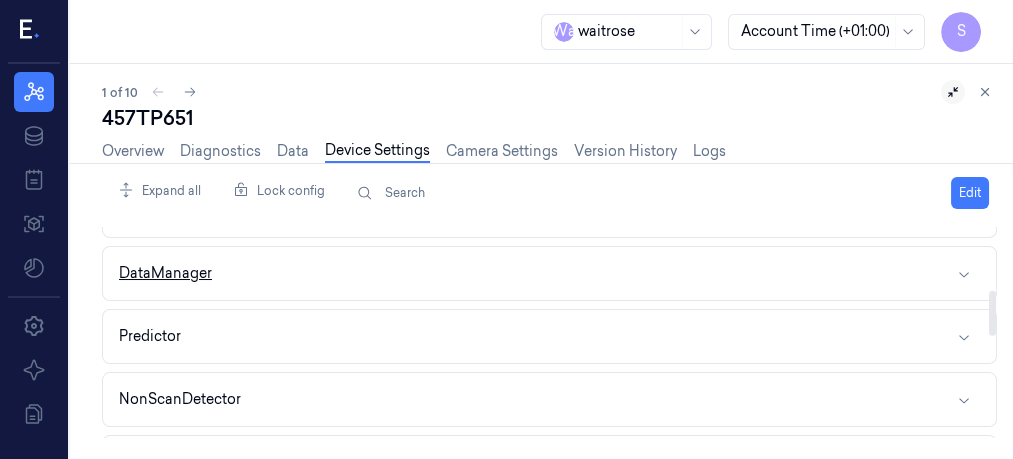click 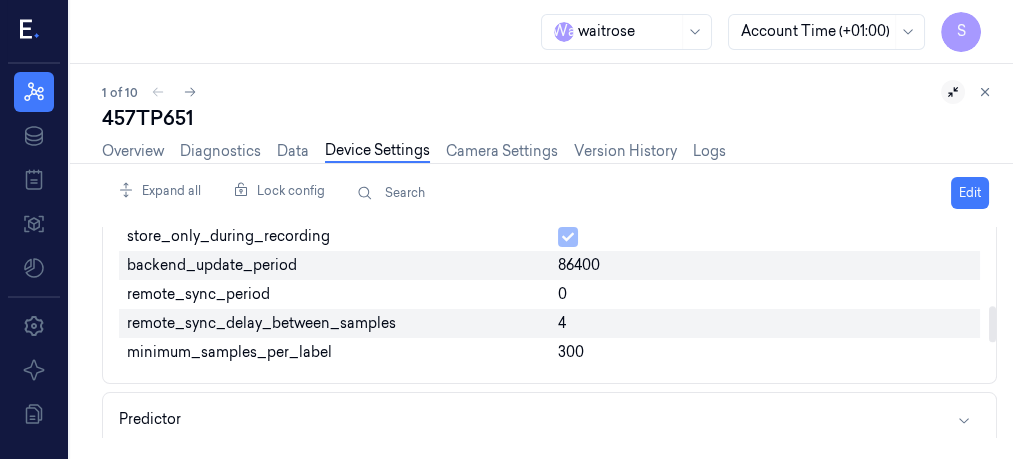 drag, startPoint x: 993, startPoint y: 291, endPoint x: 993, endPoint y: 319, distance: 28 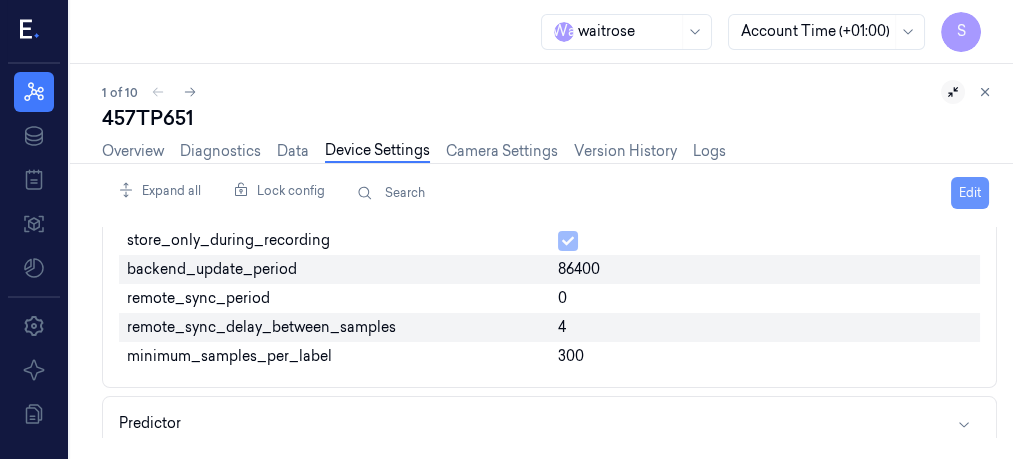 click on "Edit" at bounding box center [970, 193] 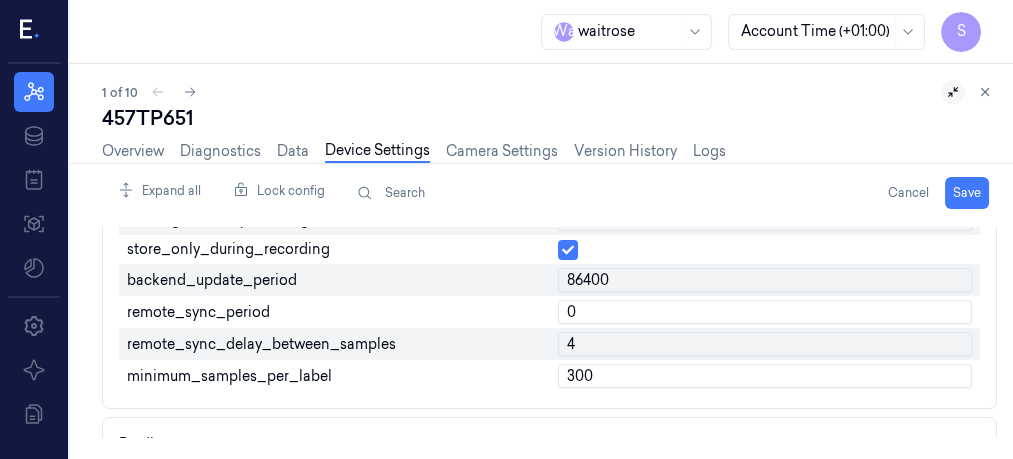 scroll, scrollTop: 474, scrollLeft: 0, axis: vertical 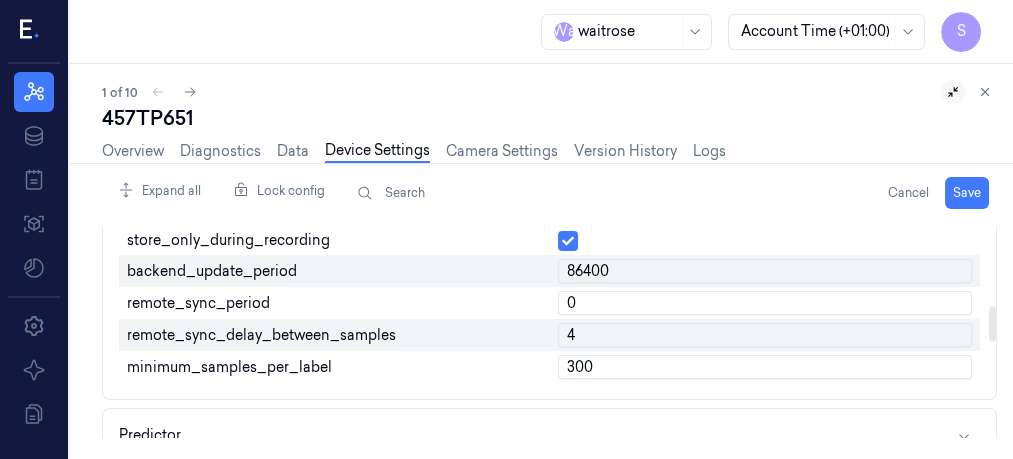click on "0" at bounding box center [765, 303] 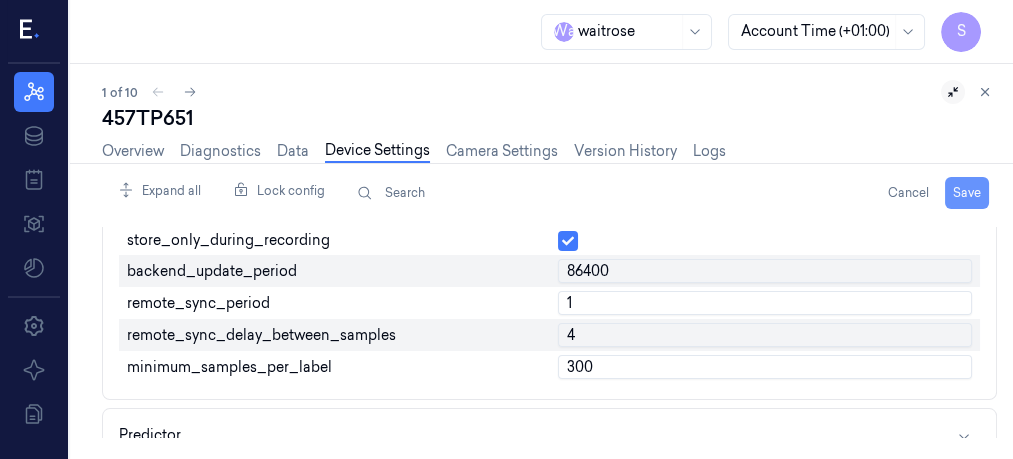 type on "1" 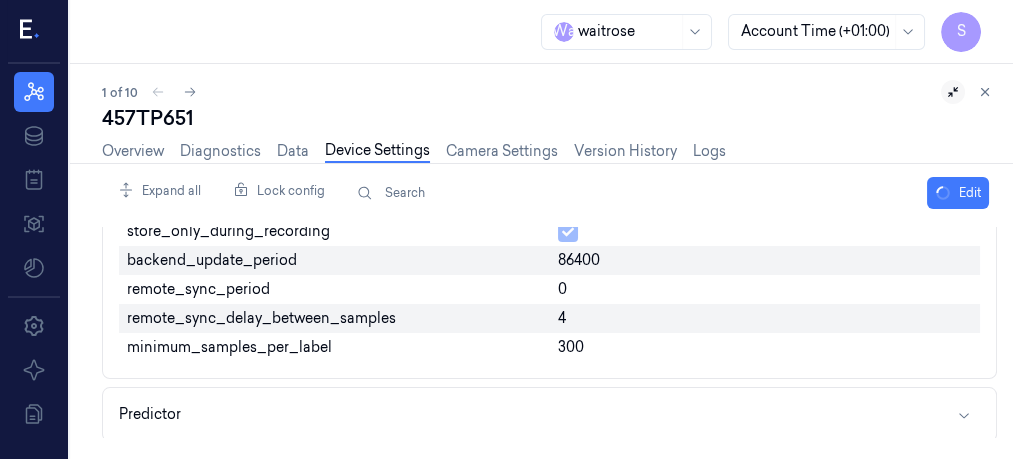 scroll, scrollTop: 465, scrollLeft: 0, axis: vertical 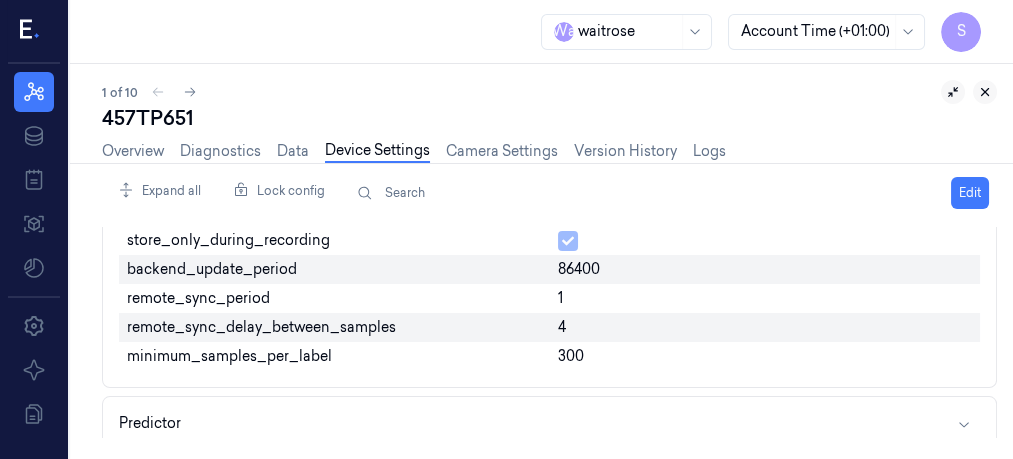 click 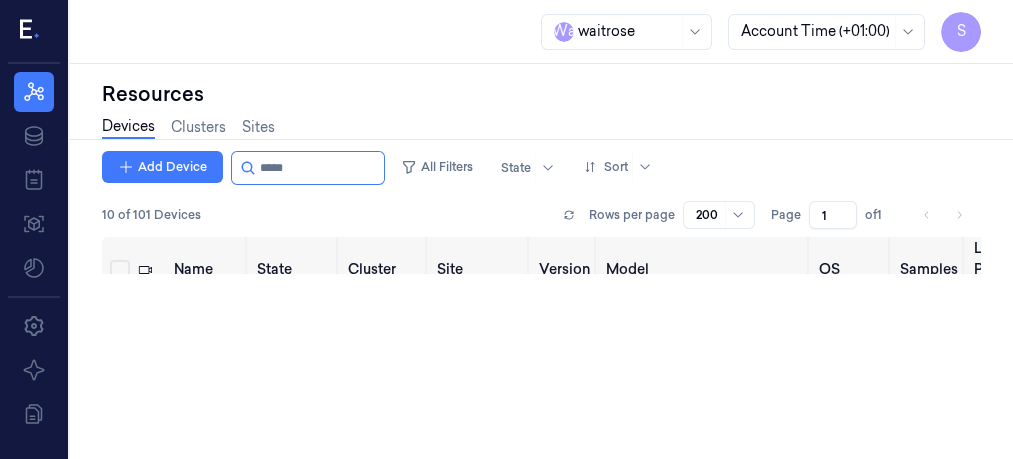 scroll, scrollTop: 0, scrollLeft: 0, axis: both 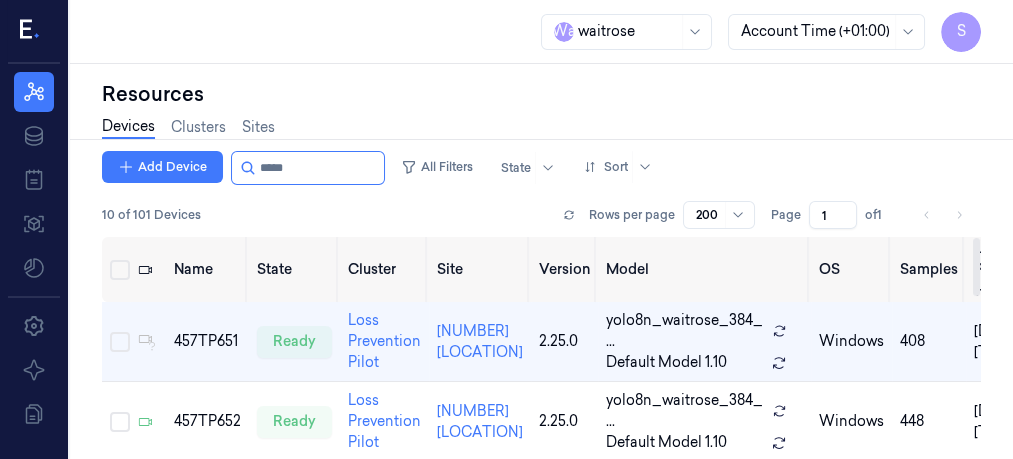 drag, startPoint x: 976, startPoint y: 271, endPoint x: 1008, endPoint y: 237, distance: 46.69047 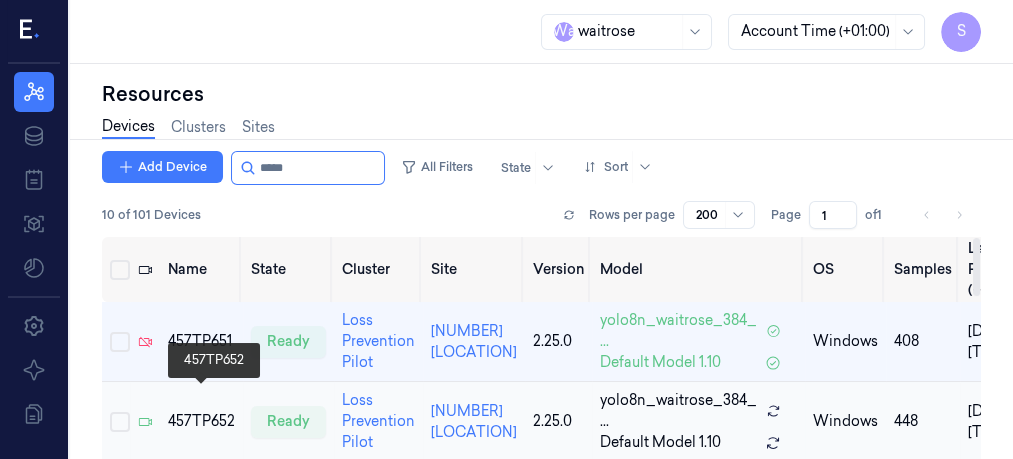 click on "457TP652" at bounding box center (201, 421) 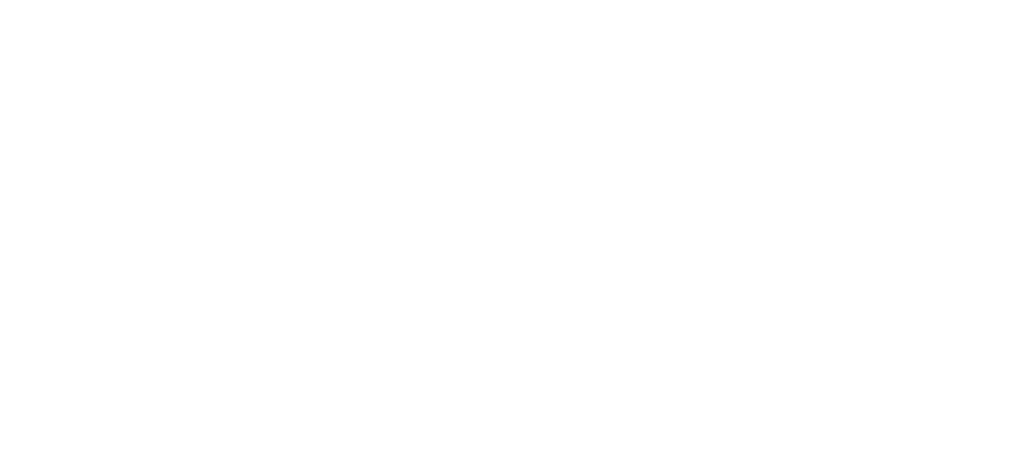 scroll, scrollTop: 0, scrollLeft: 0, axis: both 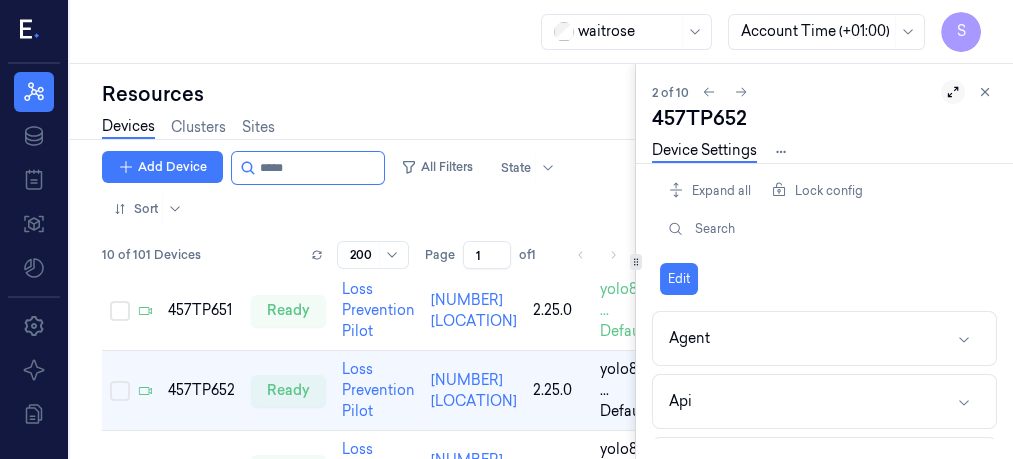 click 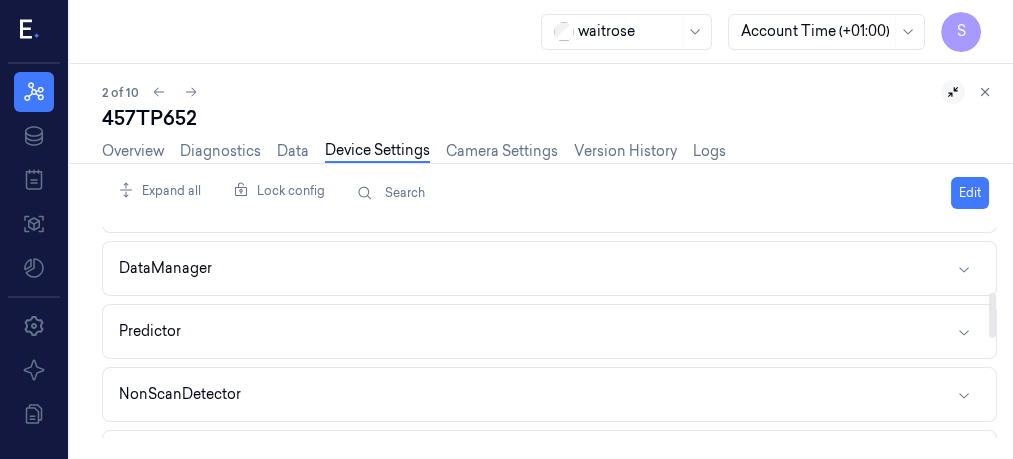 scroll, scrollTop: 306, scrollLeft: 0, axis: vertical 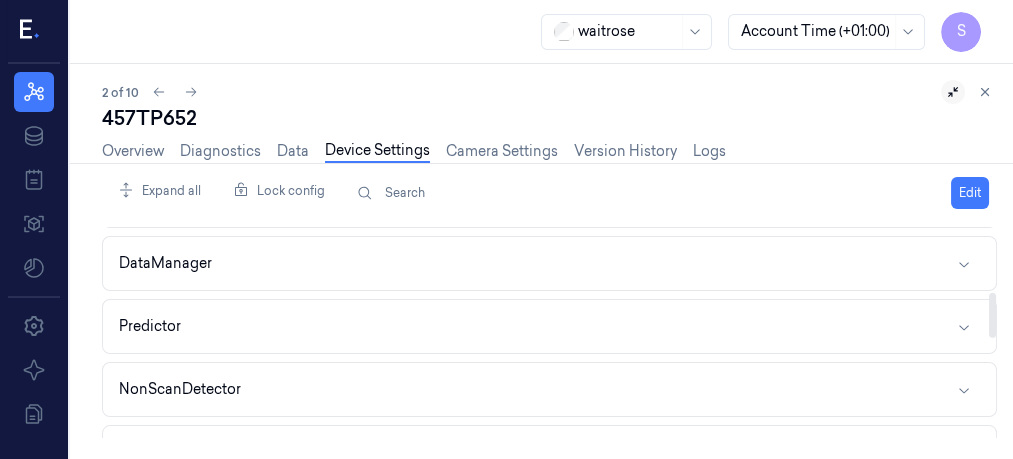drag, startPoint x: 994, startPoint y: 245, endPoint x: 1000, endPoint y: 309, distance: 64.28063 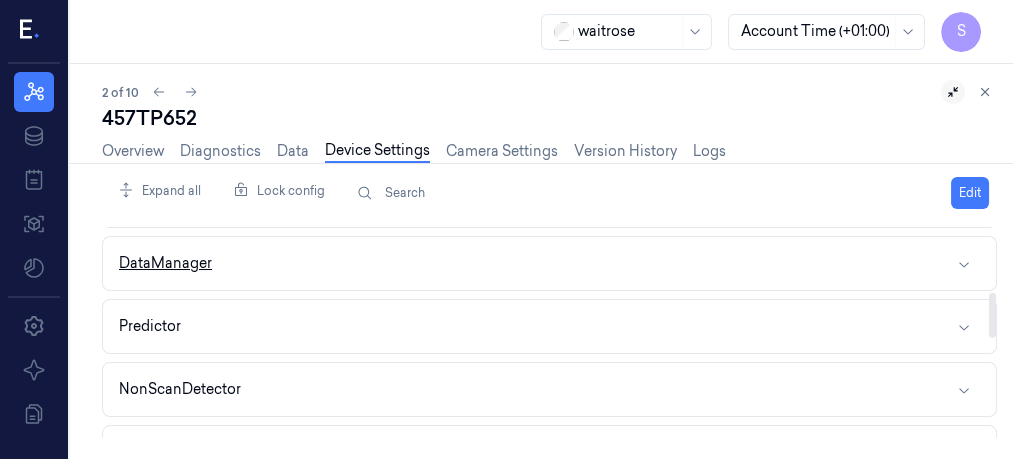 click 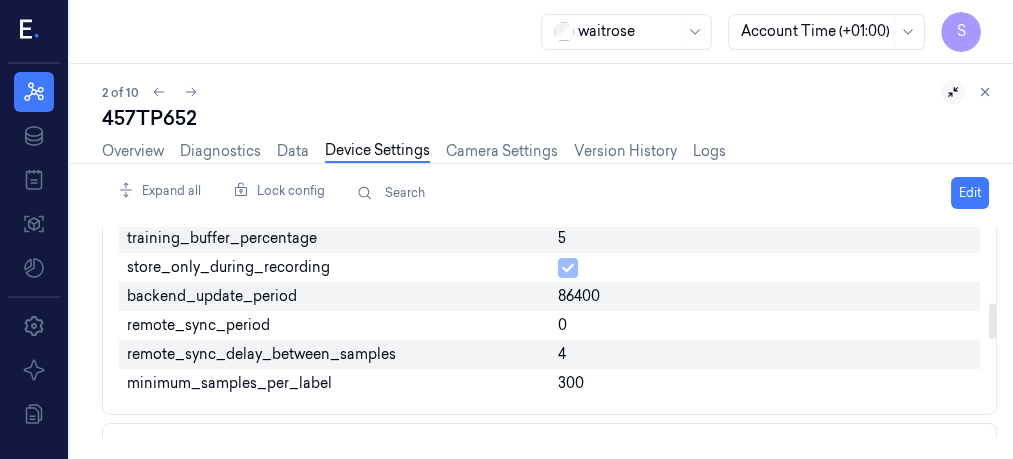 scroll, scrollTop: 447, scrollLeft: 0, axis: vertical 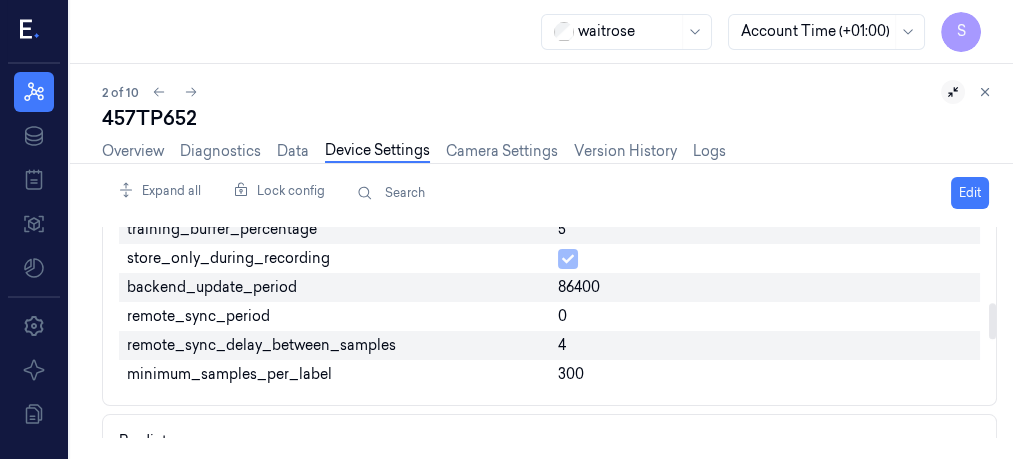 drag, startPoint x: 992, startPoint y: 297, endPoint x: 992, endPoint y: 321, distance: 24 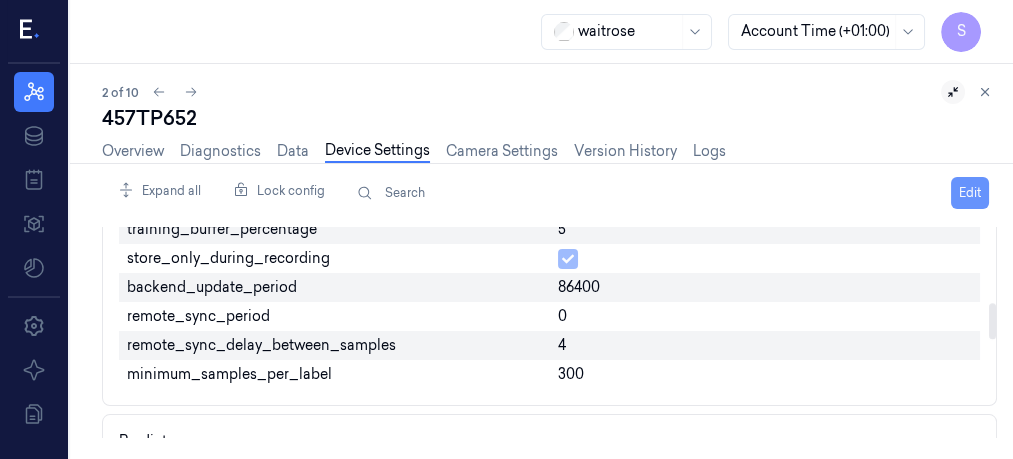 click on "Edit" at bounding box center [970, 193] 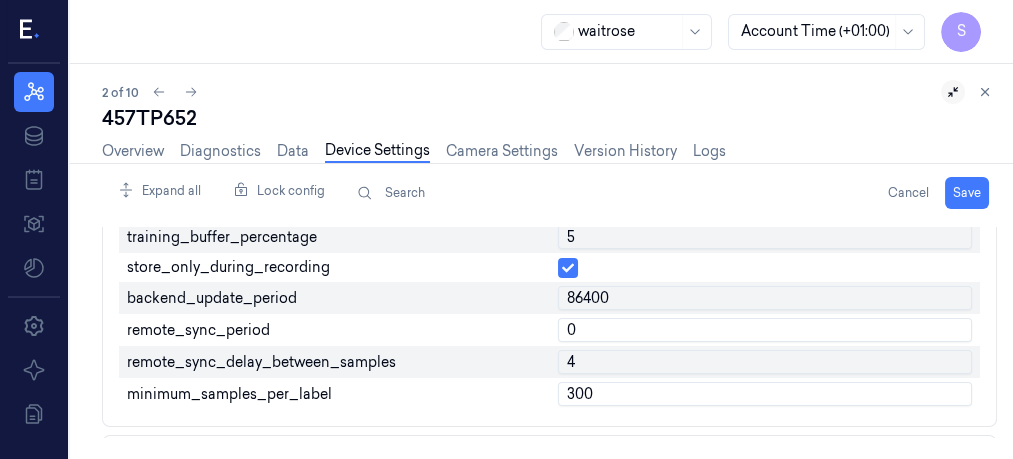 scroll, scrollTop: 455, scrollLeft: 0, axis: vertical 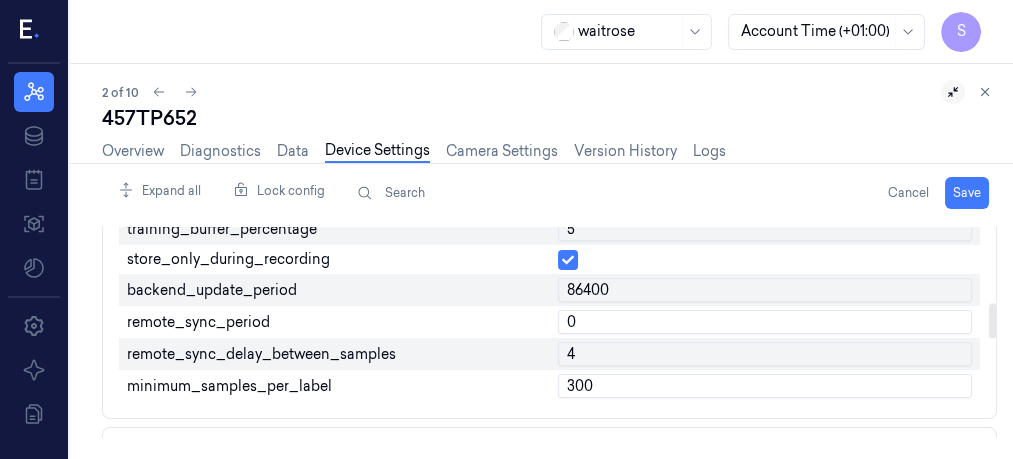 click on "0" at bounding box center [765, 322] 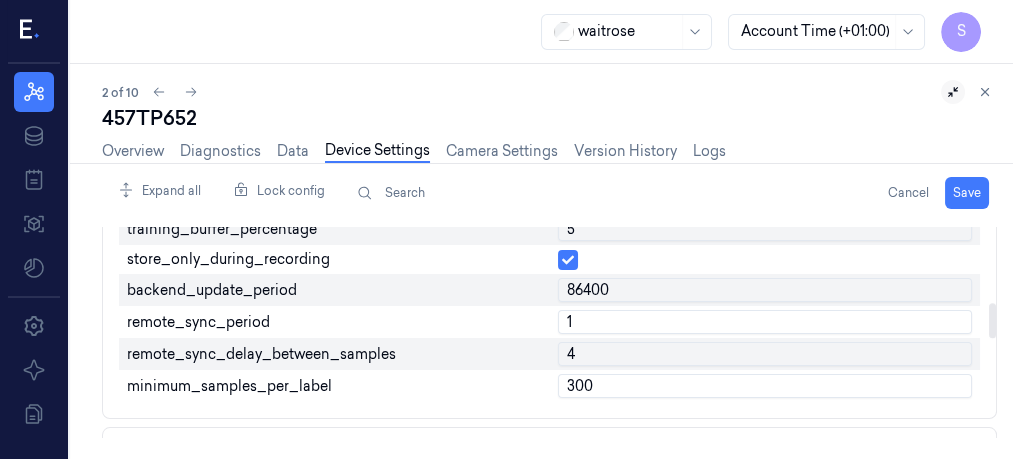 type on "1" 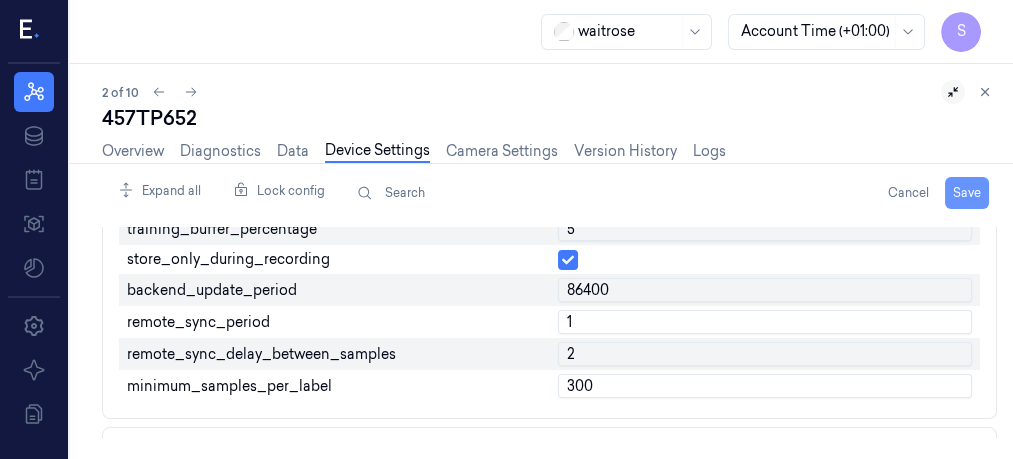 type on "2" 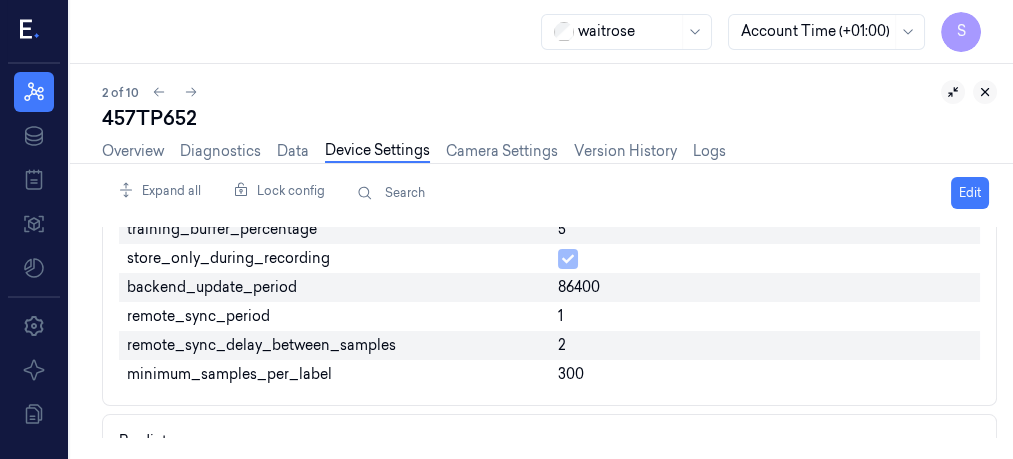 click 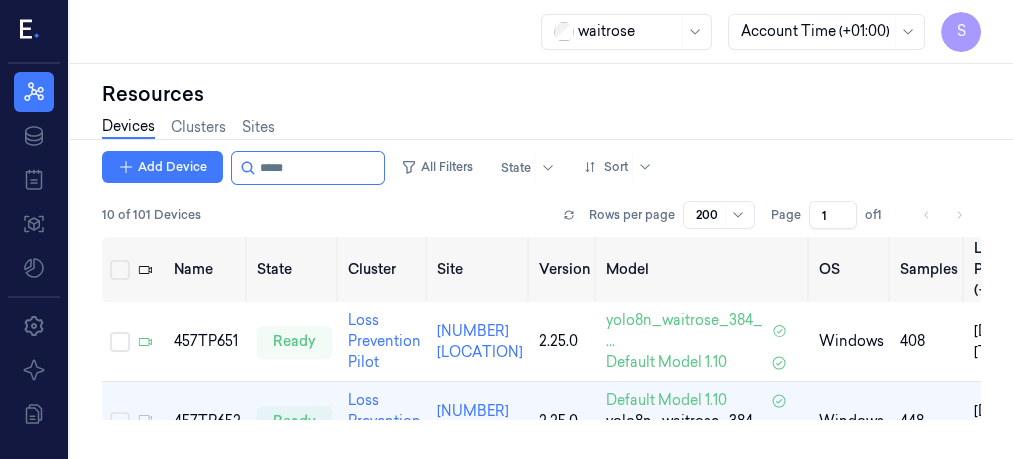 scroll, scrollTop: 0, scrollLeft: 0, axis: both 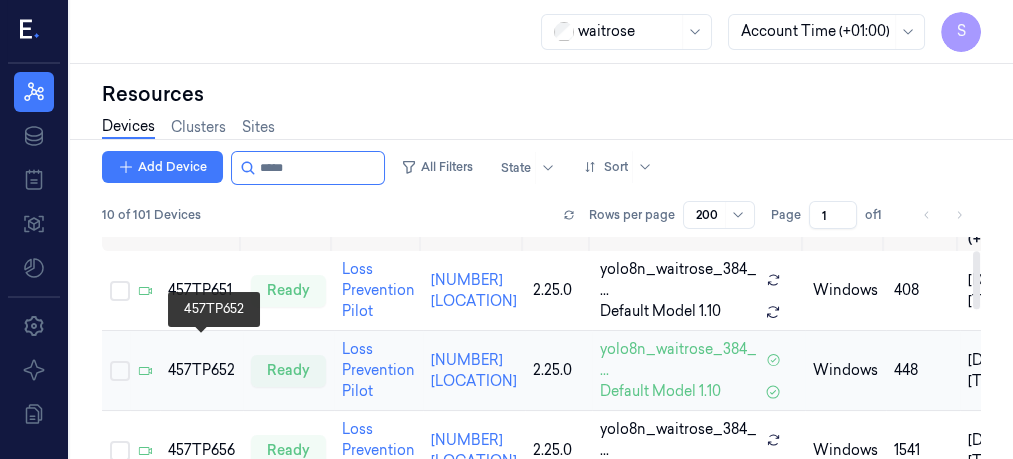 click on "457TP652" at bounding box center [201, 370] 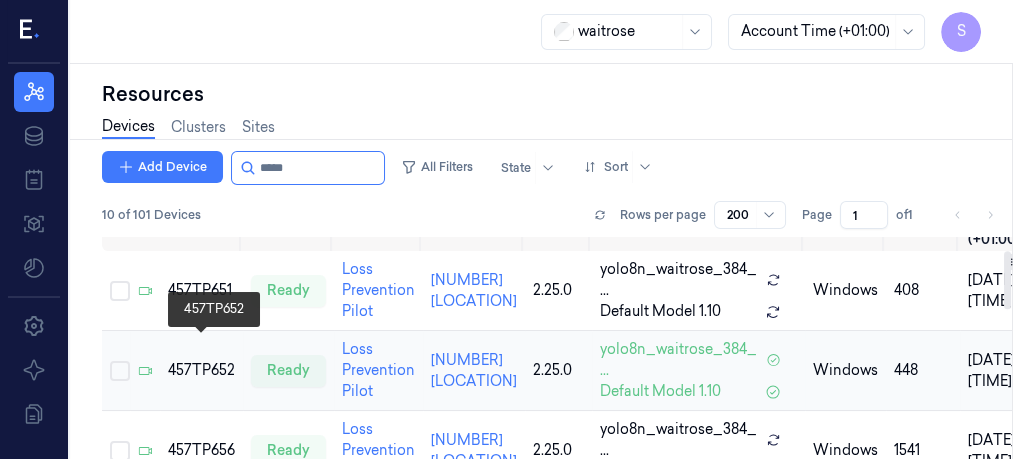 scroll, scrollTop: 0, scrollLeft: 0, axis: both 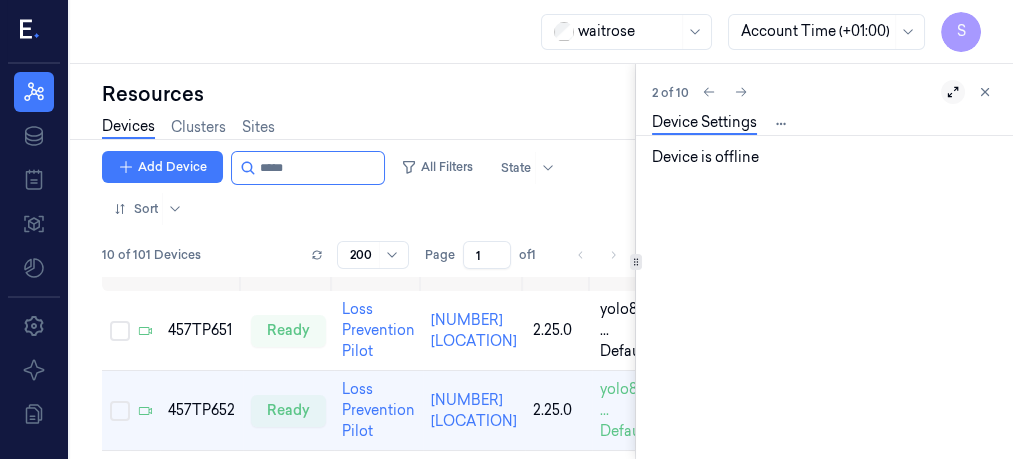 click 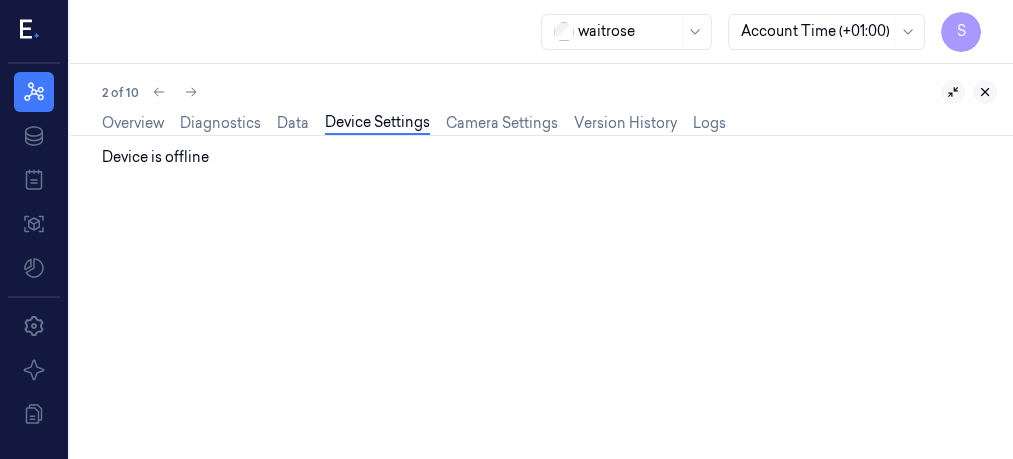 click 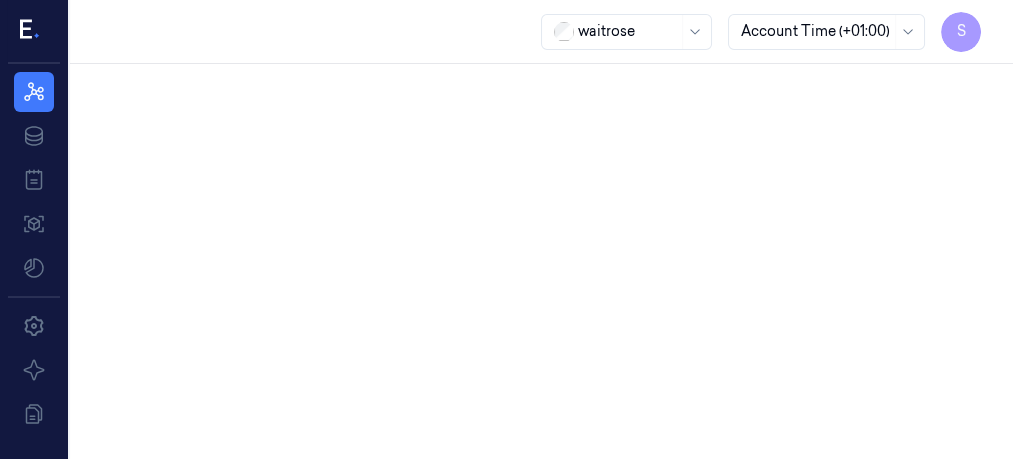 scroll, scrollTop: 0, scrollLeft: 0, axis: both 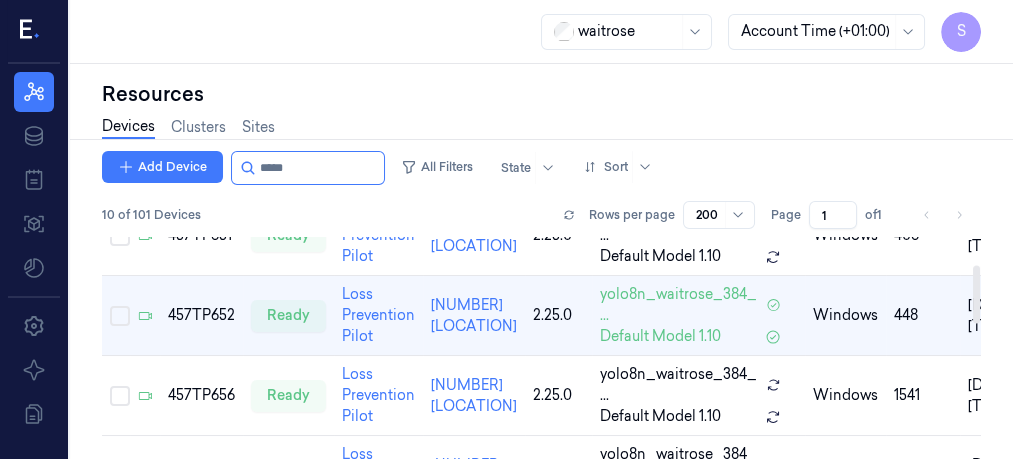 drag, startPoint x: 978, startPoint y: 276, endPoint x: 981, endPoint y: 303, distance: 27.166155 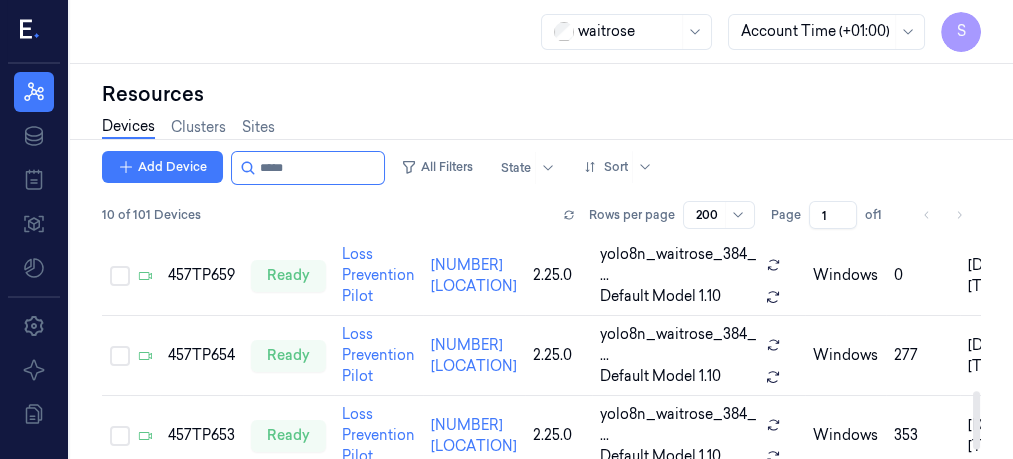 scroll, scrollTop: 638, scrollLeft: 0, axis: vertical 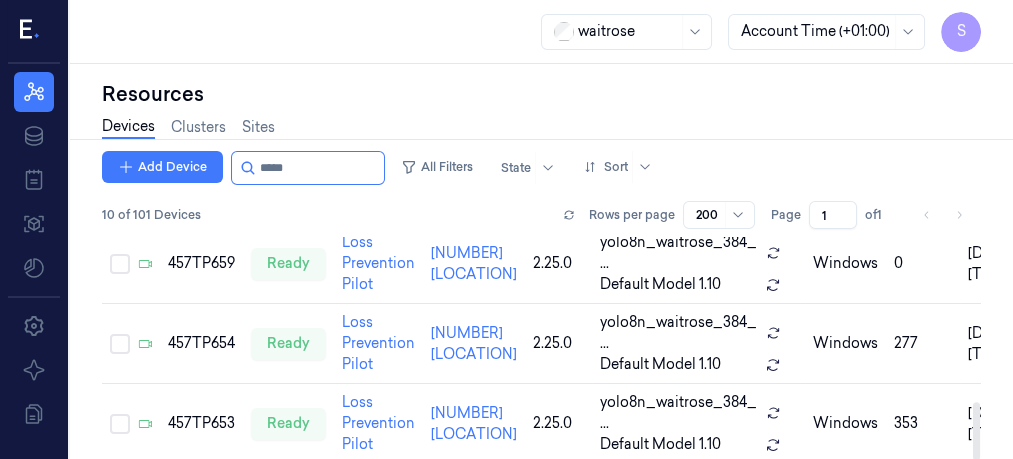 drag, startPoint x: 978, startPoint y: 294, endPoint x: 947, endPoint y: 454, distance: 162.97546 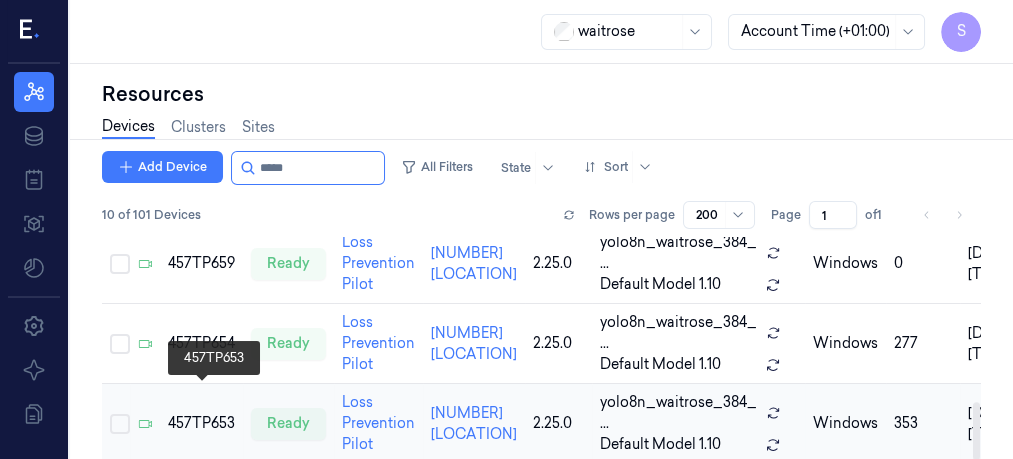 click on "457TP653" at bounding box center (201, 423) 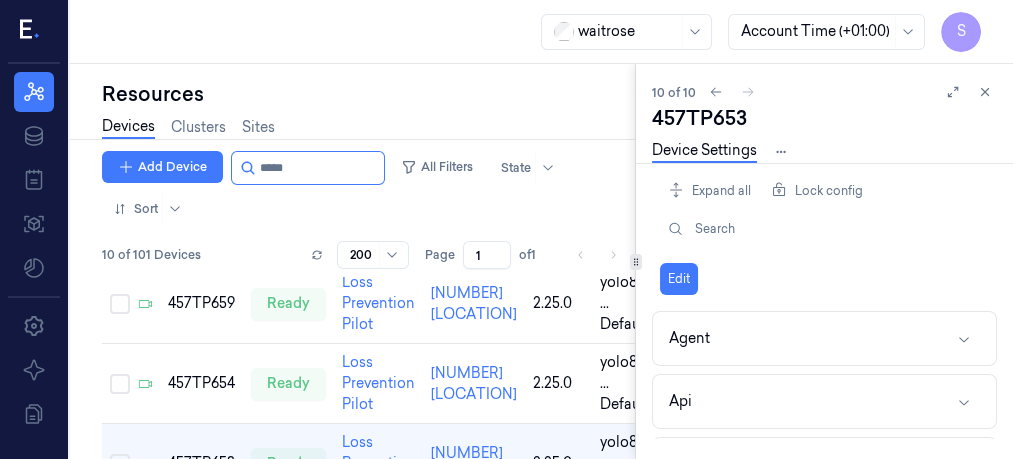 click on "457TP653" at bounding box center [824, 118] 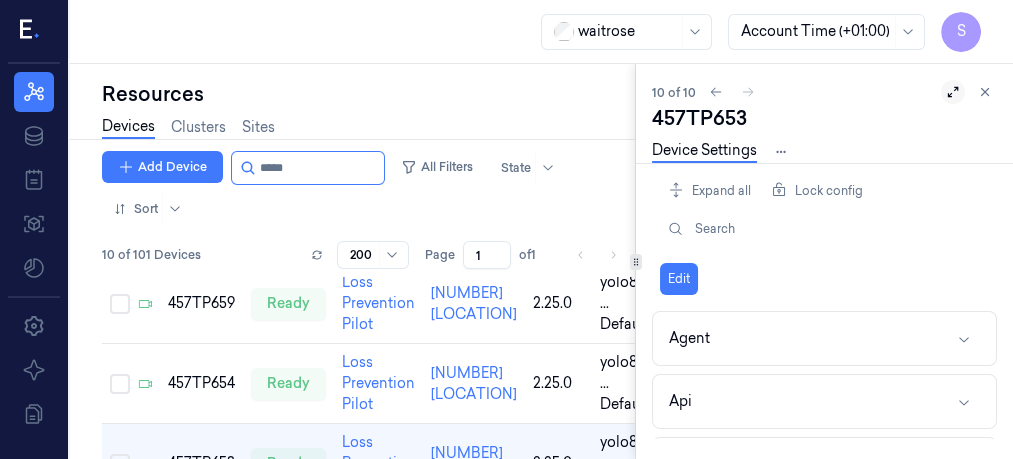 click at bounding box center (953, 92) 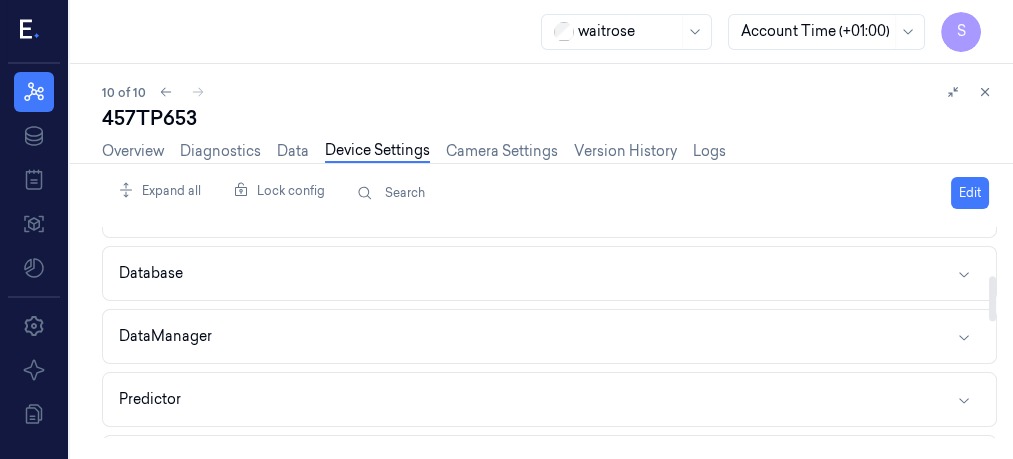 scroll, scrollTop: 235, scrollLeft: 0, axis: vertical 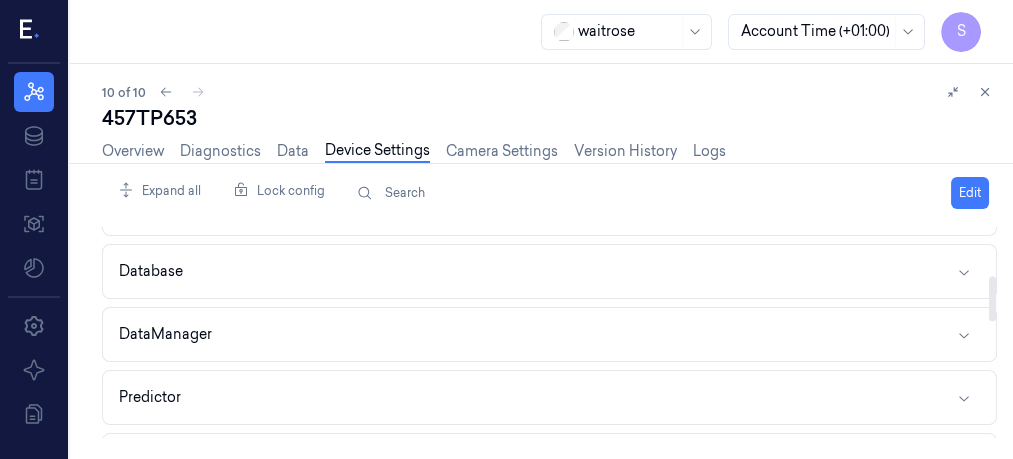 drag, startPoint x: 996, startPoint y: 246, endPoint x: 993, endPoint y: 299, distance: 53.08484 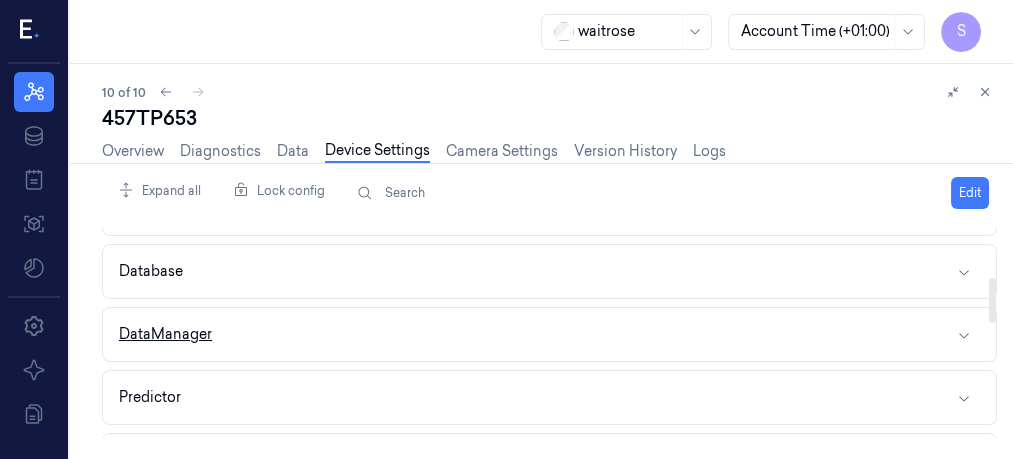 click 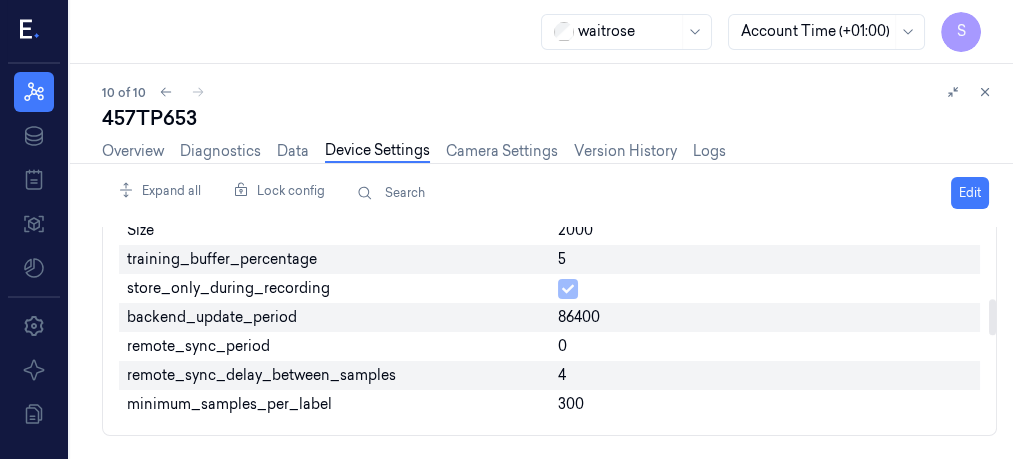 scroll, scrollTop: 430, scrollLeft: 0, axis: vertical 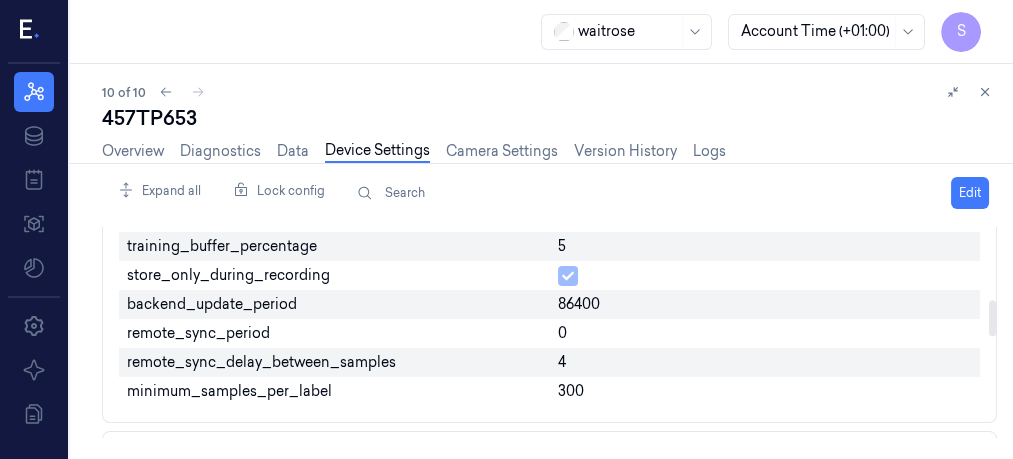 drag, startPoint x: 991, startPoint y: 279, endPoint x: 991, endPoint y: 312, distance: 33 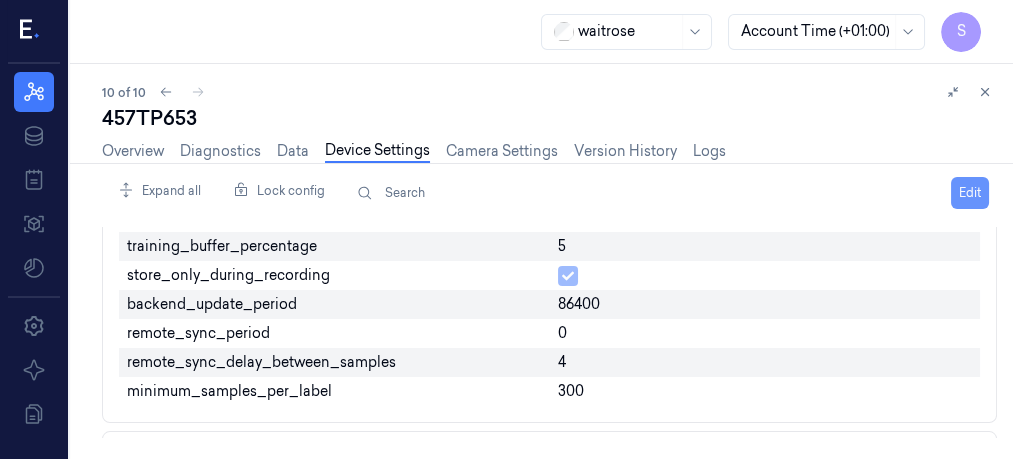 click on "Edit" at bounding box center (970, 193) 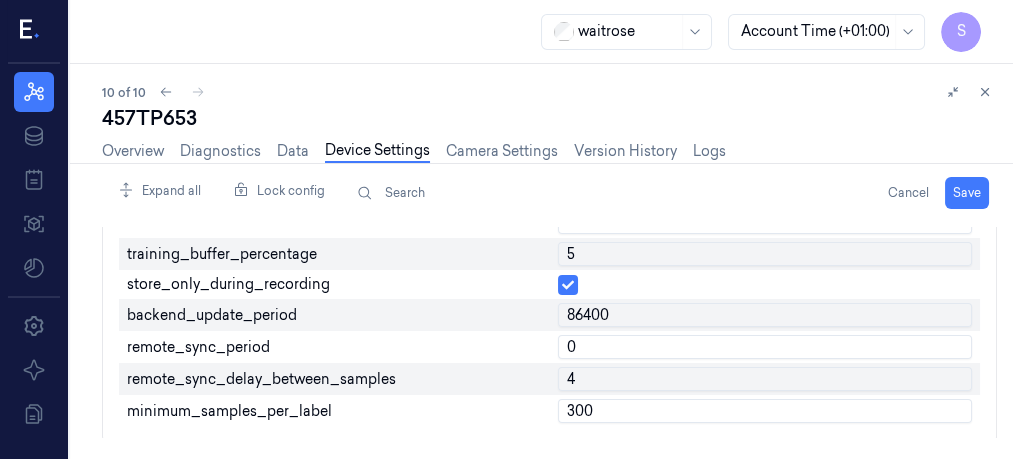 scroll, scrollTop: 437, scrollLeft: 0, axis: vertical 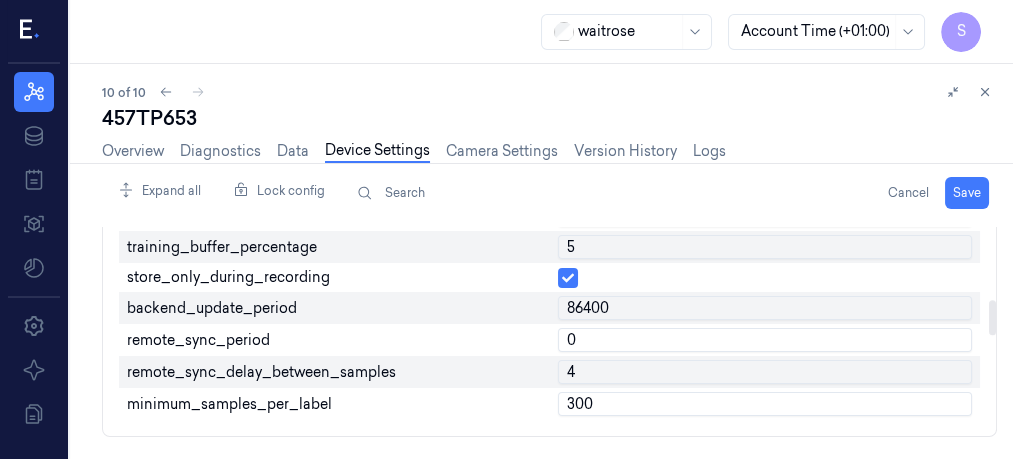 click on "0" at bounding box center [765, 340] 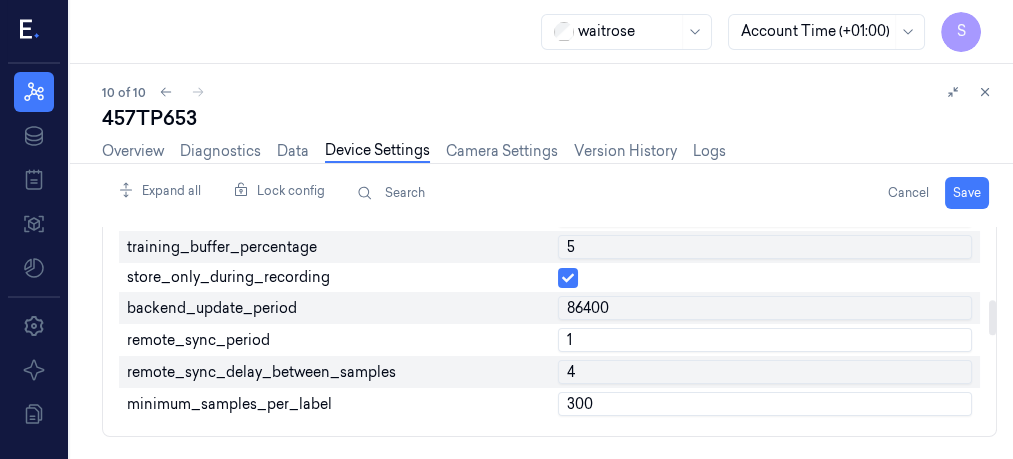 type on "1" 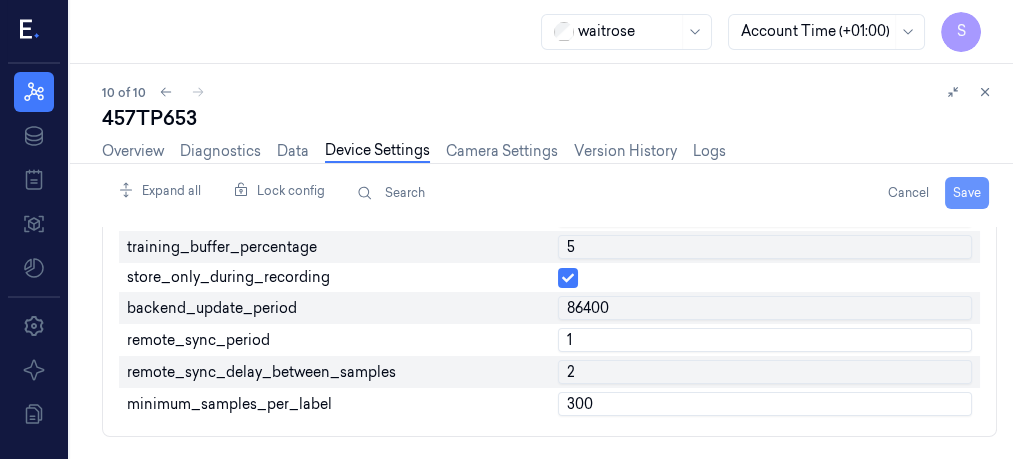 type on "2" 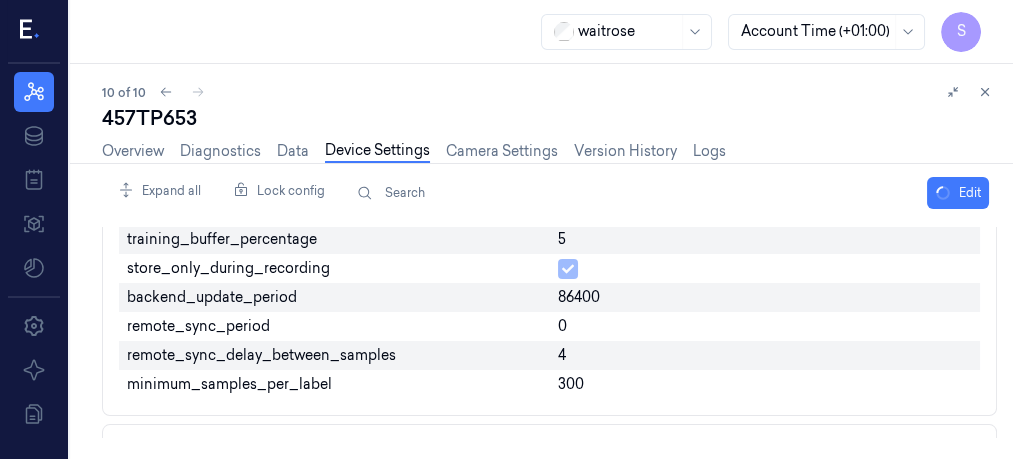 scroll, scrollTop: 430, scrollLeft: 0, axis: vertical 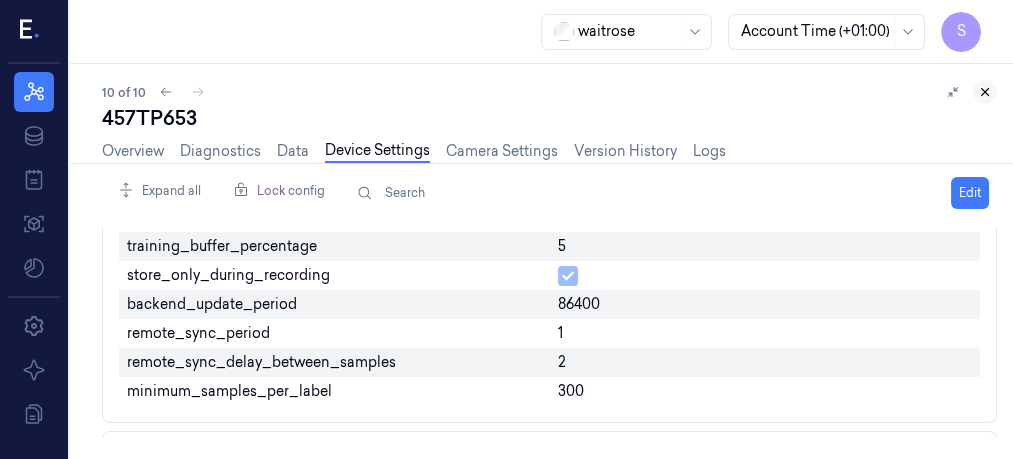 click 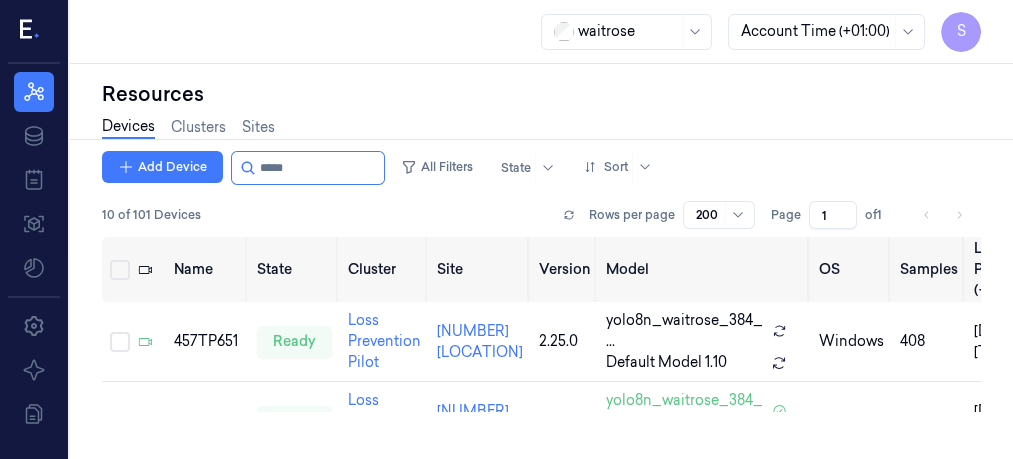 scroll, scrollTop: 0, scrollLeft: 0, axis: both 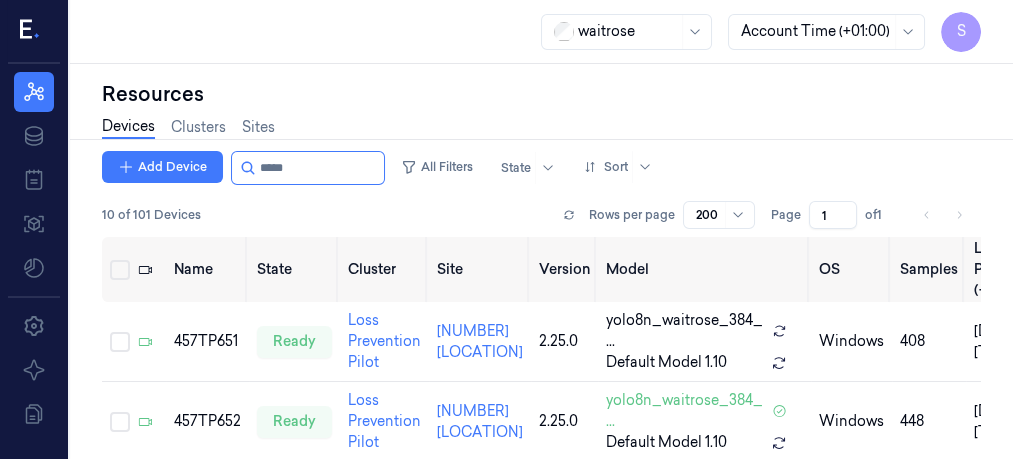 click on "Resources" at bounding box center (541, 94) 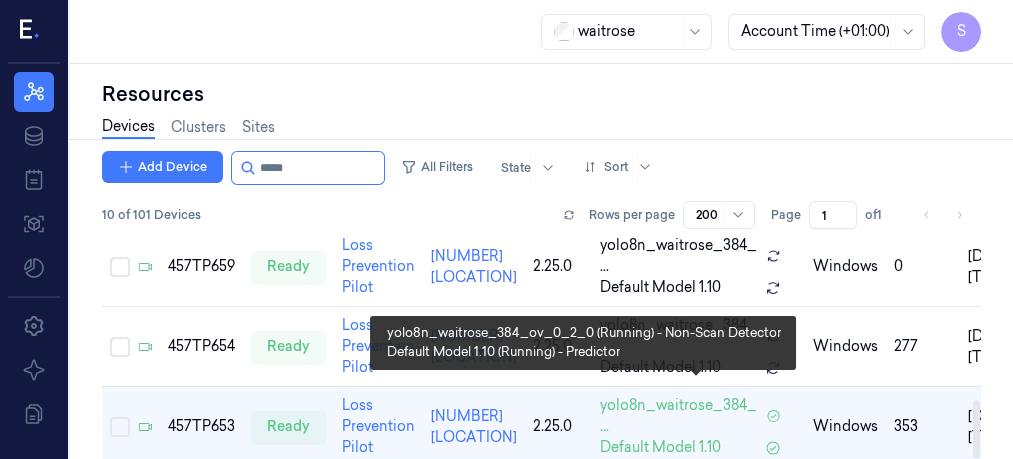 scroll, scrollTop: 638, scrollLeft: 0, axis: vertical 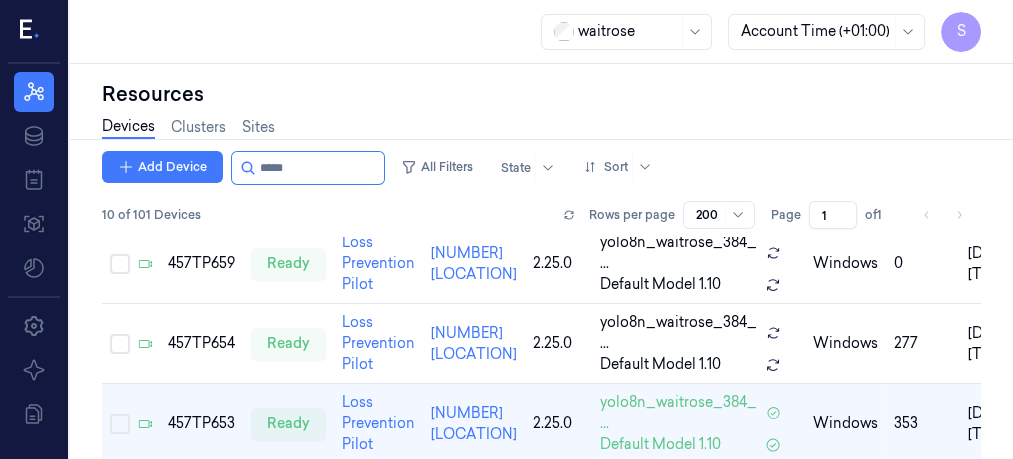 click on "Resources" at bounding box center [541, 94] 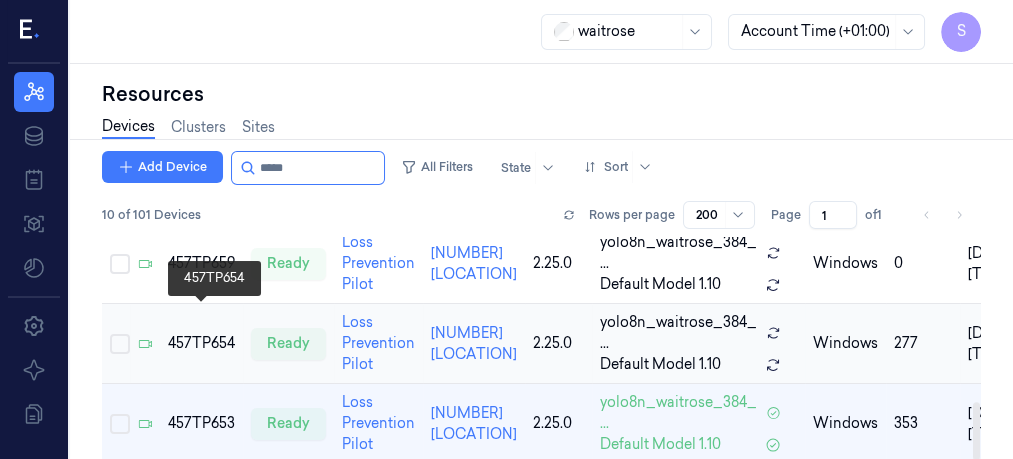 click on "457TP654" at bounding box center [201, 343] 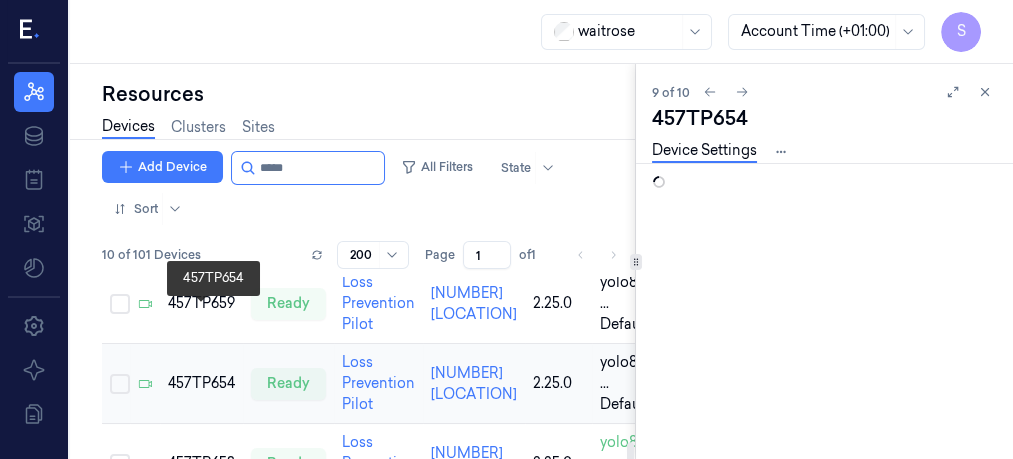 scroll, scrollTop: 0, scrollLeft: 0, axis: both 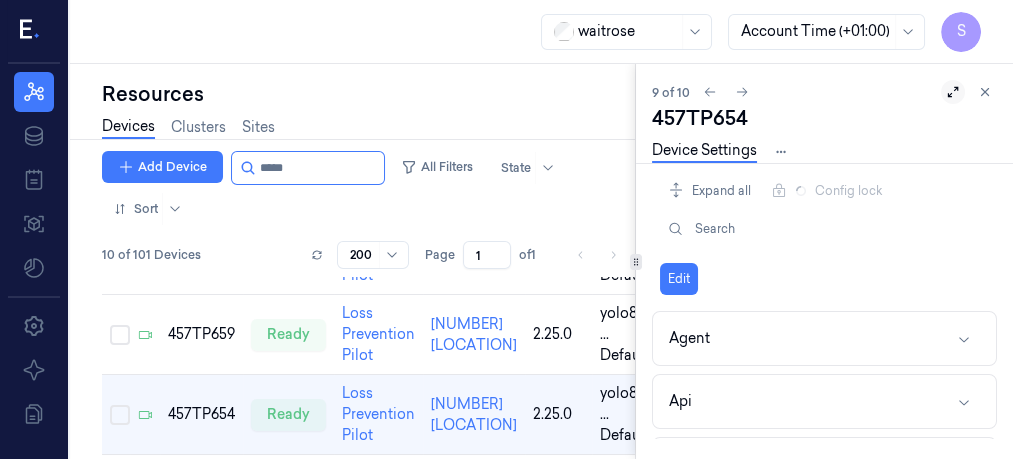 click 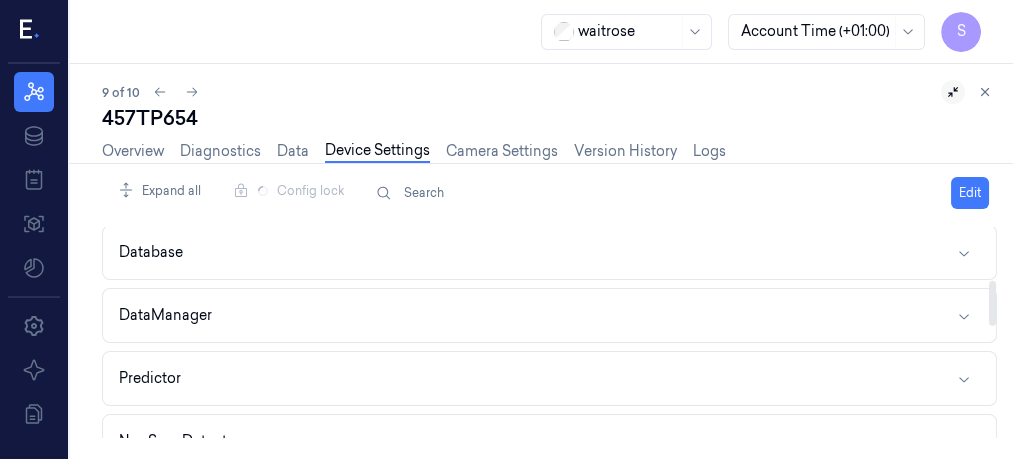 scroll, scrollTop: 249, scrollLeft: 0, axis: vertical 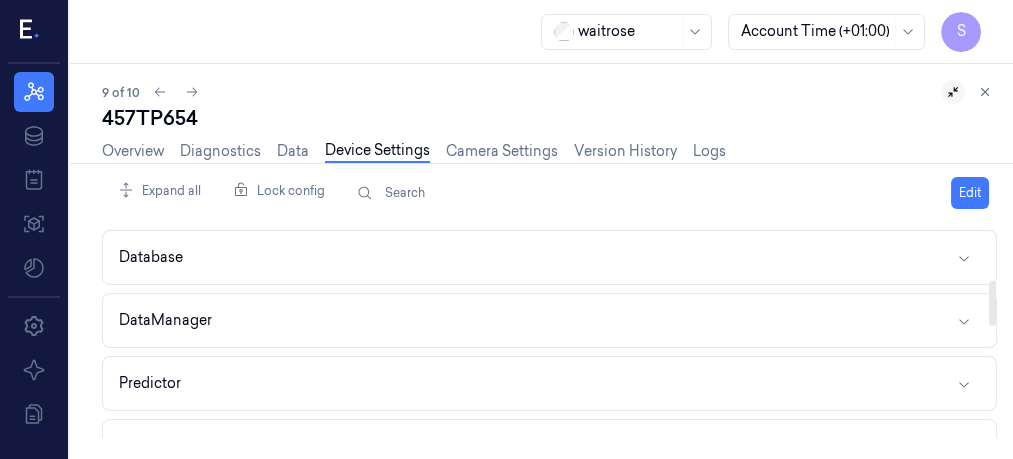 drag, startPoint x: 992, startPoint y: 250, endPoint x: 997, endPoint y: 302, distance: 52.23983 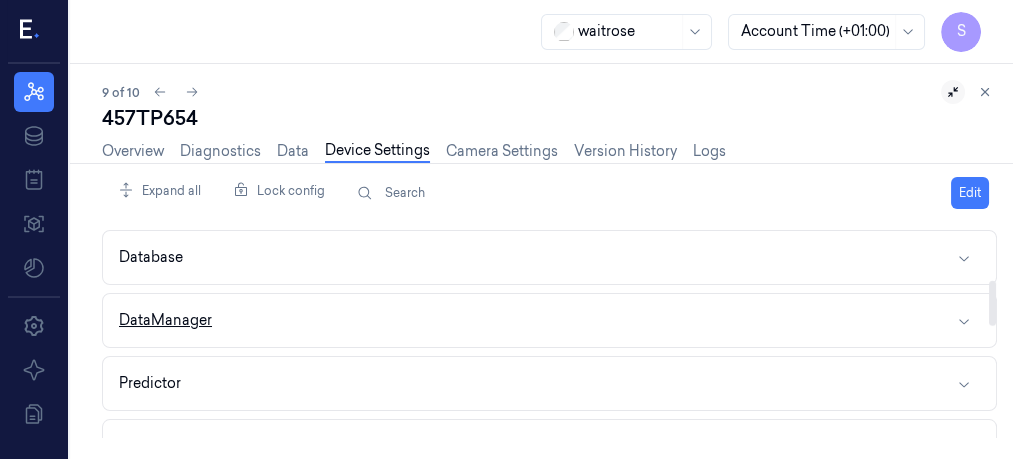 click 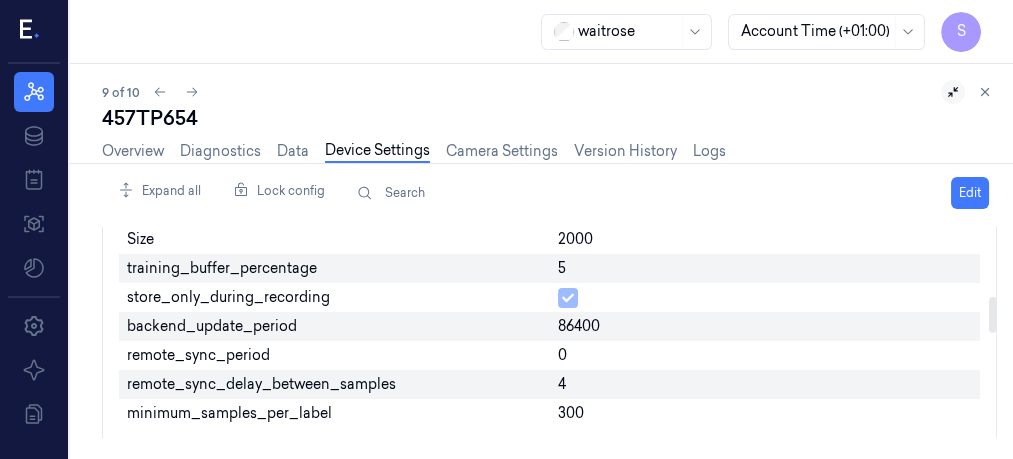 scroll, scrollTop: 390, scrollLeft: 0, axis: vertical 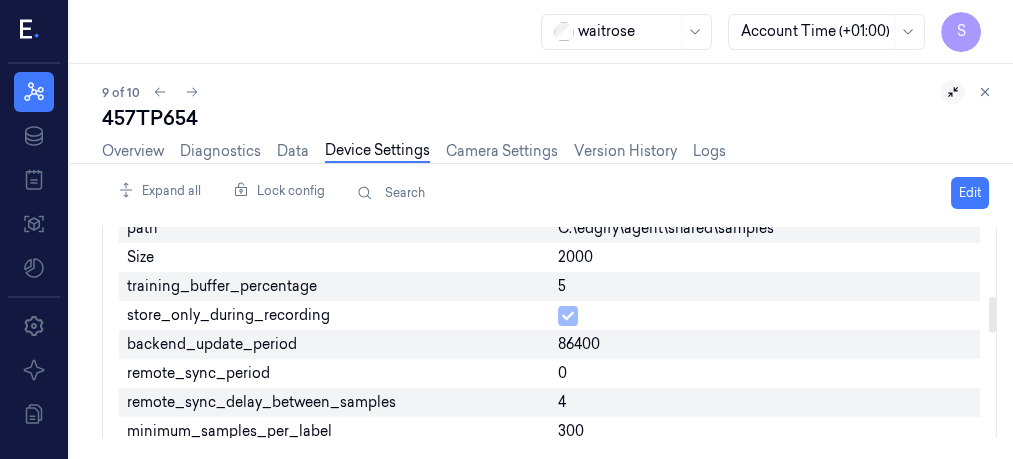drag, startPoint x: 991, startPoint y: 278, endPoint x: 992, endPoint y: 302, distance: 24.020824 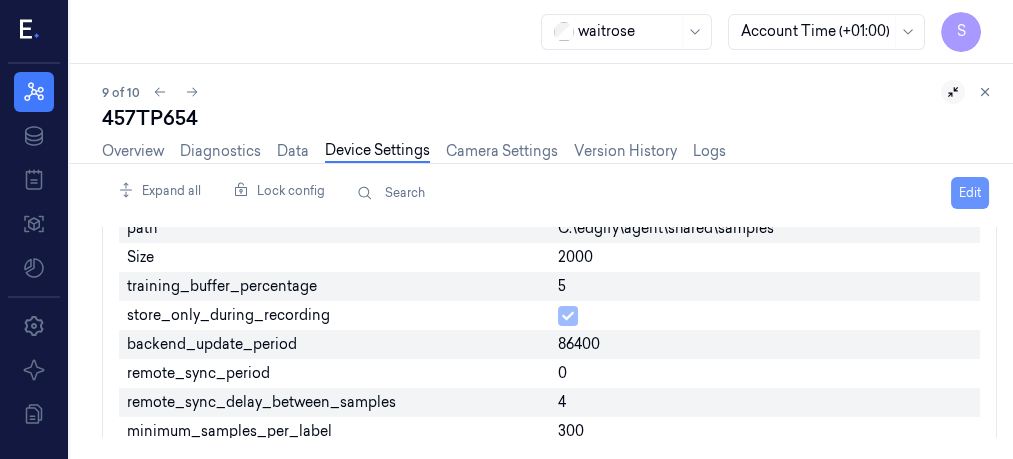 click on "Edit" at bounding box center [970, 193] 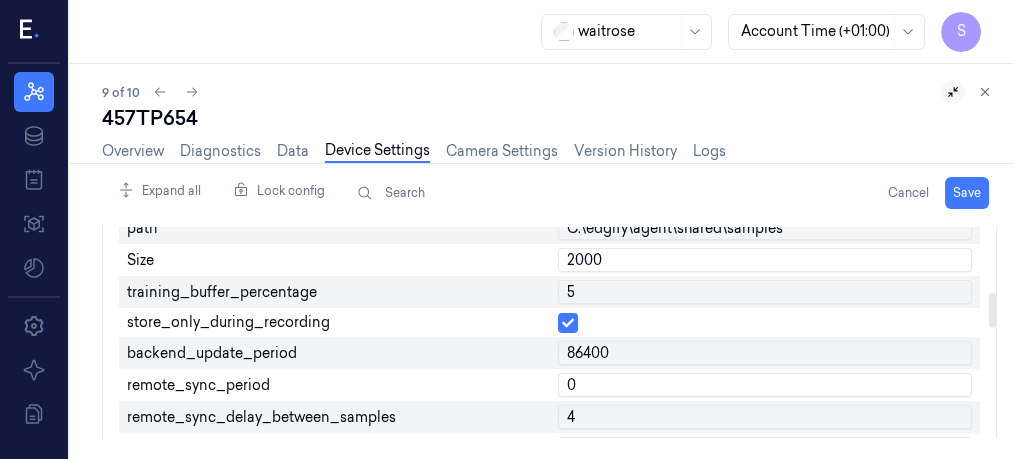 click on "0" at bounding box center [765, 385] 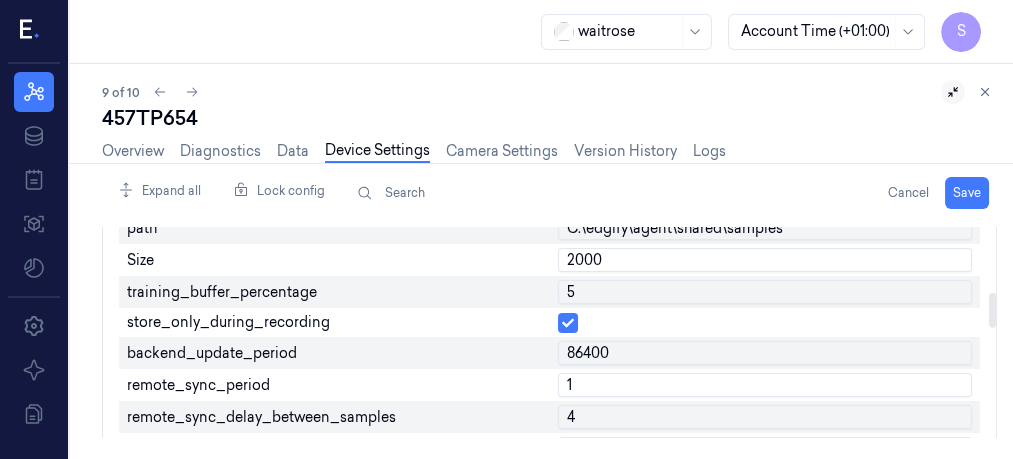 type on "1" 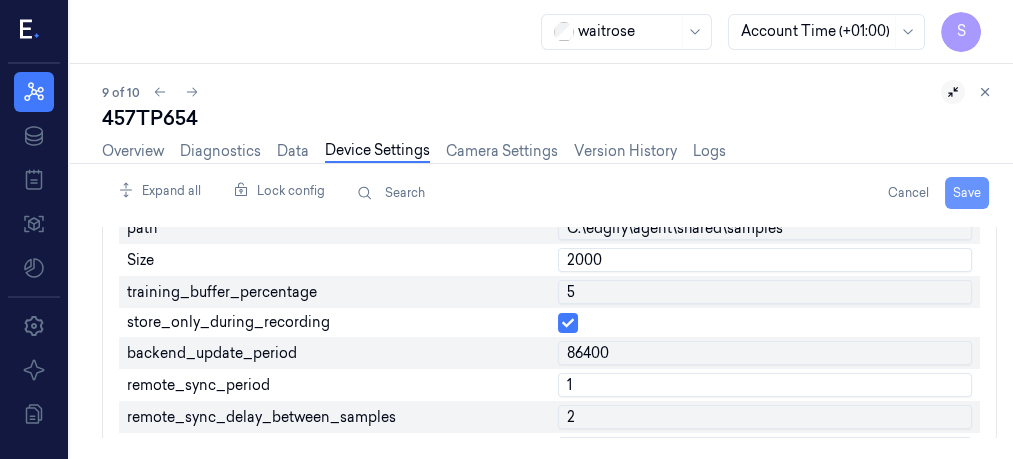 type on "2" 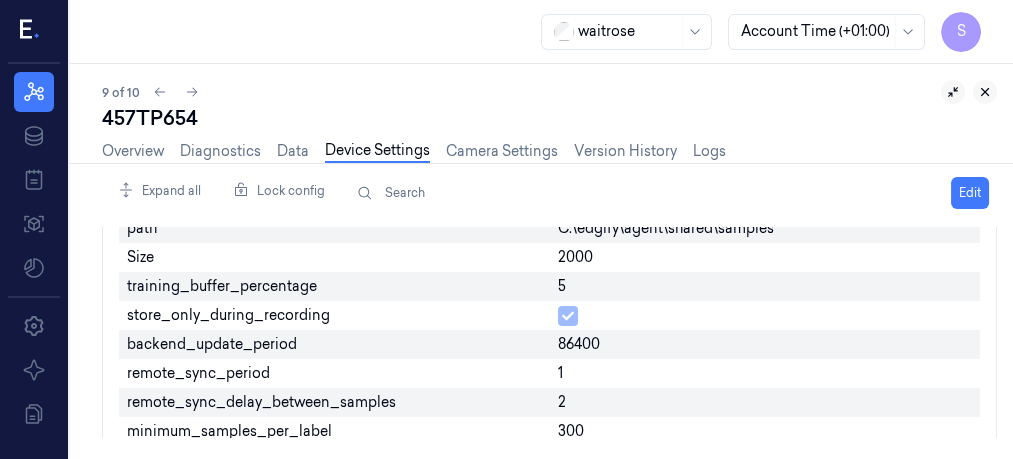 click 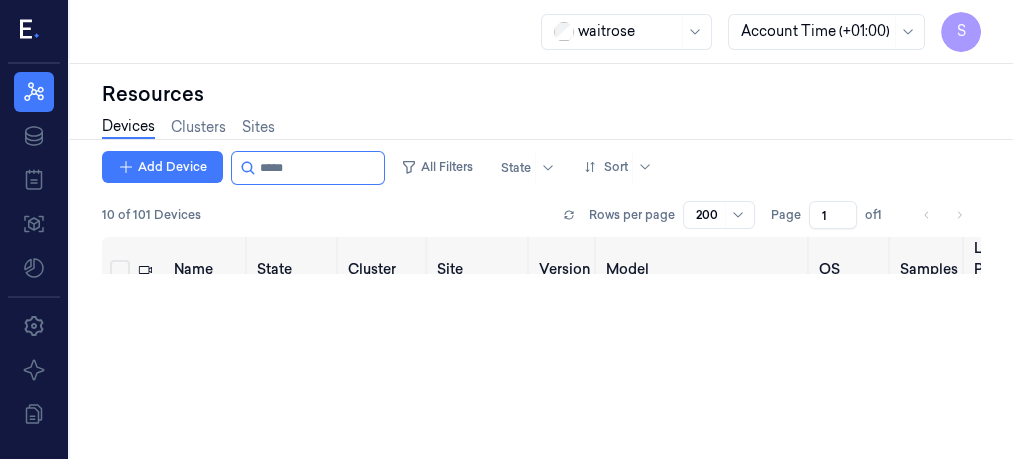 scroll, scrollTop: 0, scrollLeft: 0, axis: both 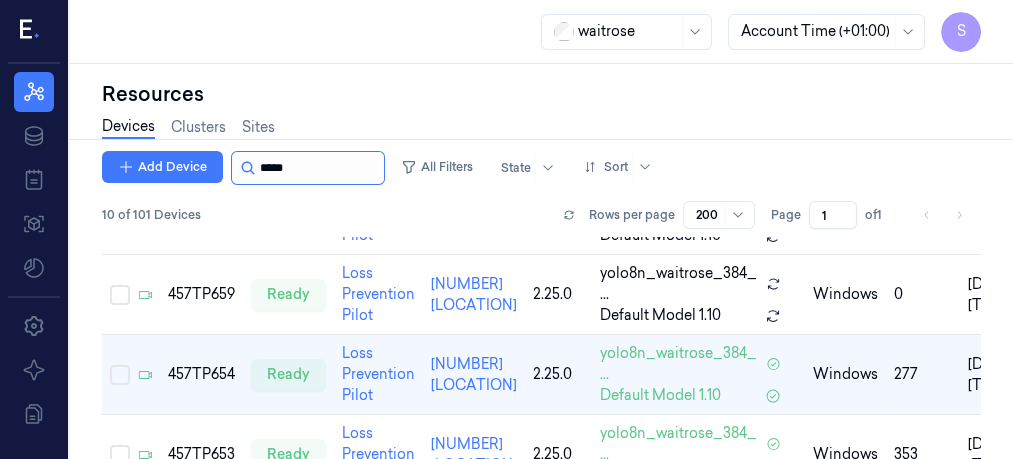 click at bounding box center [320, 168] 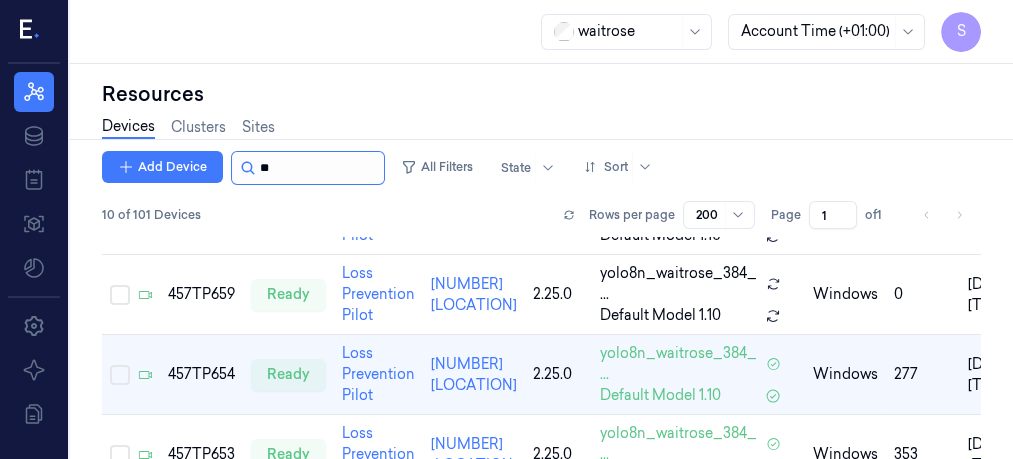 type on "*" 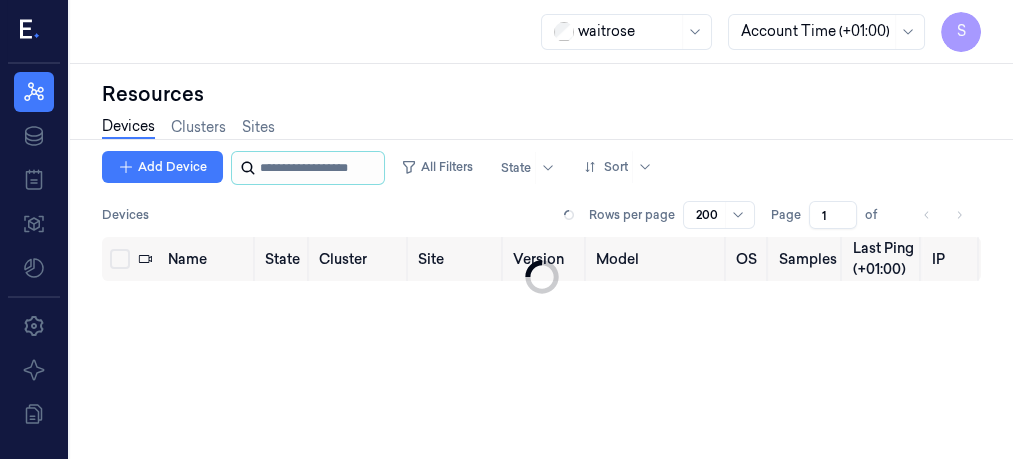 scroll, scrollTop: 0, scrollLeft: 0, axis: both 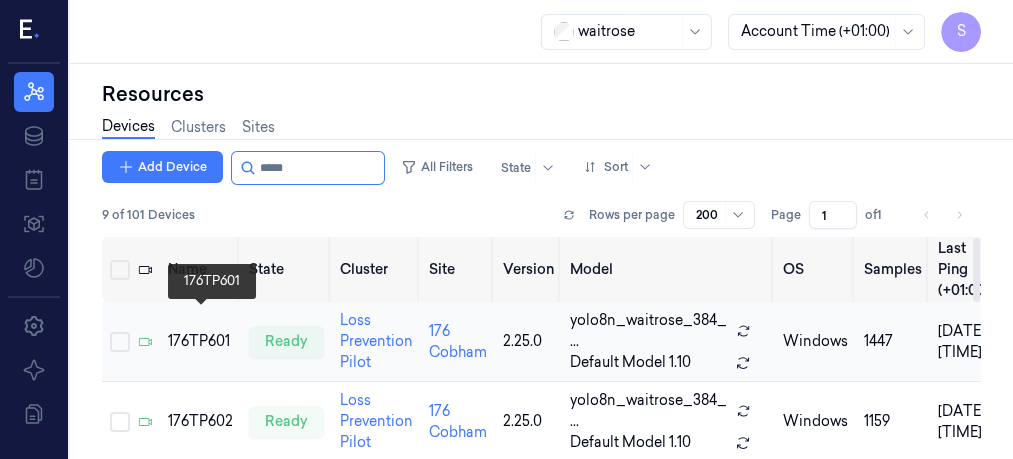 type on "*****" 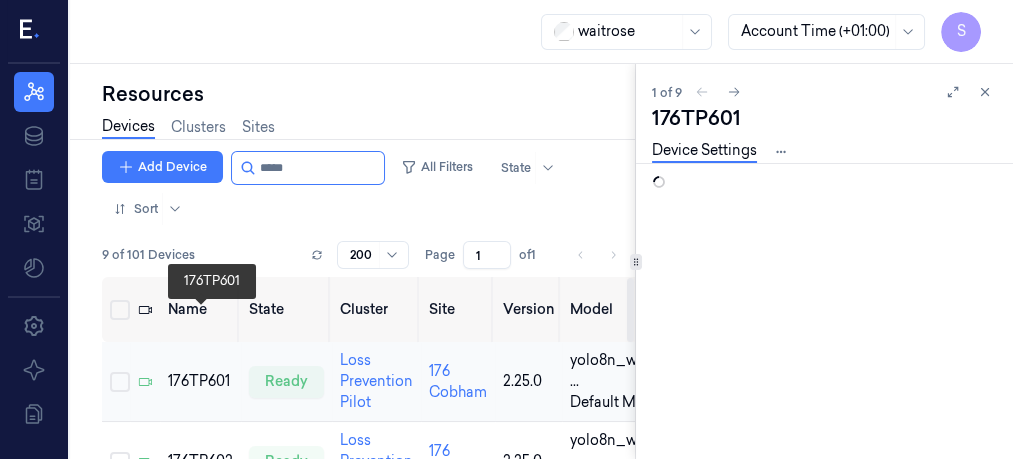 scroll, scrollTop: 0, scrollLeft: 0, axis: both 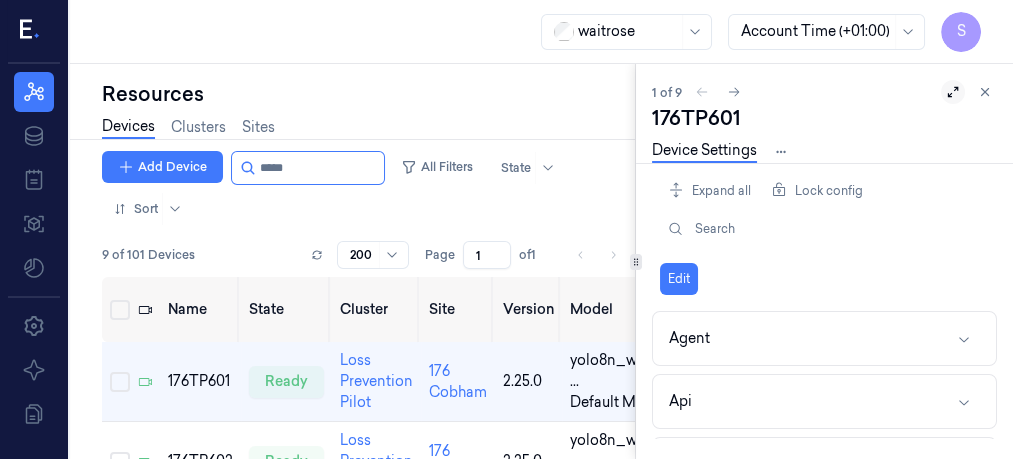 click 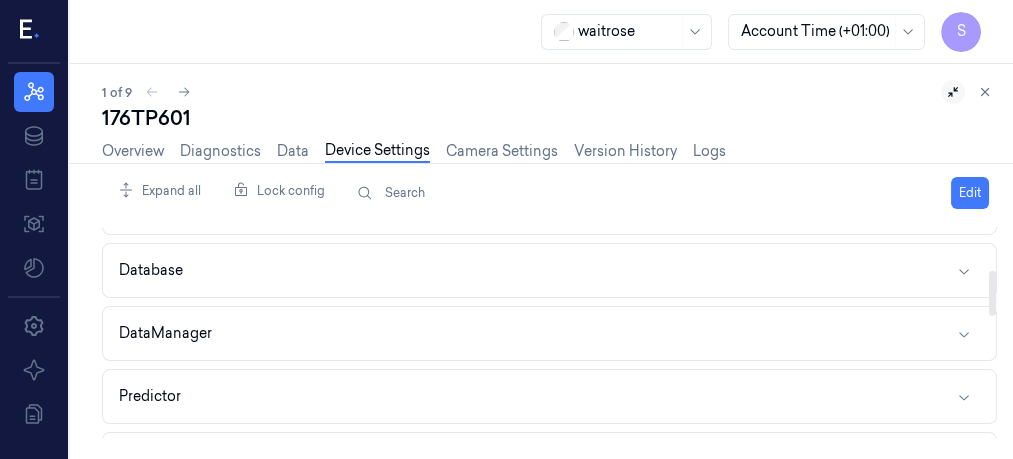scroll, scrollTop: 251, scrollLeft: 0, axis: vertical 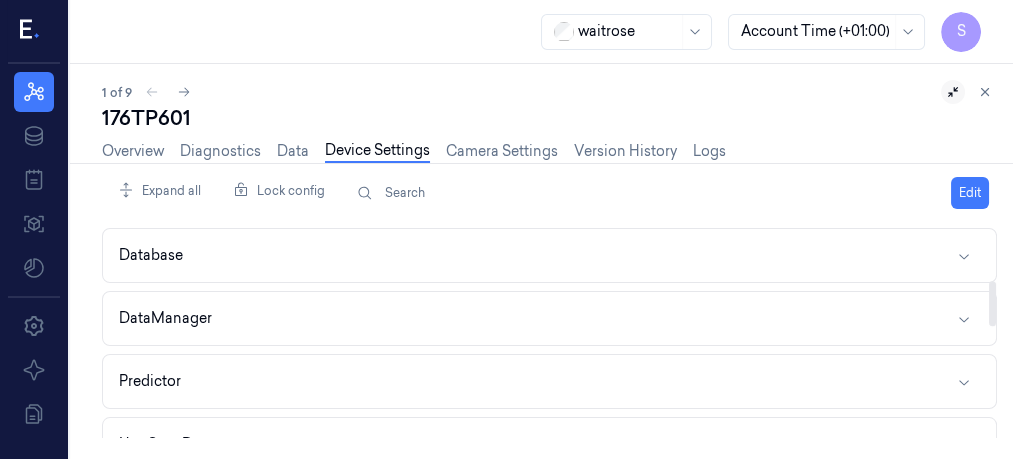 drag, startPoint x: 993, startPoint y: 250, endPoint x: 998, endPoint y: 304, distance: 54.230988 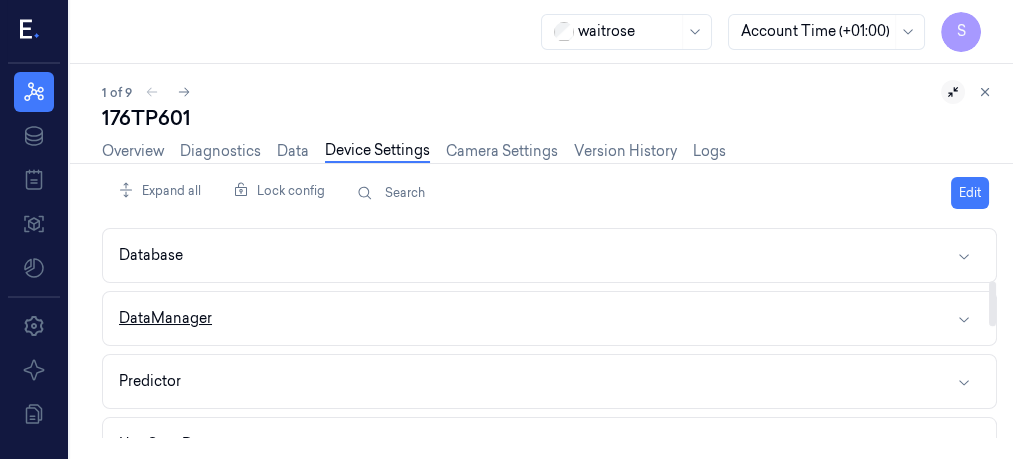 click 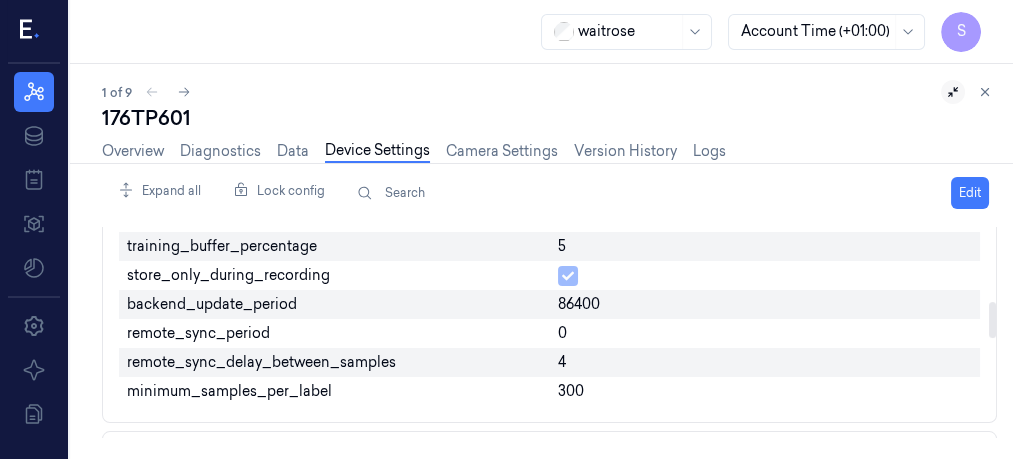 scroll, scrollTop: 443, scrollLeft: 0, axis: vertical 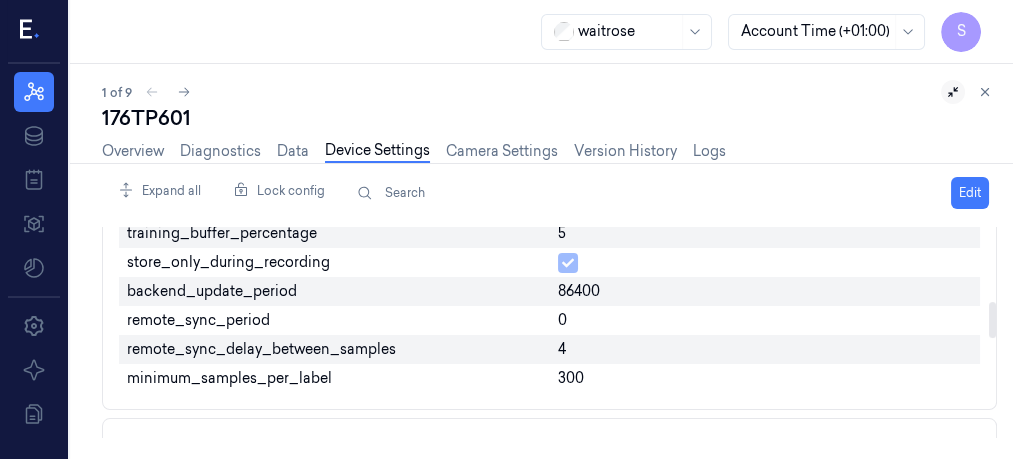 drag, startPoint x: 992, startPoint y: 274, endPoint x: 997, endPoint y: 306, distance: 32.38827 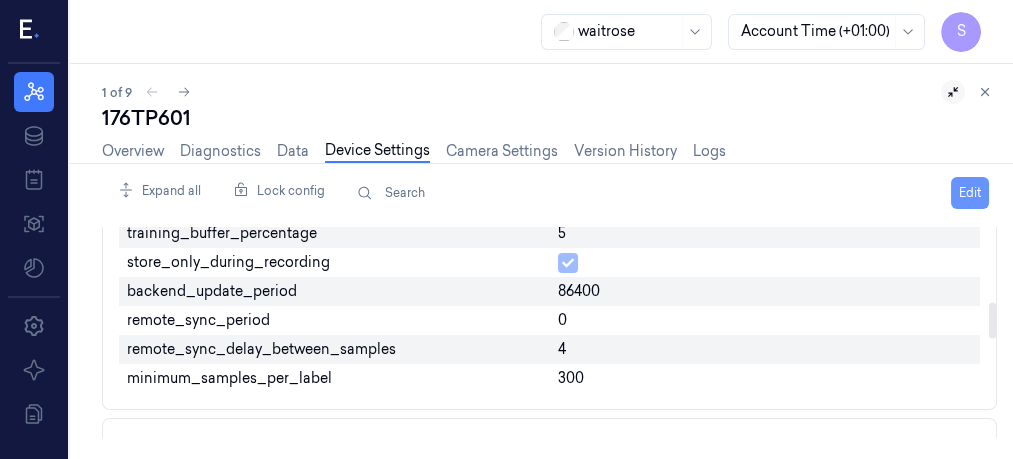 click on "Edit" at bounding box center (970, 193) 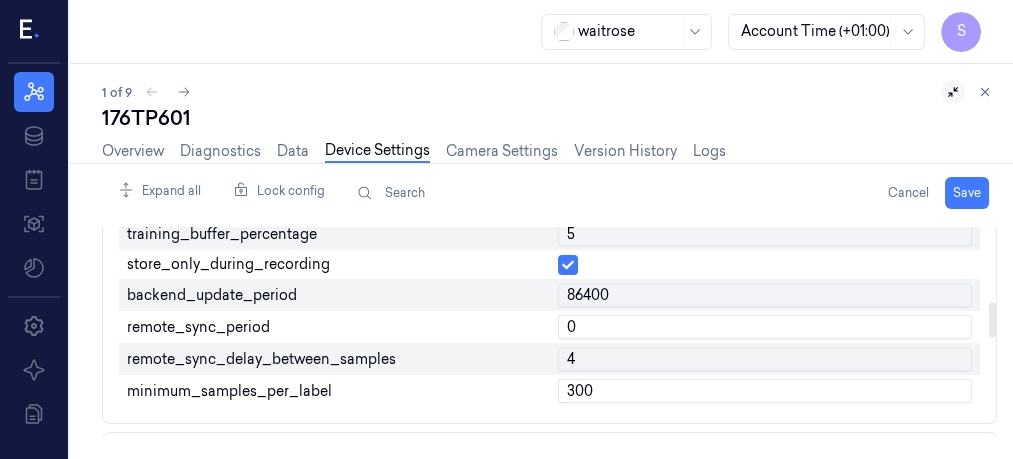 click on "0" at bounding box center (765, 327) 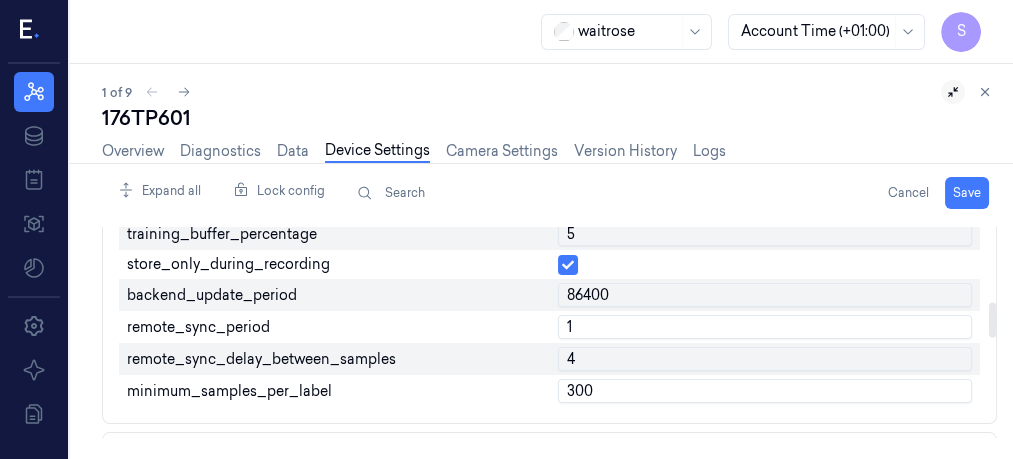 type on "1" 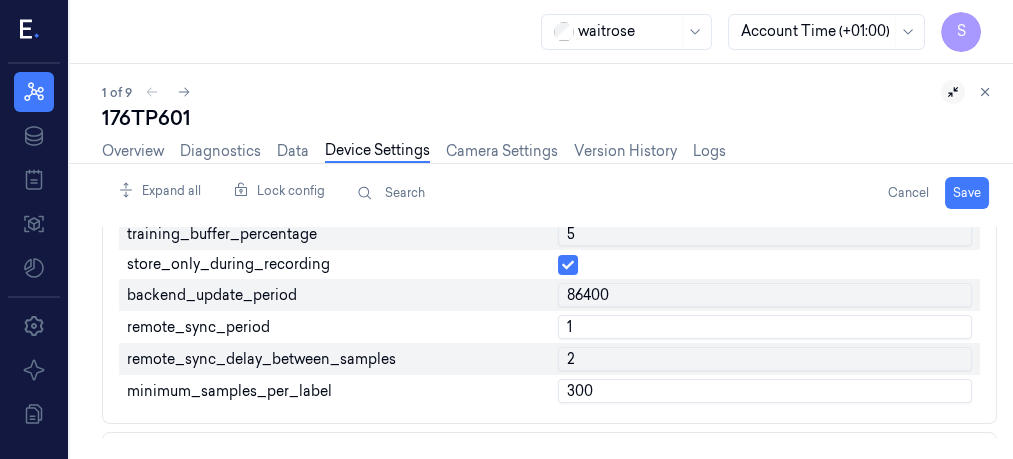 type on "2" 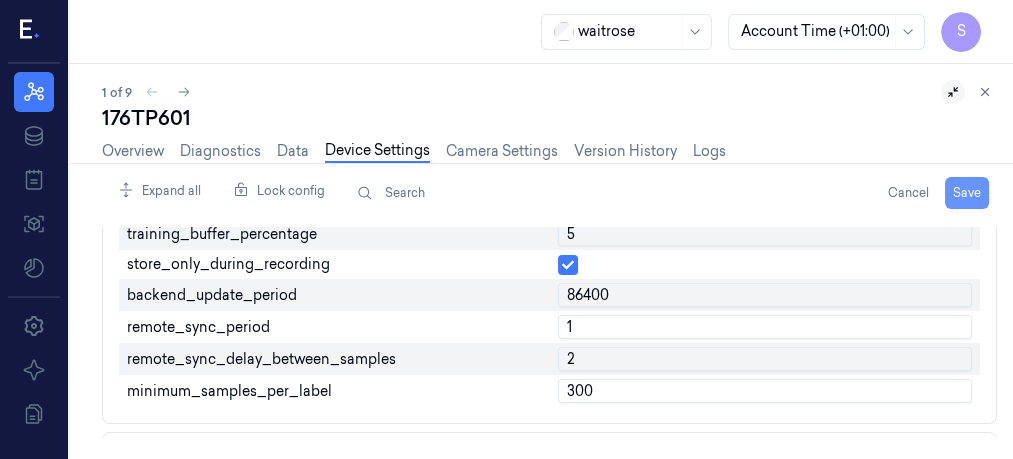 click on "Save" at bounding box center [967, 193] 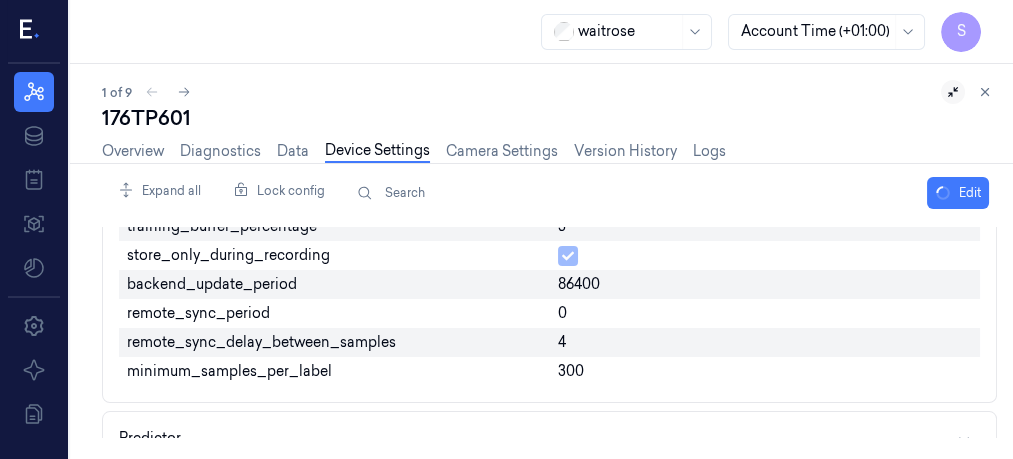 scroll, scrollTop: 443, scrollLeft: 0, axis: vertical 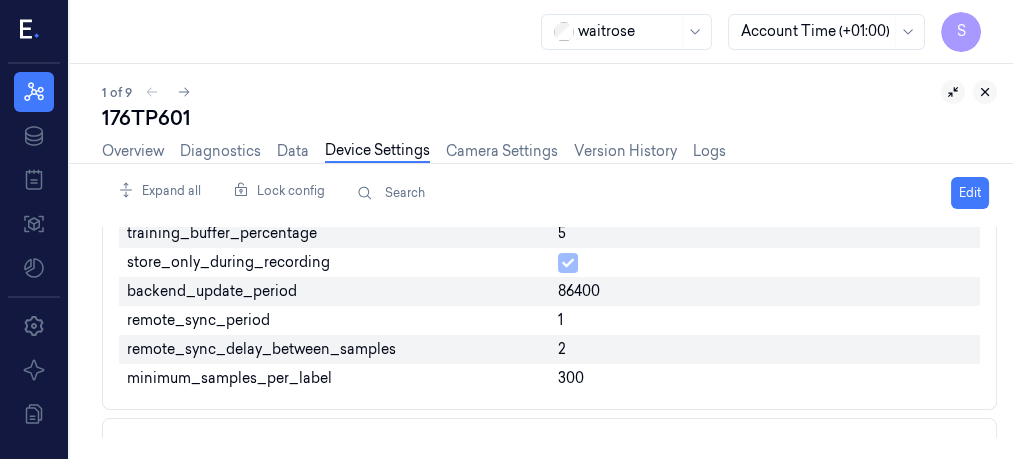 click 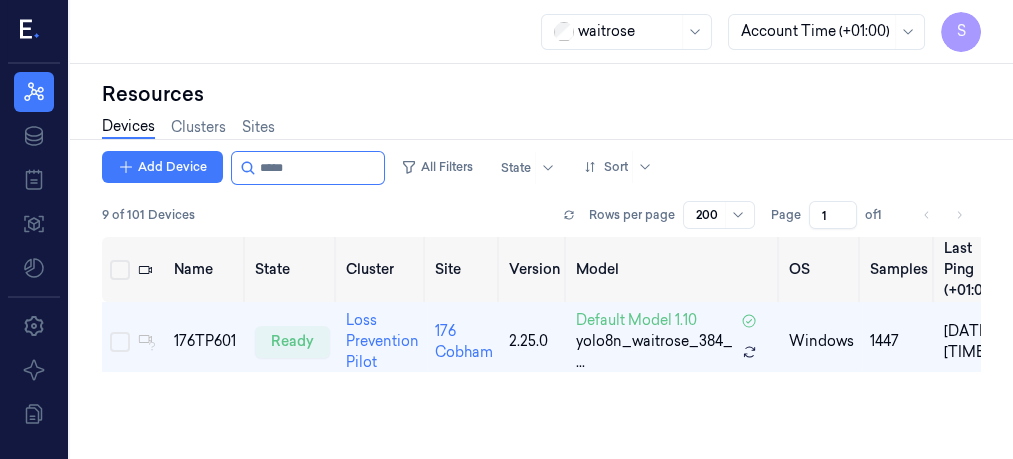 scroll, scrollTop: 0, scrollLeft: 0, axis: both 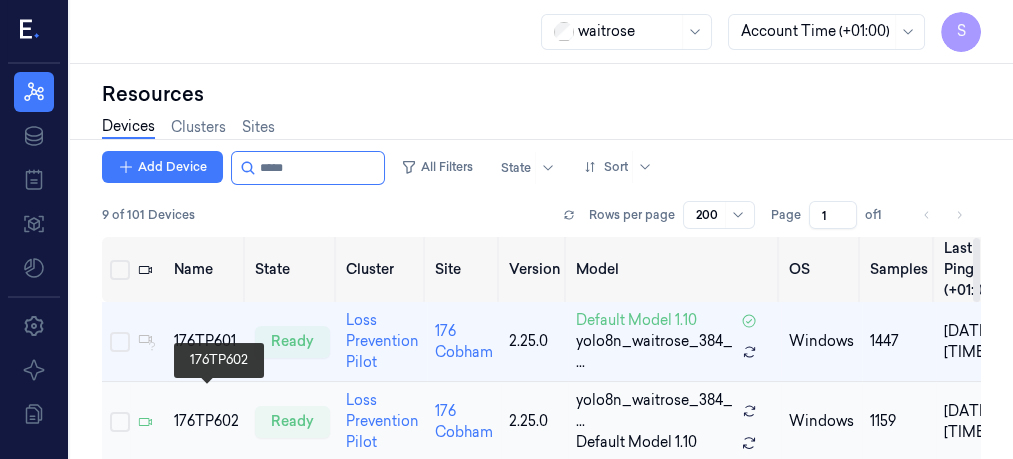 click on "176TP602" at bounding box center [206, 421] 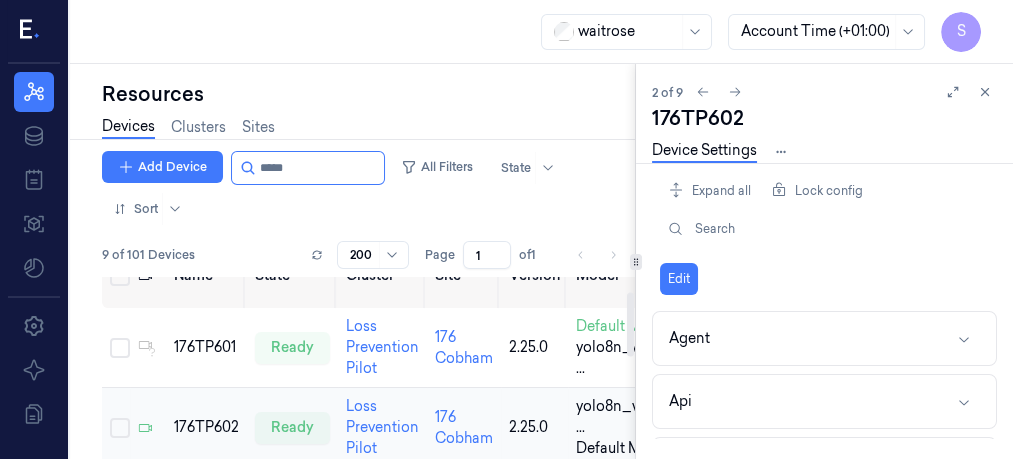 scroll, scrollTop: 51, scrollLeft: 0, axis: vertical 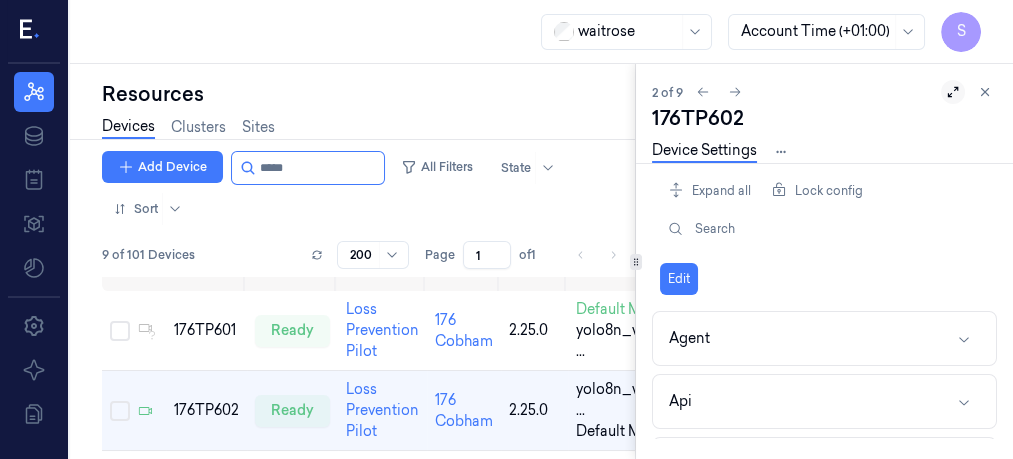 click 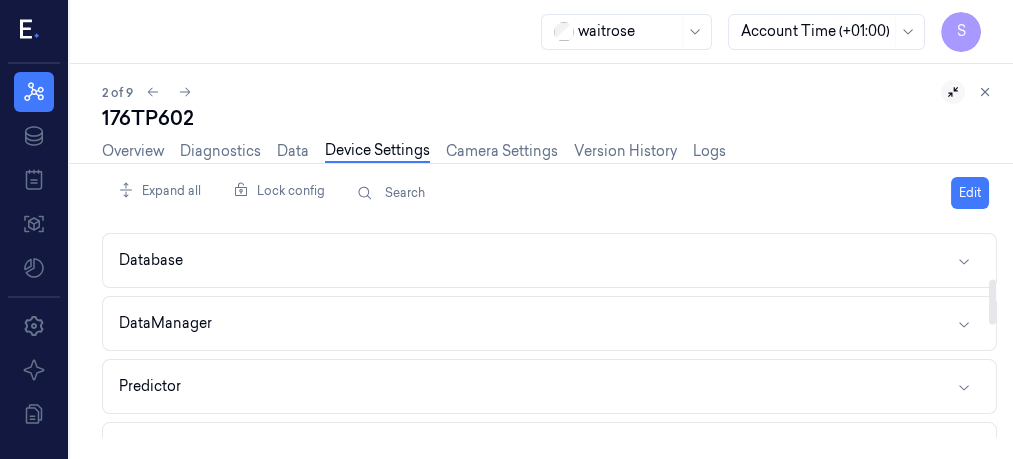 scroll, scrollTop: 244, scrollLeft: 0, axis: vertical 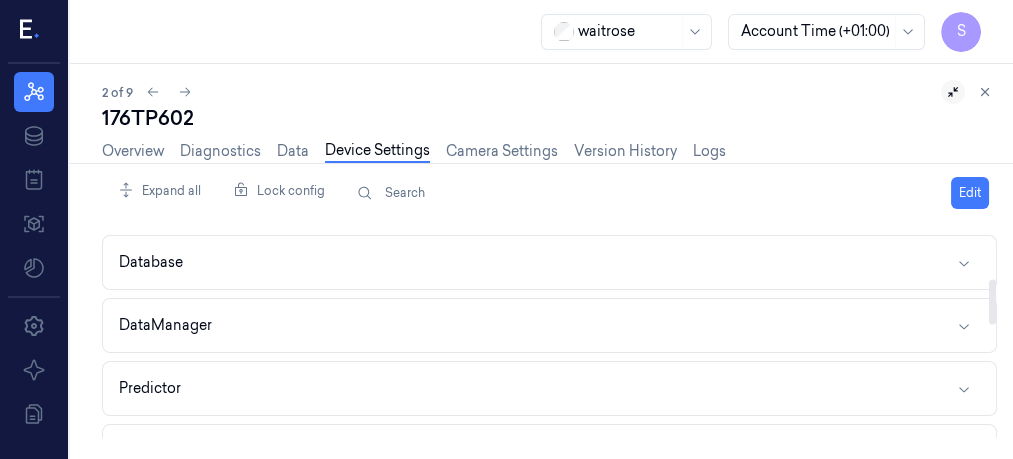 drag, startPoint x: 992, startPoint y: 250, endPoint x: 999, endPoint y: 301, distance: 51.47815 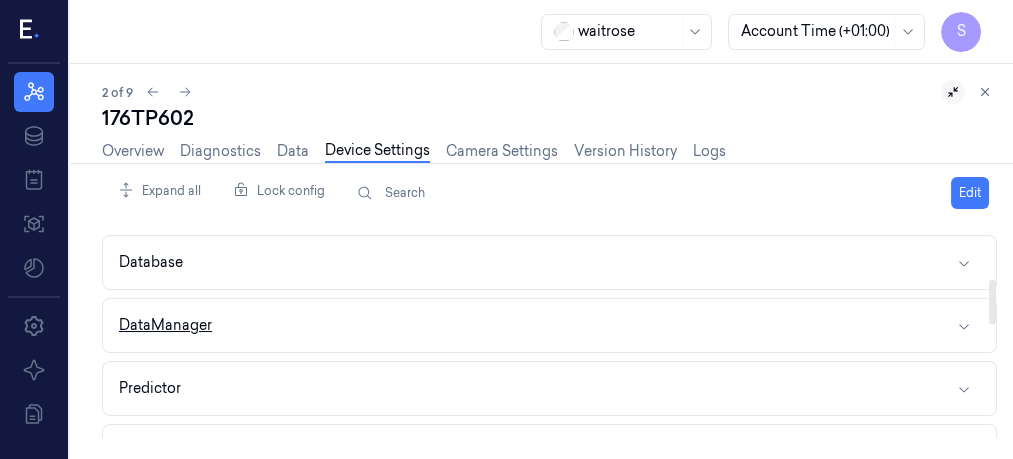 click 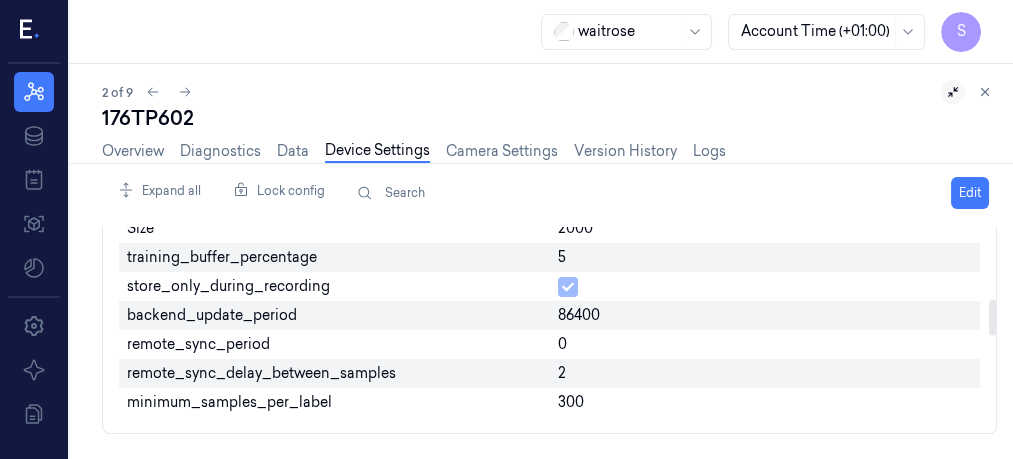 scroll, scrollTop: 428, scrollLeft: 0, axis: vertical 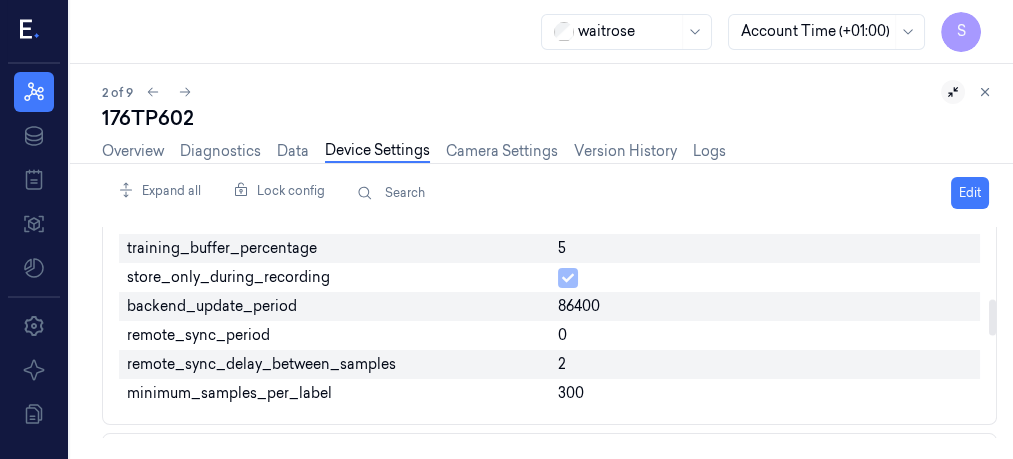 drag, startPoint x: 992, startPoint y: 283, endPoint x: 996, endPoint y: 314, distance: 31.257 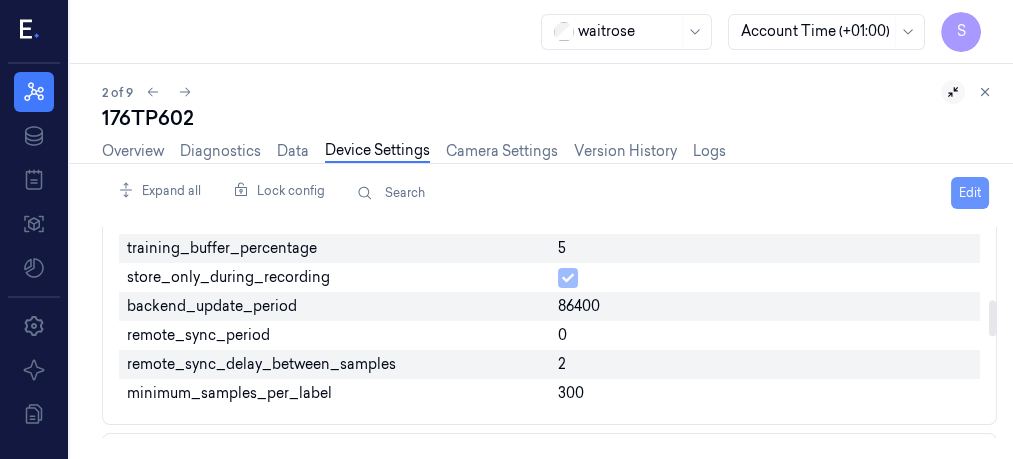 click on "Edit" at bounding box center [970, 193] 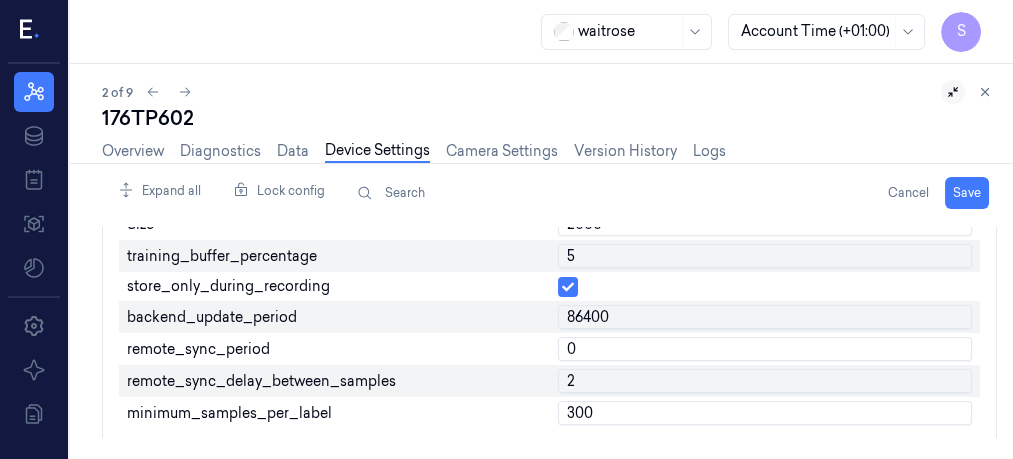scroll, scrollTop: 432, scrollLeft: 0, axis: vertical 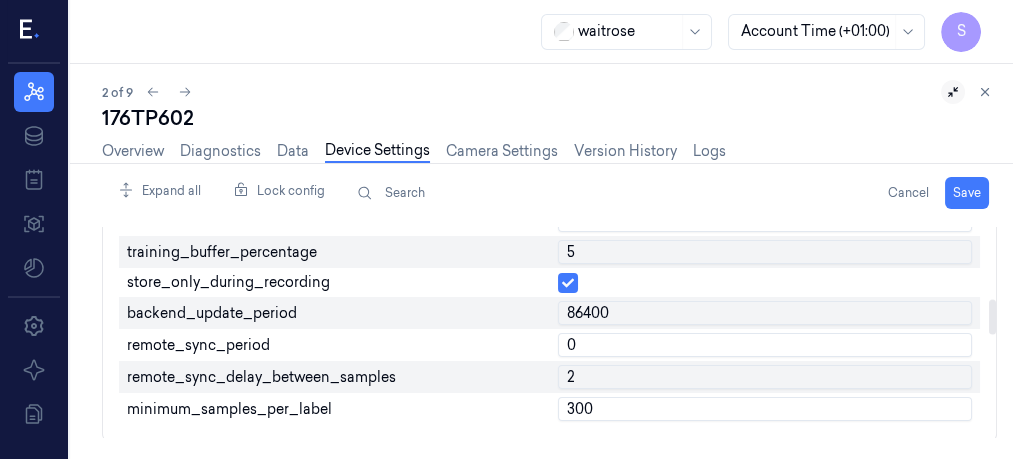 click on "0" at bounding box center [765, 345] 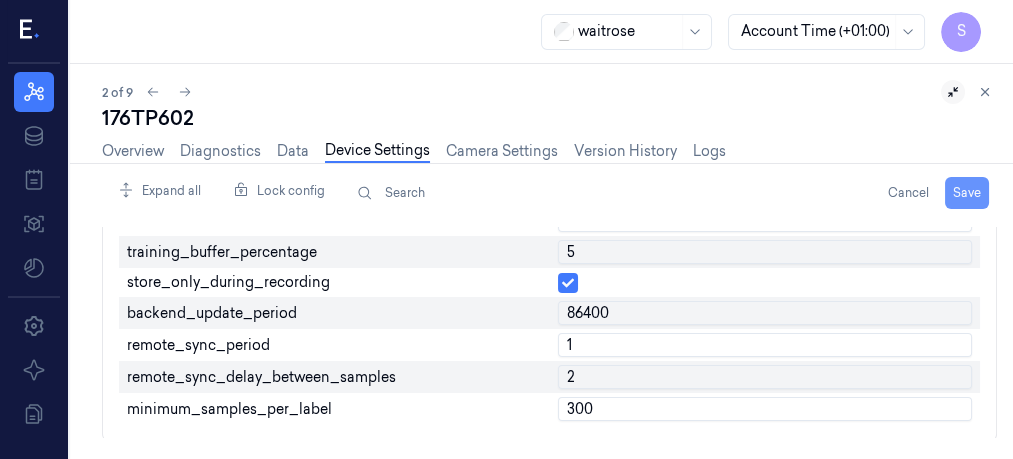 type on "1" 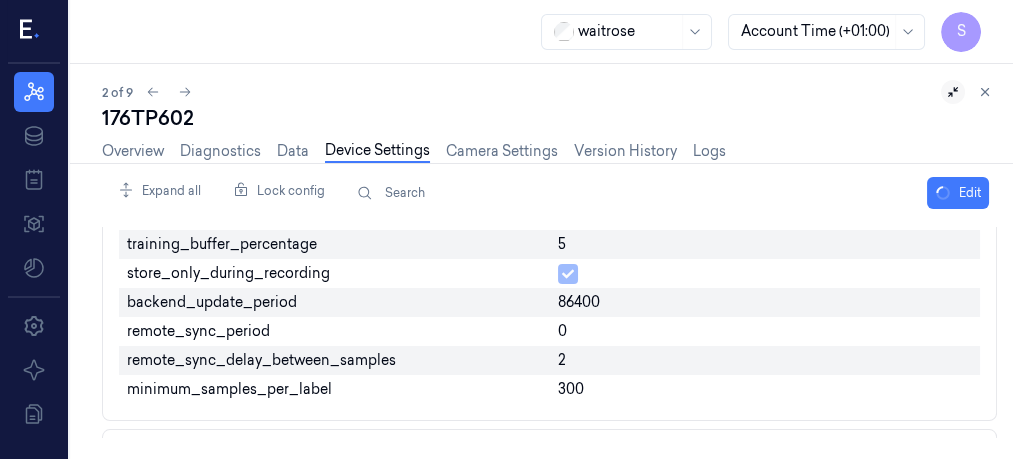scroll, scrollTop: 428, scrollLeft: 0, axis: vertical 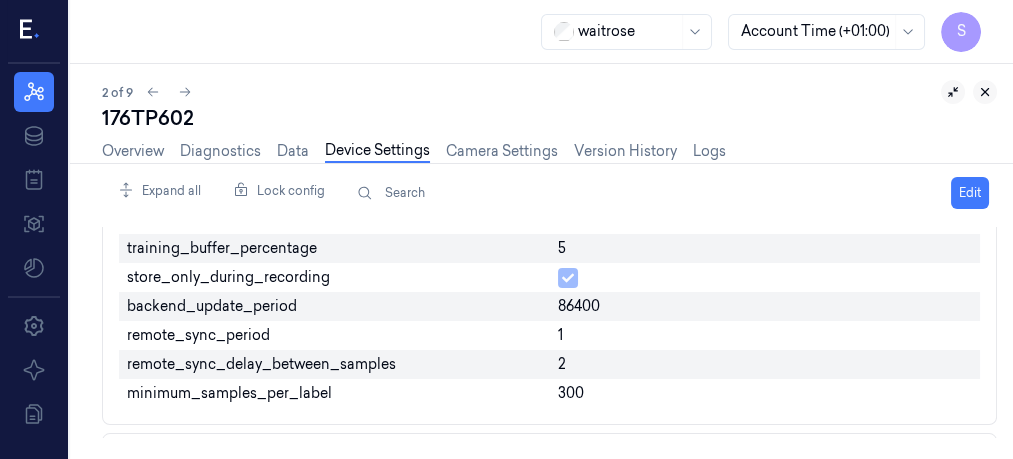 click 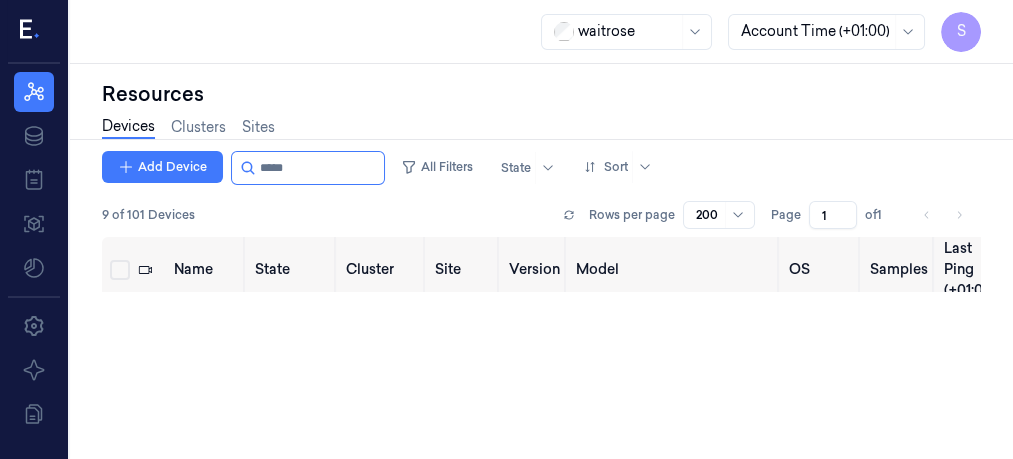 scroll, scrollTop: 0, scrollLeft: 0, axis: both 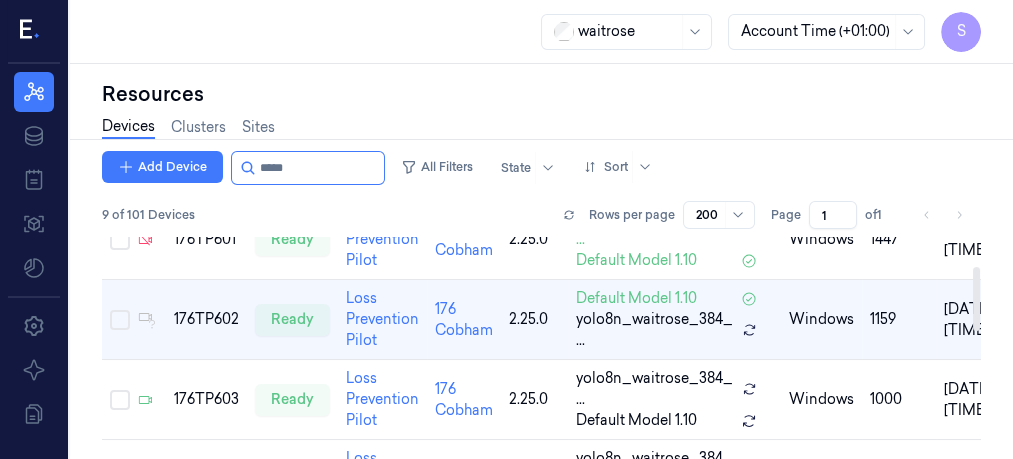 drag, startPoint x: 976, startPoint y: 274, endPoint x: 983, endPoint y: 302, distance: 28.86174 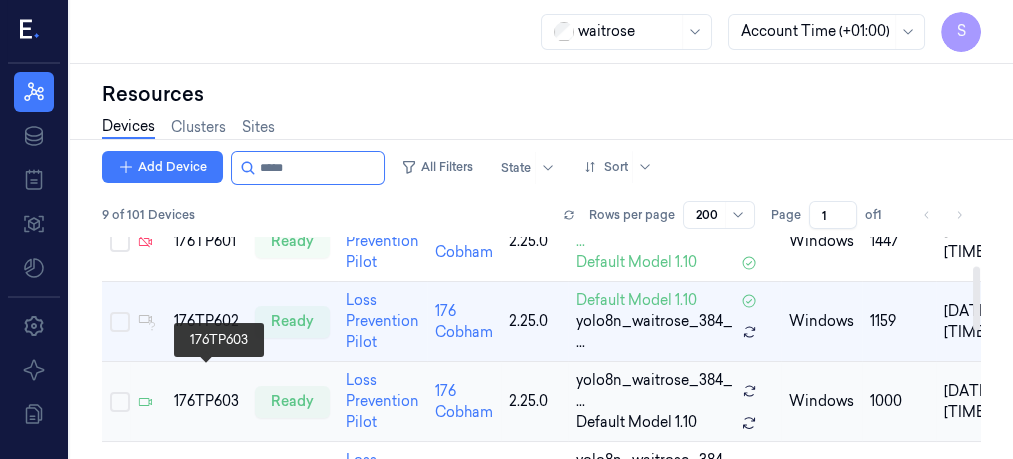 click on "176TP603" at bounding box center (206, 401) 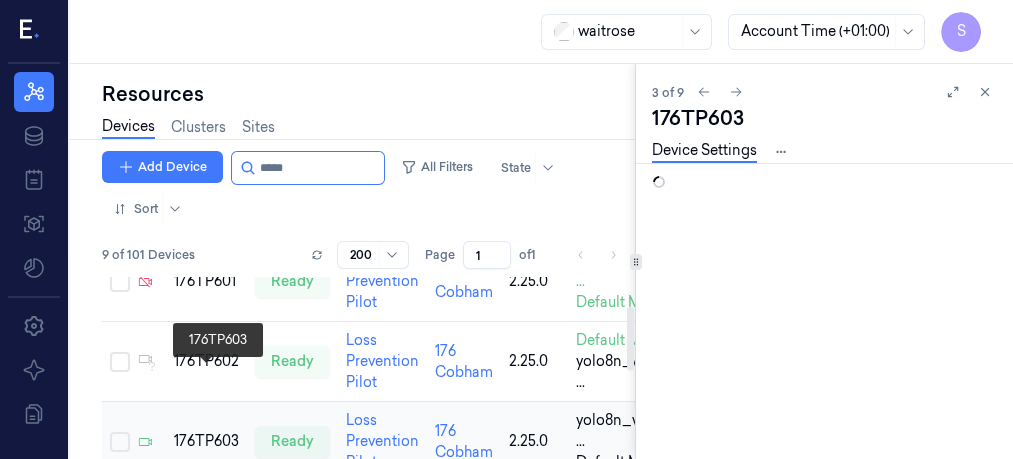 scroll, scrollTop: 0, scrollLeft: 0, axis: both 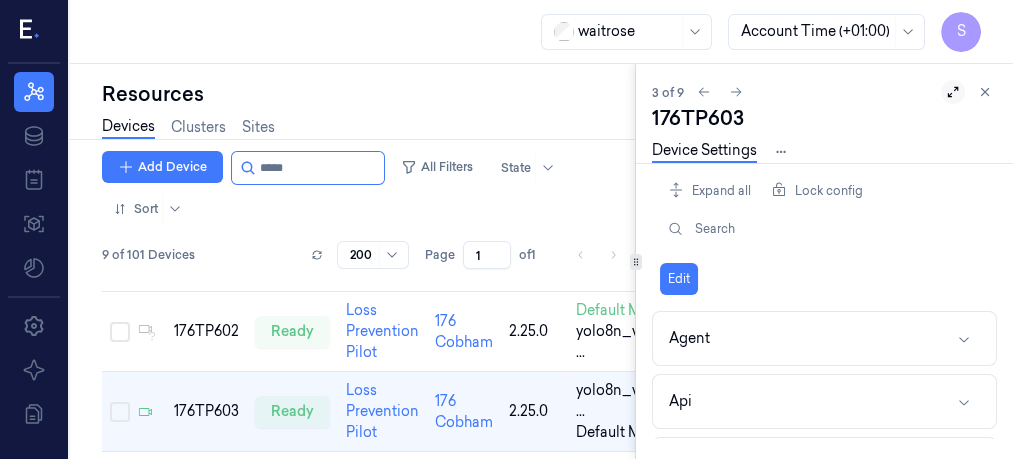 click 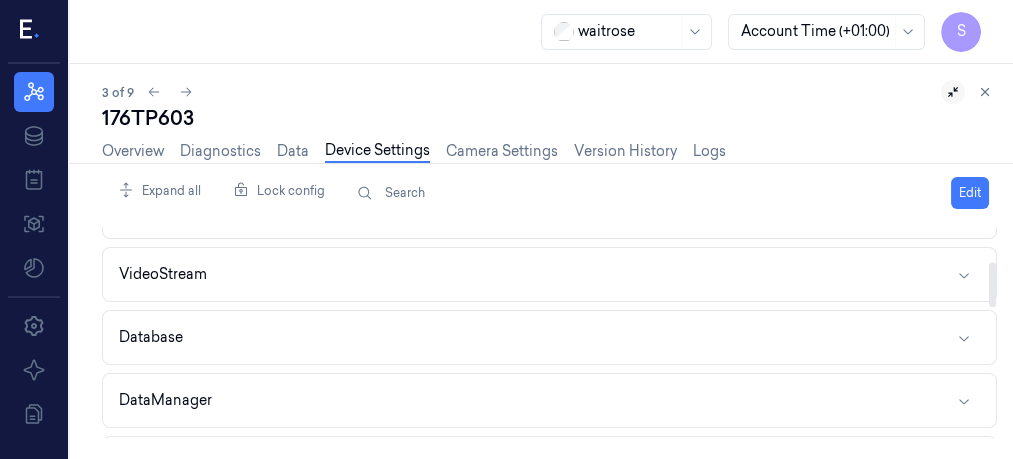 scroll, scrollTop: 174, scrollLeft: 0, axis: vertical 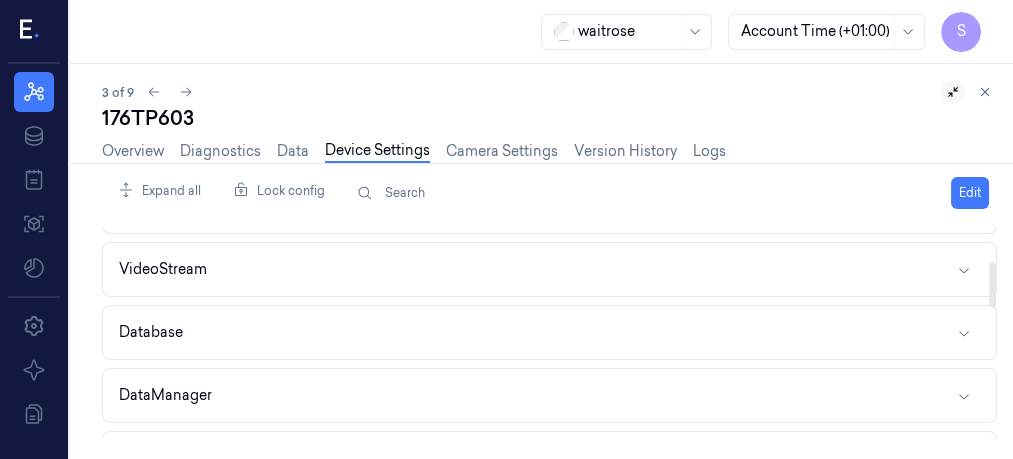 drag, startPoint x: 991, startPoint y: 240, endPoint x: 997, endPoint y: 277, distance: 37.48333 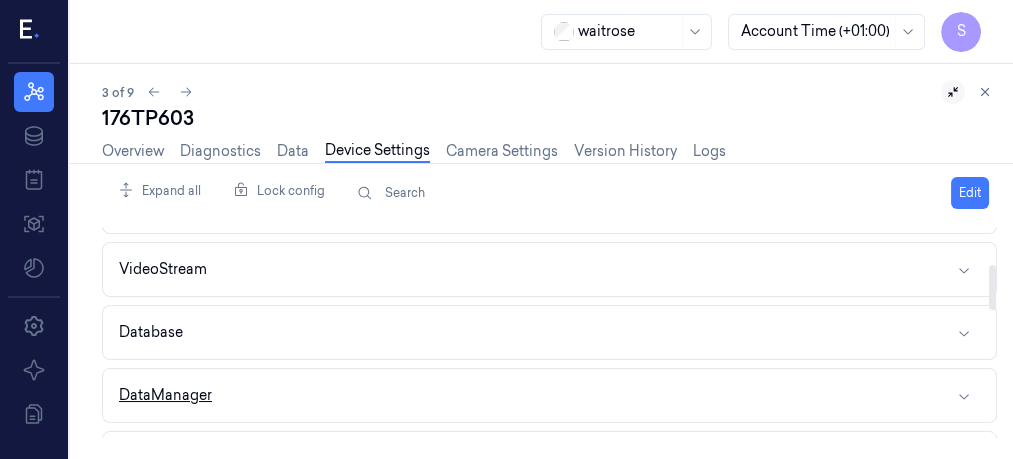 click 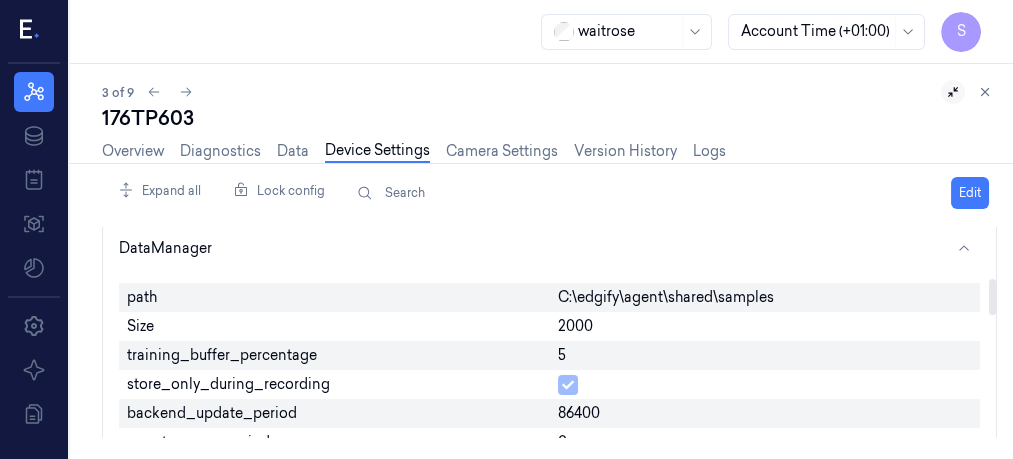 scroll, scrollTop: 330, scrollLeft: 0, axis: vertical 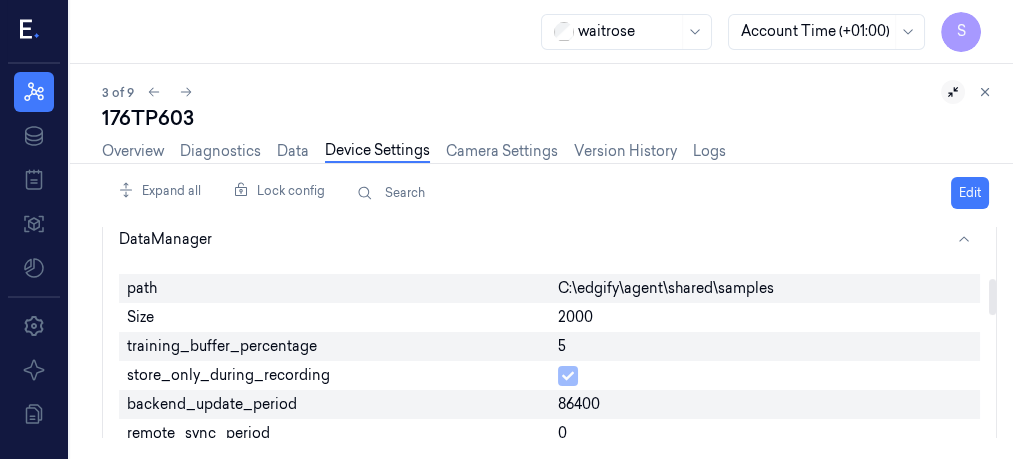 drag, startPoint x: 993, startPoint y: 274, endPoint x: 993, endPoint y: 300, distance: 26 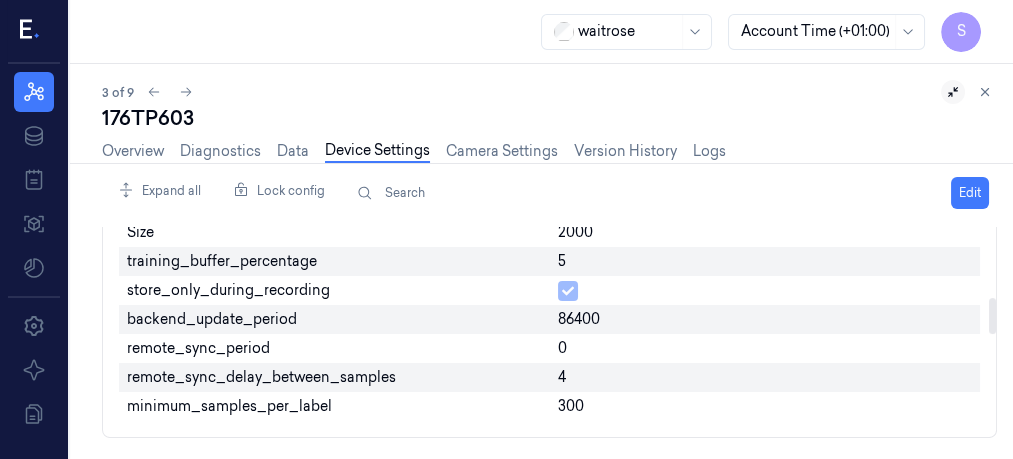 scroll, scrollTop: 453, scrollLeft: 0, axis: vertical 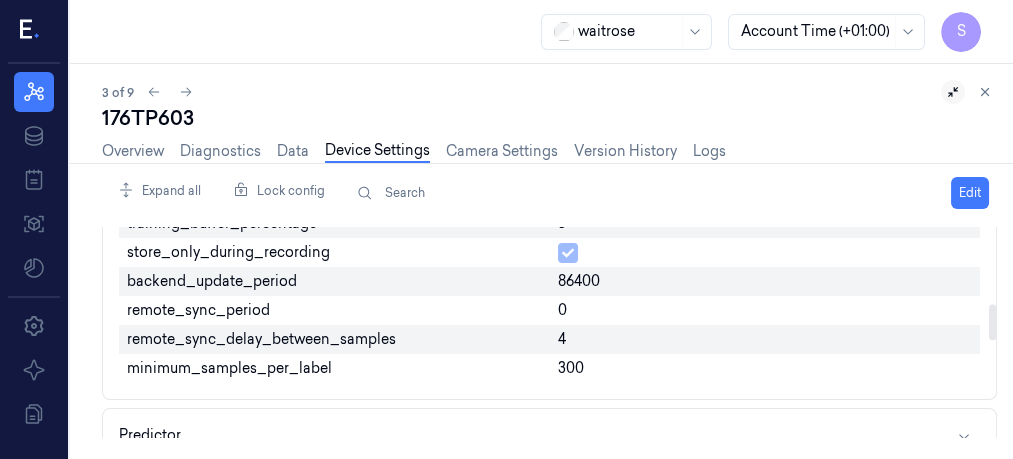 drag, startPoint x: 995, startPoint y: 291, endPoint x: 997, endPoint y: 312, distance: 21.095022 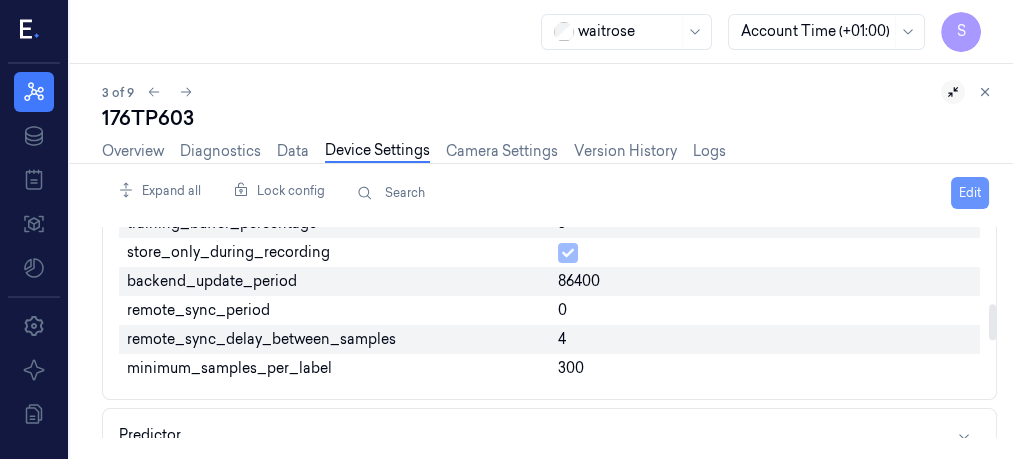 click on "Edit" at bounding box center [970, 193] 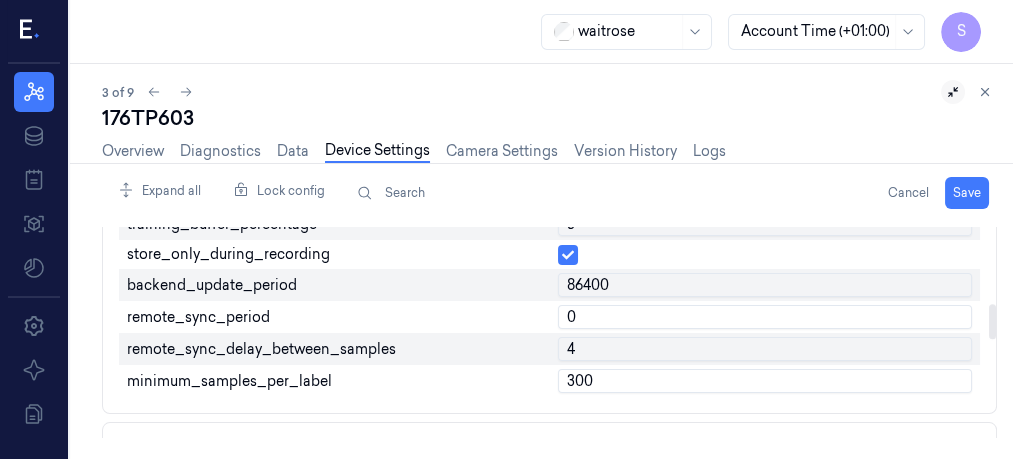 click on "0" at bounding box center [765, 317] 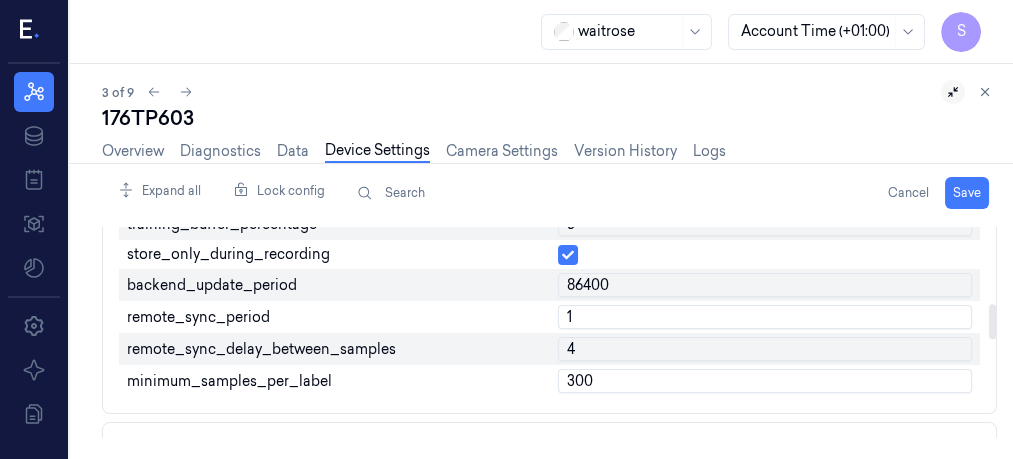 type on "1" 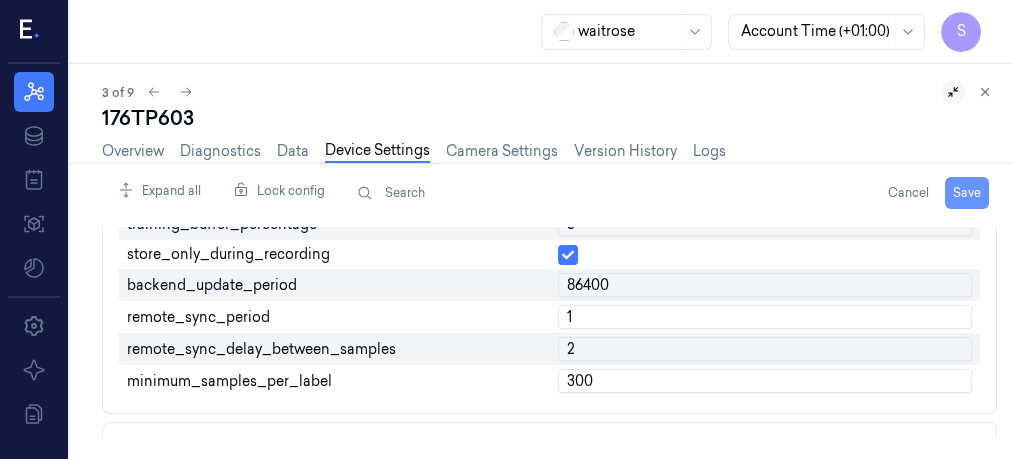 type on "2" 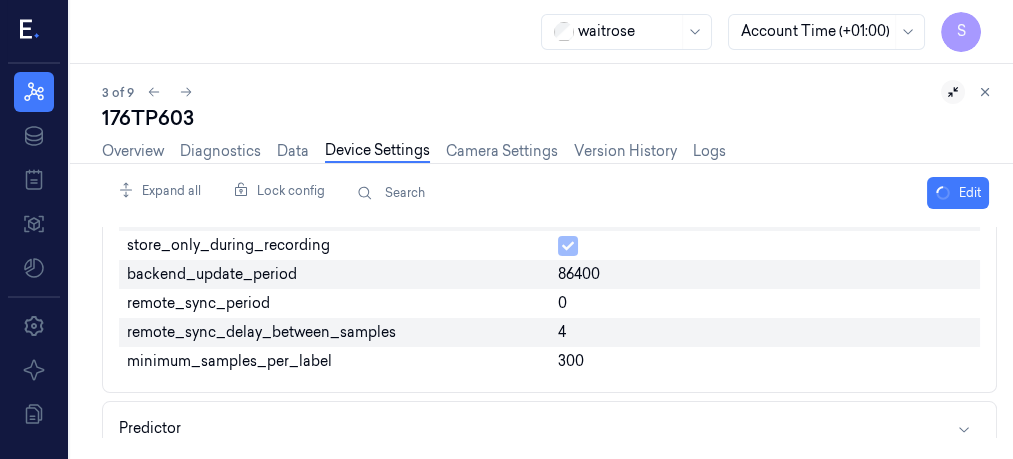 scroll, scrollTop: 453, scrollLeft: 0, axis: vertical 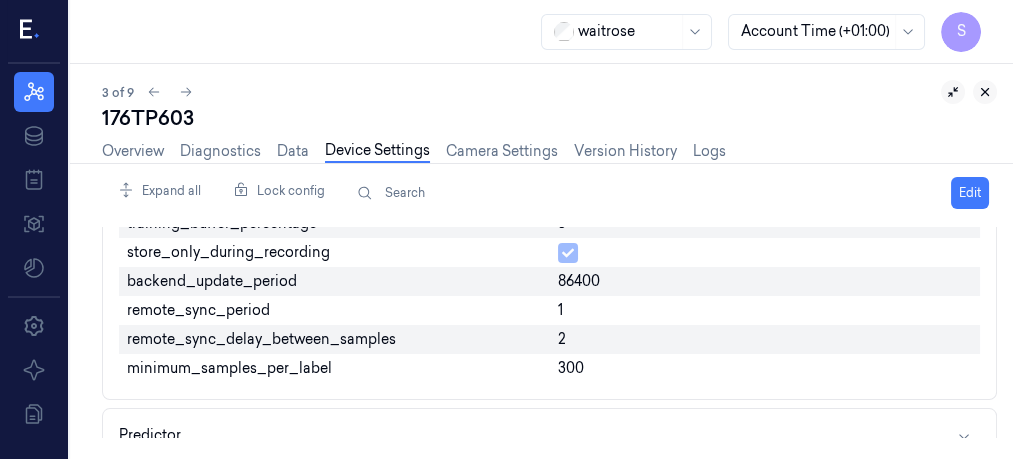 click 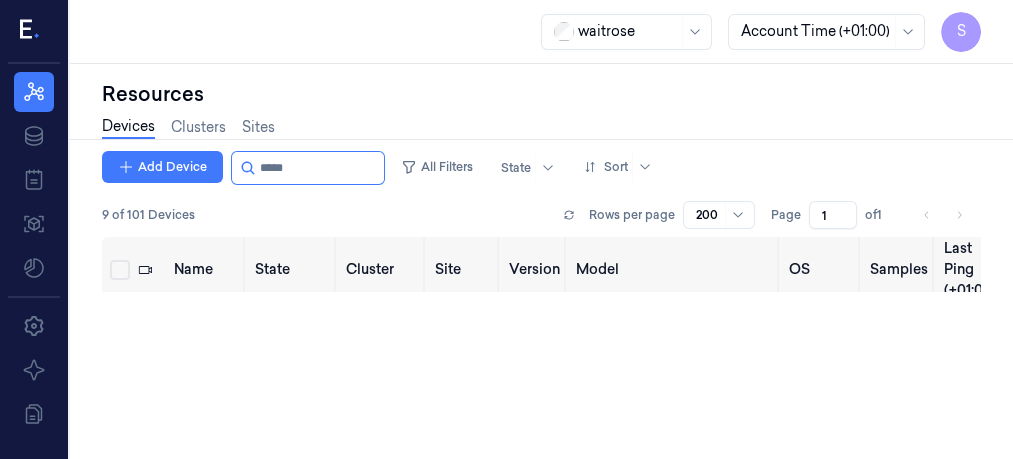 scroll, scrollTop: 0, scrollLeft: 0, axis: both 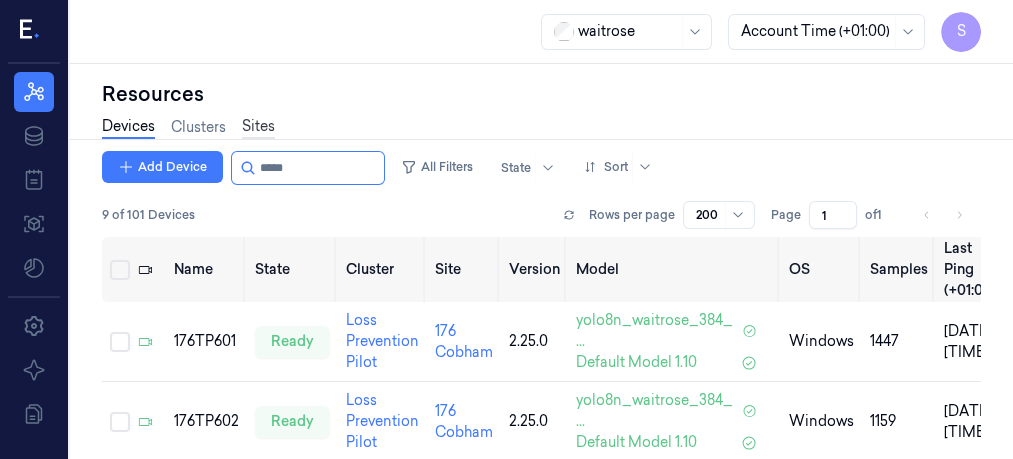click on "Sites" at bounding box center (258, 127) 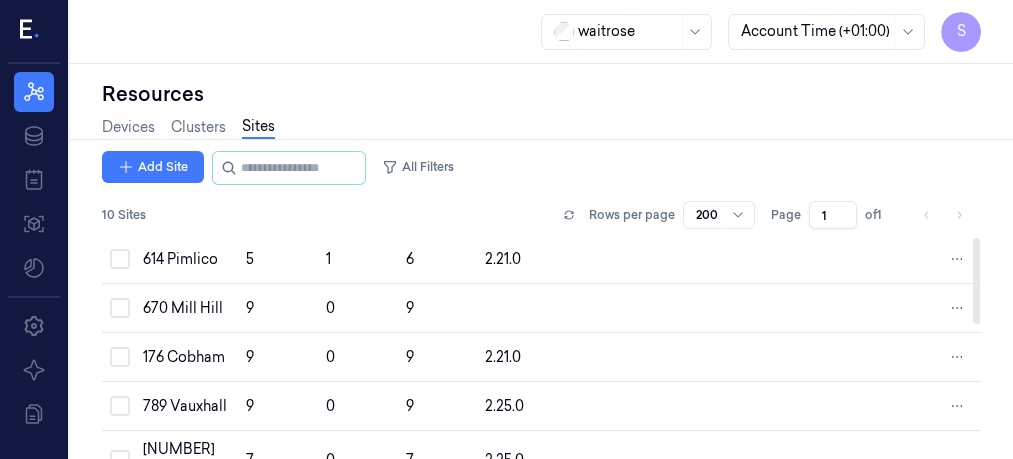 scroll, scrollTop: 0, scrollLeft: 0, axis: both 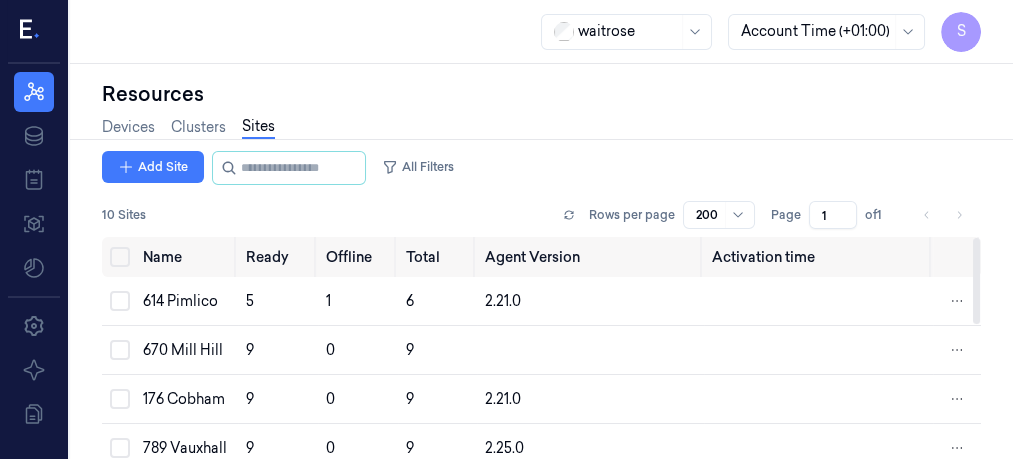 drag, startPoint x: 973, startPoint y: 291, endPoint x: 981, endPoint y: 262, distance: 30.083218 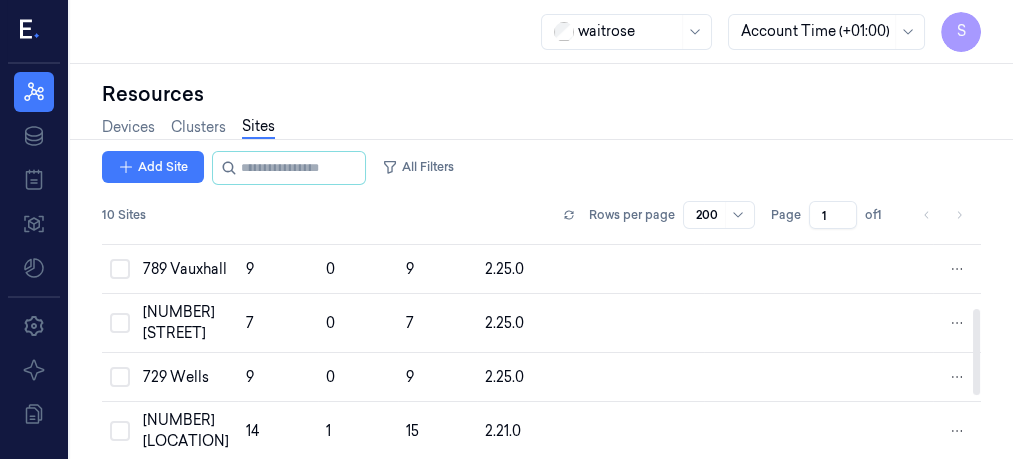 scroll, scrollTop: 176, scrollLeft: 0, axis: vertical 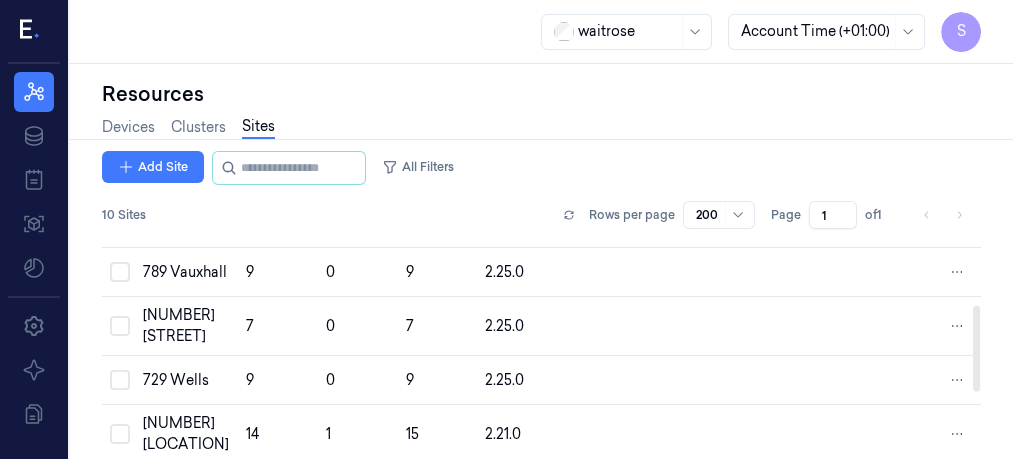 drag, startPoint x: 976, startPoint y: 291, endPoint x: 973, endPoint y: 358, distance: 67.06713 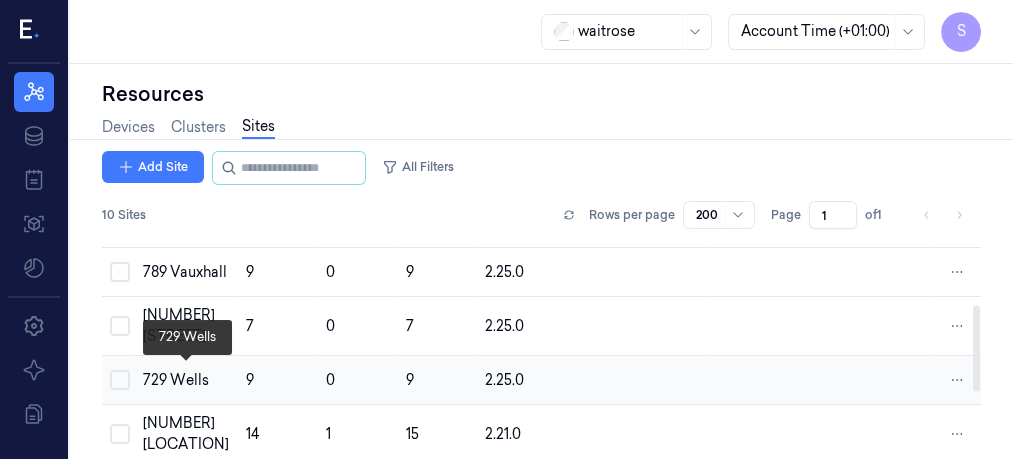 click on "729	Wells" at bounding box center [186, 380] 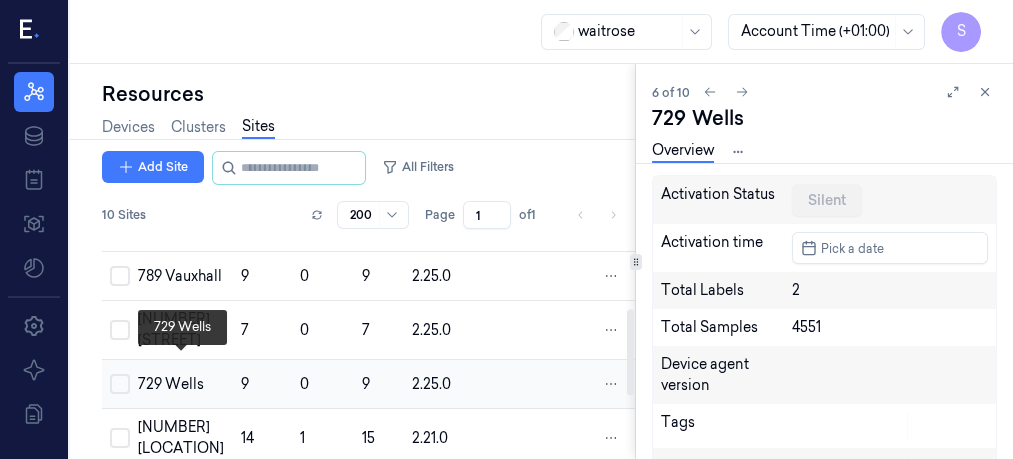 scroll, scrollTop: 0, scrollLeft: 0, axis: both 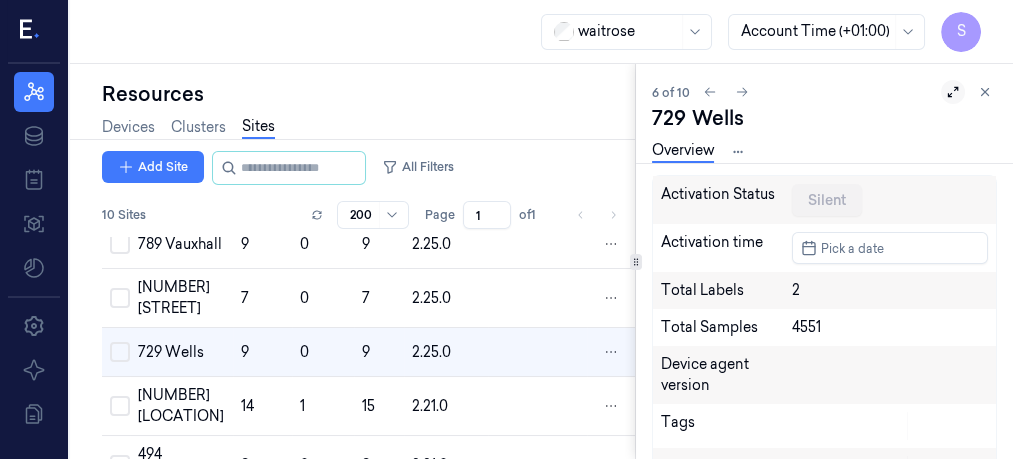 click 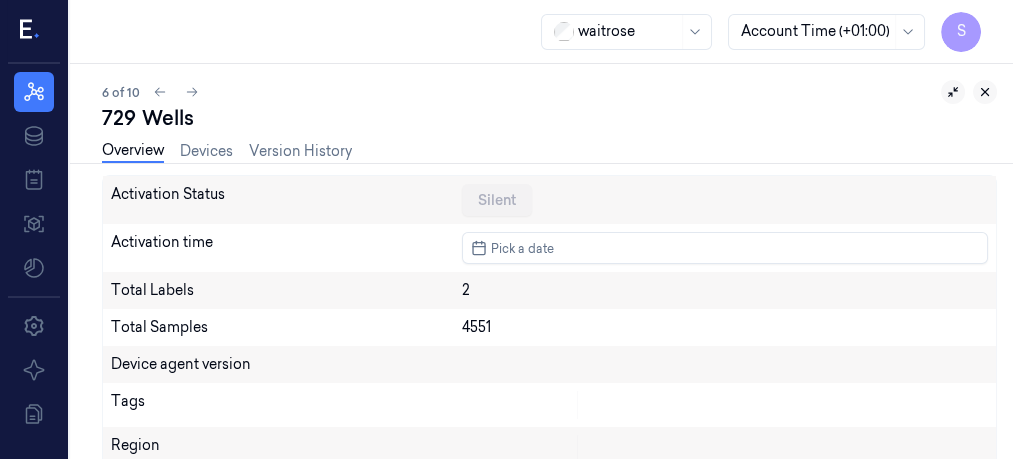 click 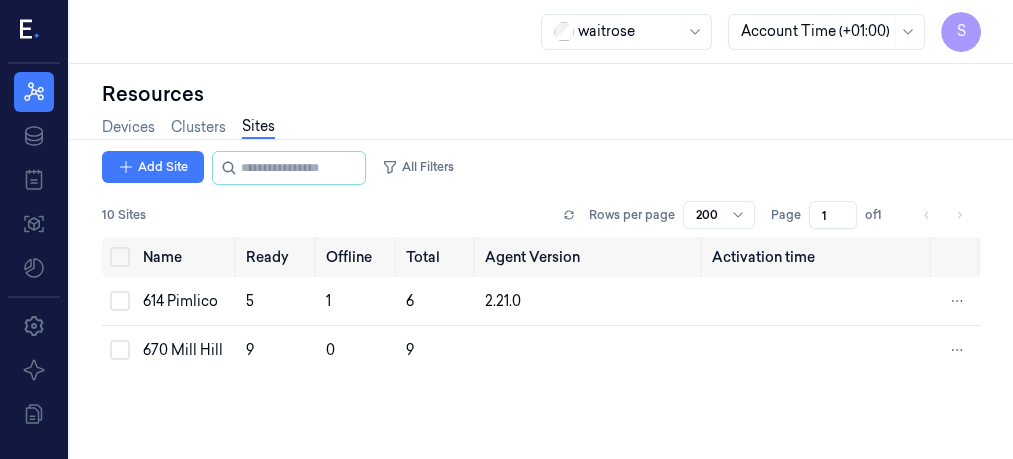 scroll, scrollTop: 0, scrollLeft: 0, axis: both 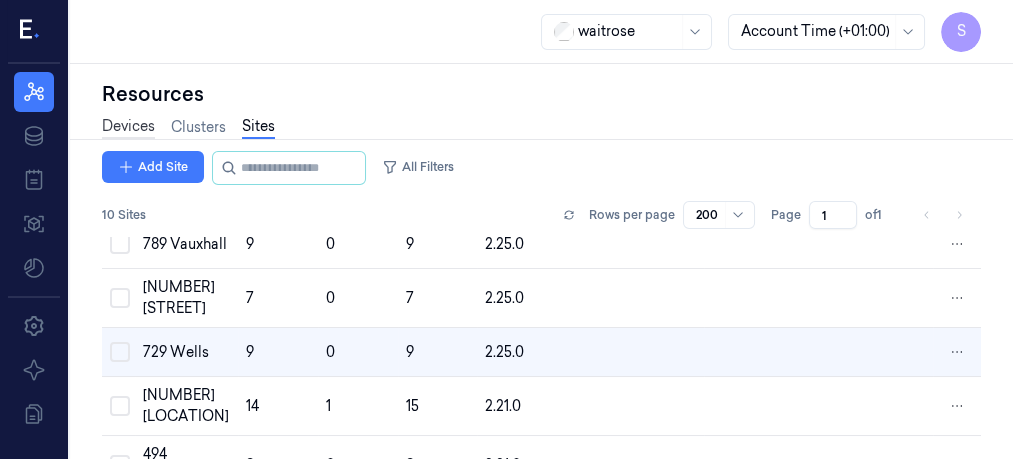 click on "Devices" at bounding box center (128, 127) 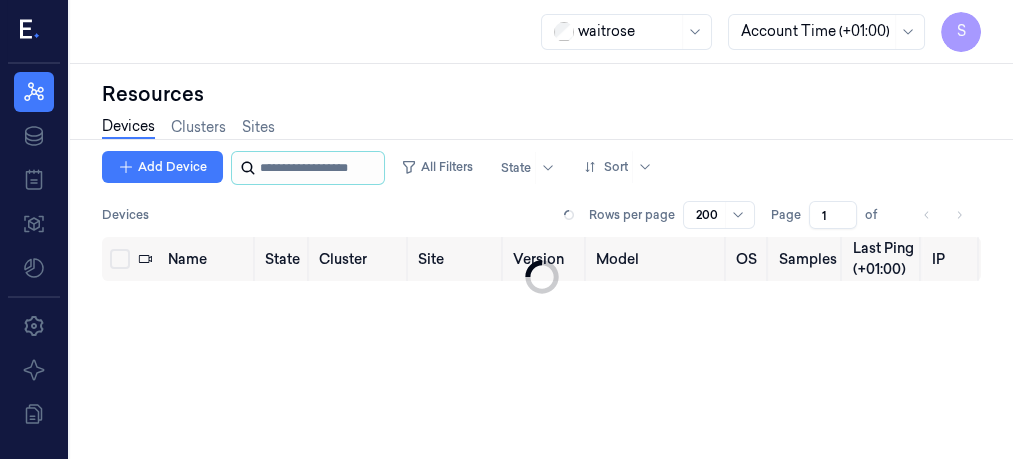 click at bounding box center [320, 168] 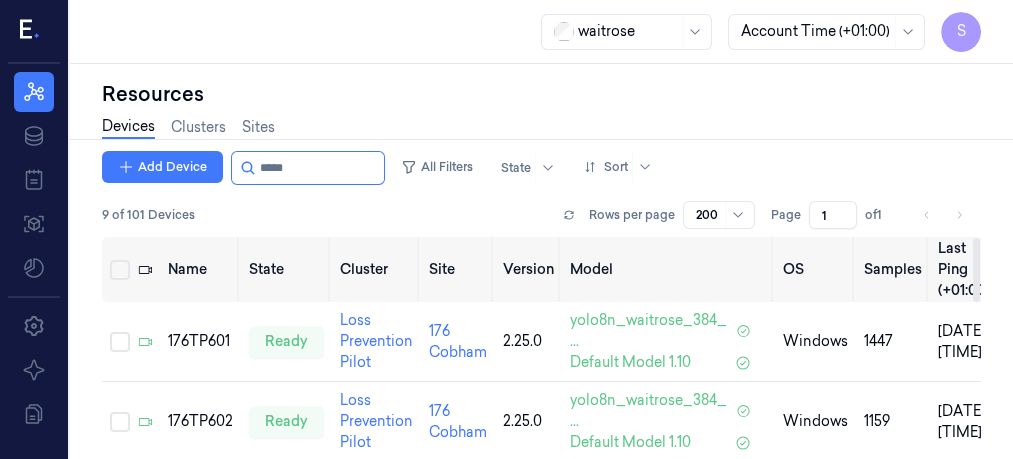 type on "*****" 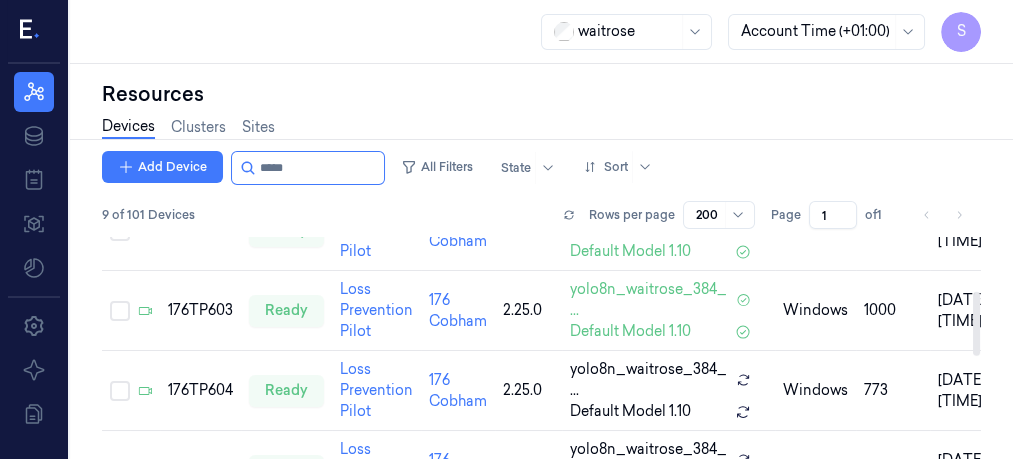 scroll, scrollTop: 187, scrollLeft: 0, axis: vertical 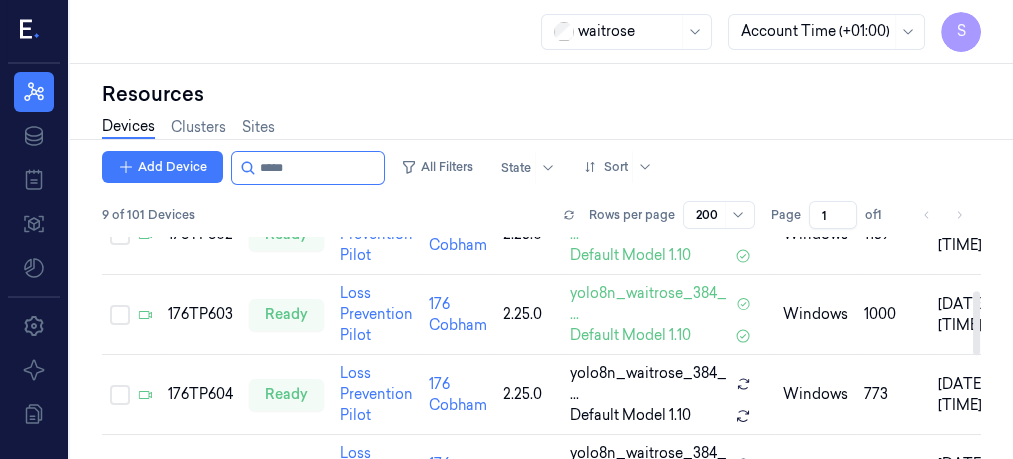 drag, startPoint x: 975, startPoint y: 280, endPoint x: 984, endPoint y: 333, distance: 53.75872 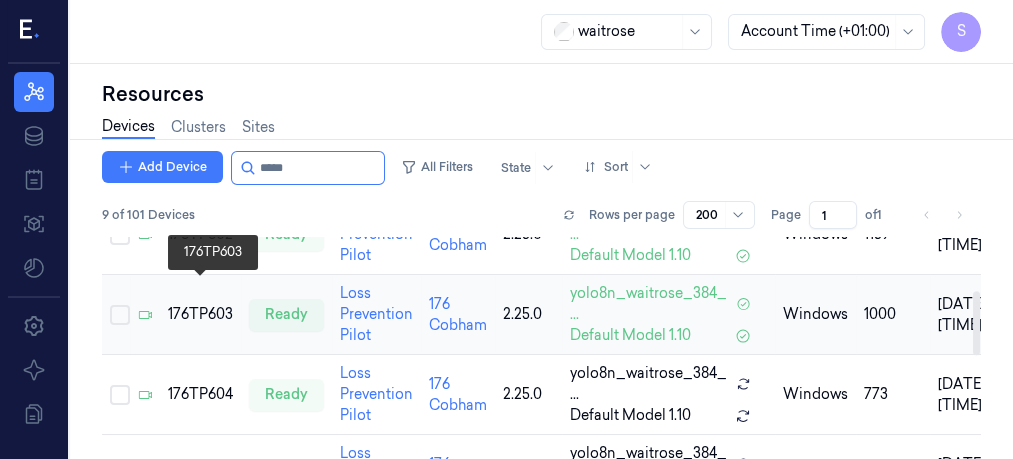 click on "176TP603" at bounding box center [200, 314] 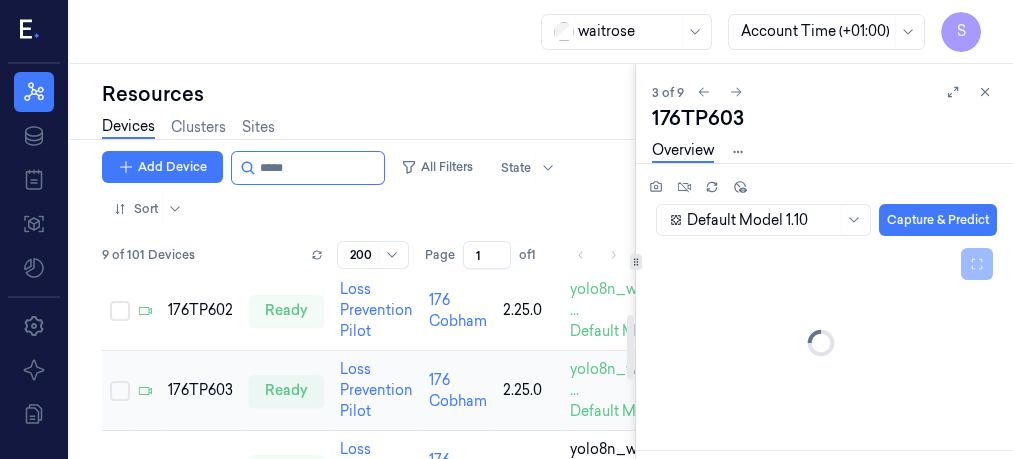 scroll, scrollTop: 130, scrollLeft: 0, axis: vertical 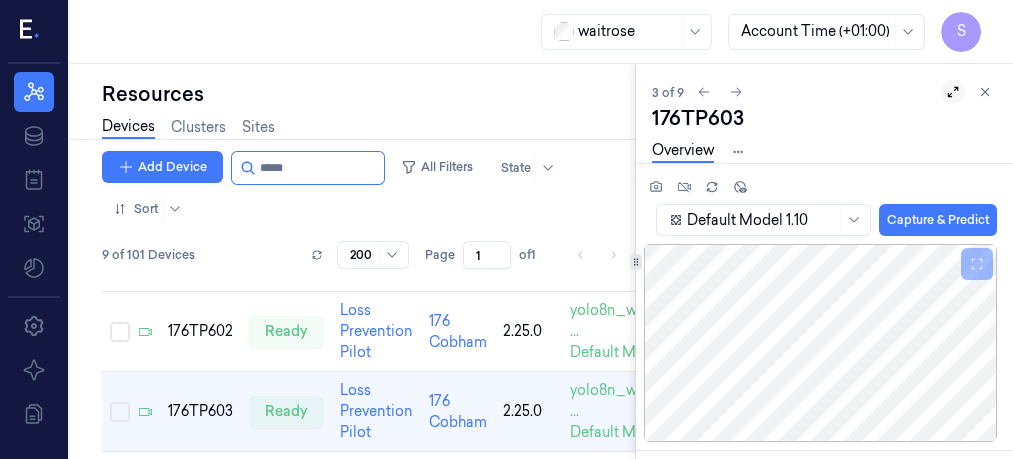 click 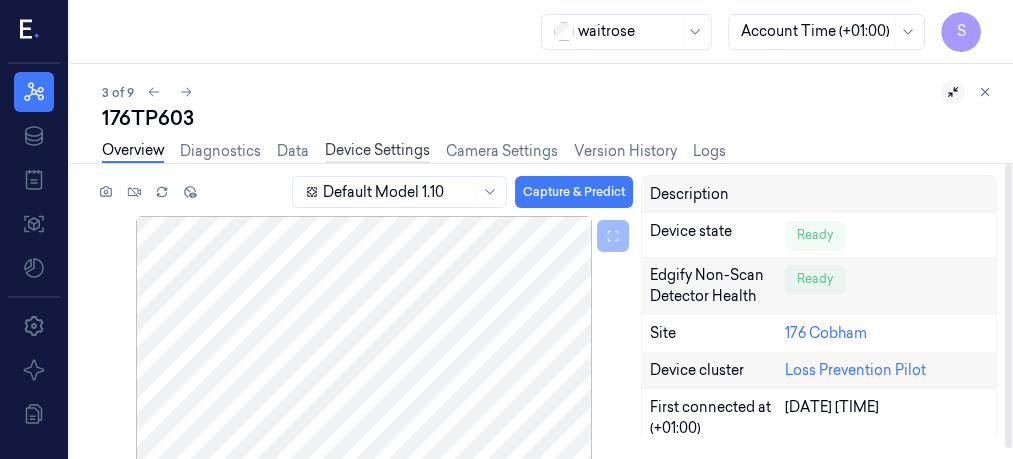 click on "Device Settings" at bounding box center [377, 151] 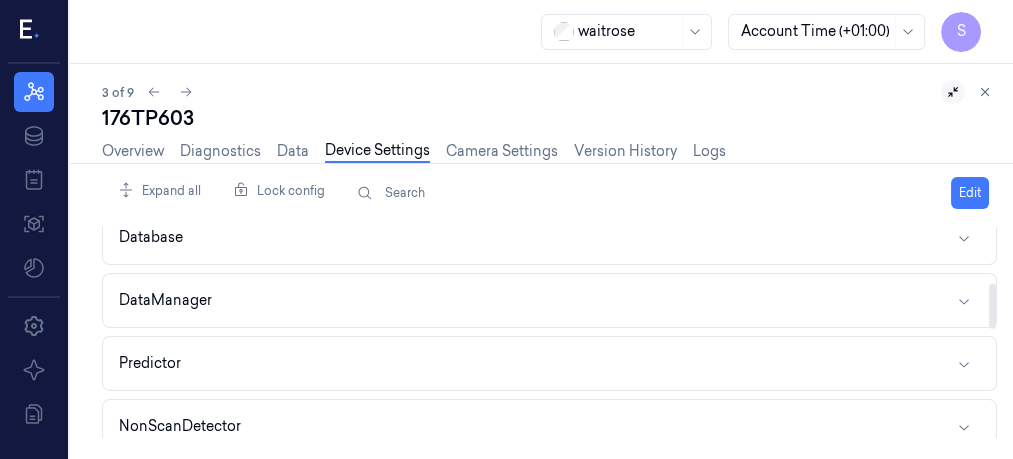scroll, scrollTop: 276, scrollLeft: 0, axis: vertical 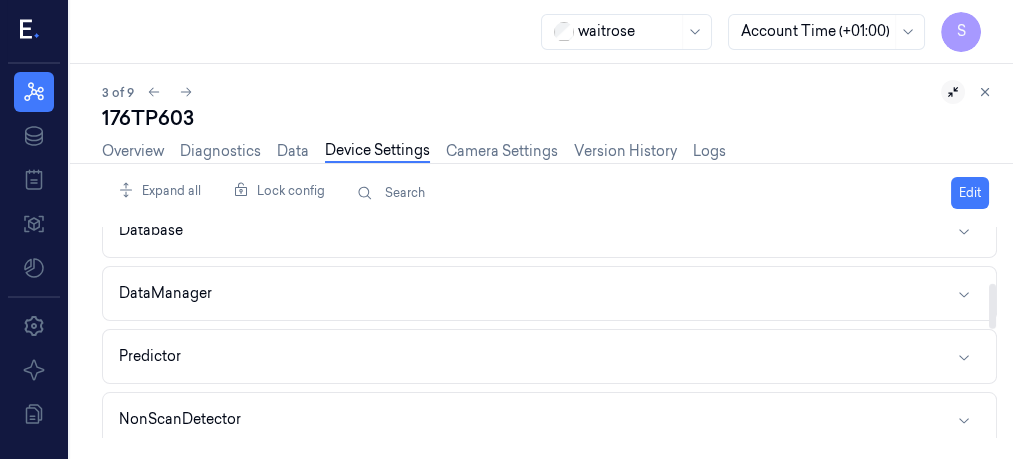 drag, startPoint x: 990, startPoint y: 248, endPoint x: 1005, endPoint y: 306, distance: 59.908264 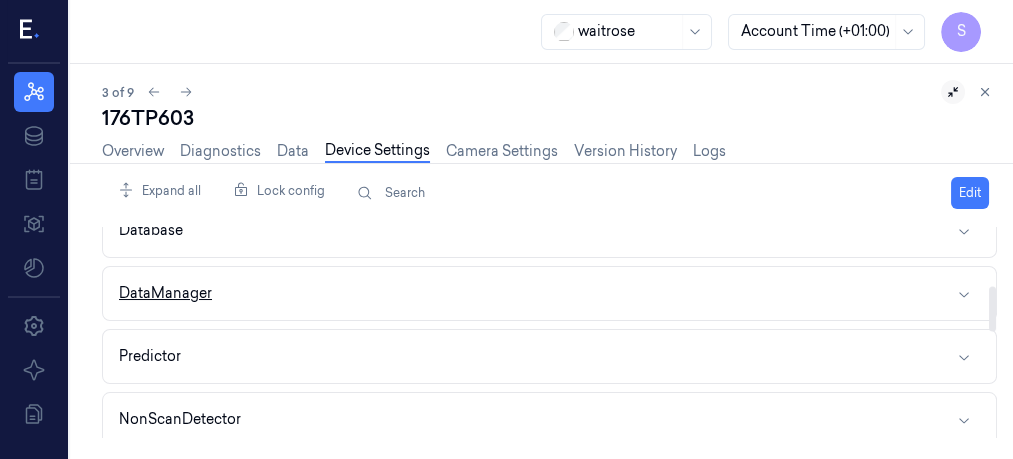 click 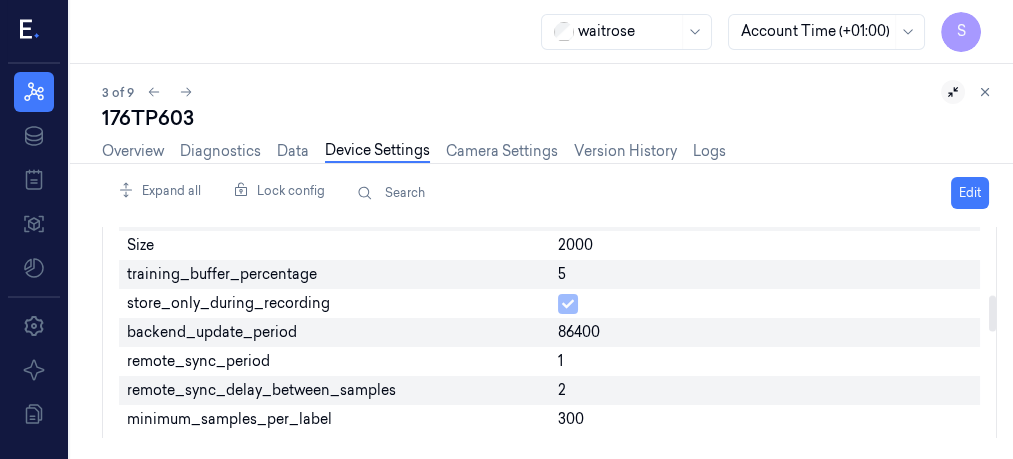 scroll, scrollTop: 417, scrollLeft: 0, axis: vertical 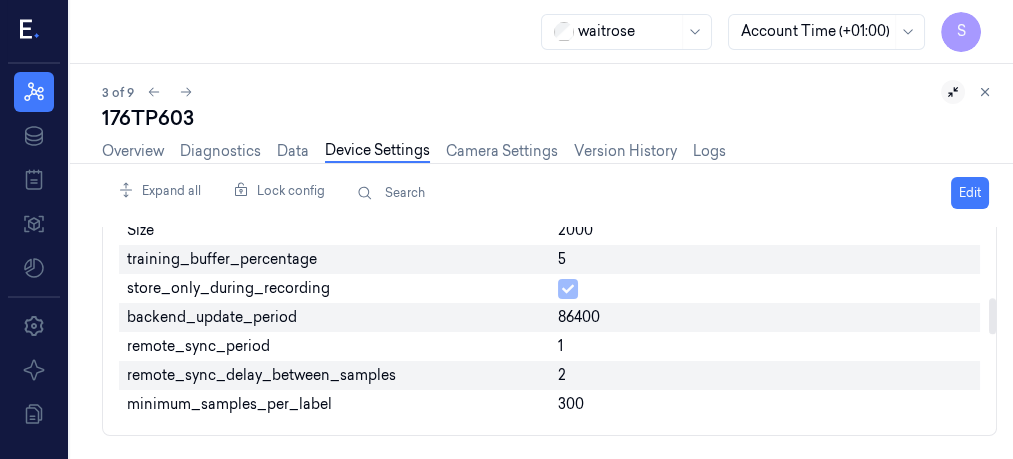 drag, startPoint x: 993, startPoint y: 291, endPoint x: 994, endPoint y: 315, distance: 24.020824 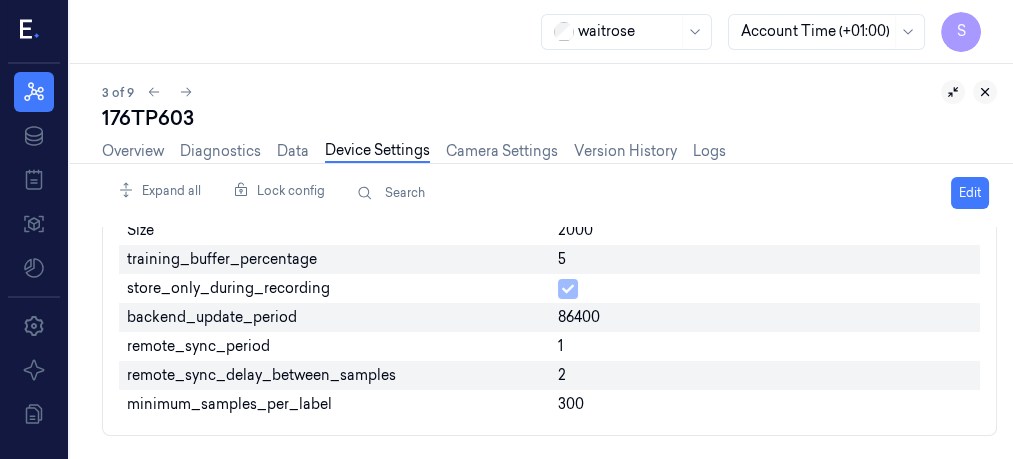 click 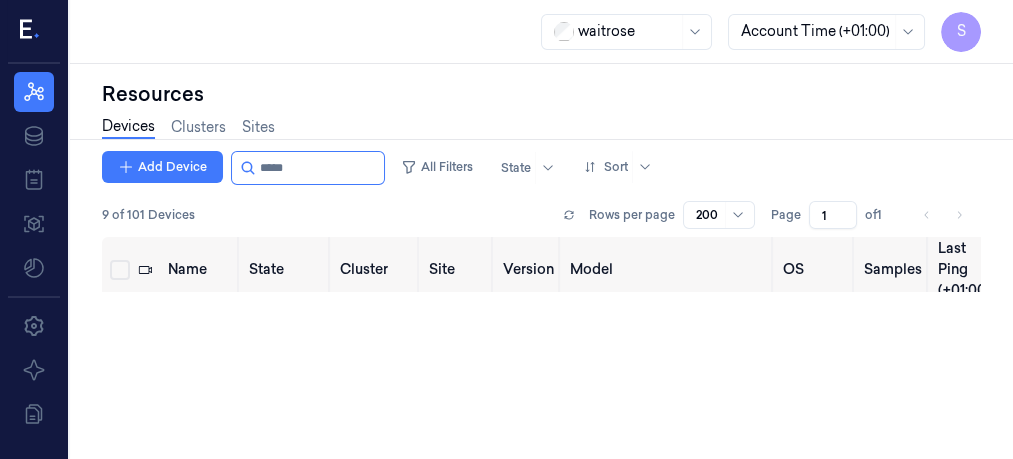 scroll, scrollTop: 0, scrollLeft: 0, axis: both 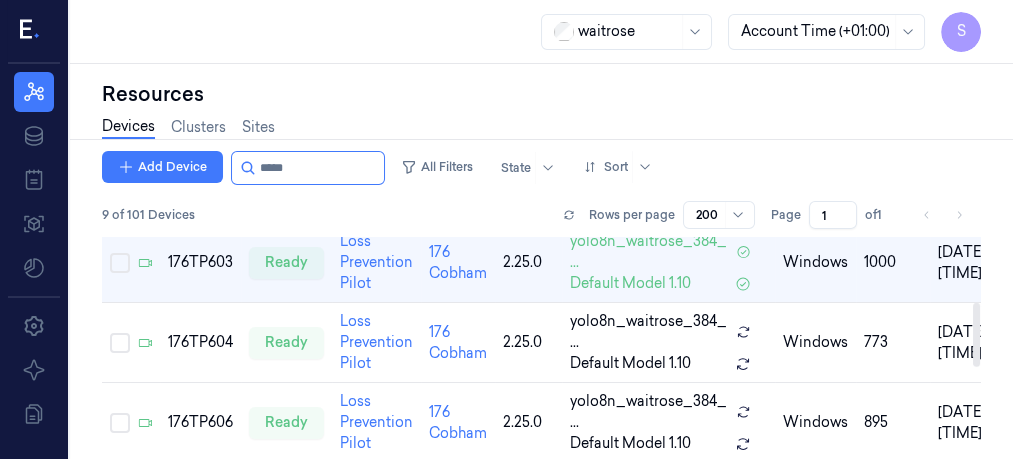 drag, startPoint x: 975, startPoint y: 280, endPoint x: 992, endPoint y: 348, distance: 70.0928 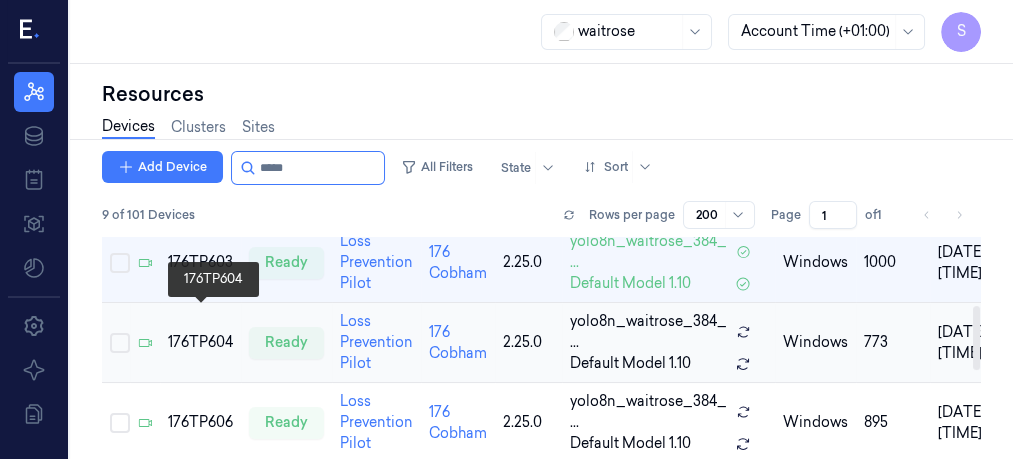 click on "176TP604" at bounding box center [200, 342] 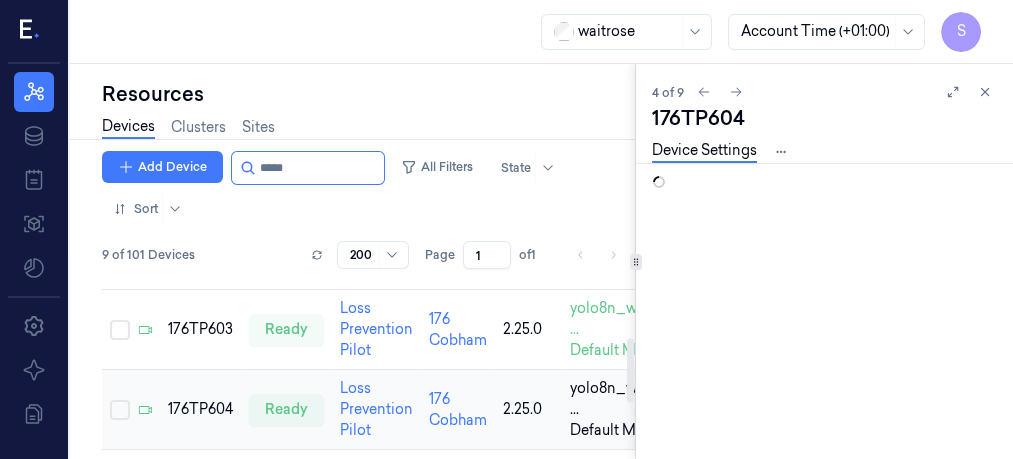 scroll, scrollTop: 210, scrollLeft: 0, axis: vertical 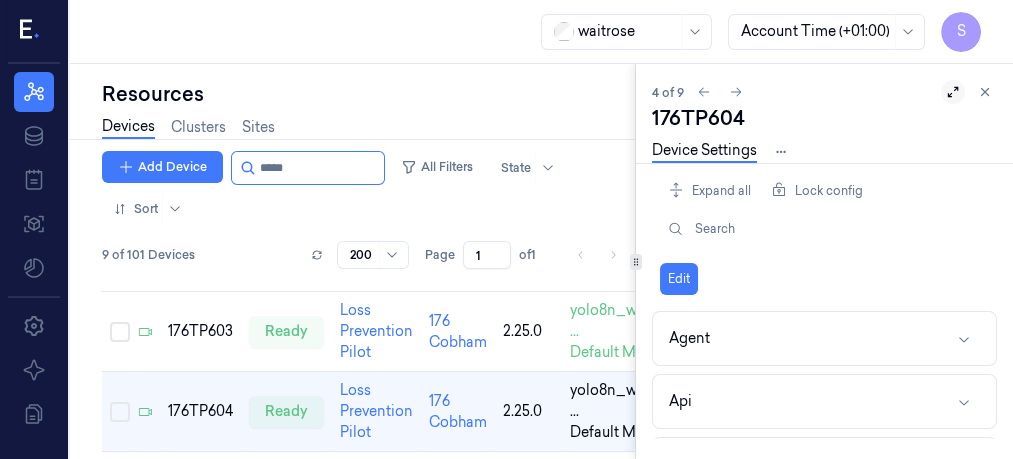 click 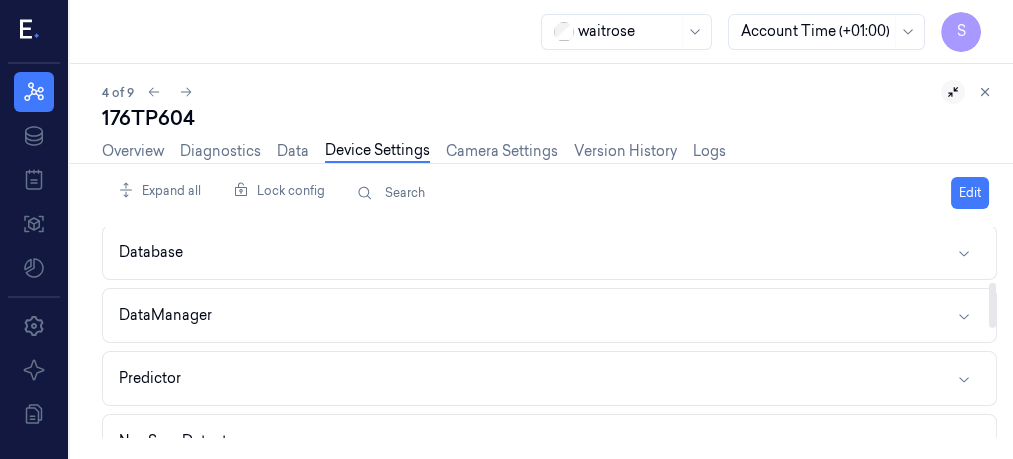 scroll, scrollTop: 259, scrollLeft: 0, axis: vertical 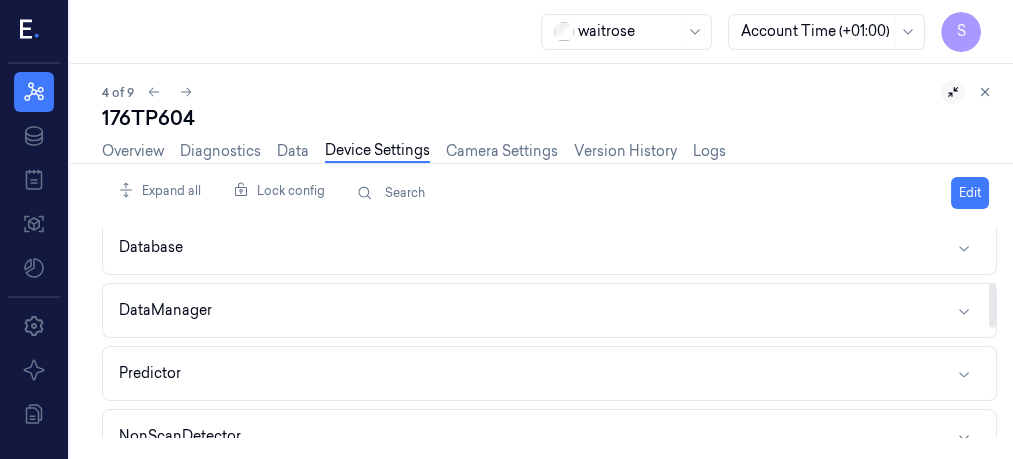 drag, startPoint x: 992, startPoint y: 243, endPoint x: 1000, endPoint y: 298, distance: 55.578773 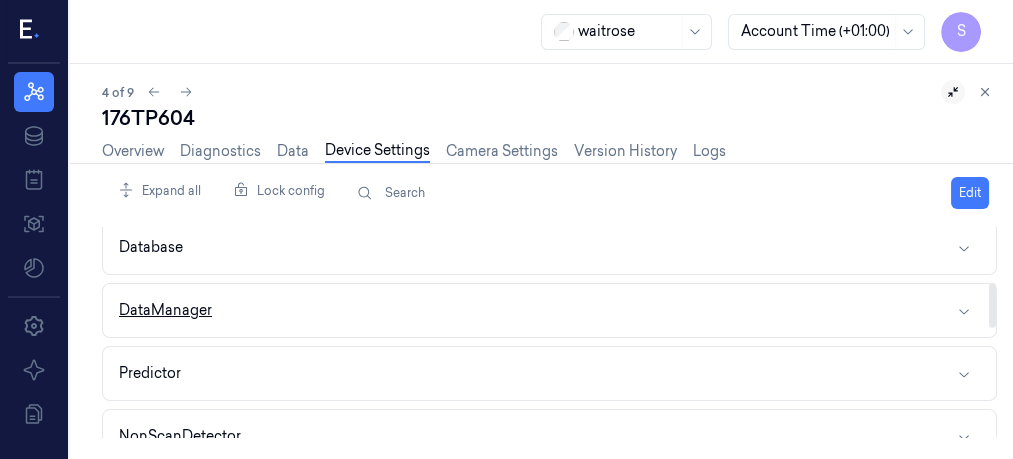 click 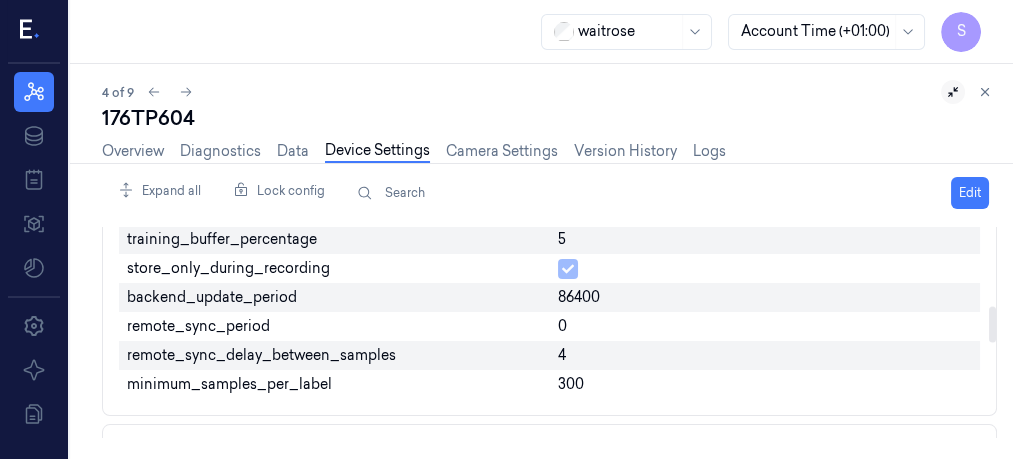 scroll, scrollTop: 469, scrollLeft: 0, axis: vertical 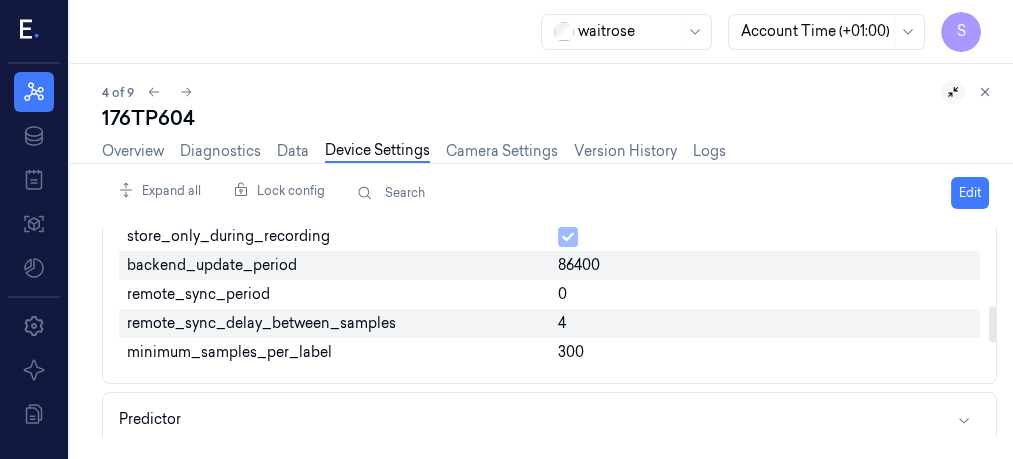 drag, startPoint x: 992, startPoint y: 280, endPoint x: 1001, endPoint y: 316, distance: 37.107952 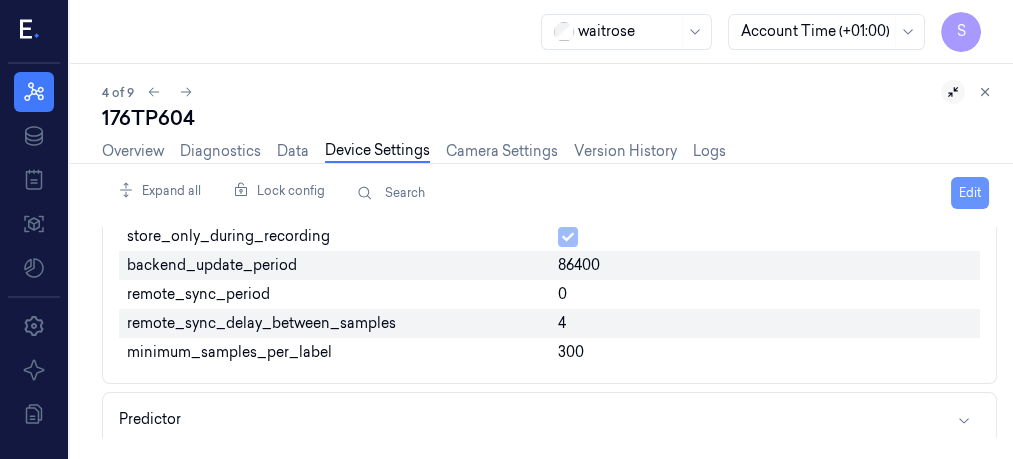 click on "Edit" at bounding box center [970, 193] 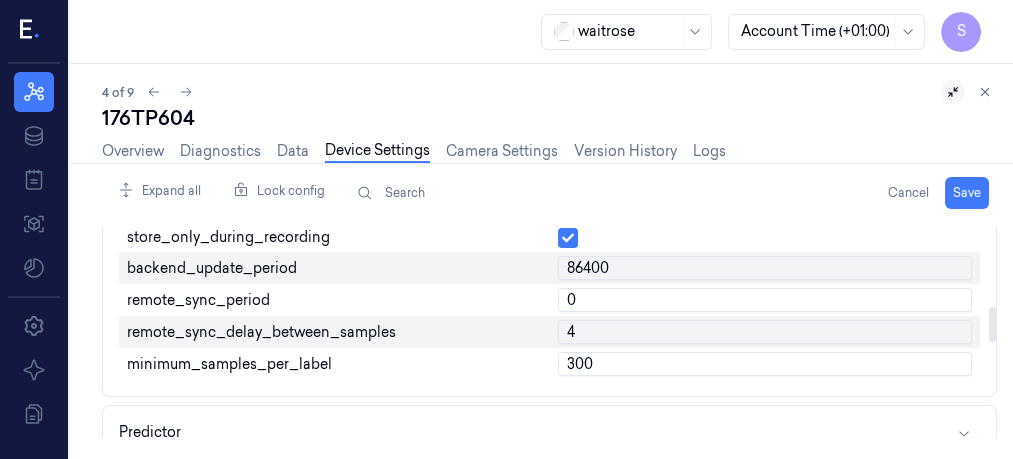 click on "0" at bounding box center [765, 300] 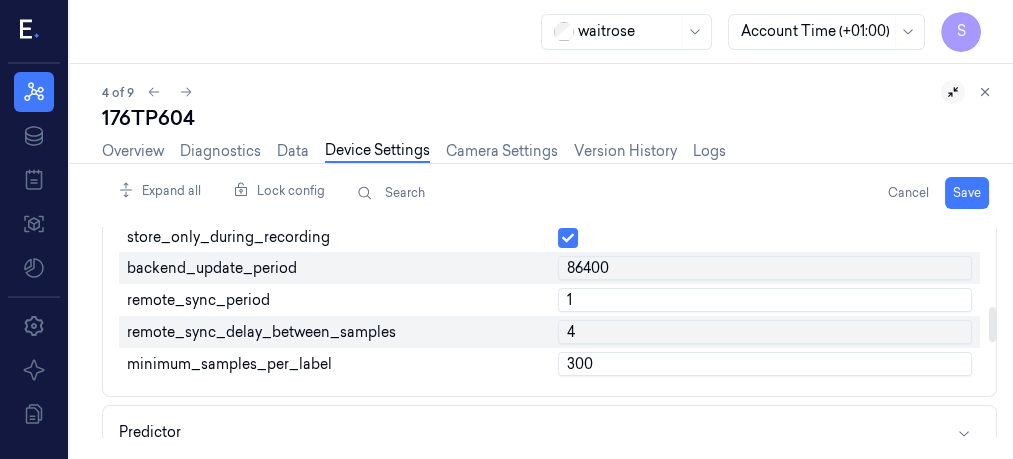 type on "1" 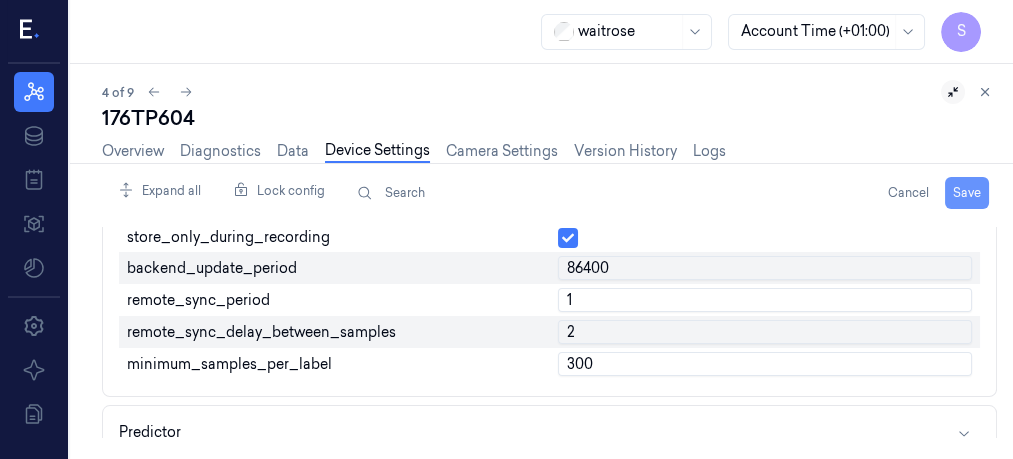 type on "2" 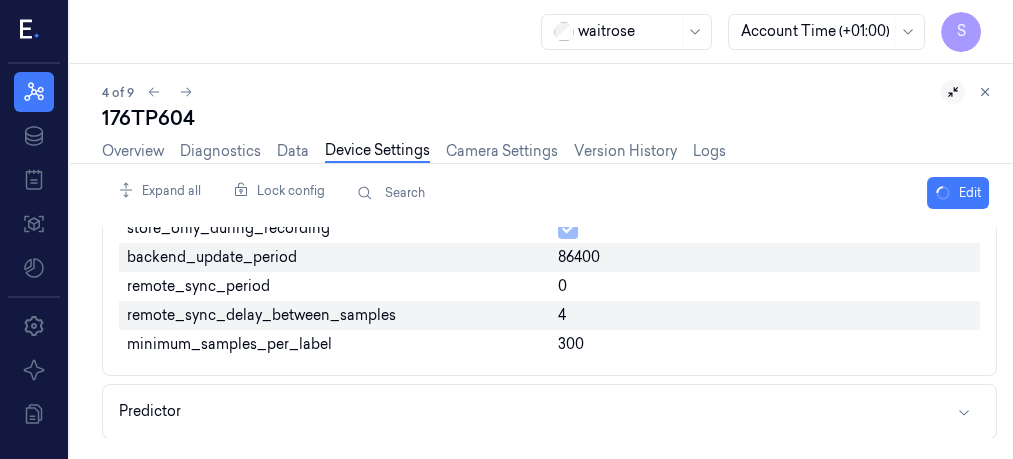 scroll, scrollTop: 469, scrollLeft: 0, axis: vertical 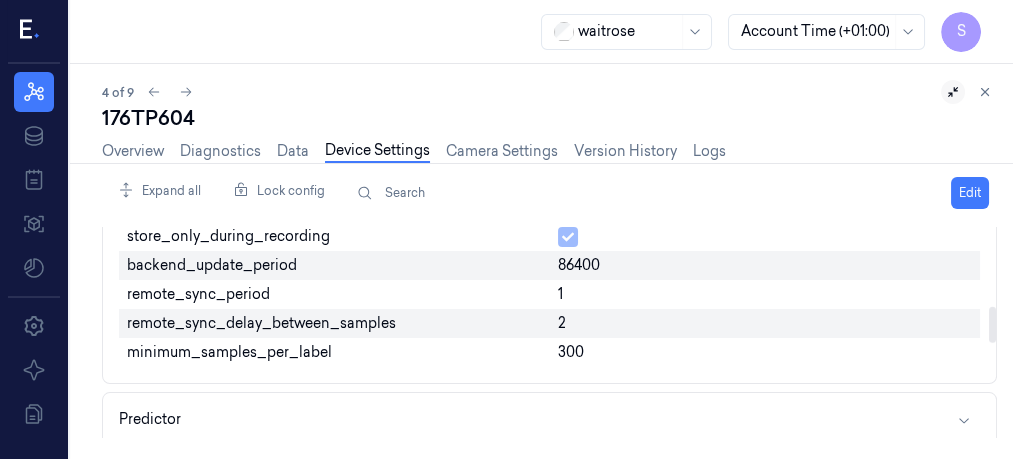click on "86400" at bounding box center [765, 265] 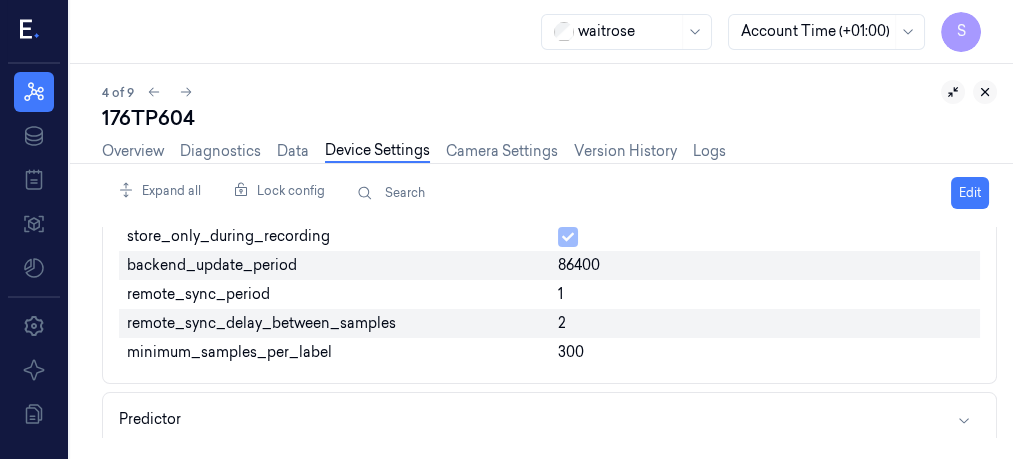 click 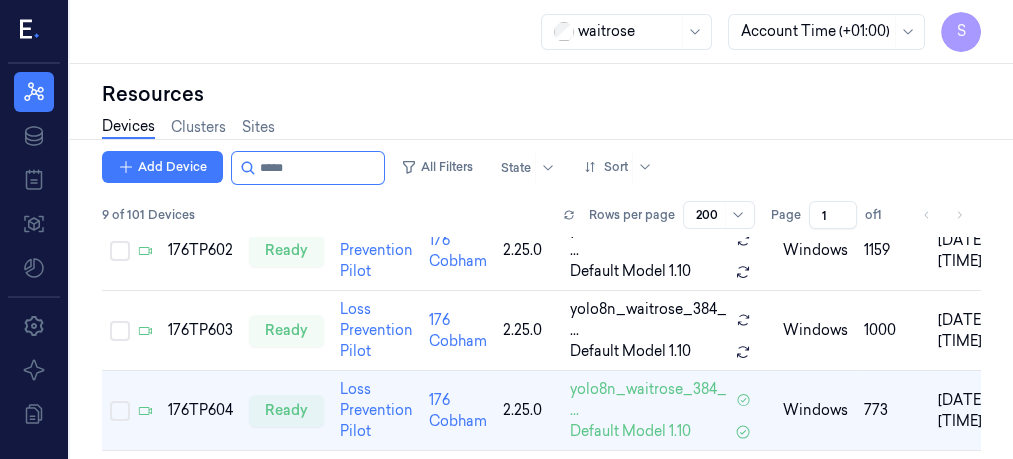 scroll, scrollTop: 210, scrollLeft: 0, axis: vertical 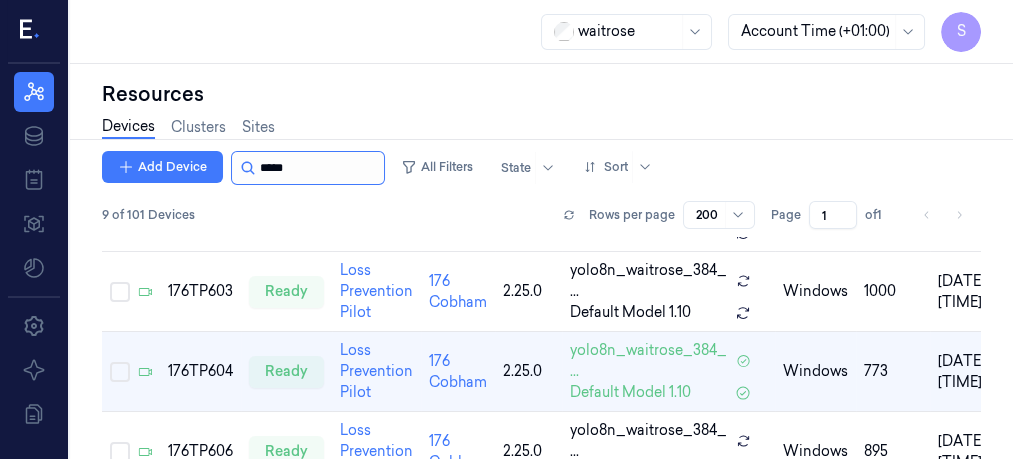 click at bounding box center [320, 168] 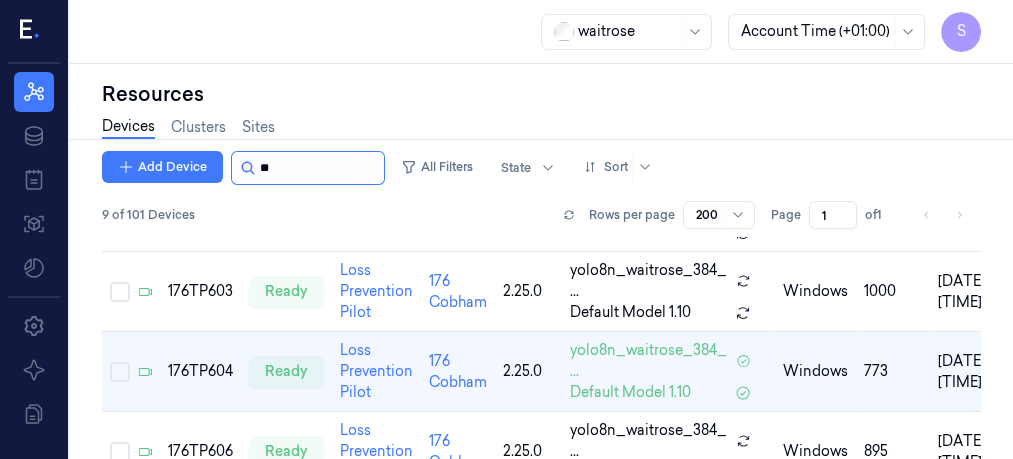 type on "*" 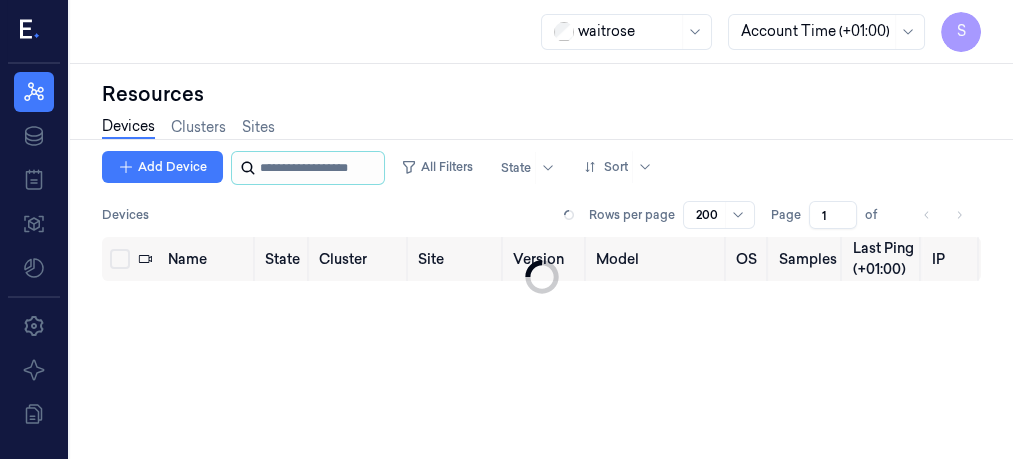 scroll, scrollTop: 0, scrollLeft: 0, axis: both 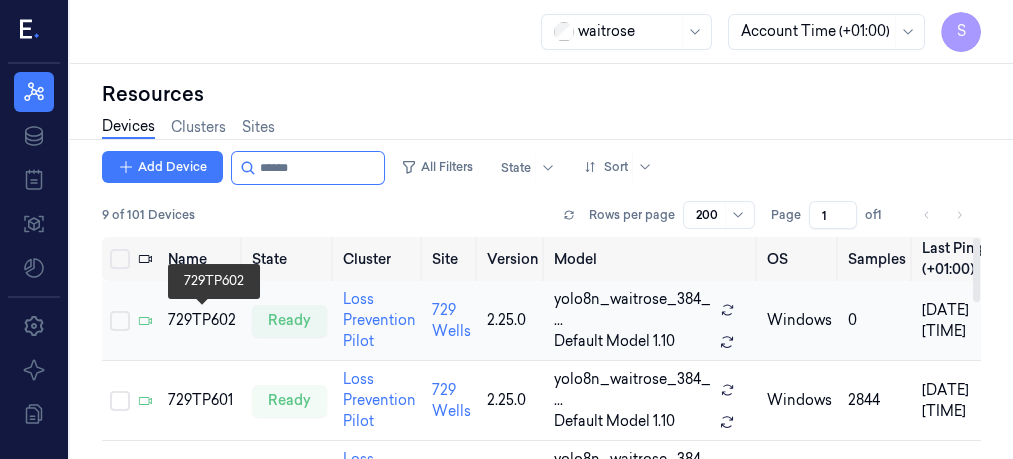 type on "******" 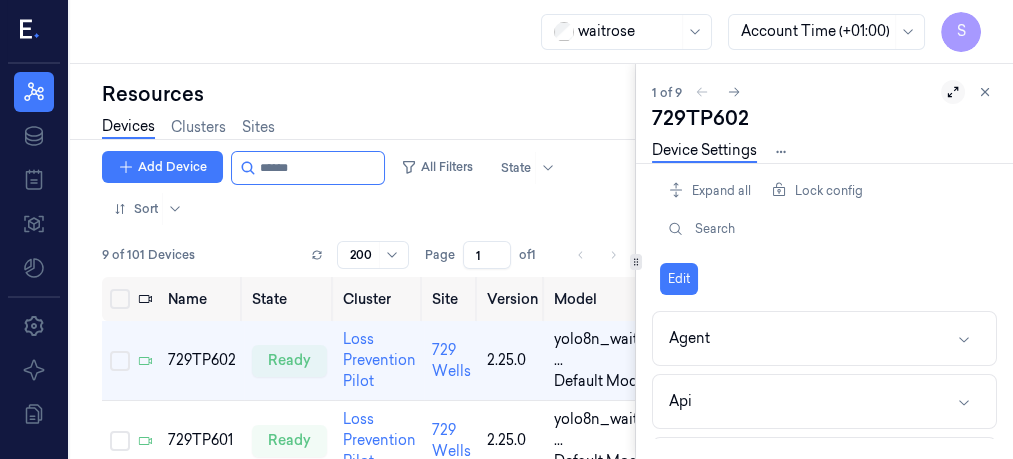 click at bounding box center [953, 92] 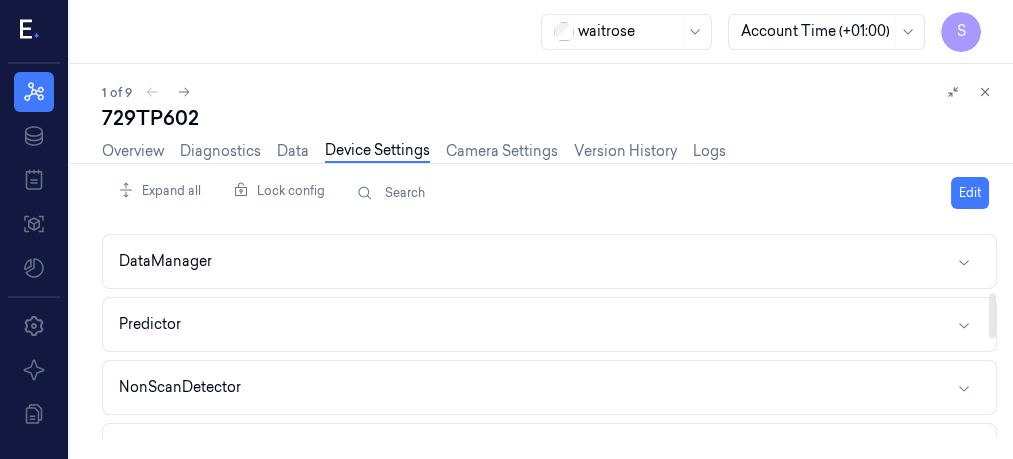 drag, startPoint x: 992, startPoint y: 243, endPoint x: 996, endPoint y: 308, distance: 65.12296 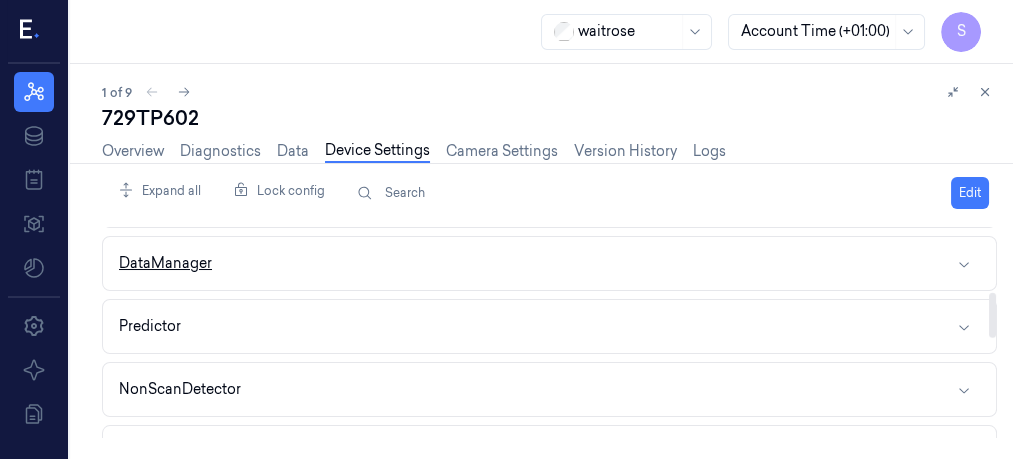 click 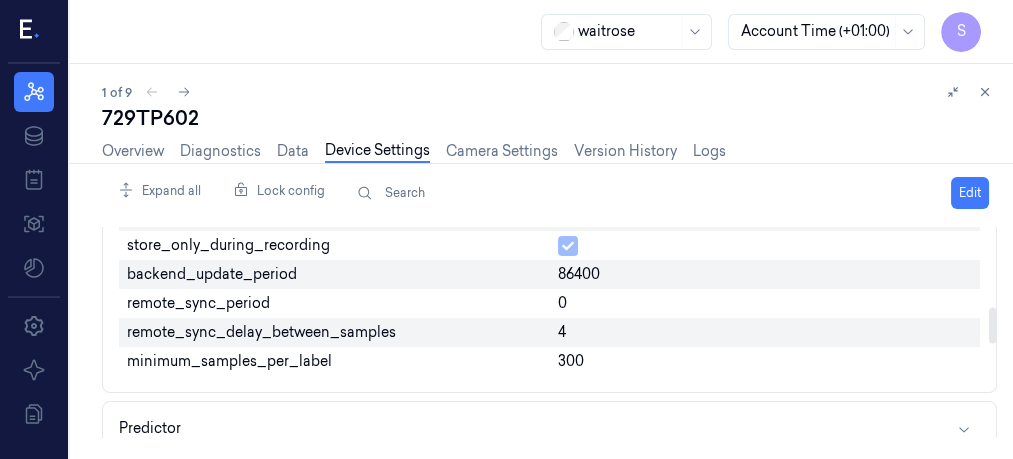 scroll, scrollTop: 456, scrollLeft: 0, axis: vertical 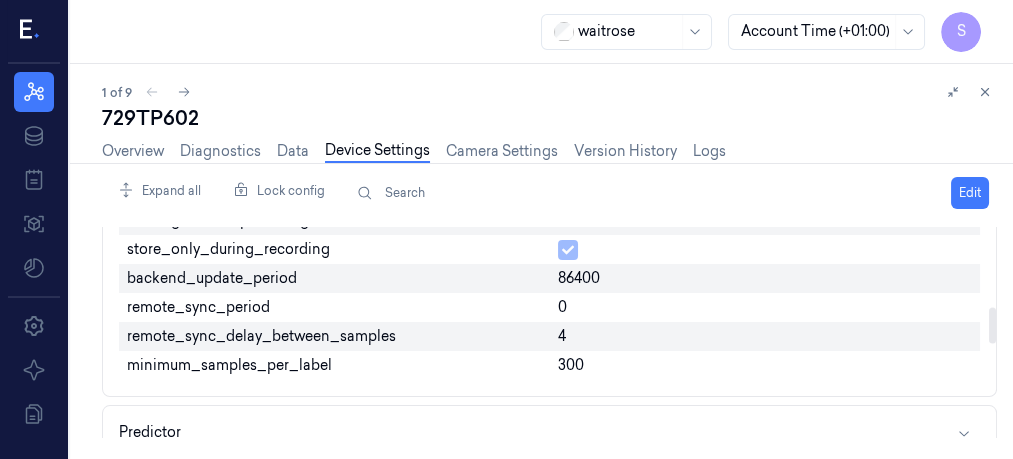 drag, startPoint x: 993, startPoint y: 296, endPoint x: 996, endPoint y: 321, distance: 25.179358 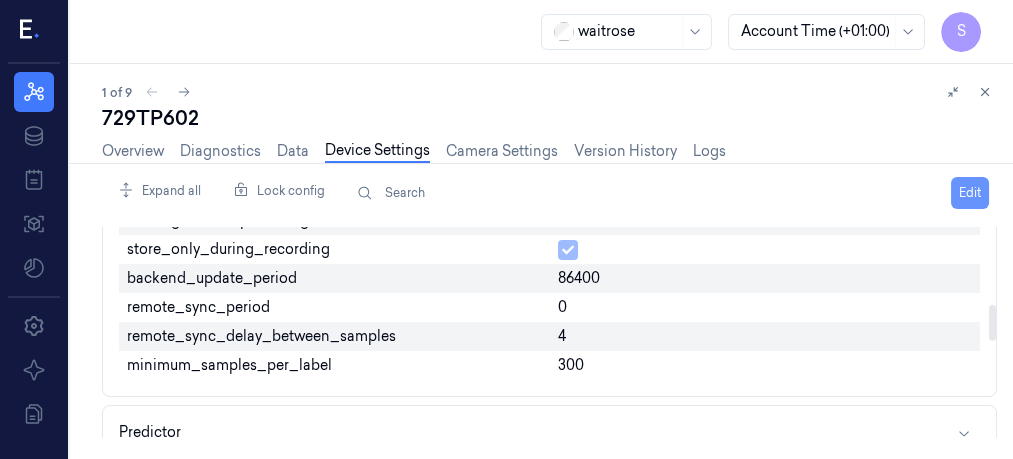 click on "Edit" at bounding box center (970, 193) 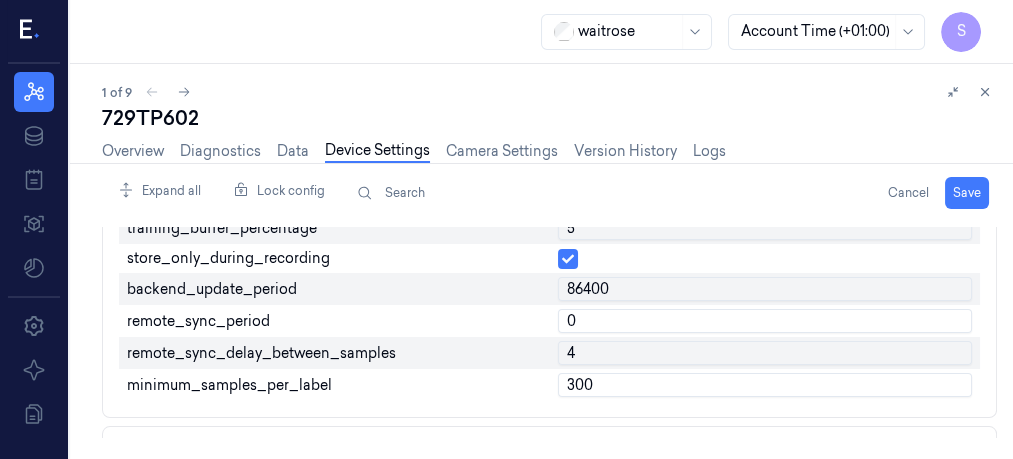 scroll, scrollTop: 463, scrollLeft: 0, axis: vertical 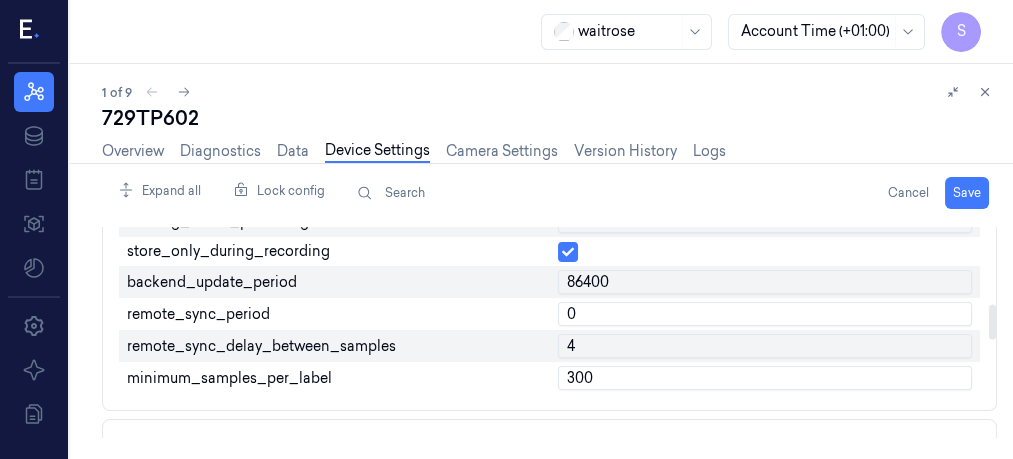 click on "0" at bounding box center (765, 314) 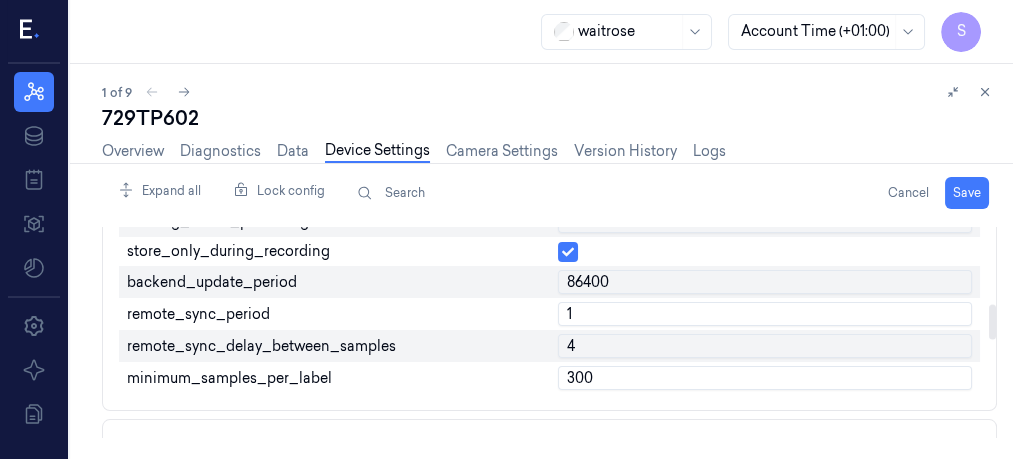 type on "1" 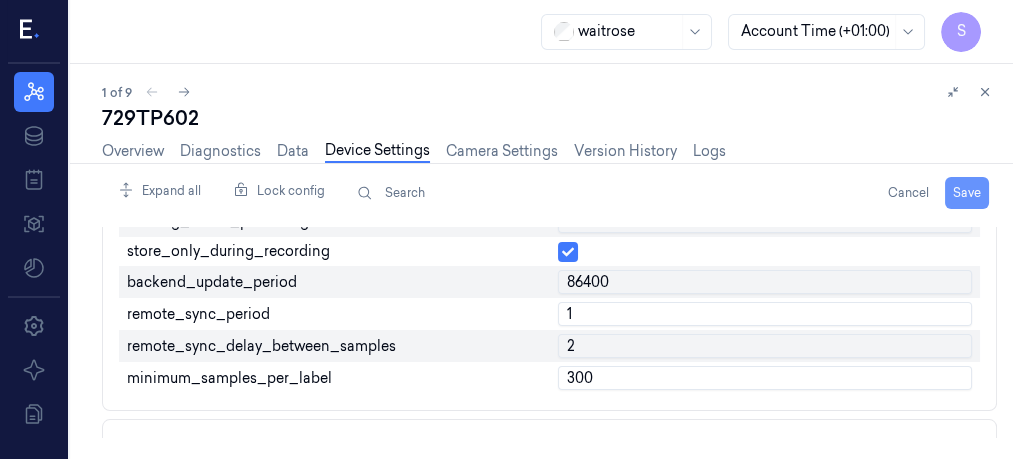 type on "2" 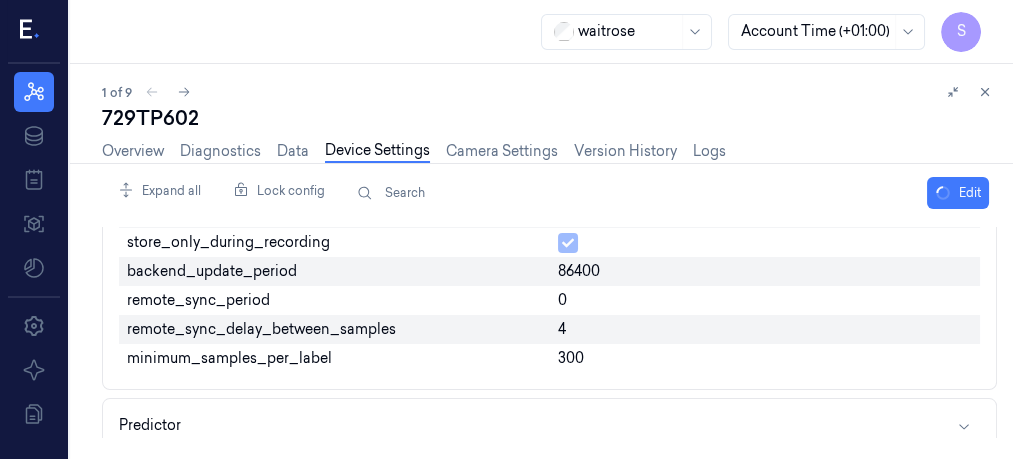 scroll, scrollTop: 456, scrollLeft: 0, axis: vertical 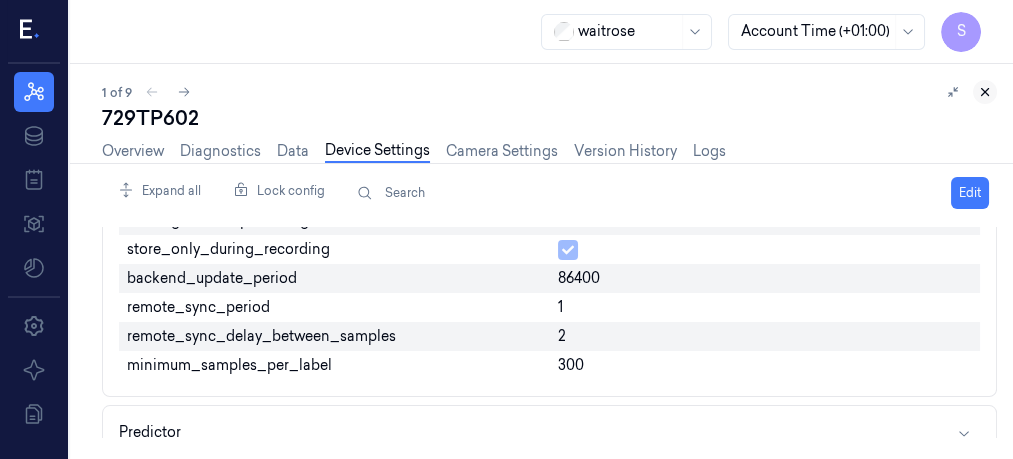 click 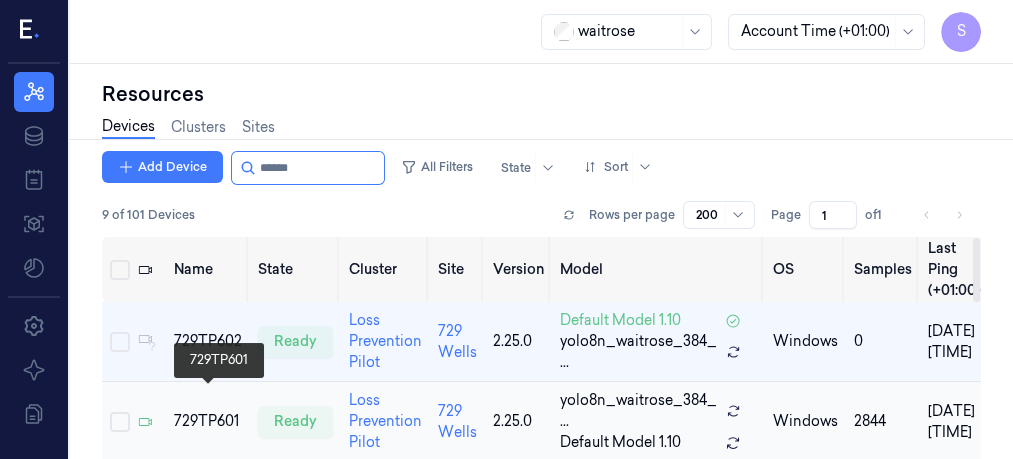 click on "729TP601" at bounding box center [208, 421] 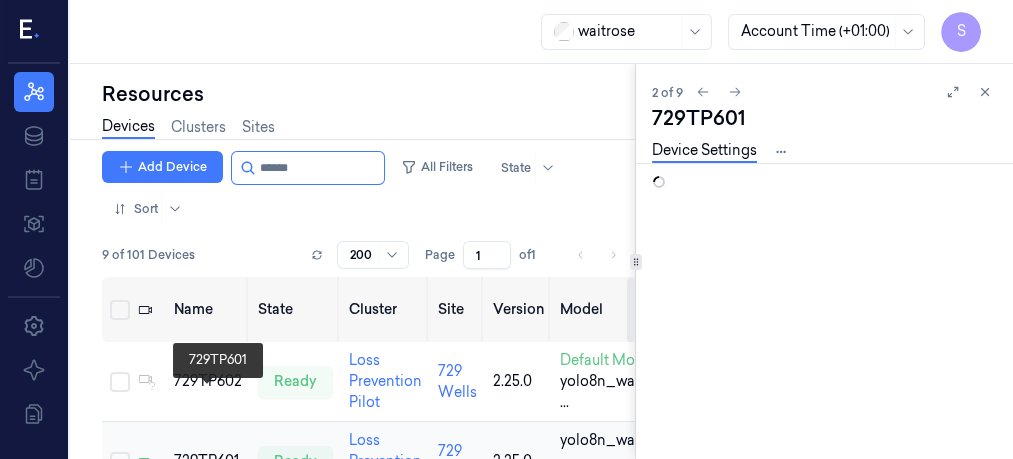 scroll, scrollTop: 0, scrollLeft: 0, axis: both 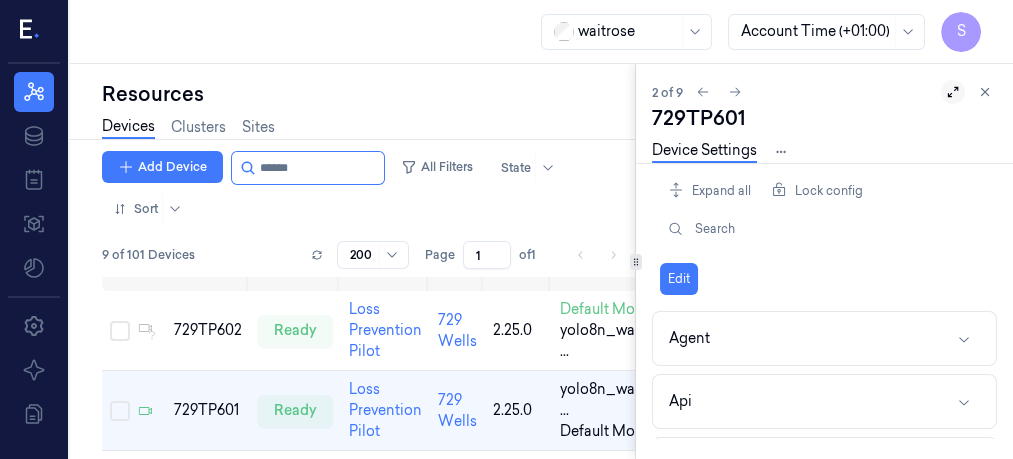 click 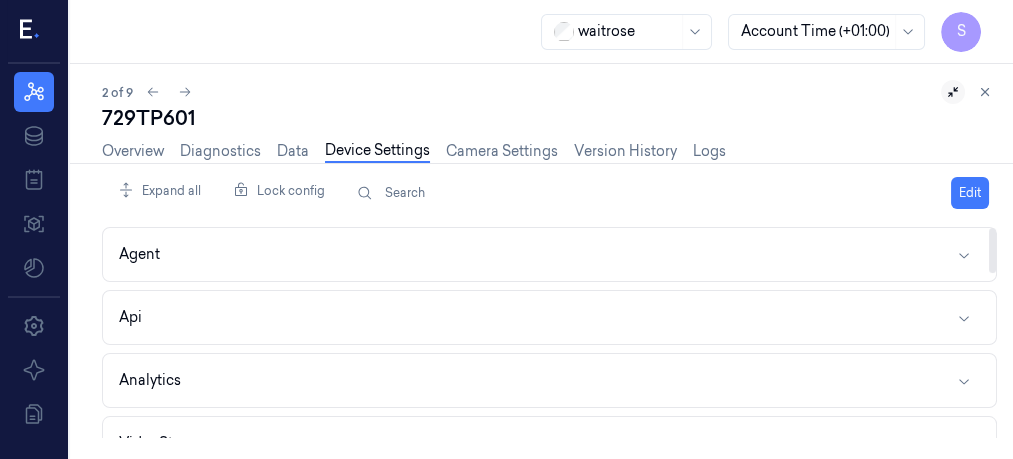 drag, startPoint x: 997, startPoint y: 246, endPoint x: 994, endPoint y: 291, distance: 45.099888 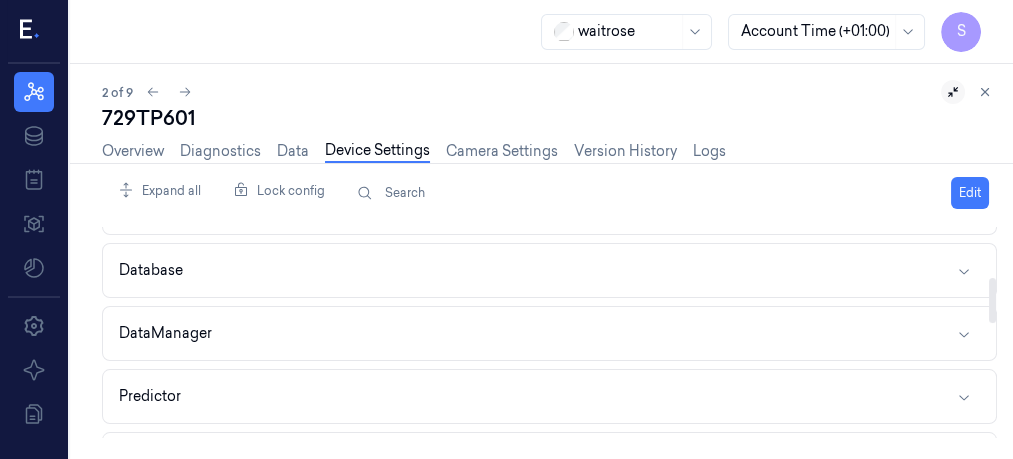 scroll, scrollTop: 259, scrollLeft: 0, axis: vertical 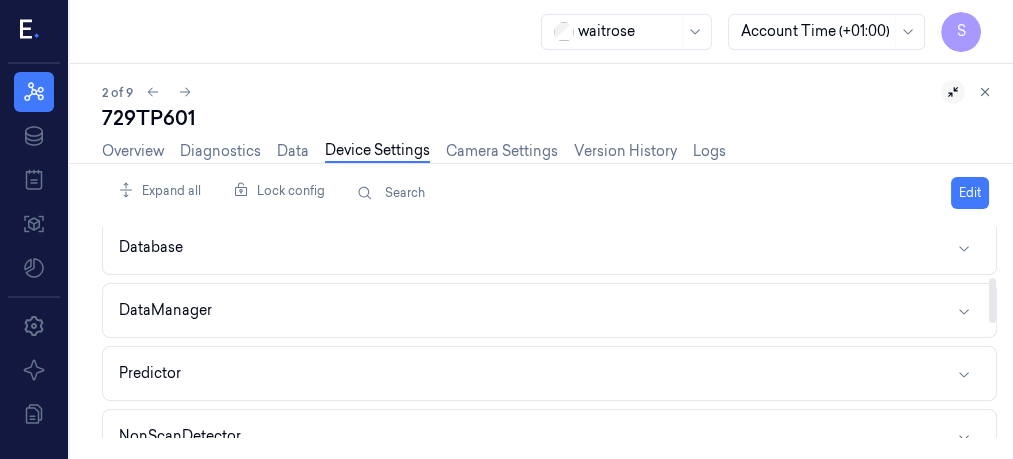 drag, startPoint x: 993, startPoint y: 251, endPoint x: 996, endPoint y: 307, distance: 56.0803 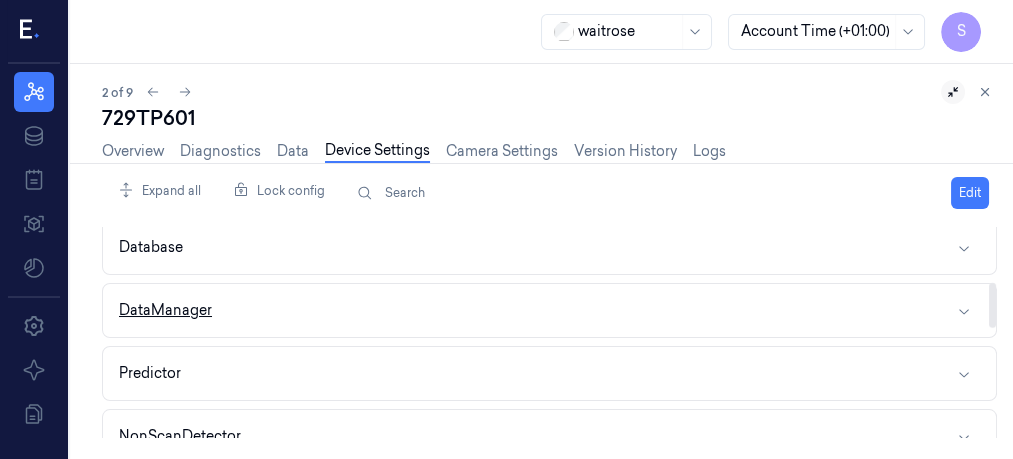 click 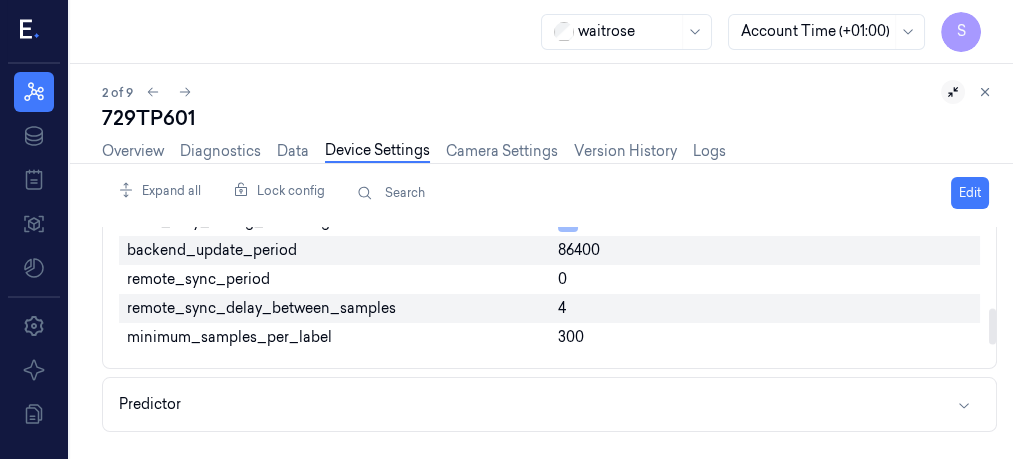 drag, startPoint x: 992, startPoint y: 281, endPoint x: 1001, endPoint y: 321, distance: 41 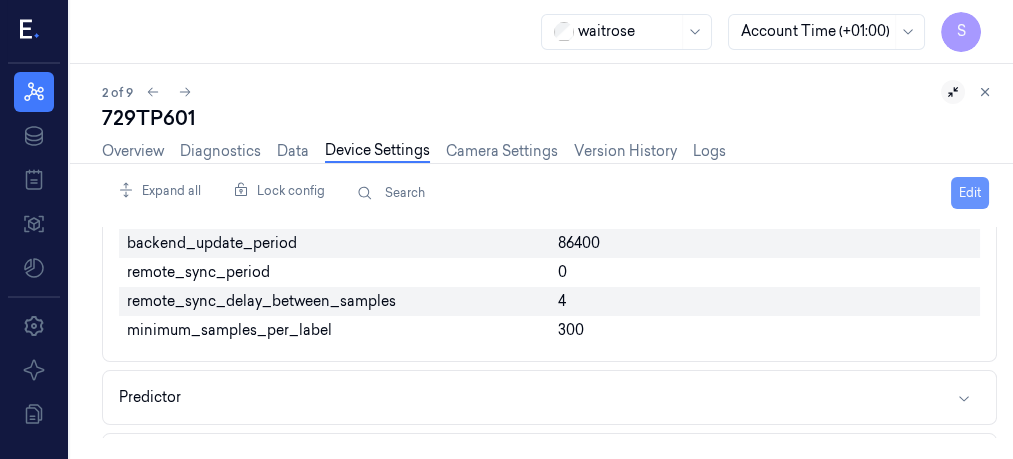 click on "Edit" at bounding box center [970, 193] 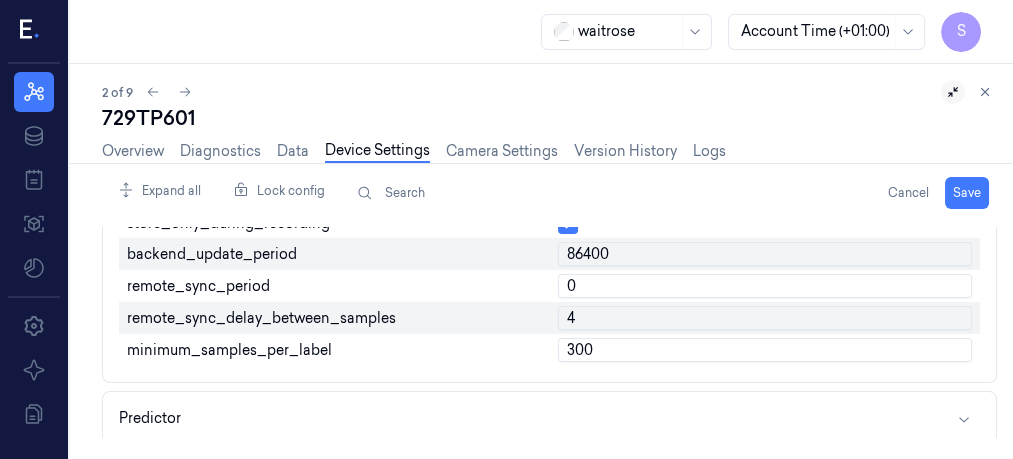 scroll, scrollTop: 501, scrollLeft: 0, axis: vertical 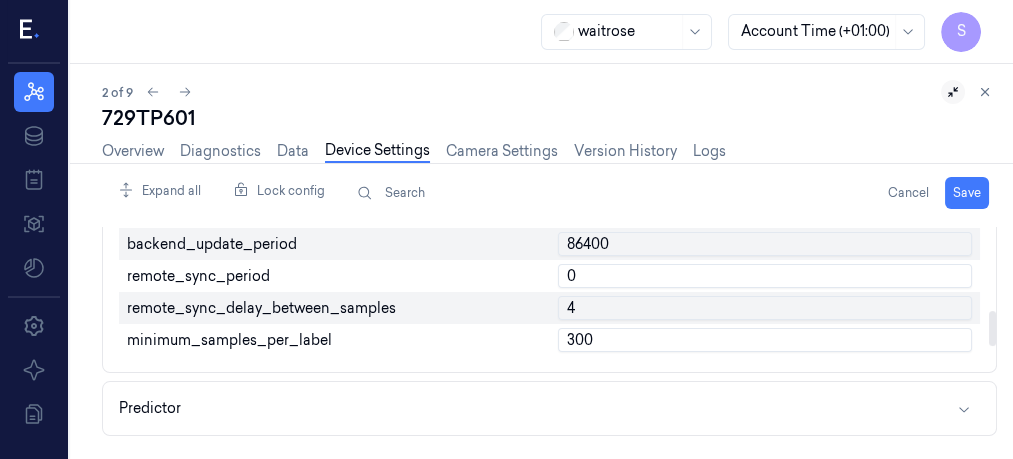 click on "0" at bounding box center (765, 276) 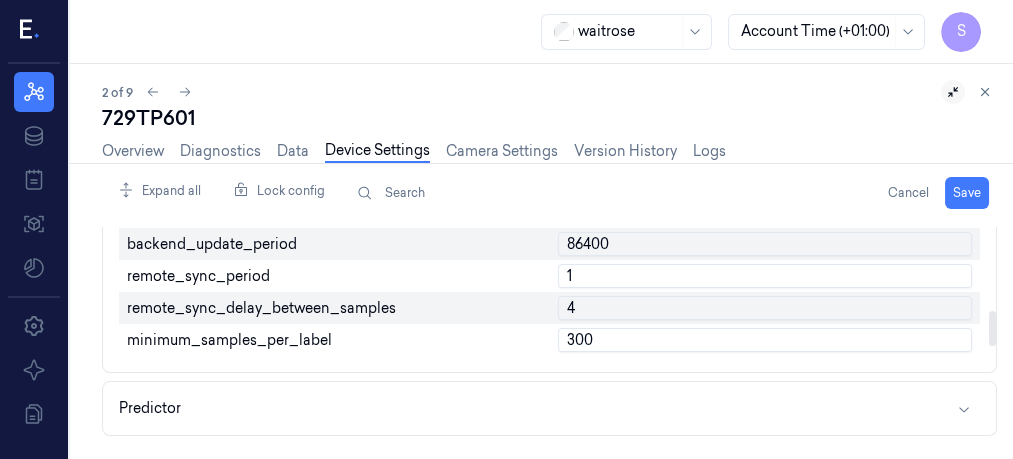 type on "1" 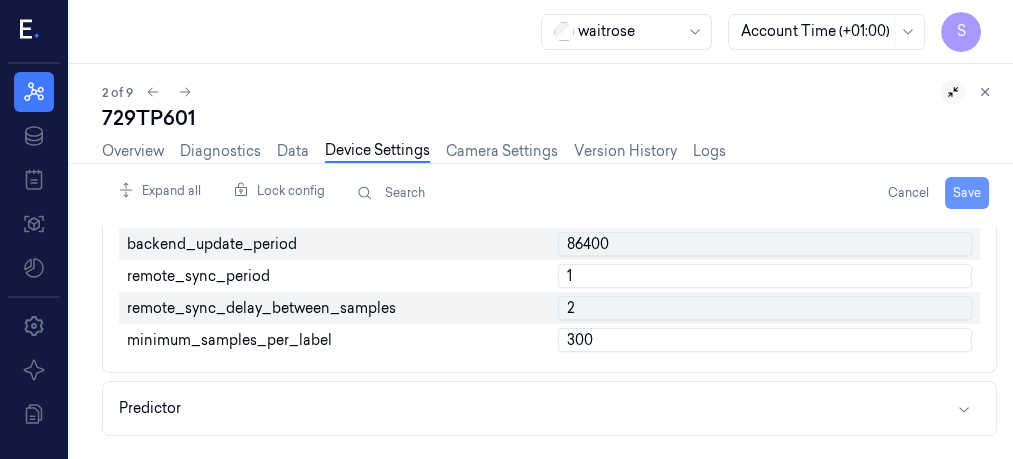 type on "2" 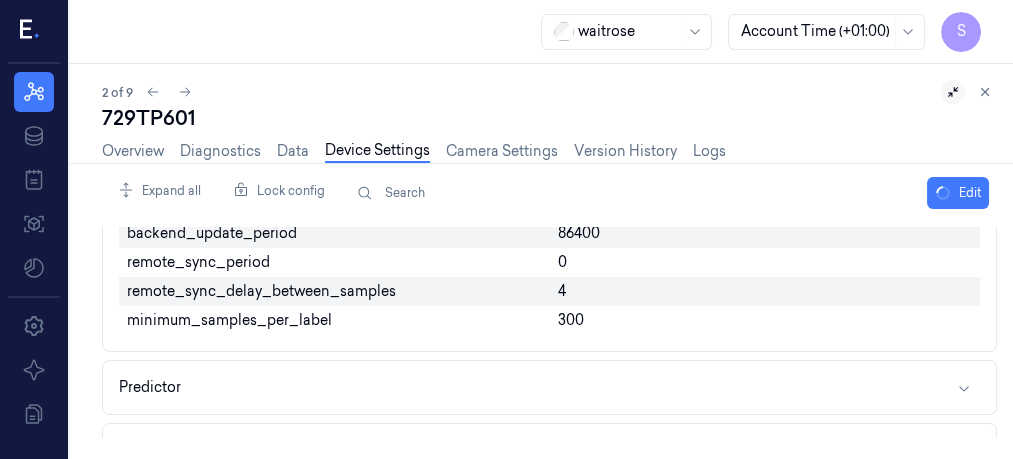 scroll, scrollTop: 491, scrollLeft: 0, axis: vertical 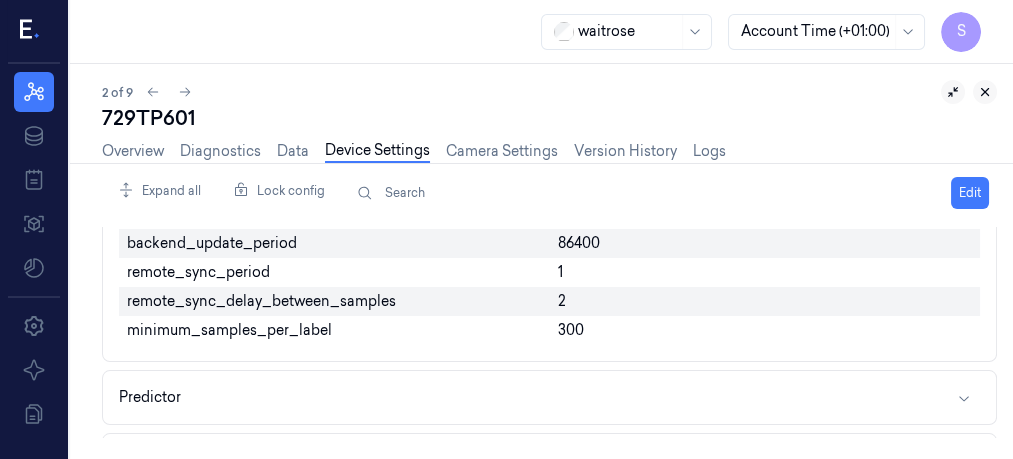 click 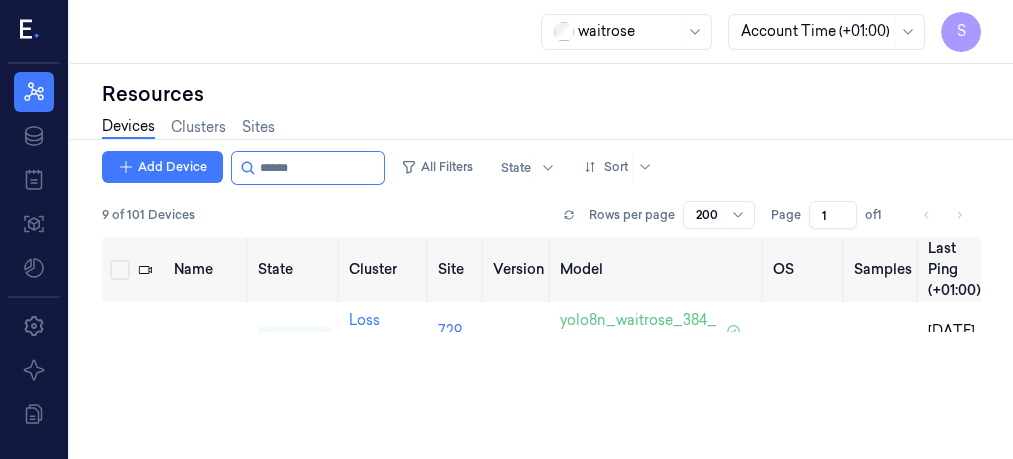 scroll, scrollTop: 0, scrollLeft: 0, axis: both 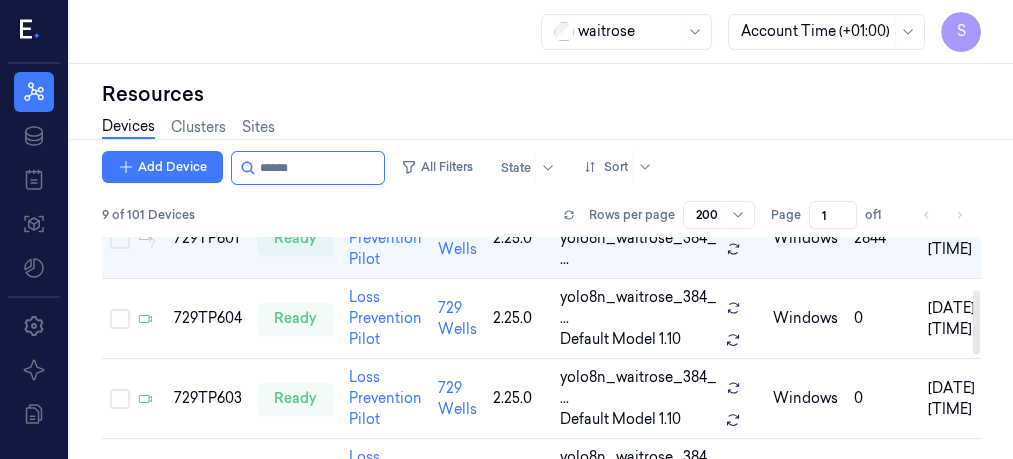 drag, startPoint x: 977, startPoint y: 280, endPoint x: 974, endPoint y: 332, distance: 52.086468 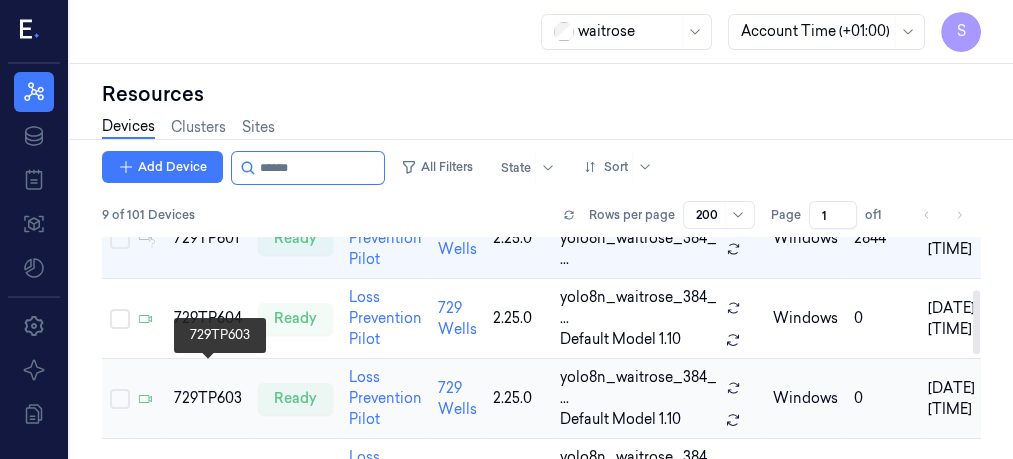 click on "729TP603" at bounding box center [208, 398] 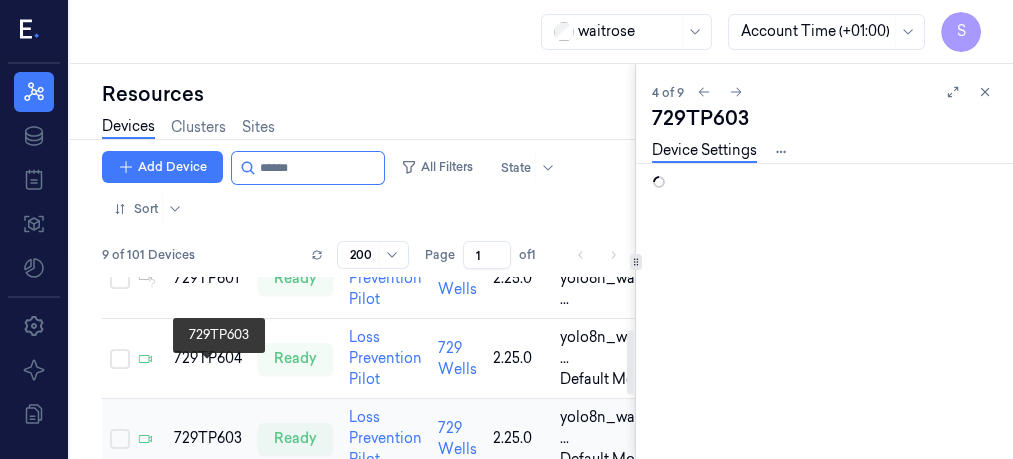scroll, scrollTop: 0, scrollLeft: 0, axis: both 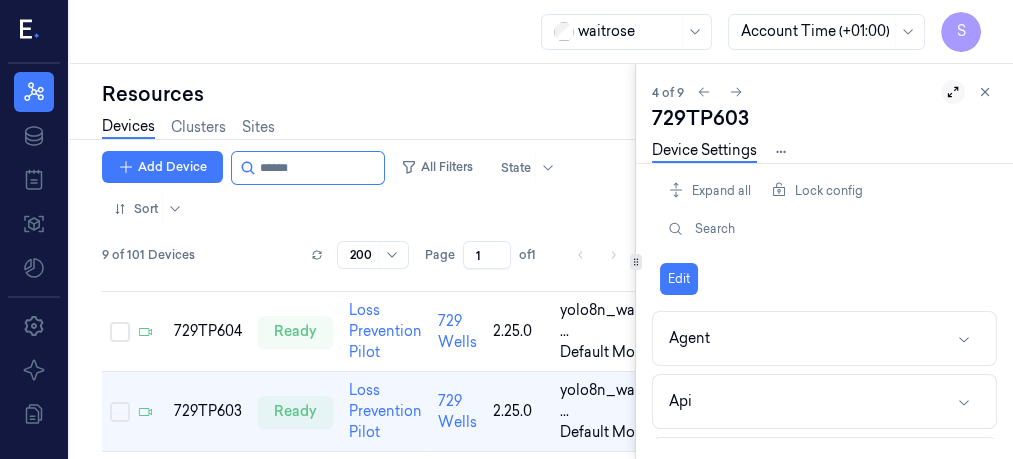 click 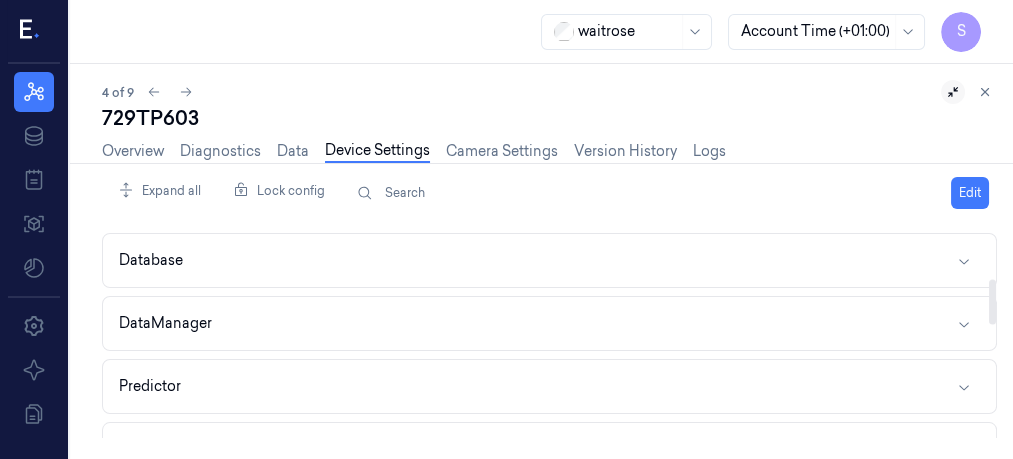 drag, startPoint x: 993, startPoint y: 243, endPoint x: 997, endPoint y: 295, distance: 52.153618 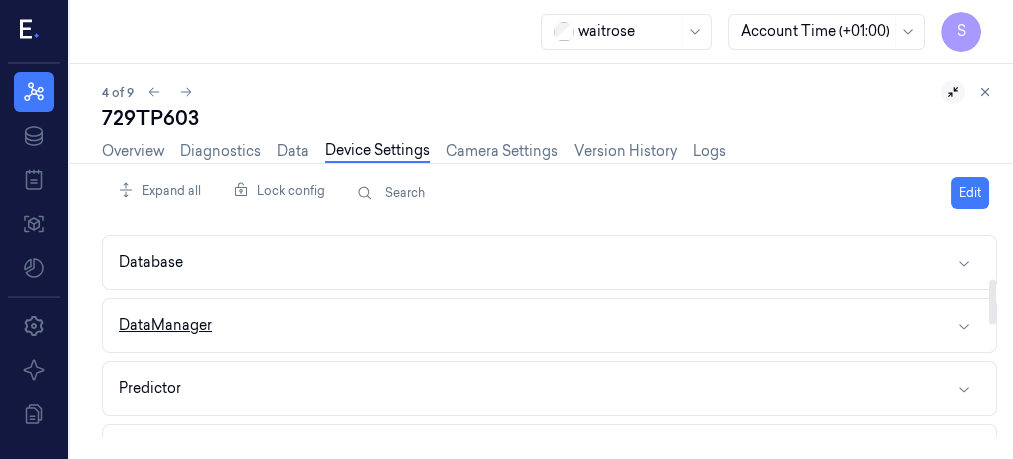 click 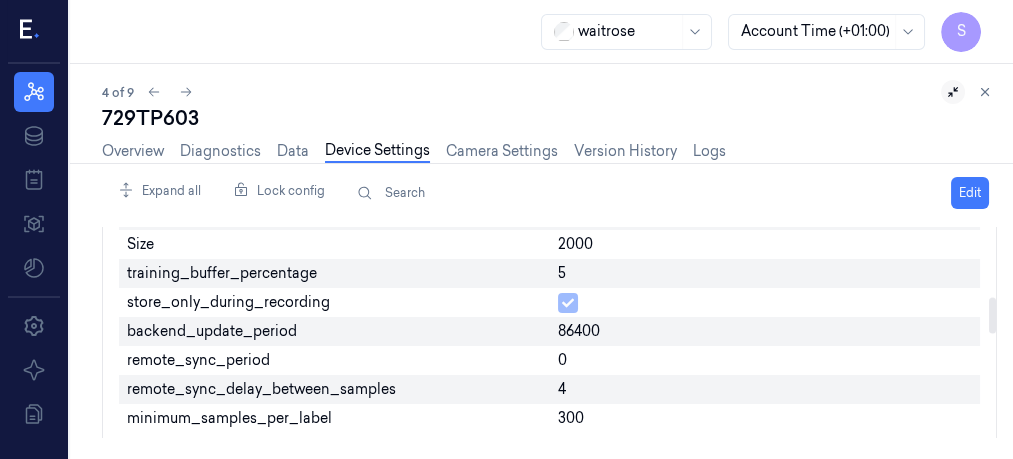 scroll, scrollTop: 413, scrollLeft: 0, axis: vertical 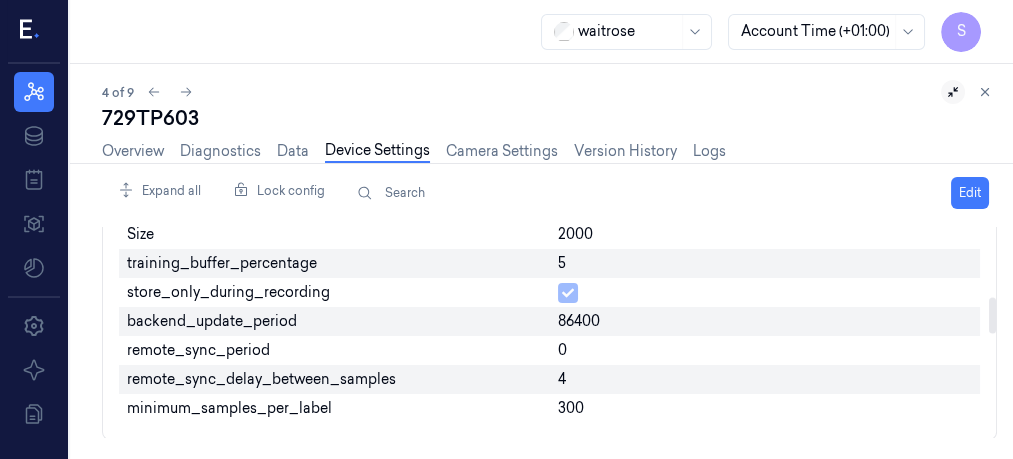 drag, startPoint x: 989, startPoint y: 289, endPoint x: 994, endPoint y: 318, distance: 29.427877 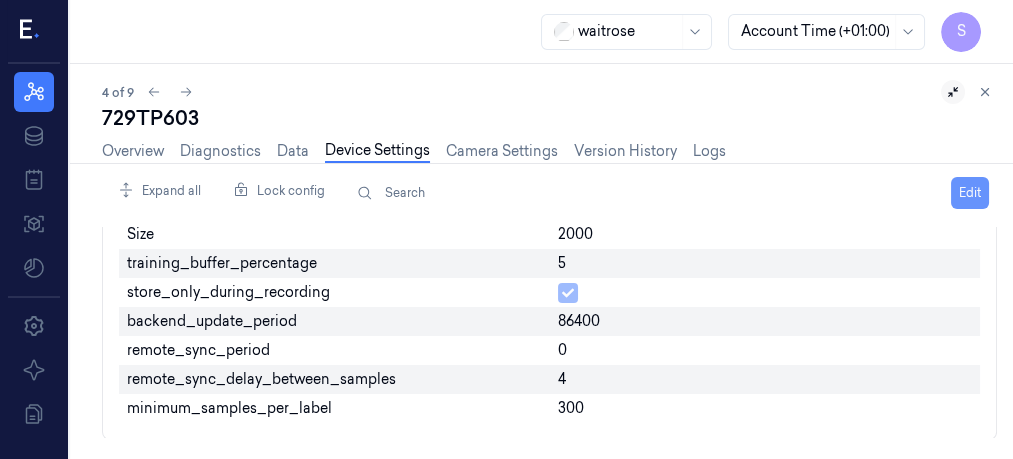 click on "Edit" at bounding box center [970, 193] 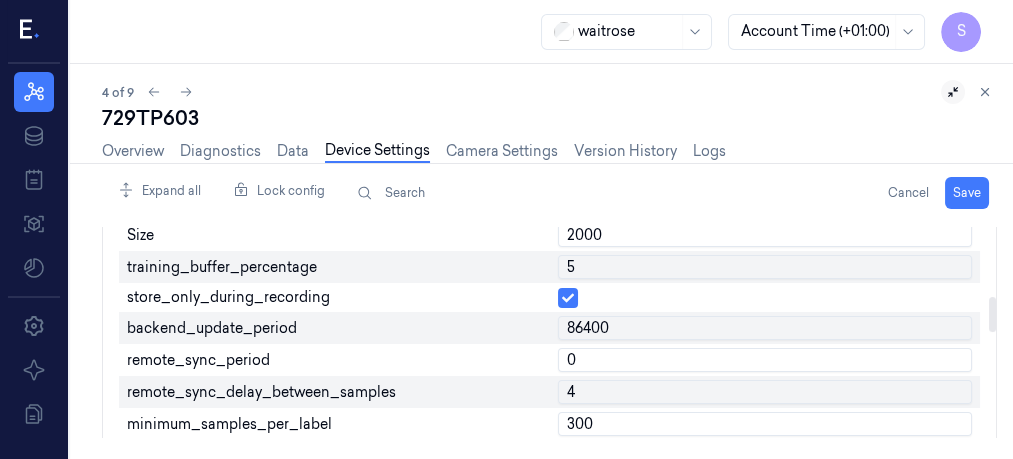 click on "0" at bounding box center [765, 360] 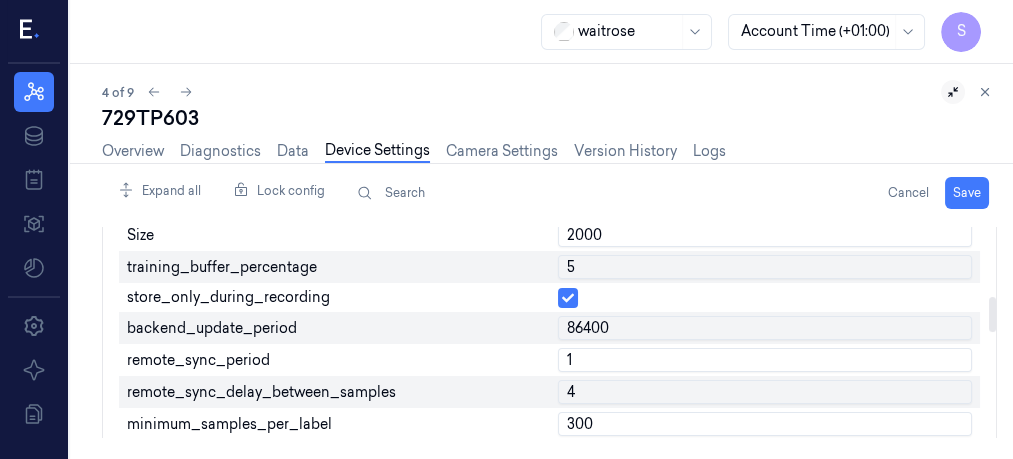type on "1" 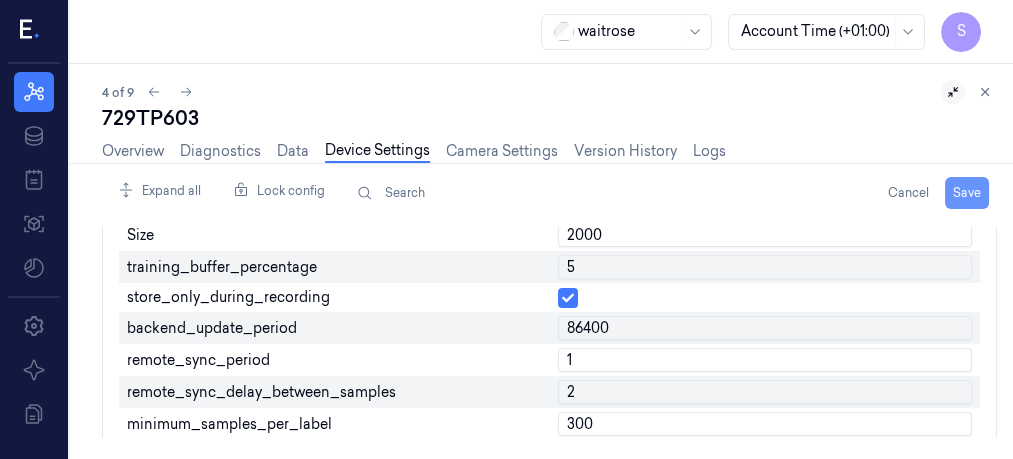 type on "2" 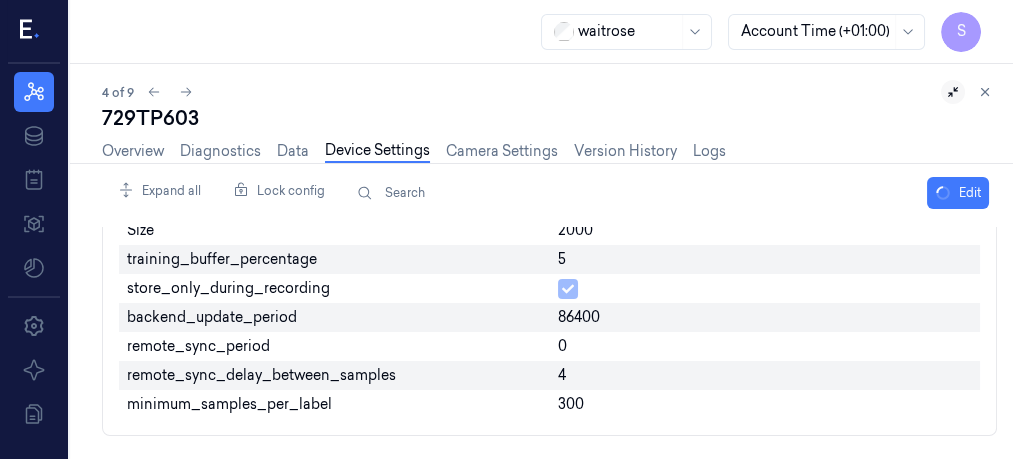 scroll, scrollTop: 413, scrollLeft: 0, axis: vertical 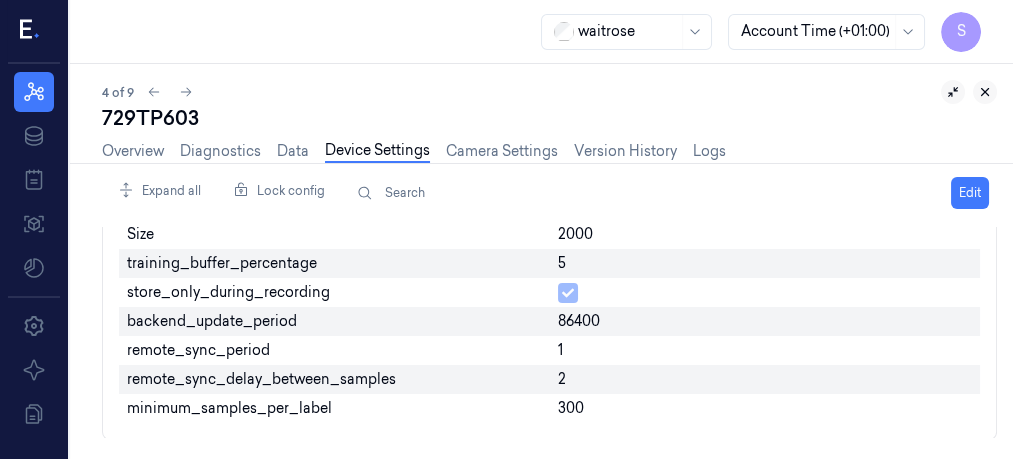 click 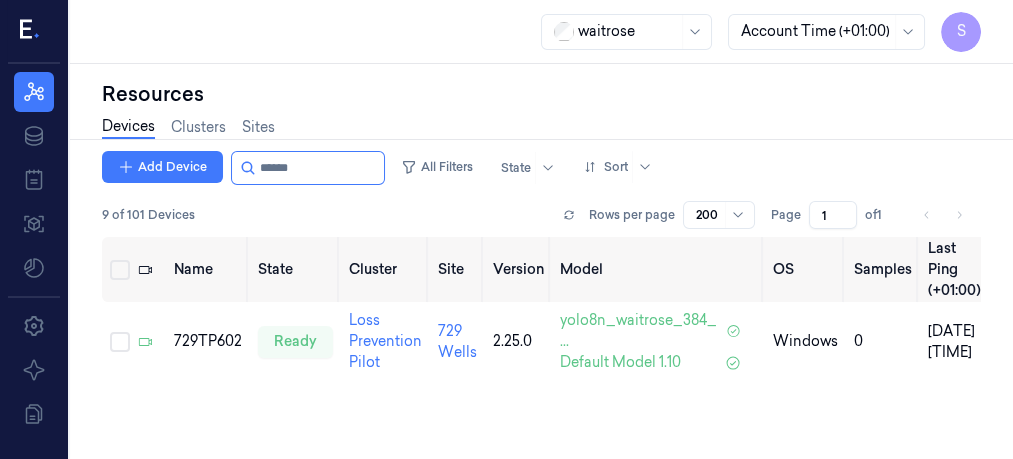 scroll, scrollTop: 0, scrollLeft: 0, axis: both 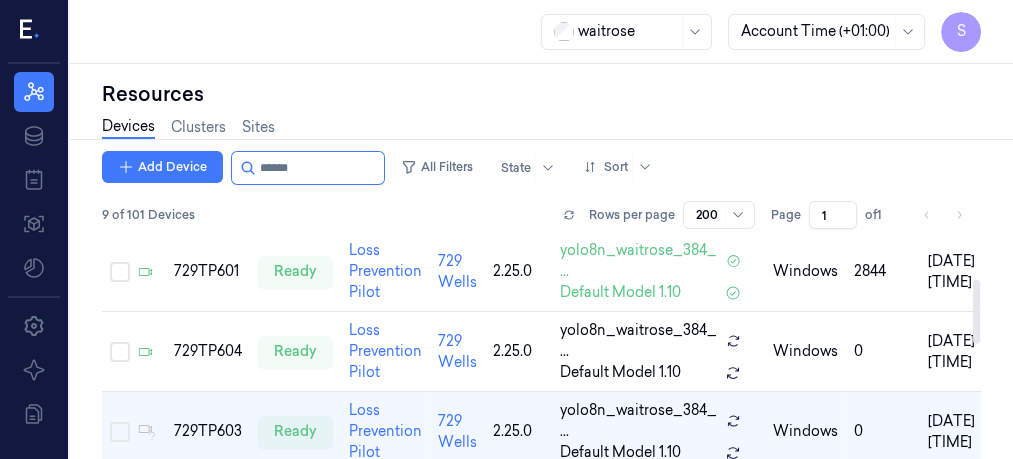drag, startPoint x: 974, startPoint y: 282, endPoint x: 977, endPoint y: 326, distance: 44.102154 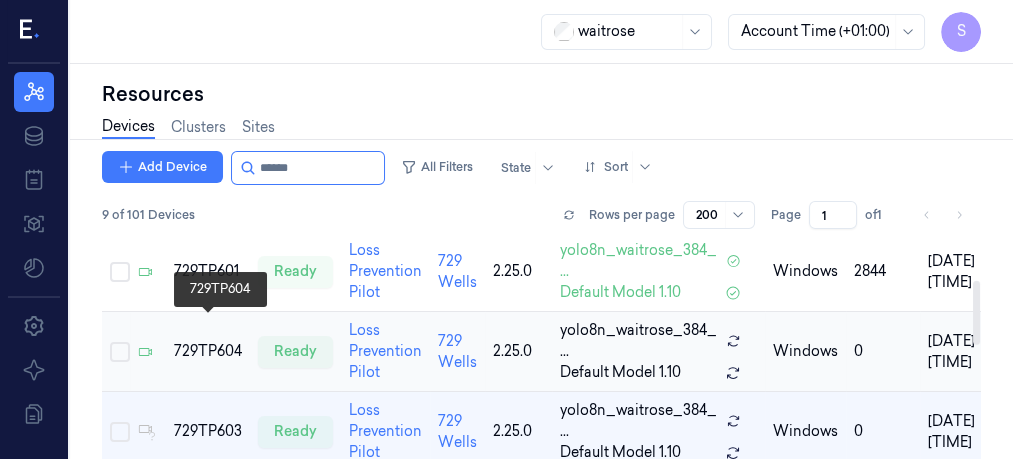 click on "729TP604" at bounding box center (208, 351) 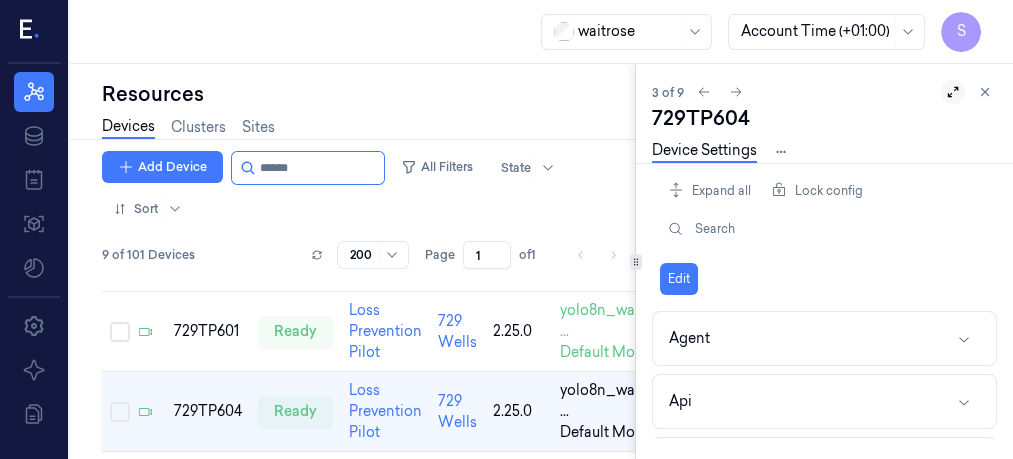 click 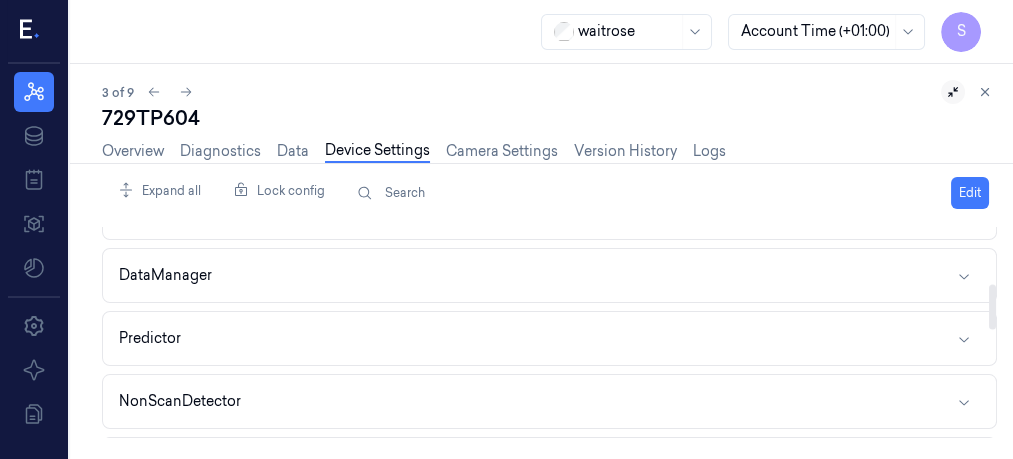 scroll, scrollTop: 308, scrollLeft: 0, axis: vertical 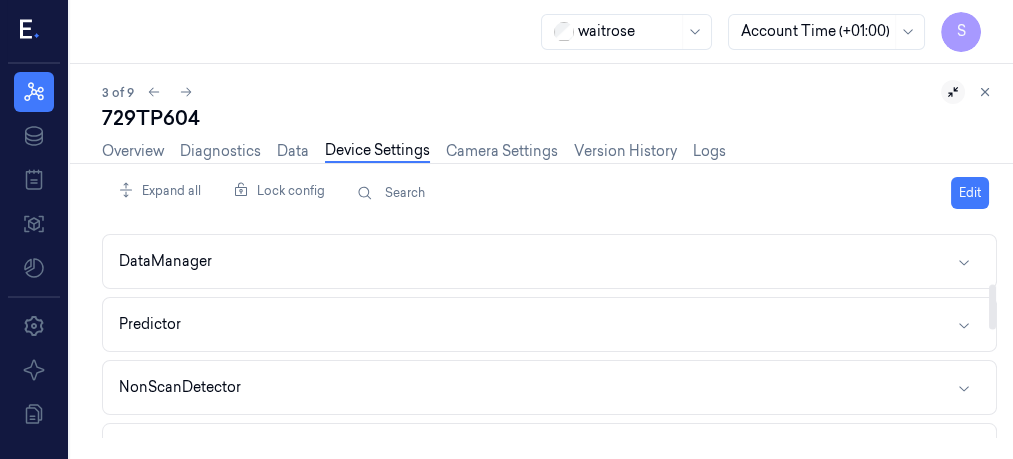 drag, startPoint x: 991, startPoint y: 260, endPoint x: 996, endPoint y: 328, distance: 68.18358 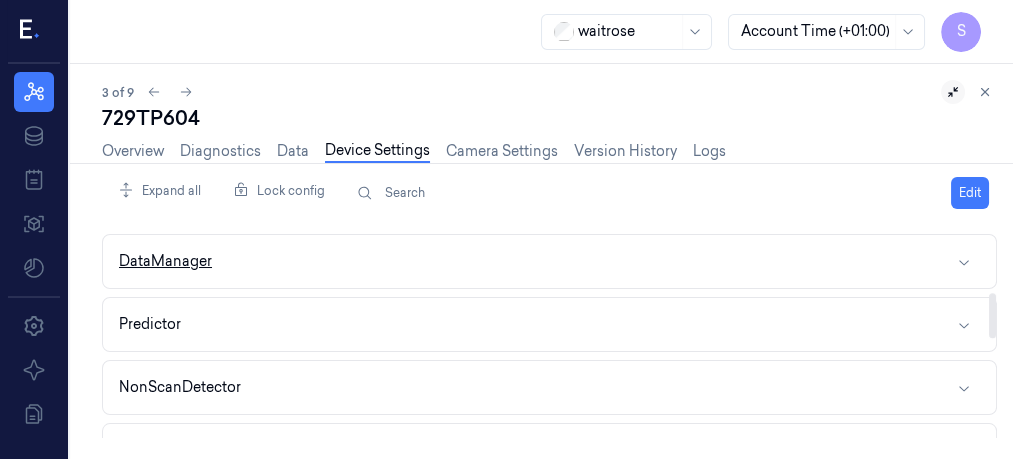 click 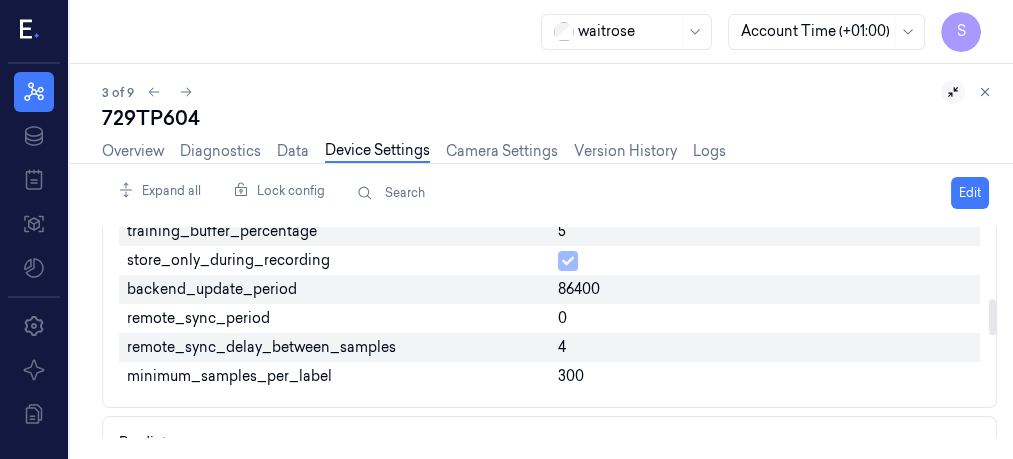 scroll, scrollTop: 461, scrollLeft: 0, axis: vertical 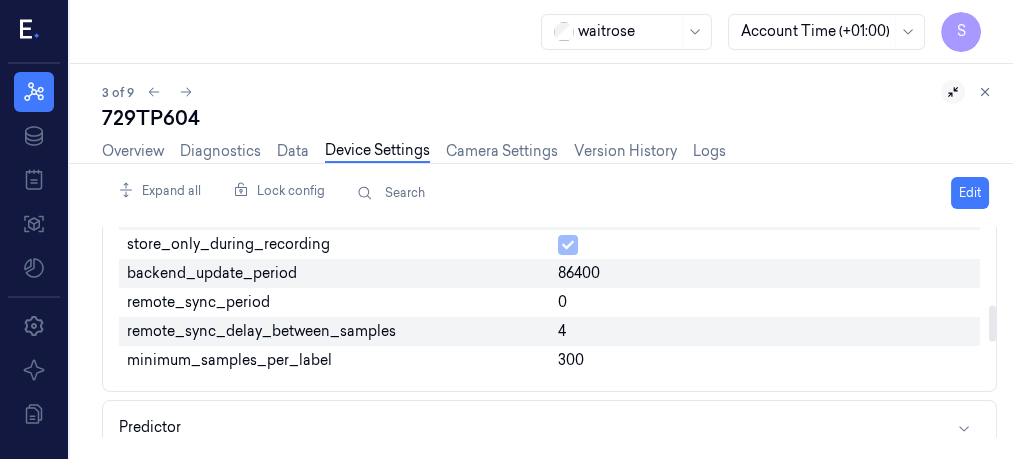 drag, startPoint x: 996, startPoint y: 302, endPoint x: 996, endPoint y: 323, distance: 21 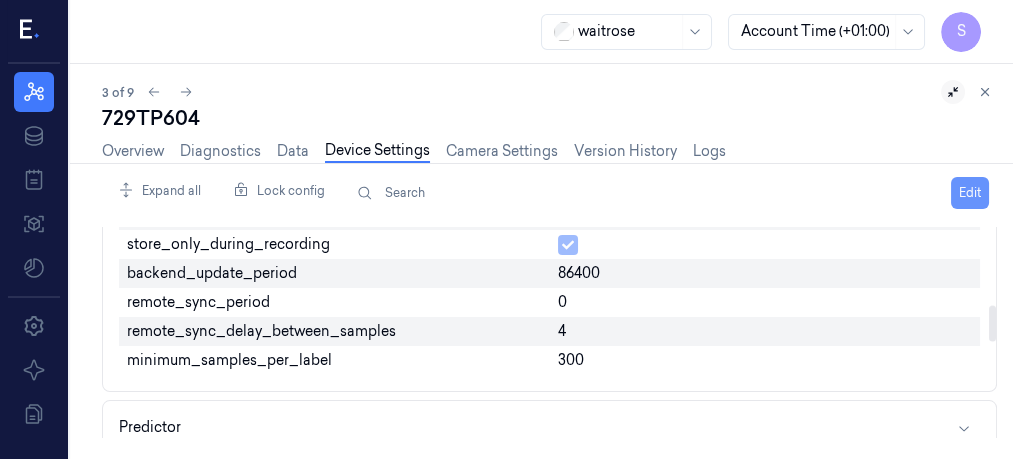 click on "Edit" at bounding box center (970, 193) 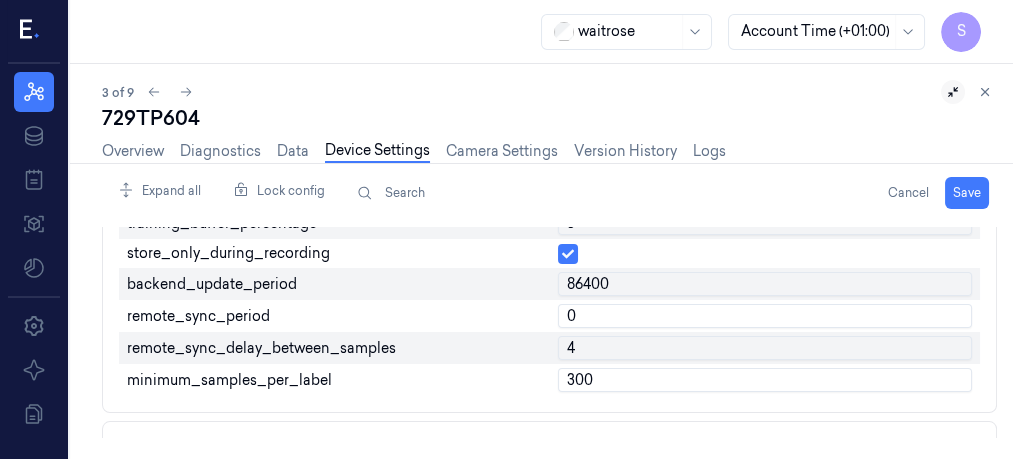 scroll, scrollTop: 470, scrollLeft: 0, axis: vertical 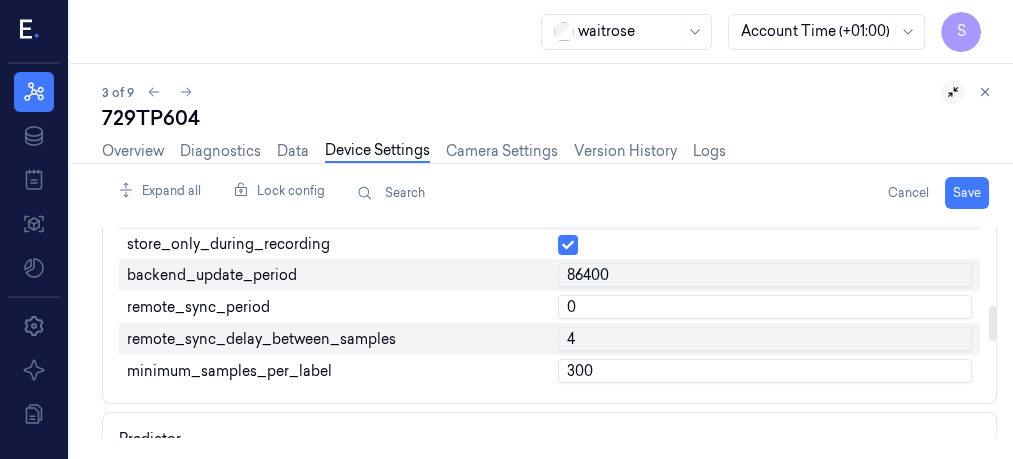 click on "0" at bounding box center [765, 307] 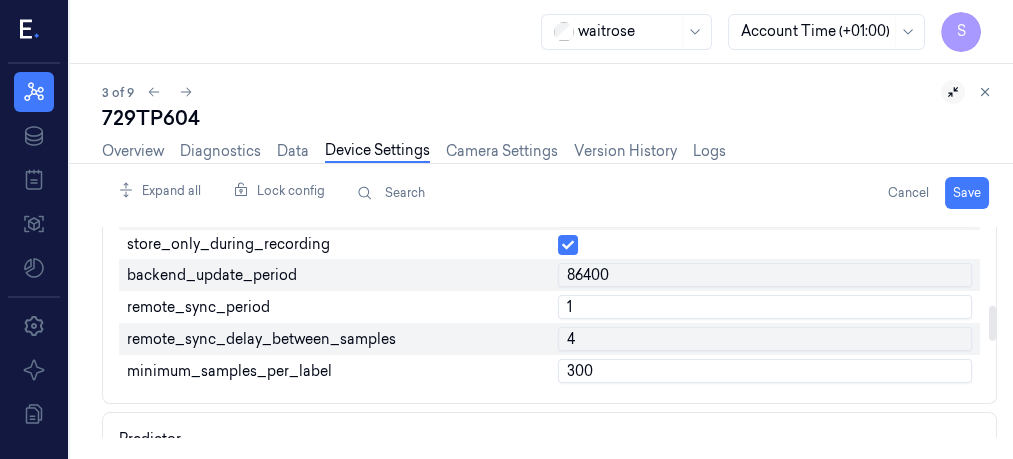type on "1" 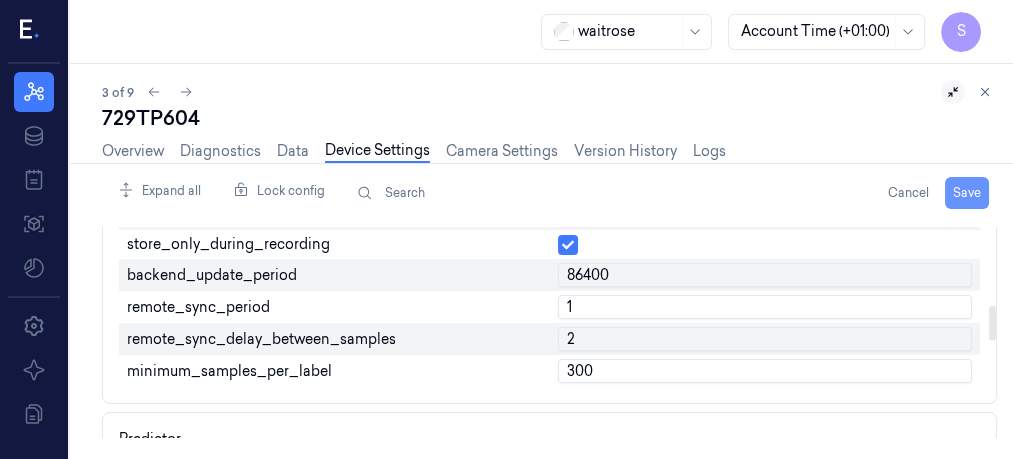 type on "2" 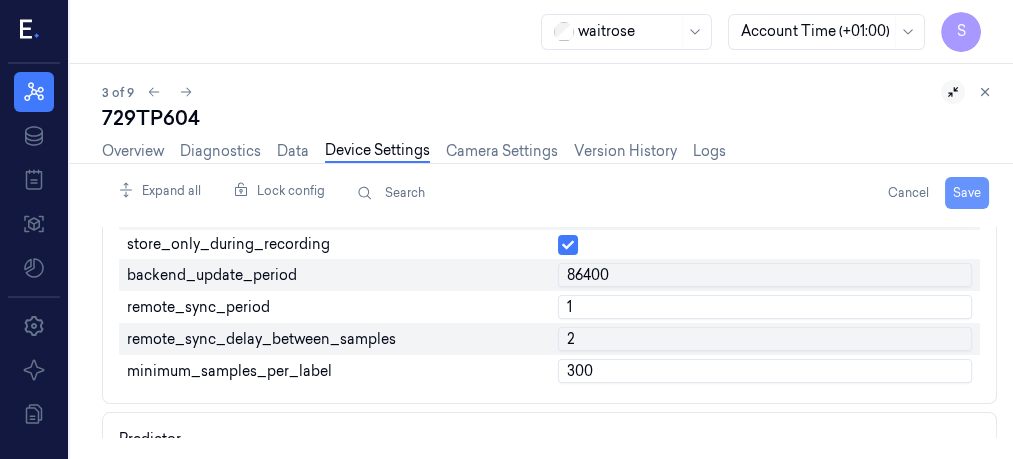 click on "Save" at bounding box center [967, 193] 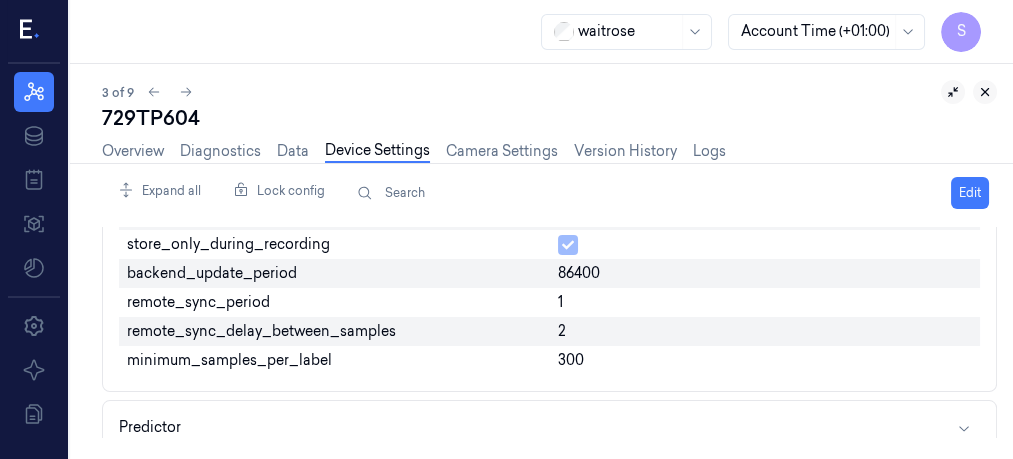 click 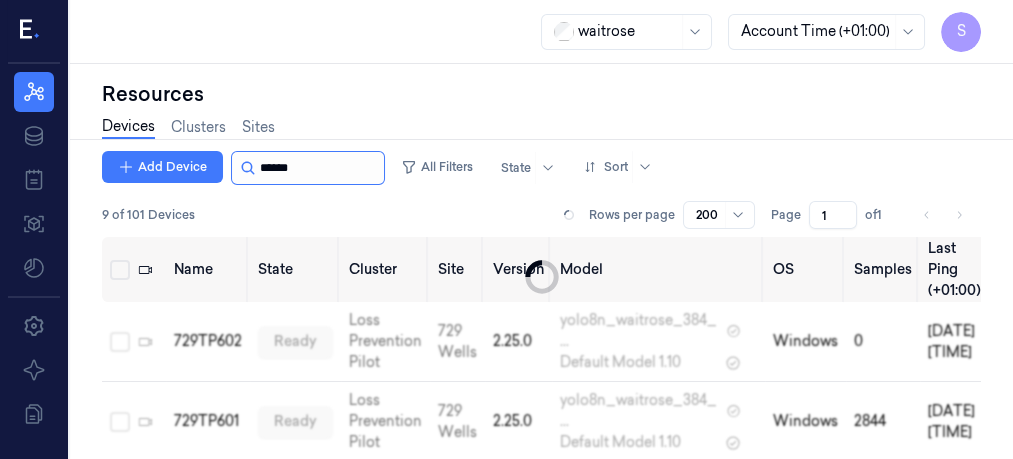 click at bounding box center (320, 168) 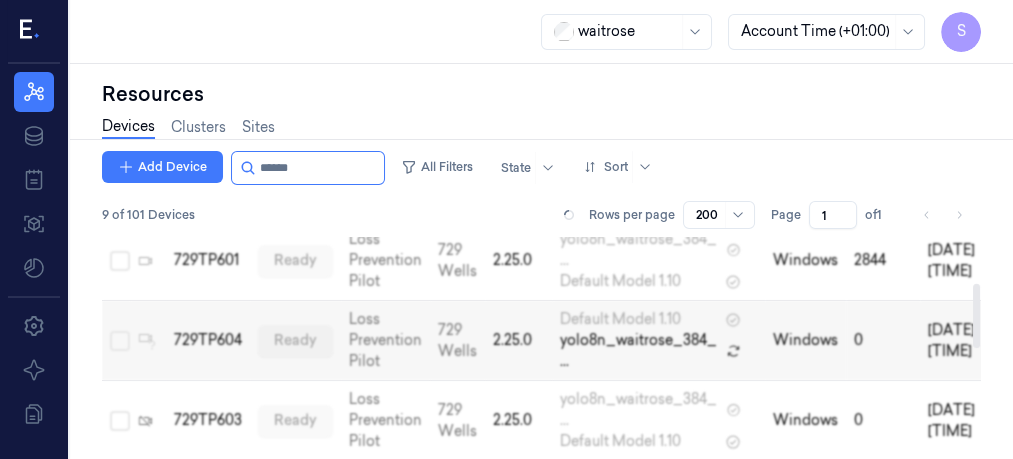 scroll, scrollTop: 0, scrollLeft: 0, axis: both 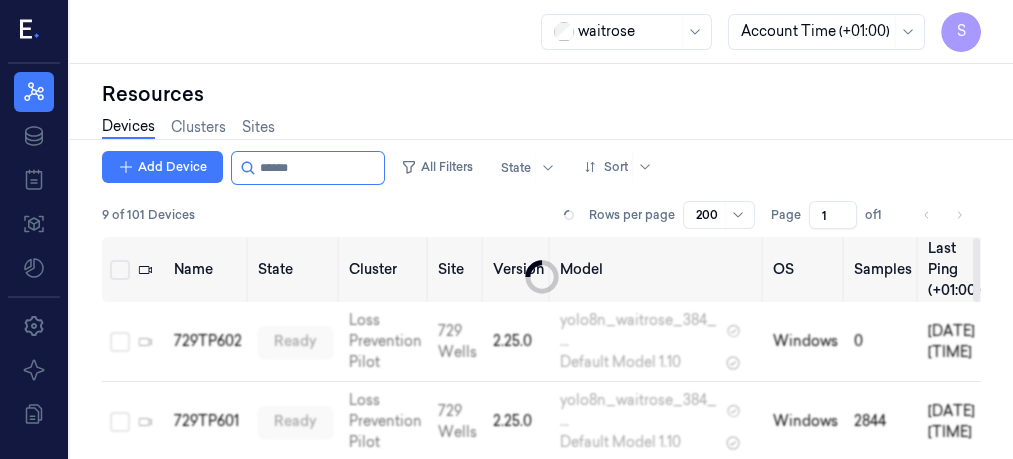 drag, startPoint x: 976, startPoint y: 282, endPoint x: 975, endPoint y: 270, distance: 12.0415945 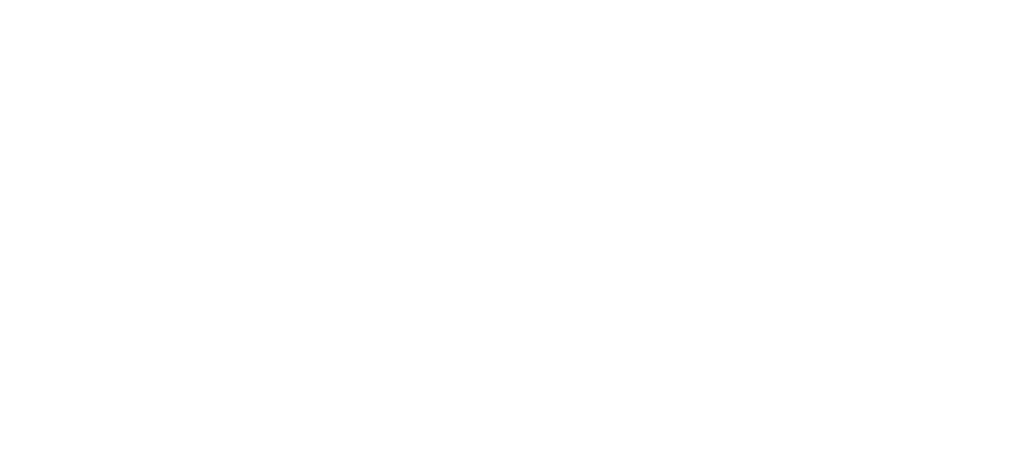 scroll, scrollTop: 0, scrollLeft: 0, axis: both 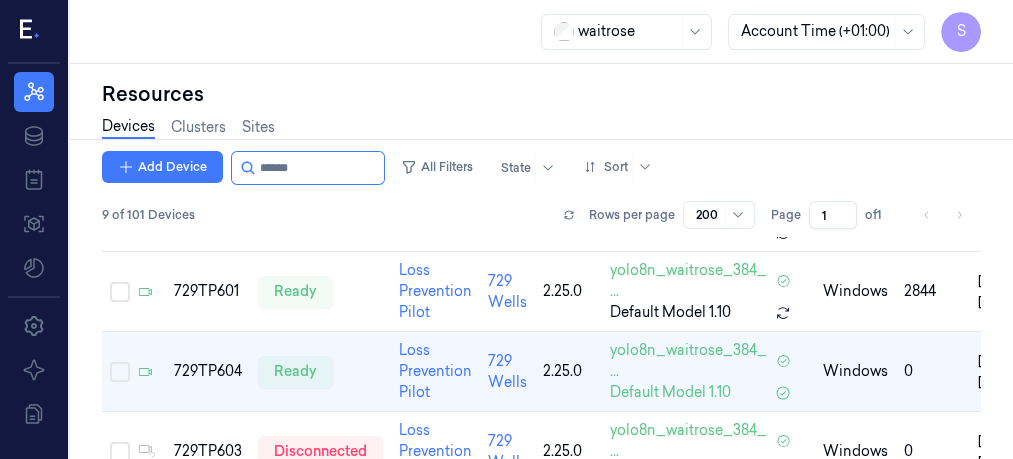 click on "Add Device All Filters State Sort" at bounding box center [541, 168] 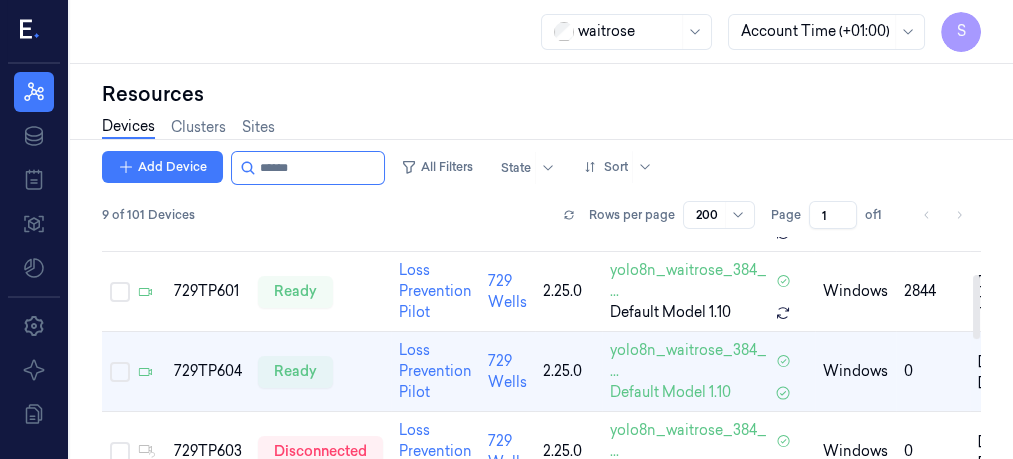 click at bounding box center [976, 307] 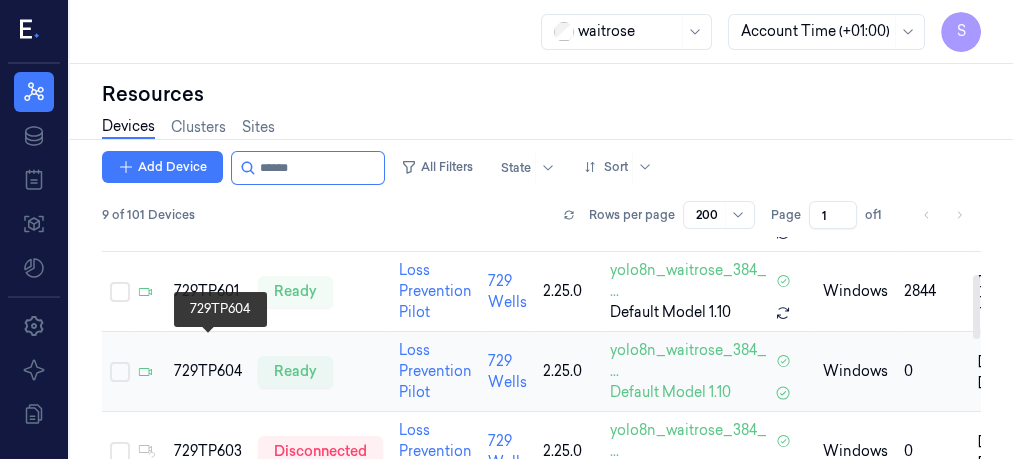 click on "729TP604" at bounding box center [208, 371] 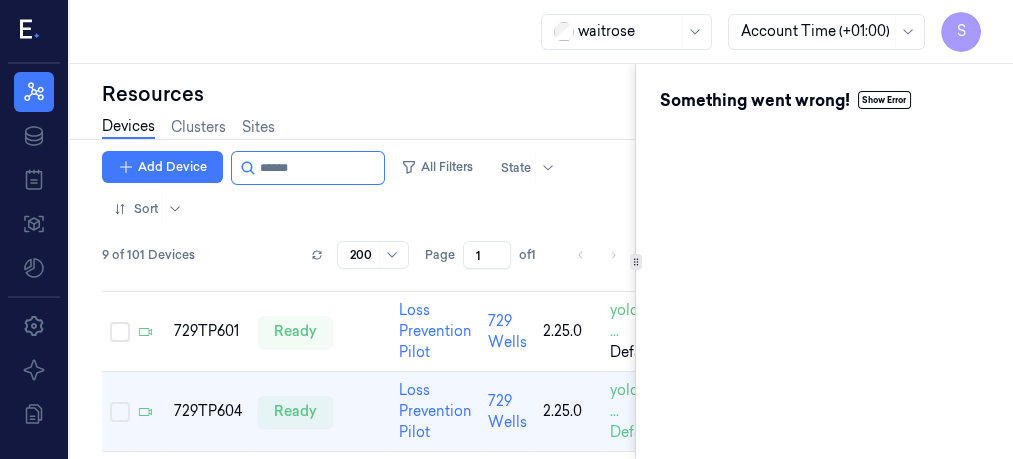 click on "Resources" at bounding box center (368, 94) 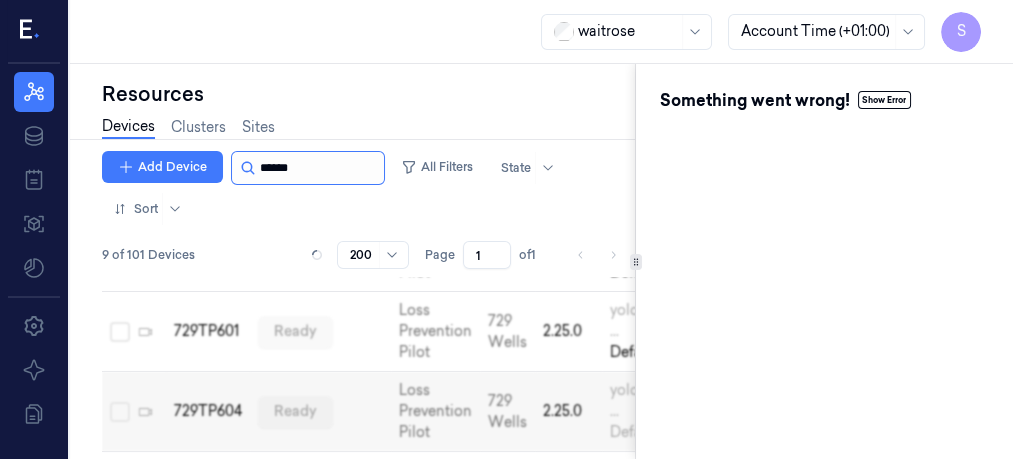 click at bounding box center [320, 168] 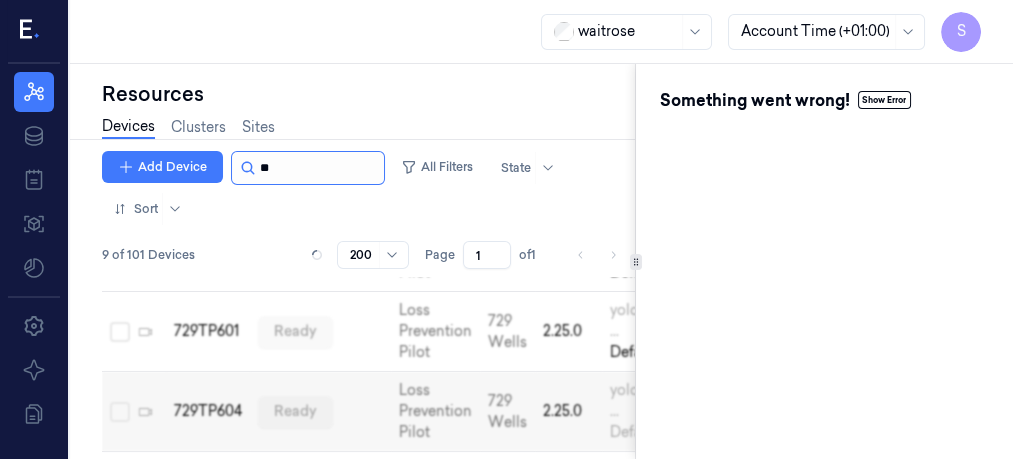 type on "*" 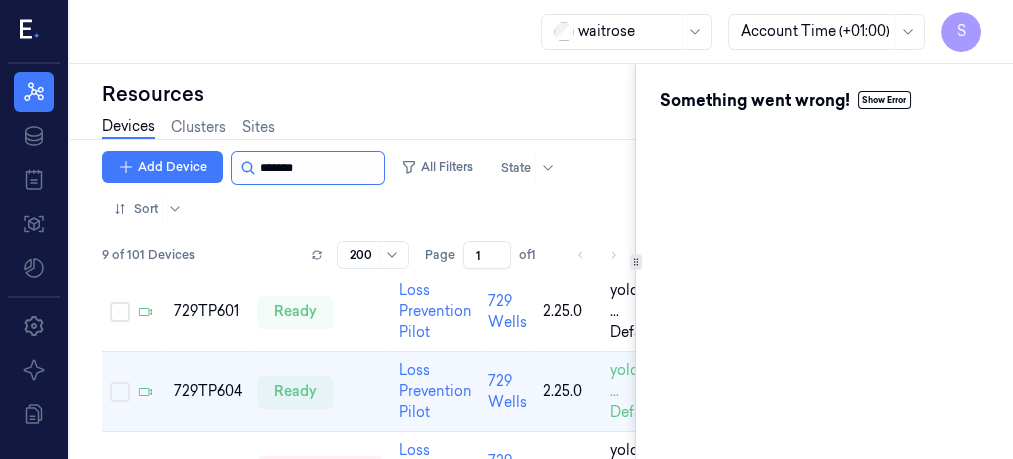 scroll, scrollTop: 0, scrollLeft: 0, axis: both 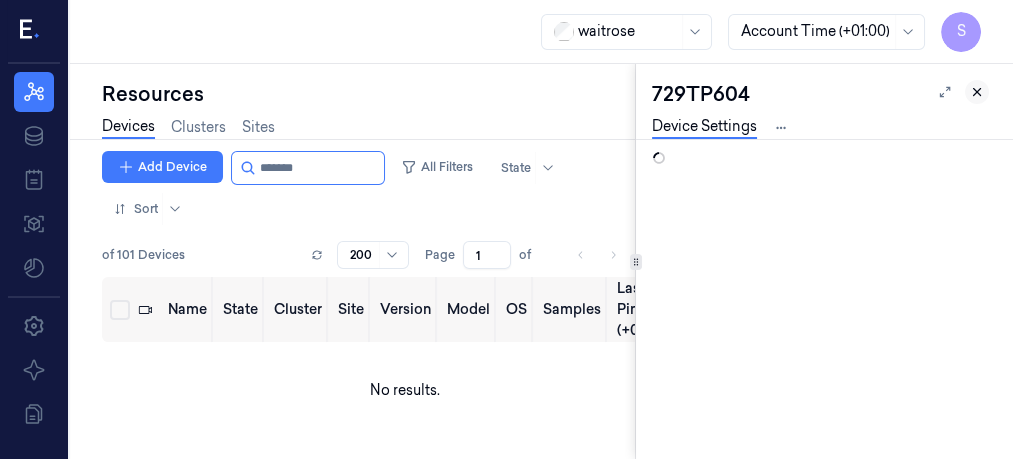 click 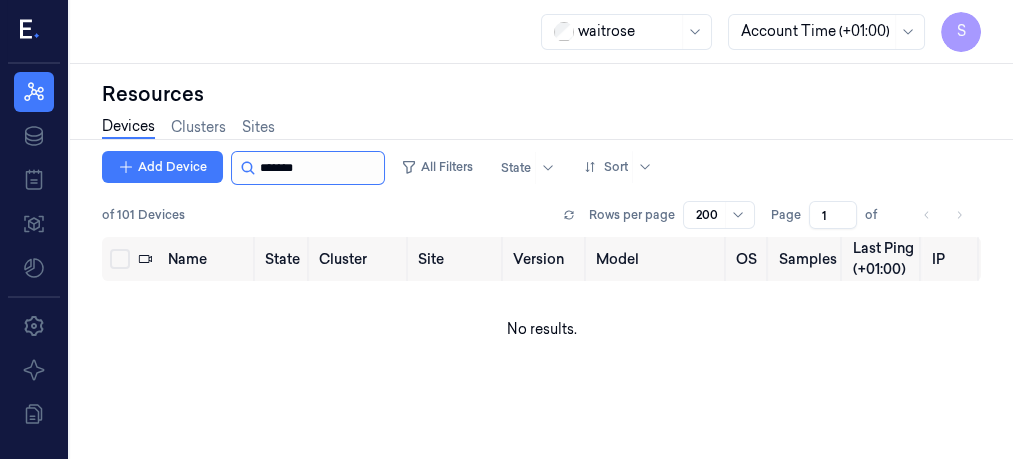 click at bounding box center (320, 168) 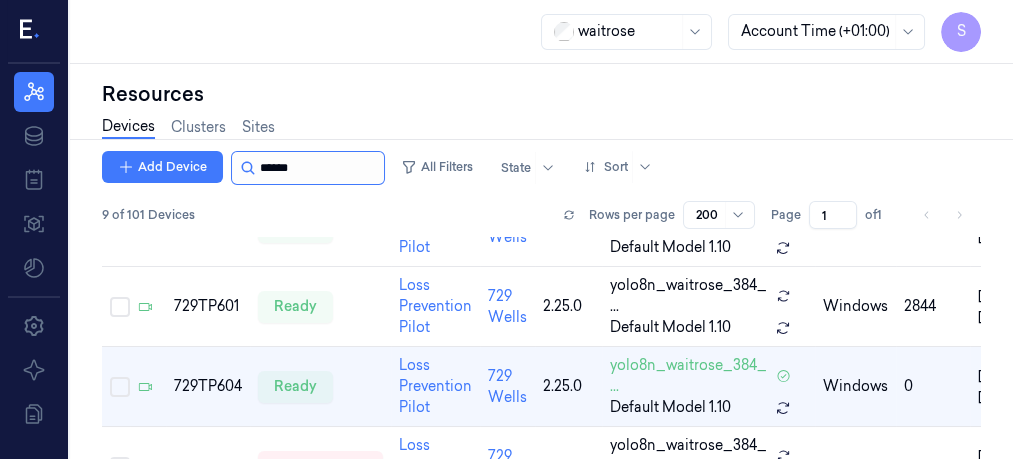 scroll, scrollTop: 130, scrollLeft: 0, axis: vertical 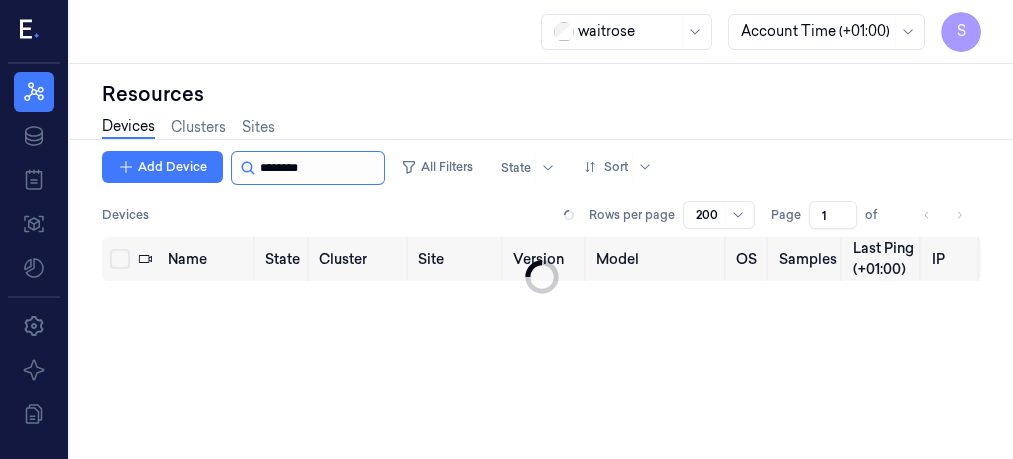 type on "********" 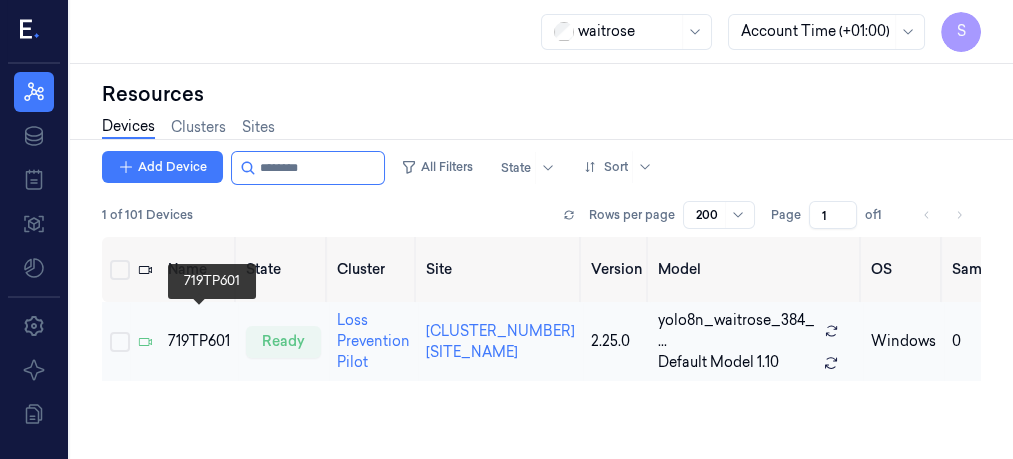 click on "719TP601" at bounding box center (199, 341) 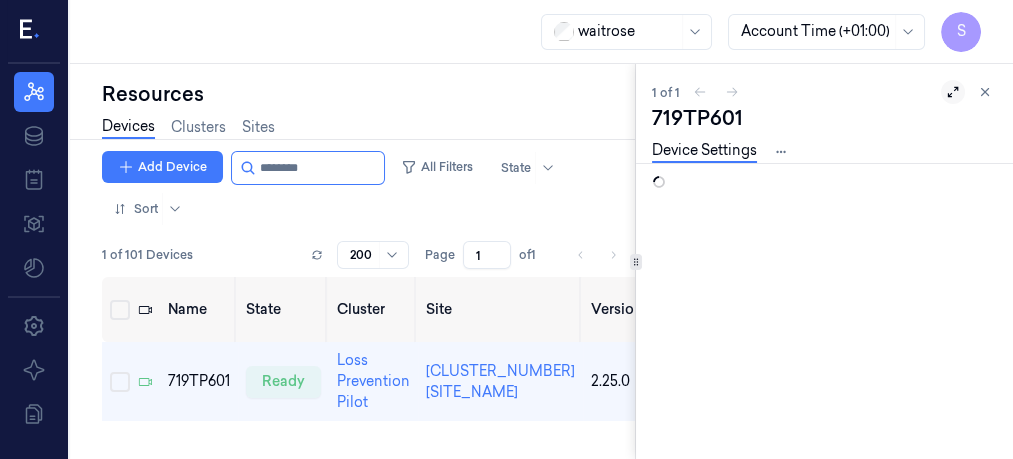click 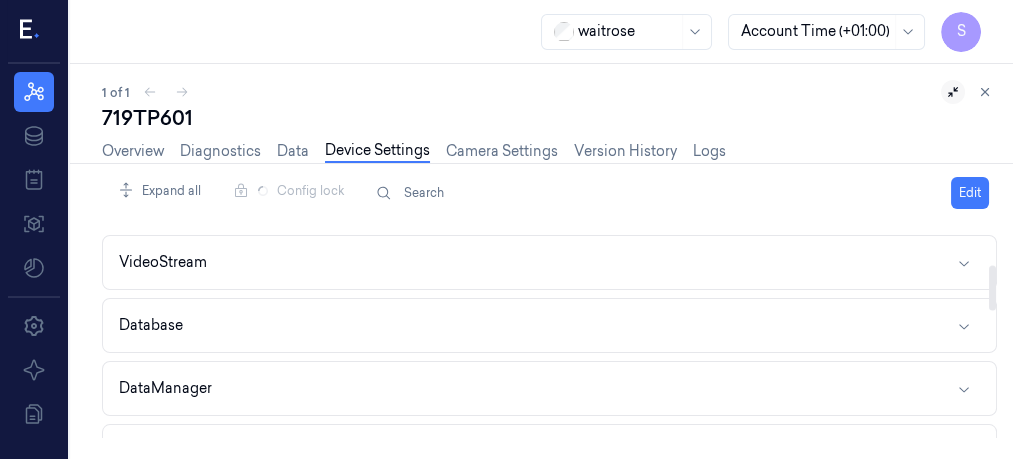 scroll, scrollTop: 184, scrollLeft: 0, axis: vertical 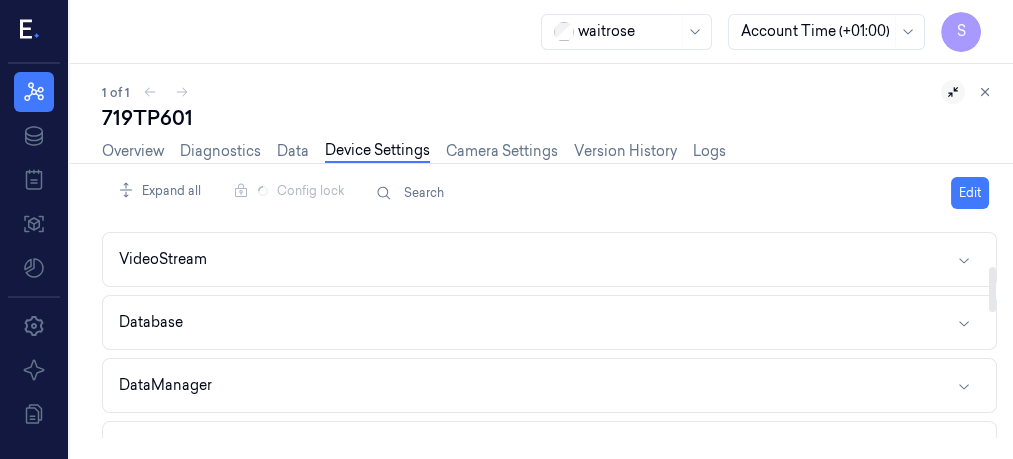 drag, startPoint x: 990, startPoint y: 257, endPoint x: 987, endPoint y: 296, distance: 39.115215 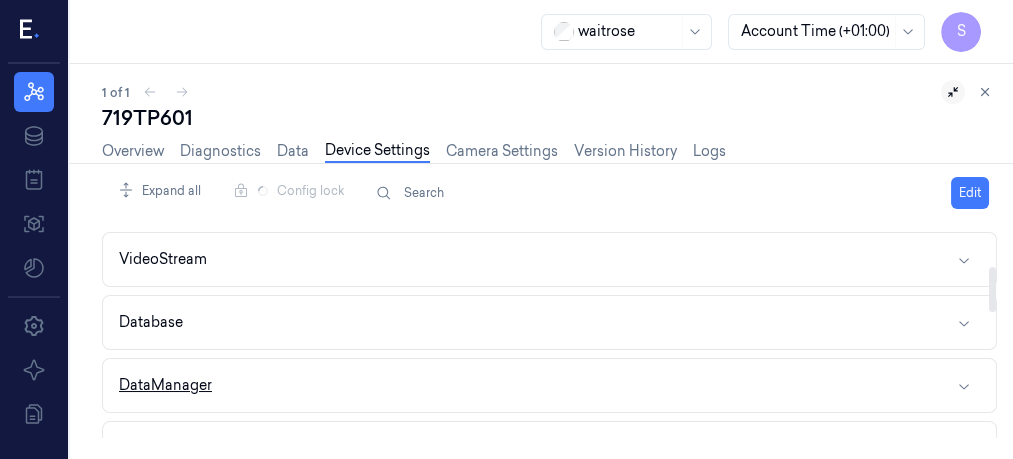 click 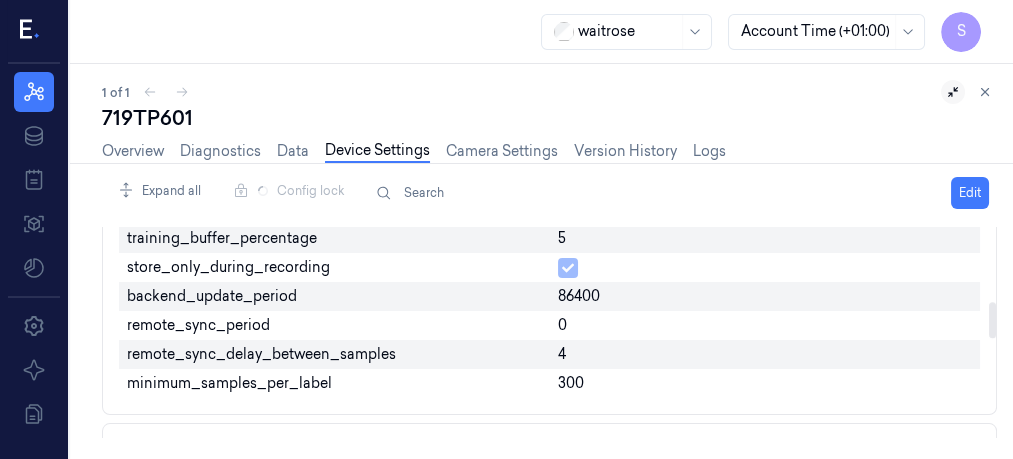 scroll, scrollTop: 451, scrollLeft: 0, axis: vertical 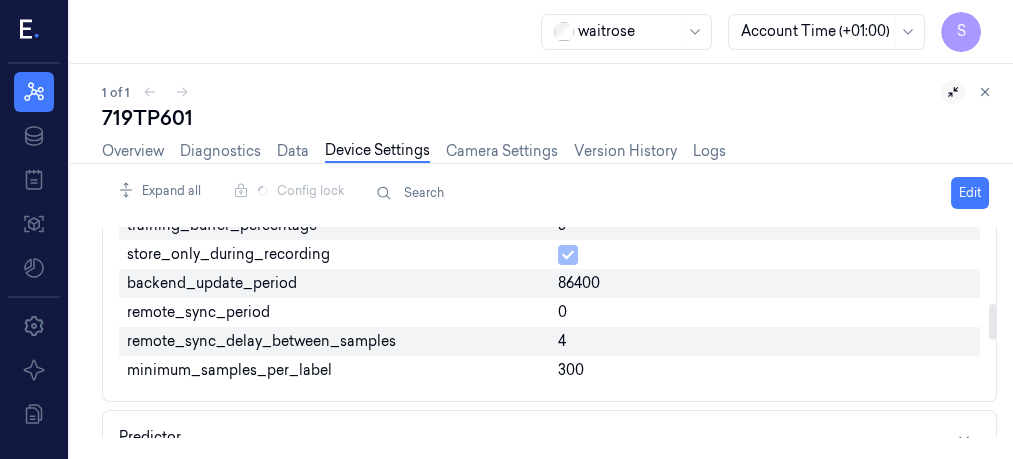 drag, startPoint x: 990, startPoint y: 272, endPoint x: 991, endPoint y: 317, distance: 45.01111 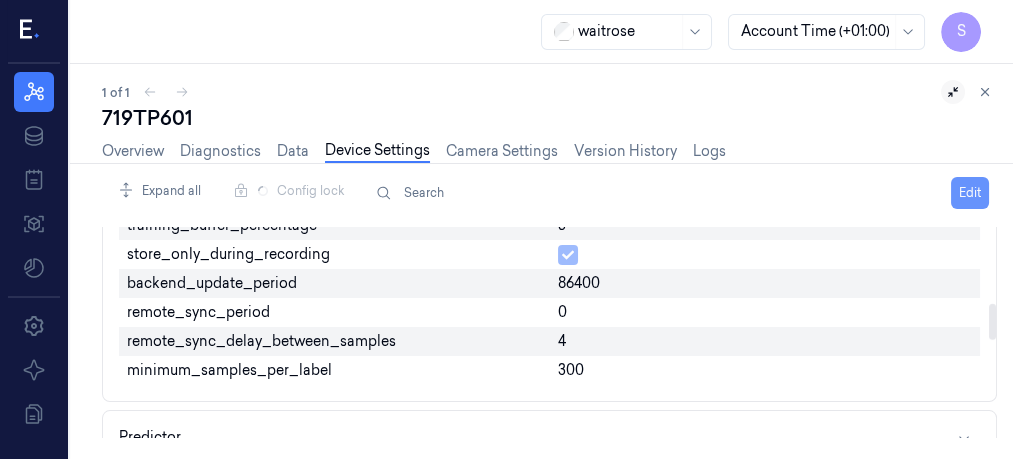 click on "Edit" at bounding box center (970, 193) 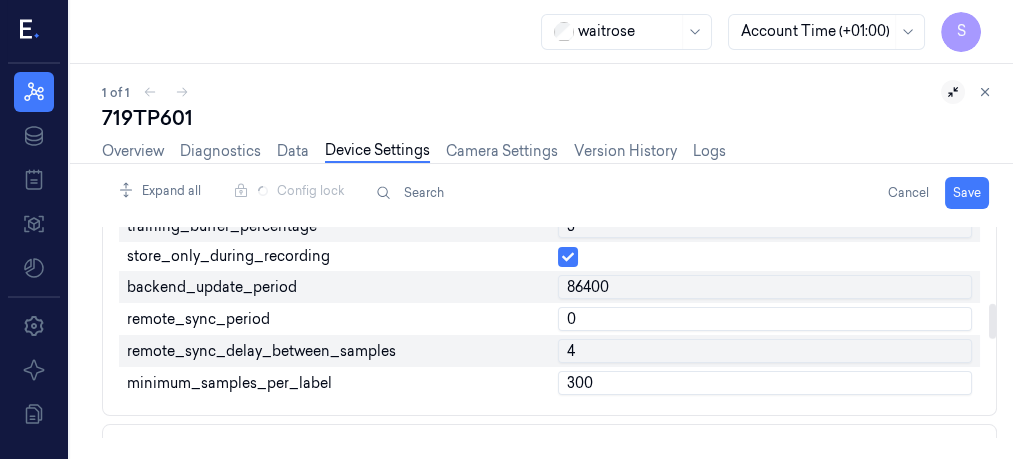 click on "0" at bounding box center (765, 319) 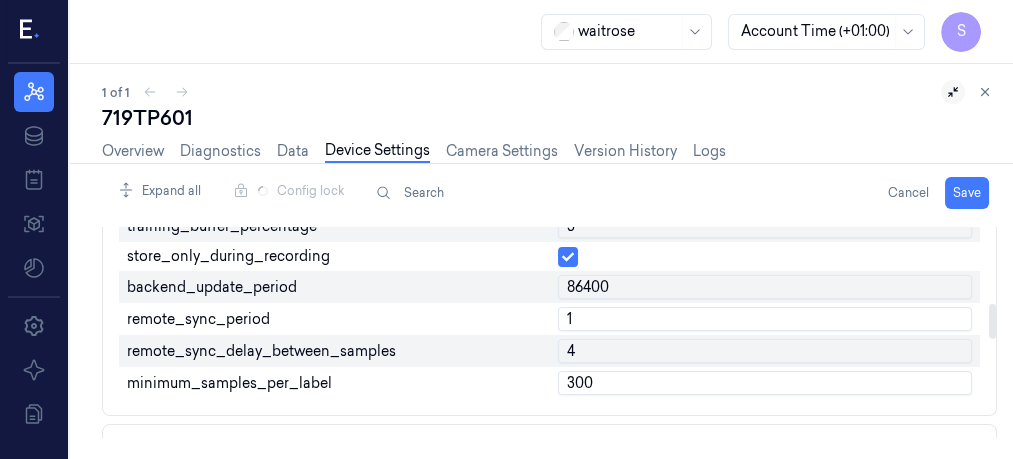 type on "1" 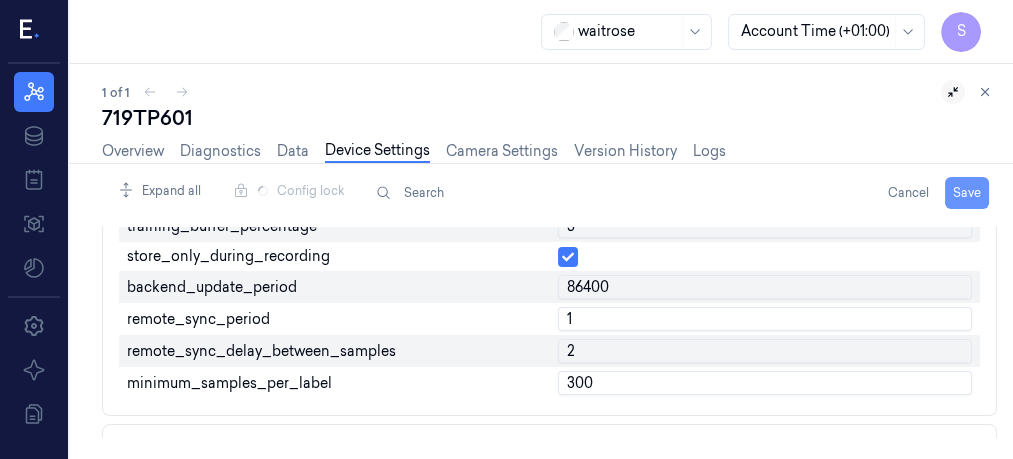 type on "2" 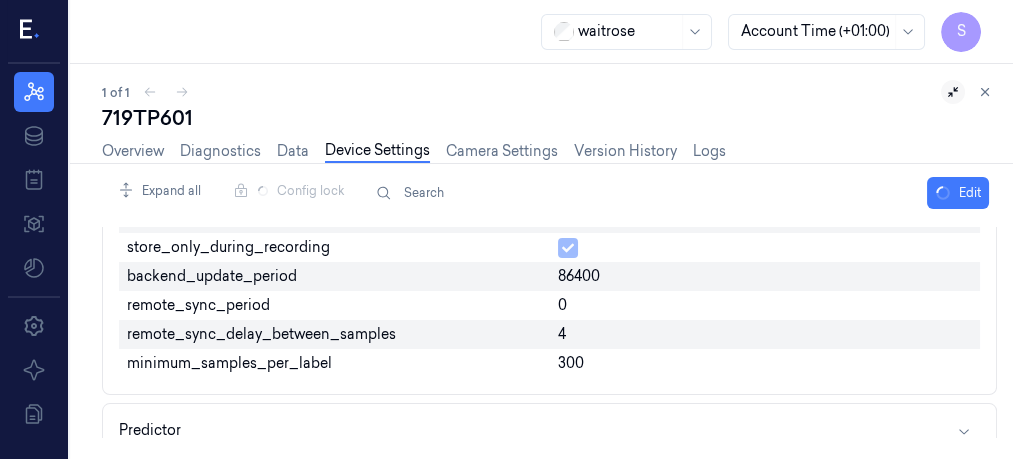 scroll, scrollTop: 451, scrollLeft: 0, axis: vertical 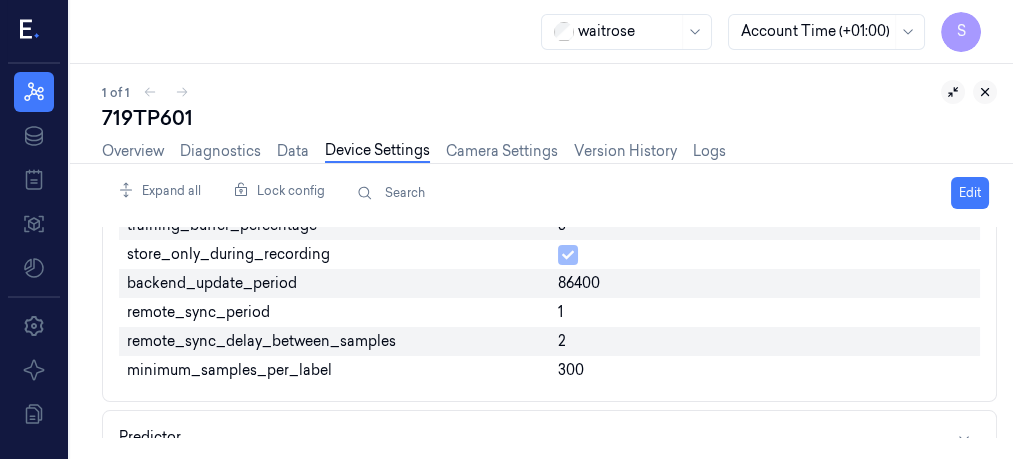click 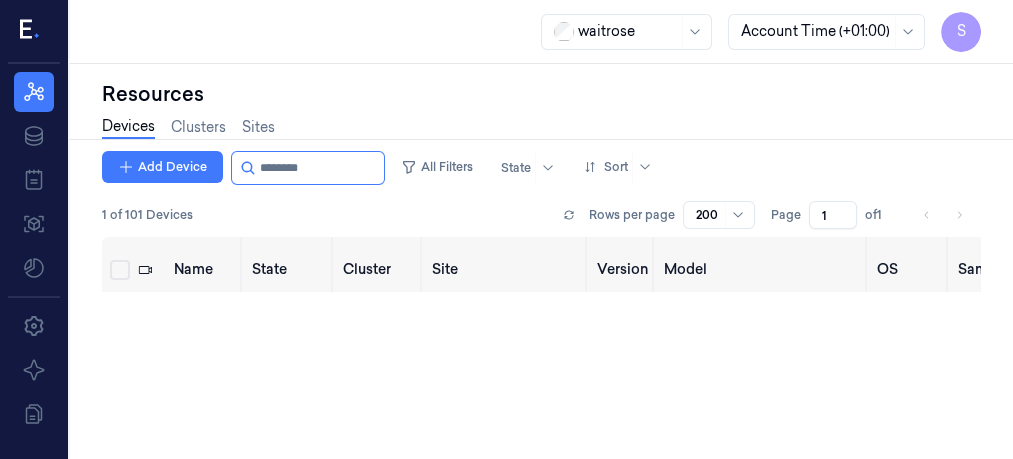scroll, scrollTop: 0, scrollLeft: 0, axis: both 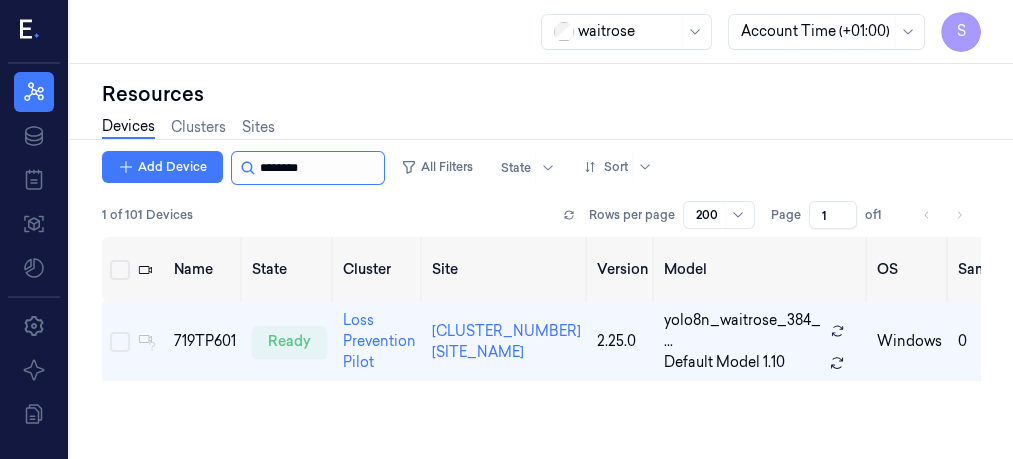 click at bounding box center [320, 168] 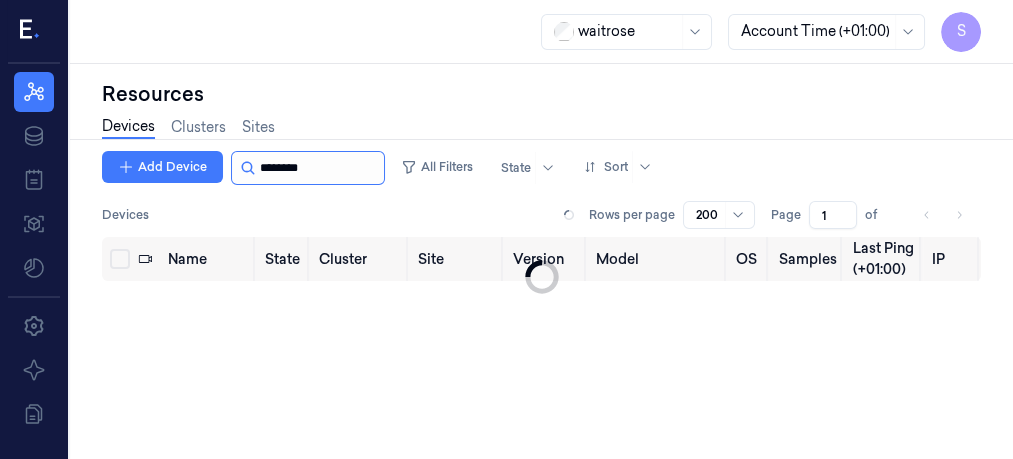 scroll, scrollTop: 0, scrollLeft: 0, axis: both 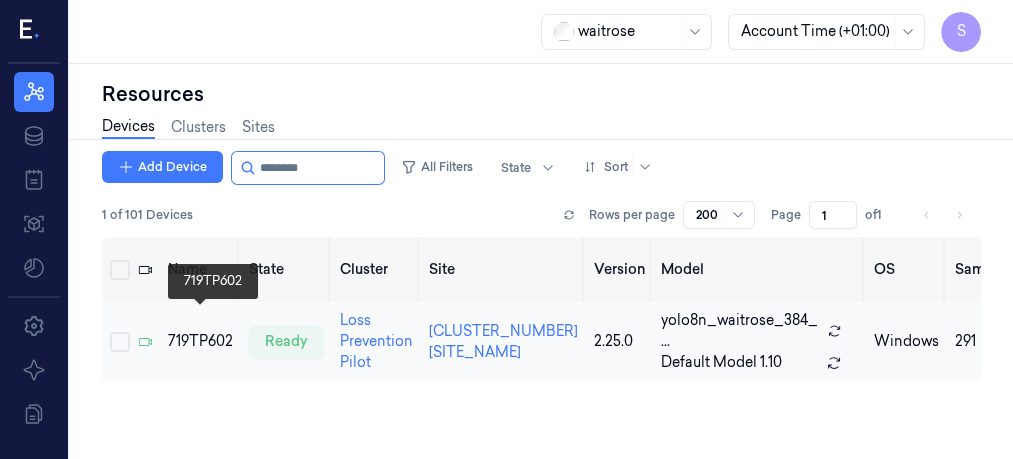 type on "********" 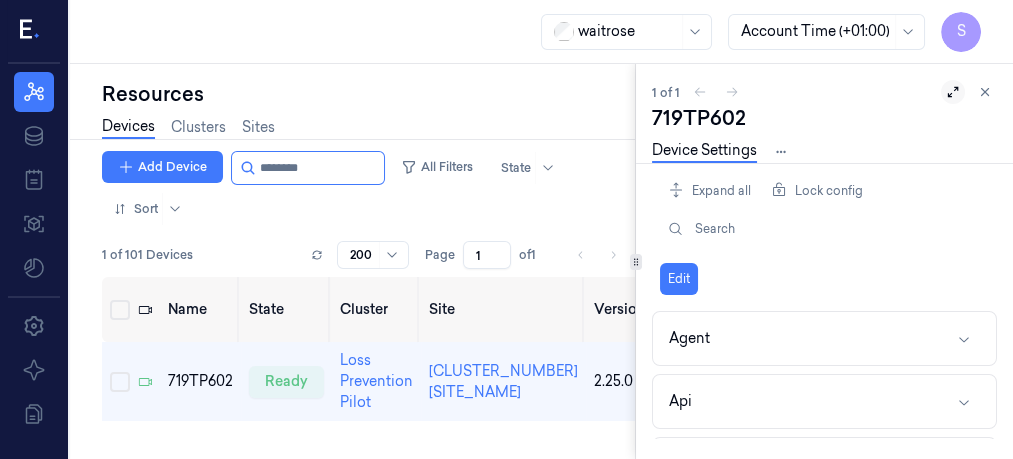 click 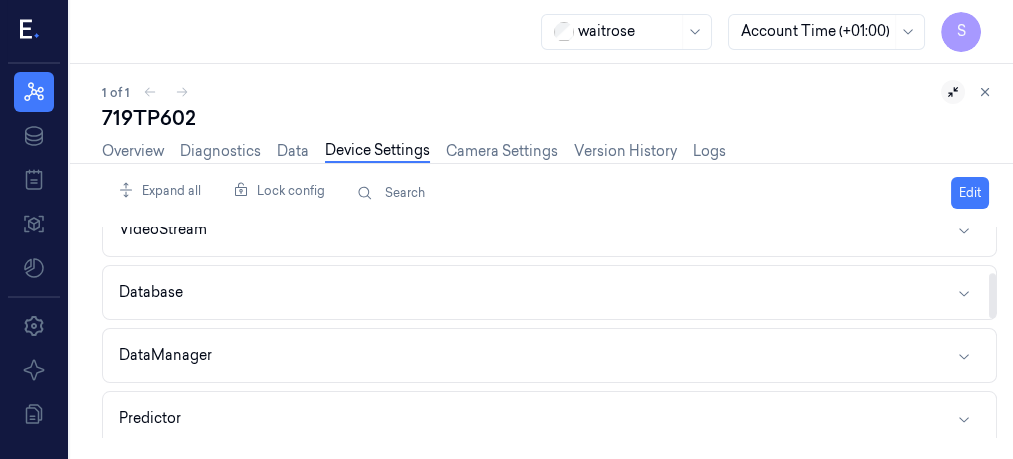 scroll, scrollTop: 219, scrollLeft: 0, axis: vertical 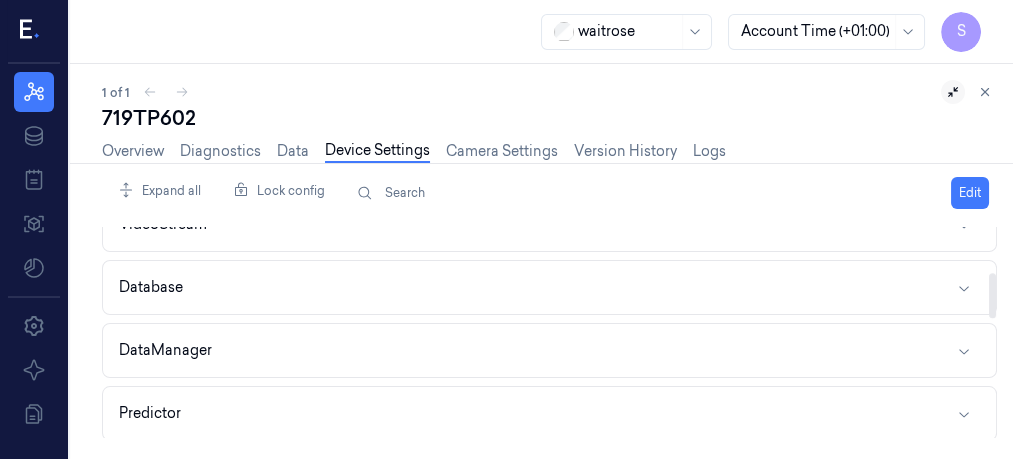drag, startPoint x: 994, startPoint y: 251, endPoint x: 998, endPoint y: 298, distance: 47.169907 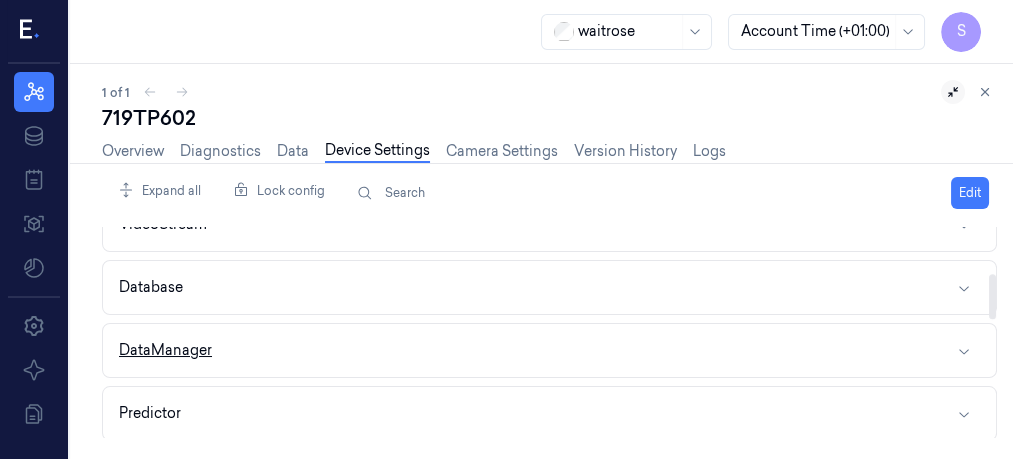 click 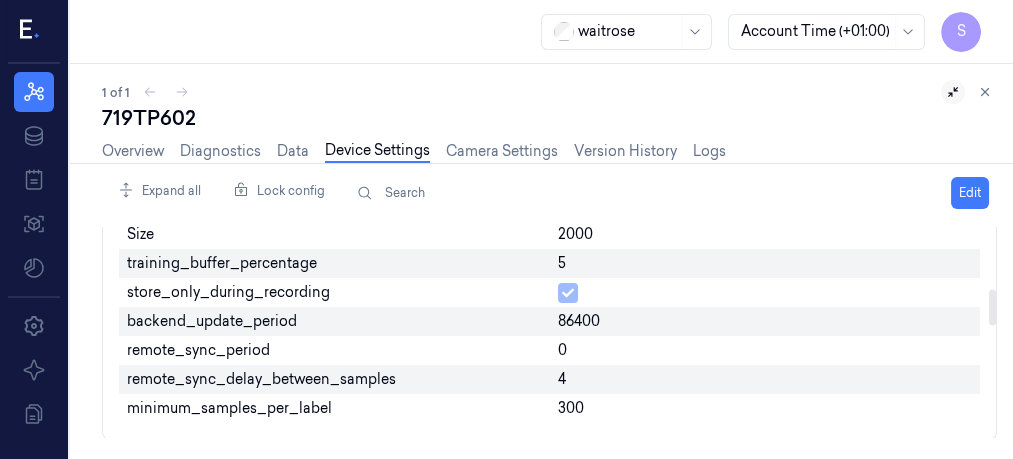 scroll, scrollTop: 423, scrollLeft: 0, axis: vertical 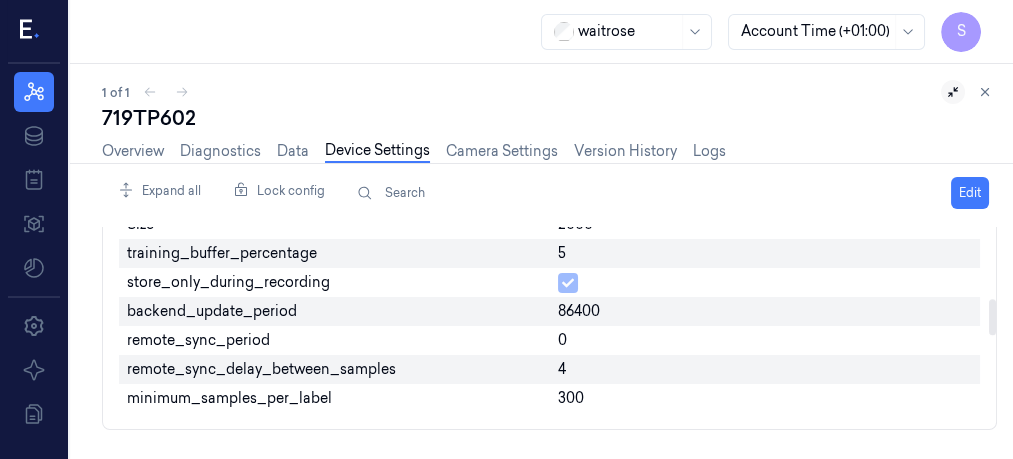 drag, startPoint x: 992, startPoint y: 277, endPoint x: 995, endPoint y: 311, distance: 34.132095 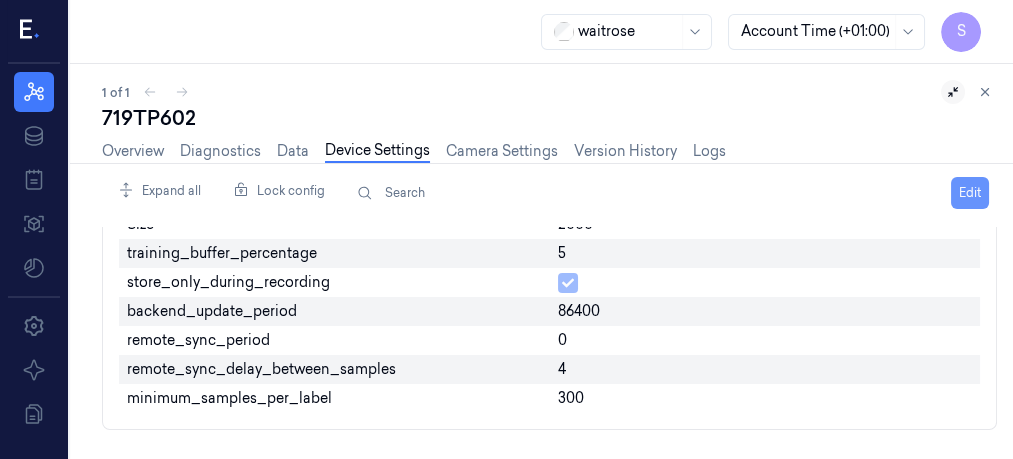 click on "Edit" at bounding box center (970, 193) 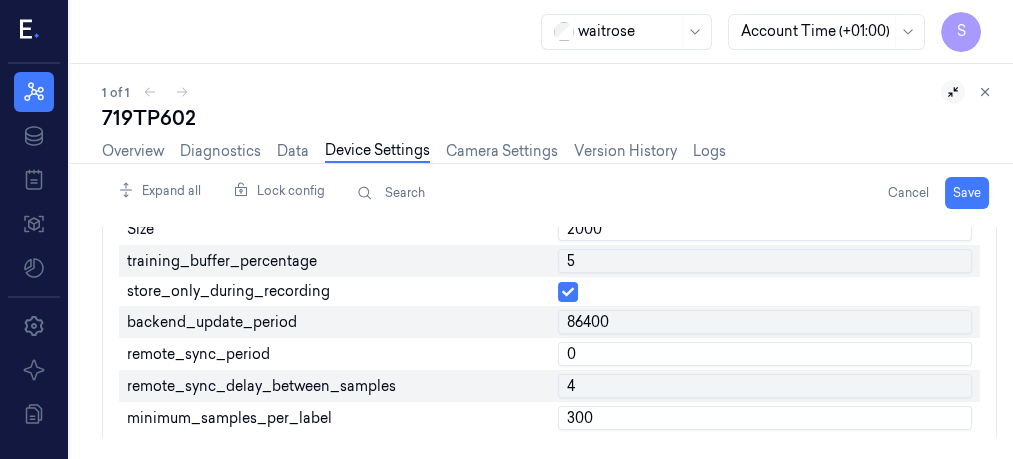 scroll, scrollTop: 427, scrollLeft: 0, axis: vertical 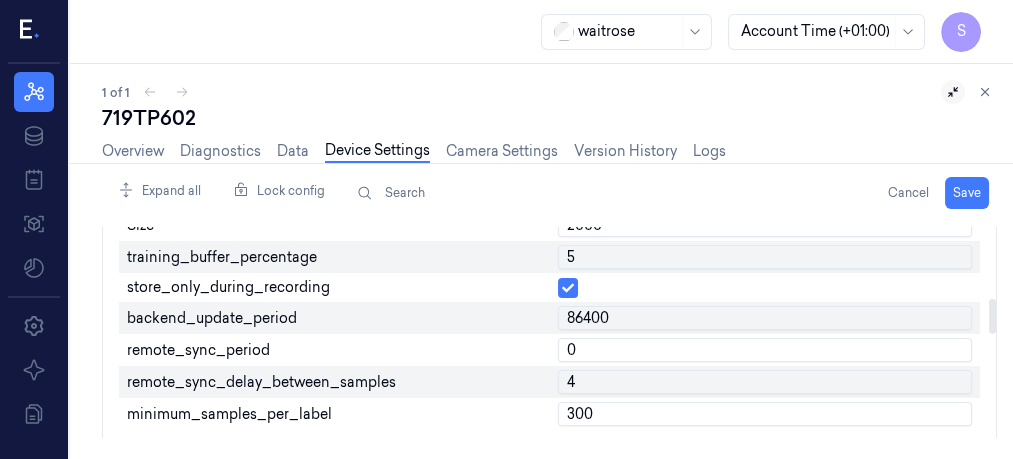 click on "0" at bounding box center [765, 350] 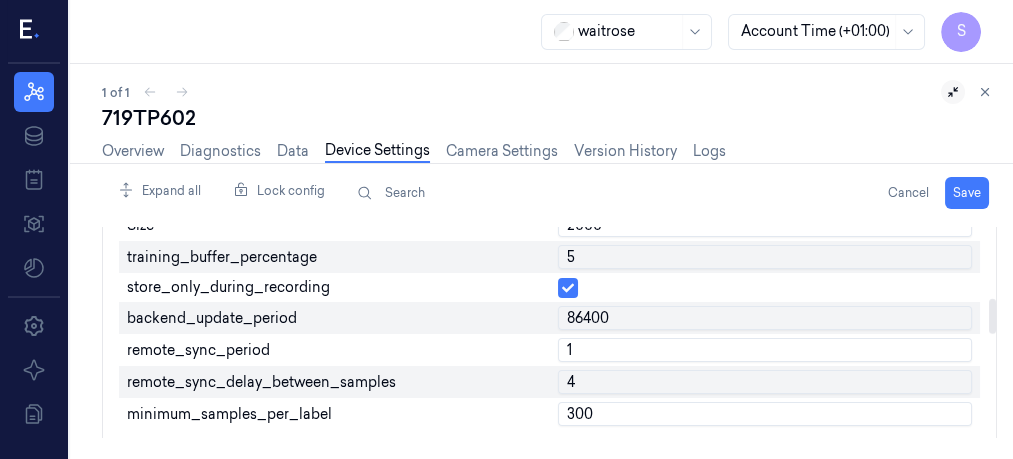 type on "1" 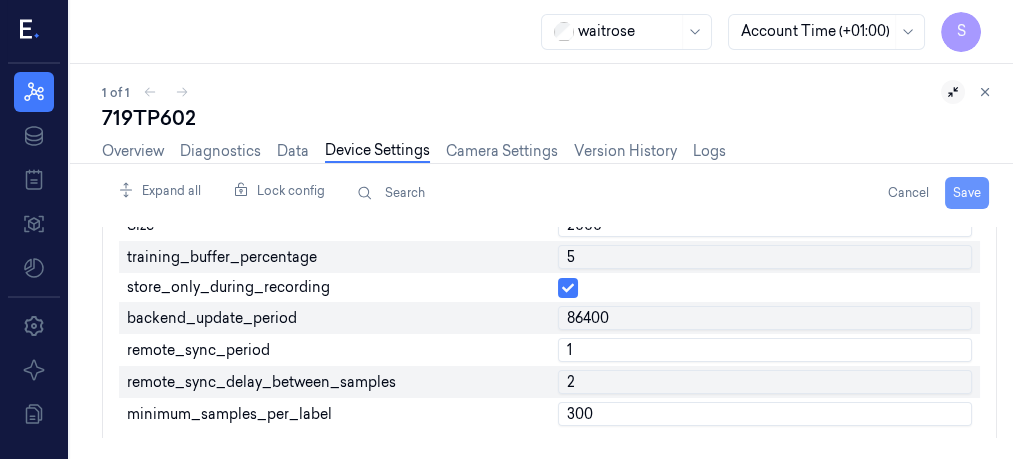 type on "2" 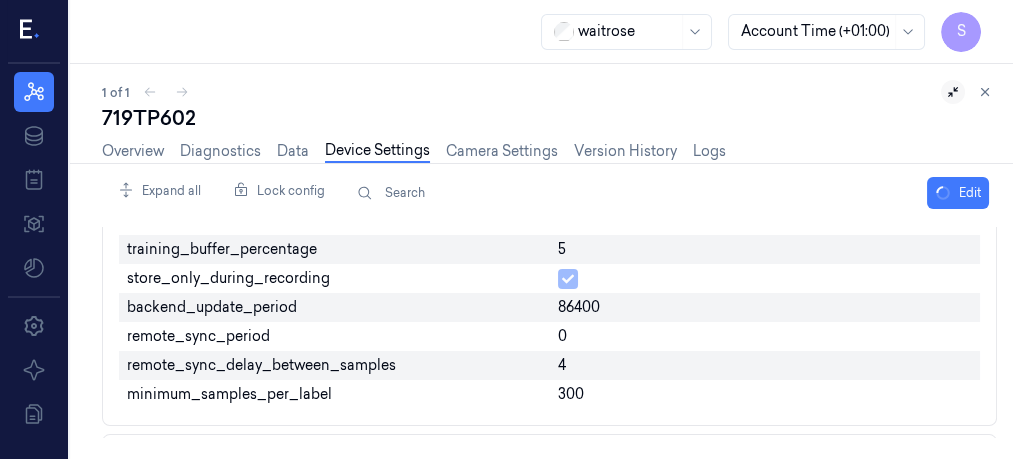 scroll, scrollTop: 423, scrollLeft: 0, axis: vertical 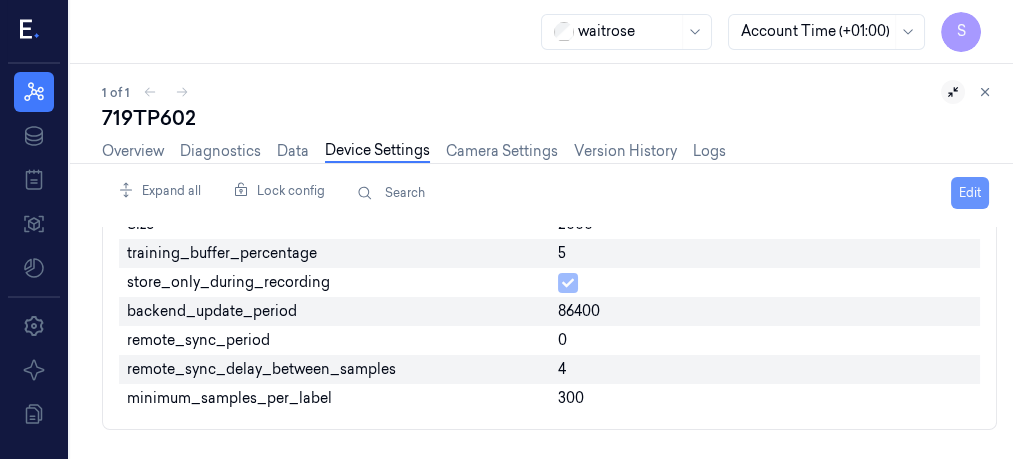 click on "Edit" at bounding box center [970, 193] 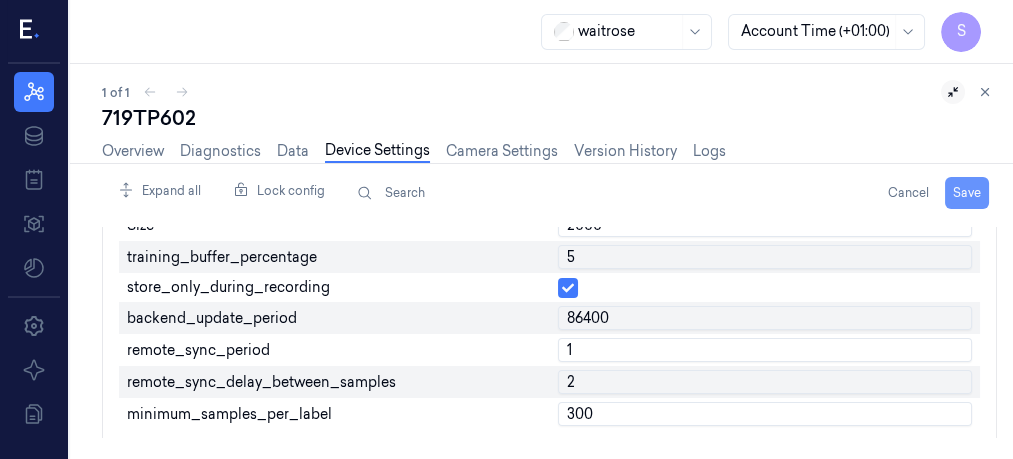 click on "Save" at bounding box center [967, 193] 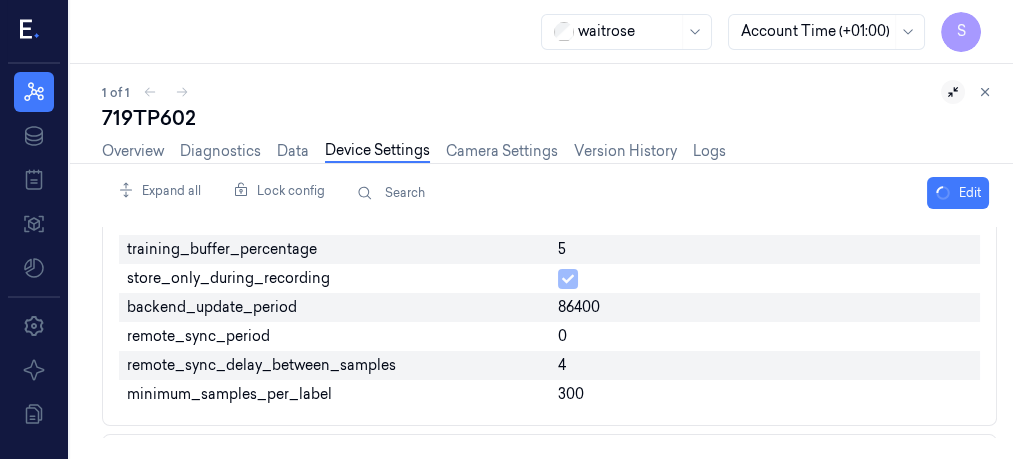 scroll, scrollTop: 423, scrollLeft: 0, axis: vertical 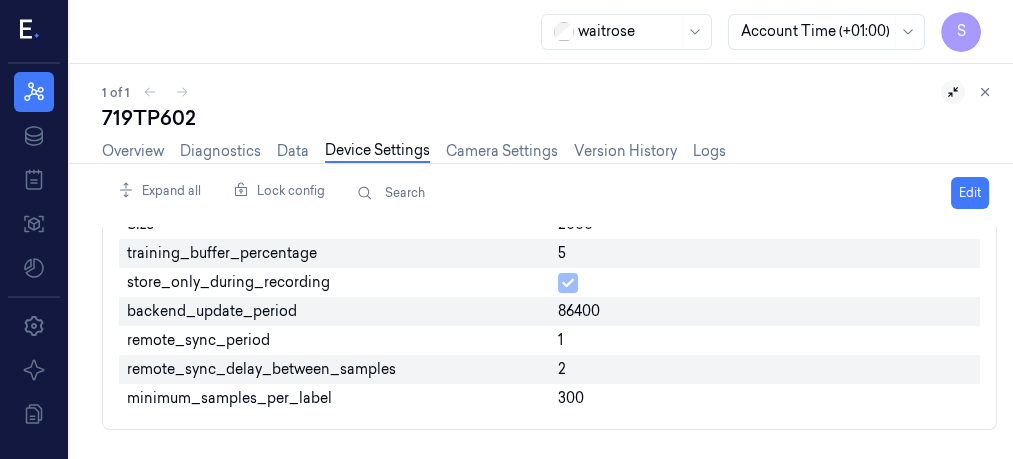 click on "719TP602" at bounding box center [549, 118] 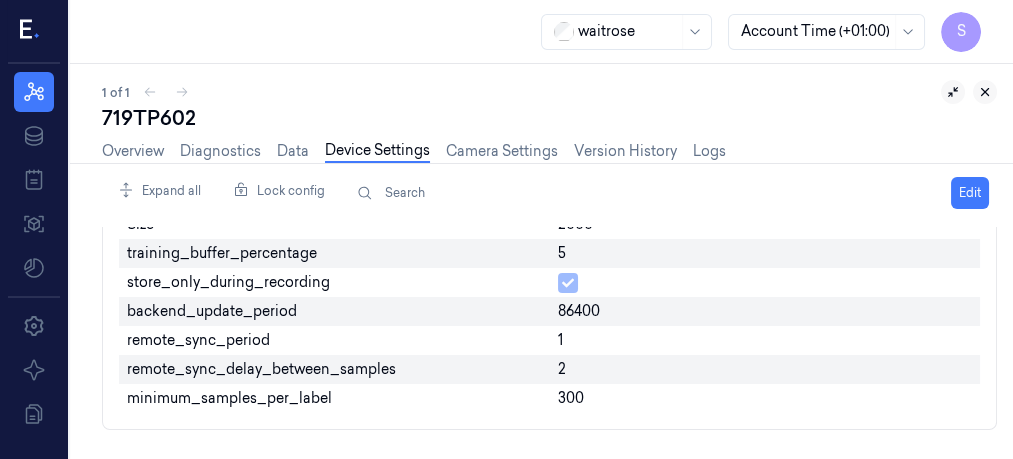 click 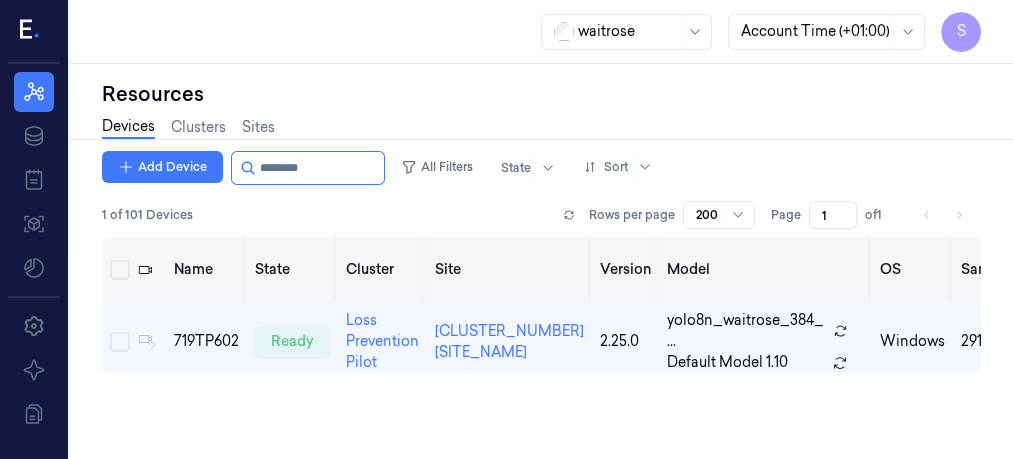 scroll, scrollTop: 0, scrollLeft: 0, axis: both 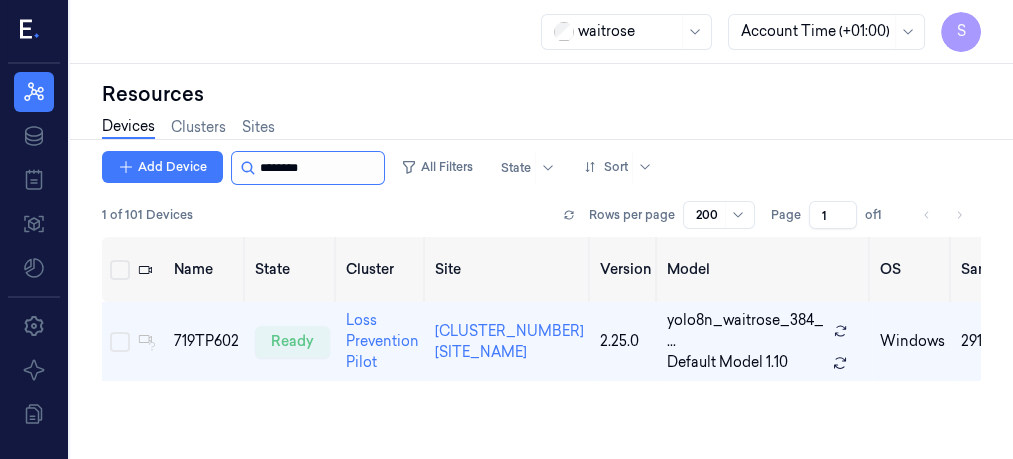 click at bounding box center [320, 168] 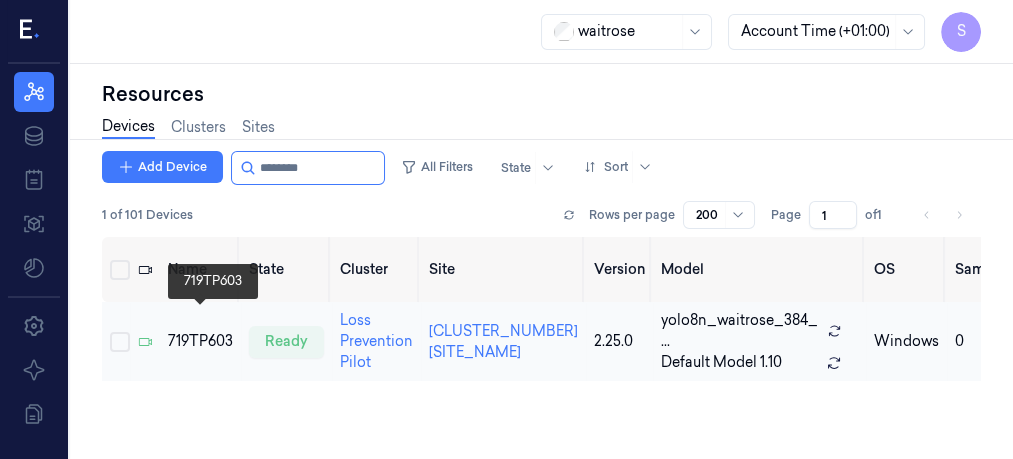 type on "********" 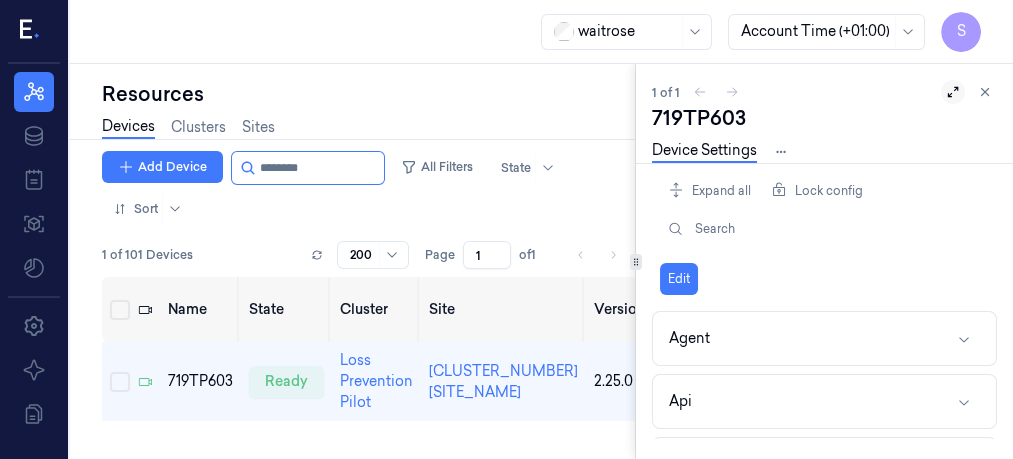 click 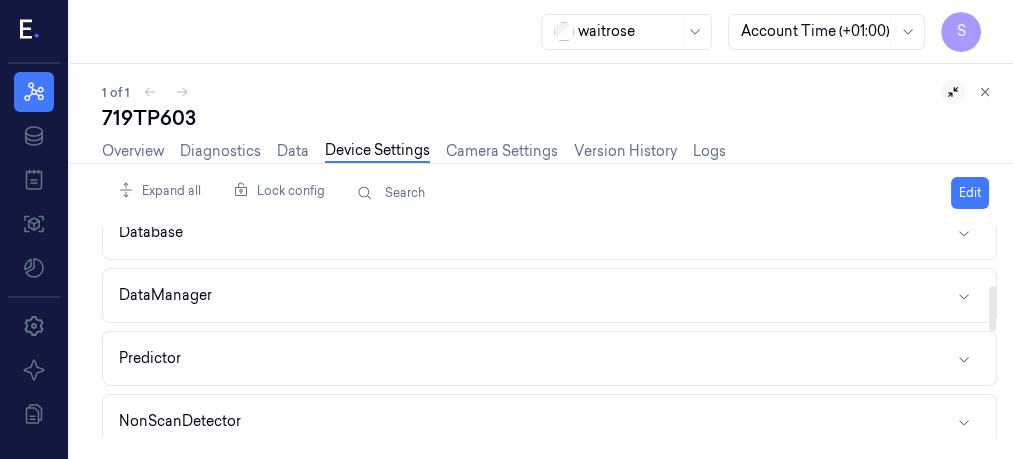 scroll, scrollTop: 274, scrollLeft: 0, axis: vertical 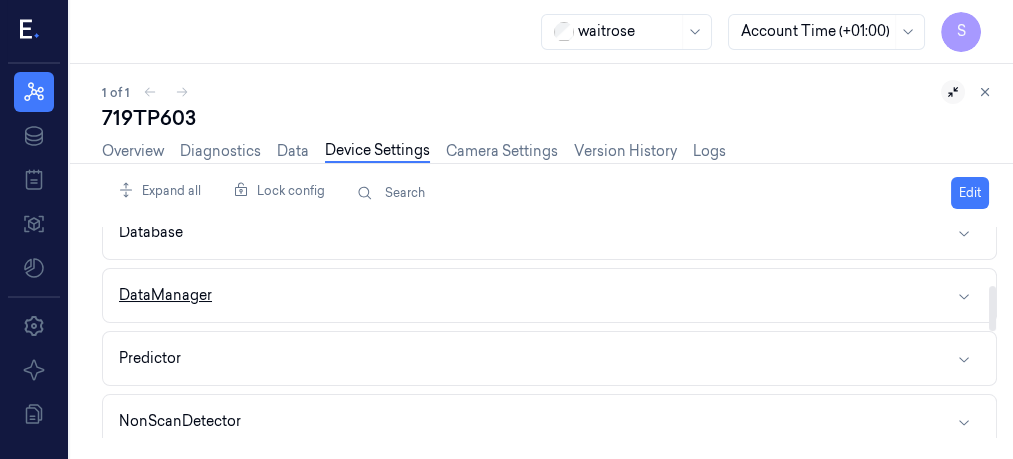 click 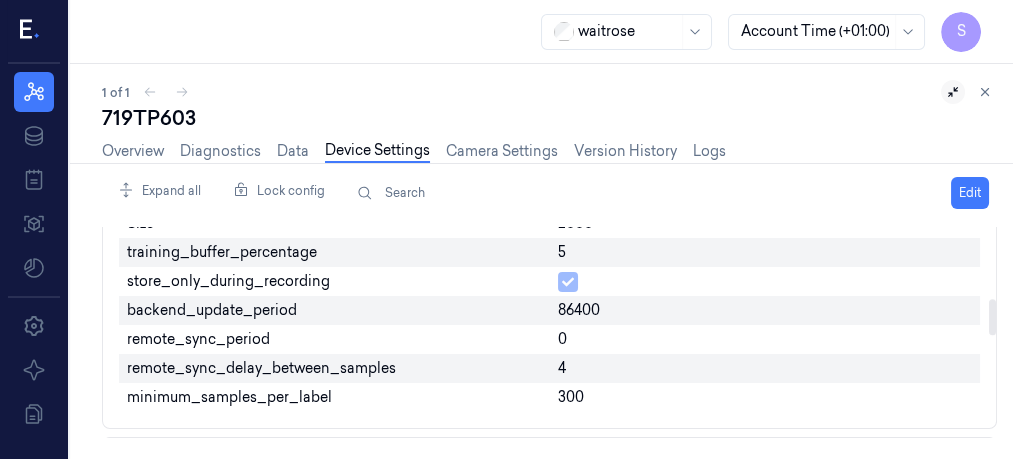 scroll, scrollTop: 427, scrollLeft: 0, axis: vertical 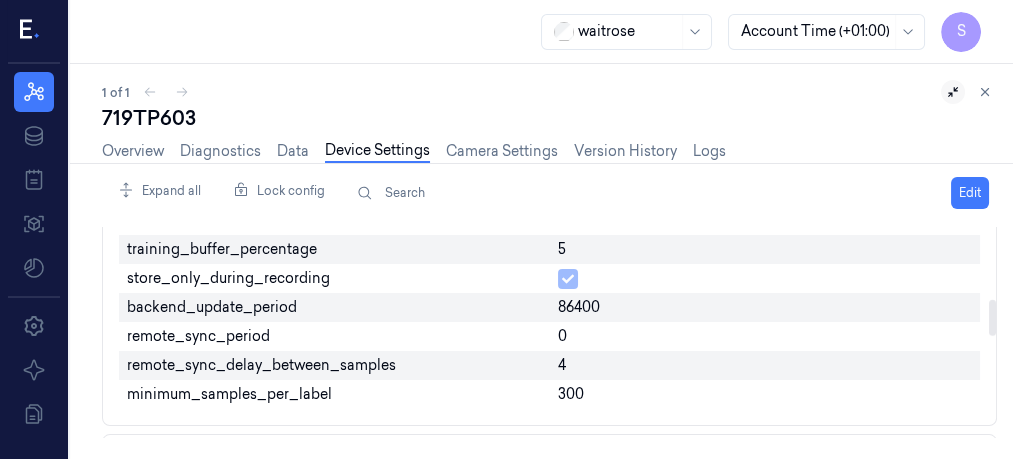 drag, startPoint x: 991, startPoint y: 300, endPoint x: 992, endPoint y: 326, distance: 26.019224 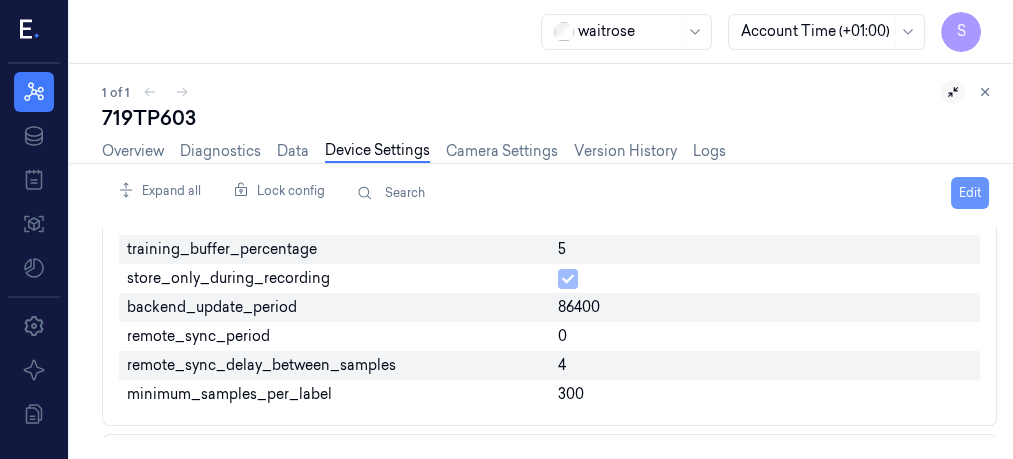 click on "Edit" at bounding box center [970, 193] 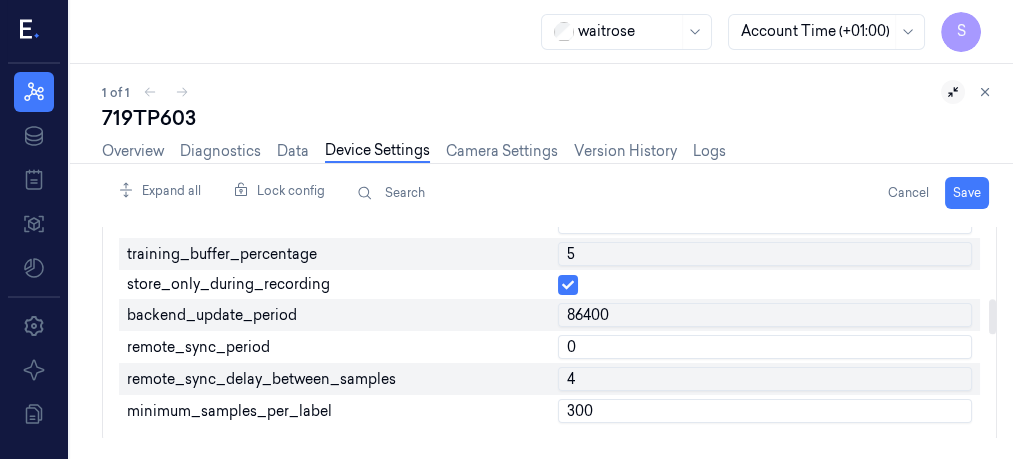 click on "0" at bounding box center (765, 347) 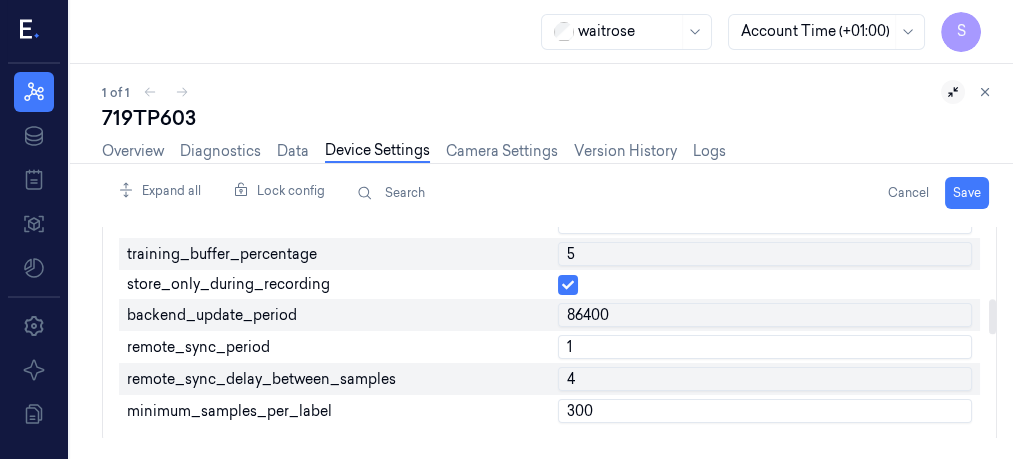 type on "1" 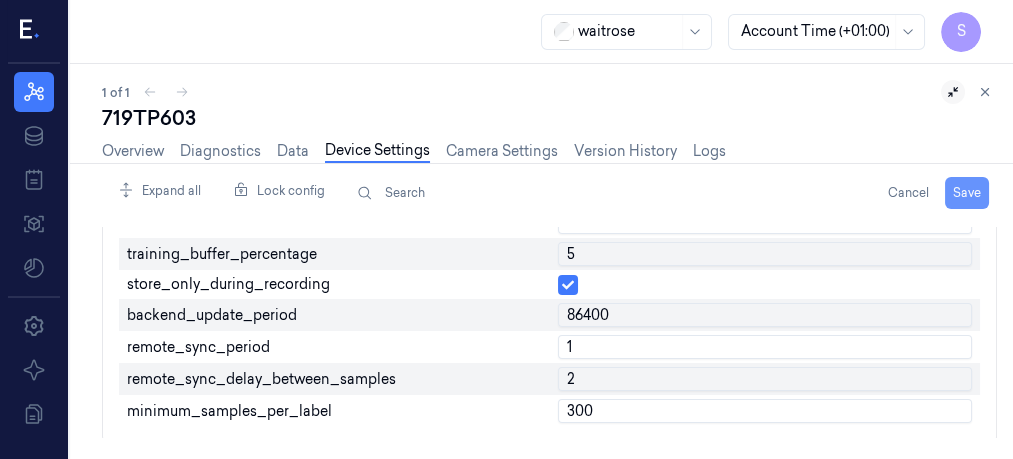 type on "2" 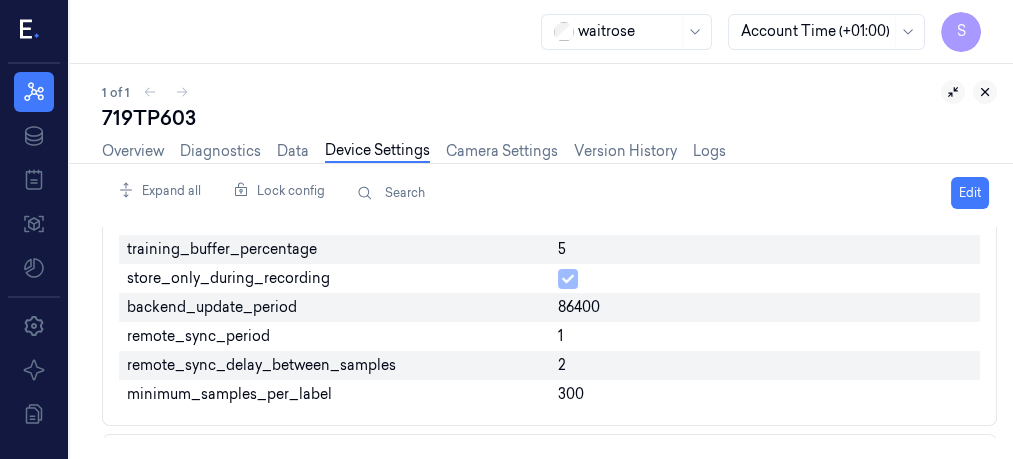 click 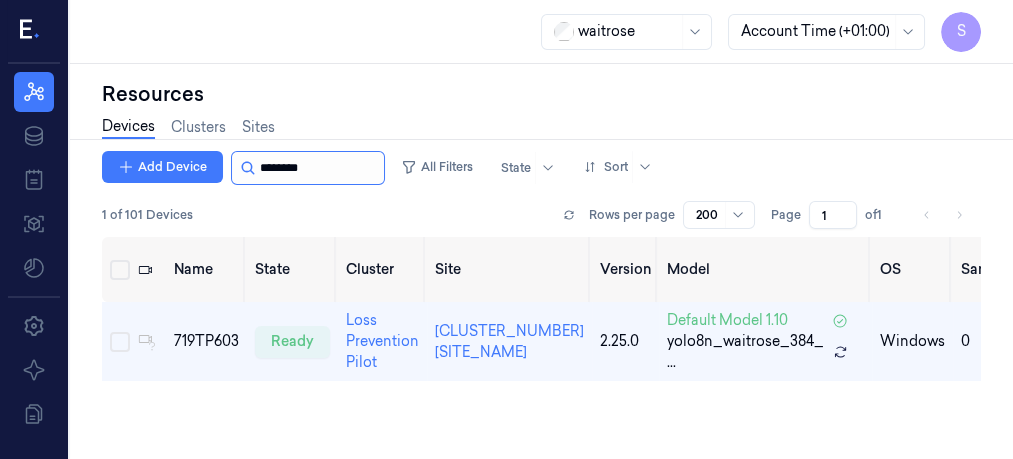 click at bounding box center (320, 168) 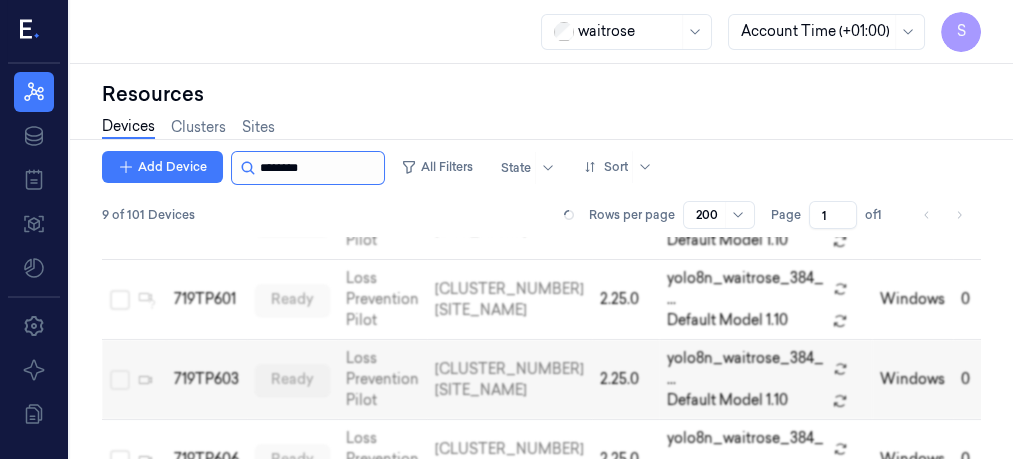 scroll, scrollTop: 130, scrollLeft: 0, axis: vertical 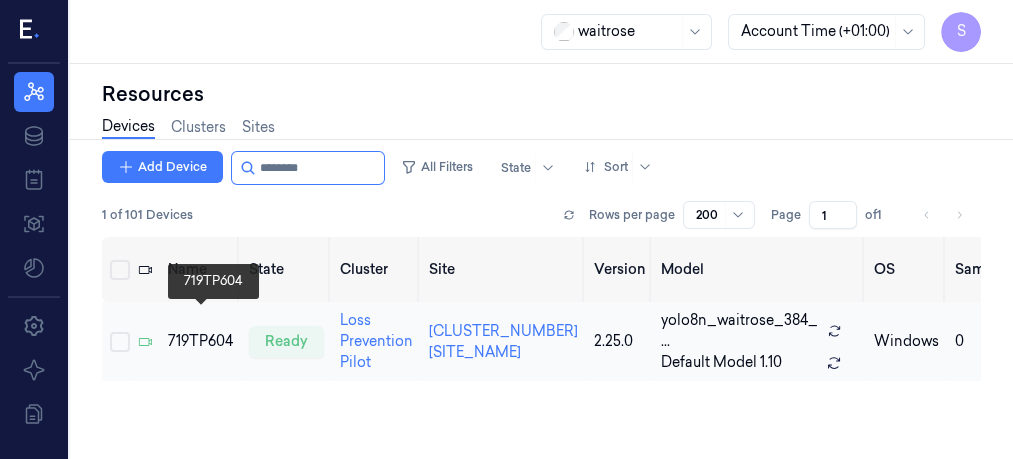 type on "********" 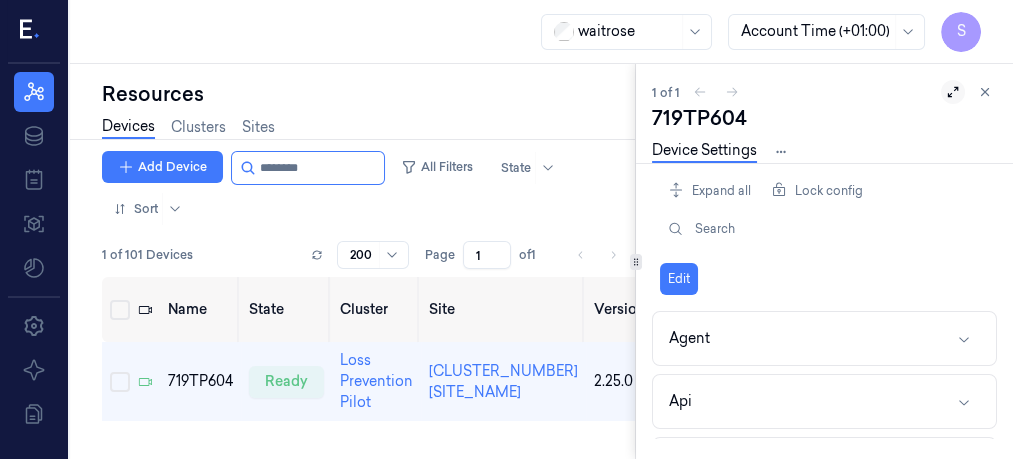 click 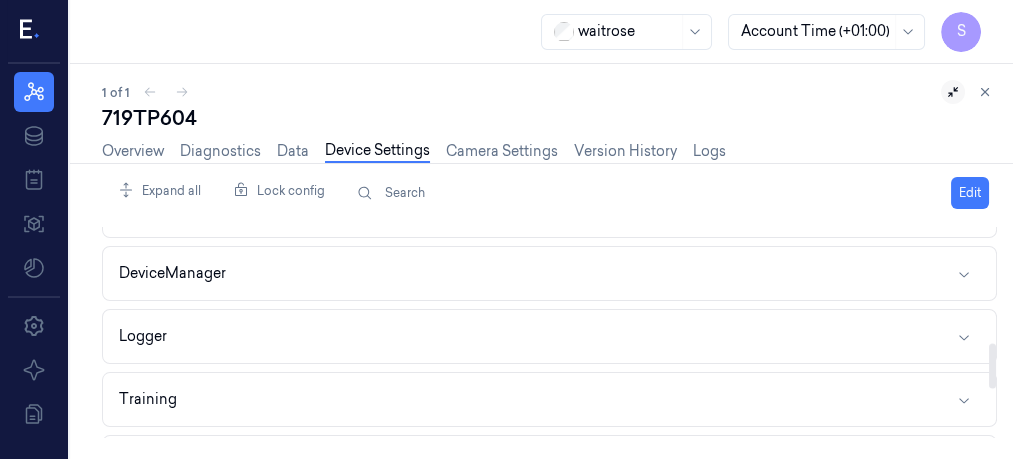 scroll, scrollTop: 545, scrollLeft: 0, axis: vertical 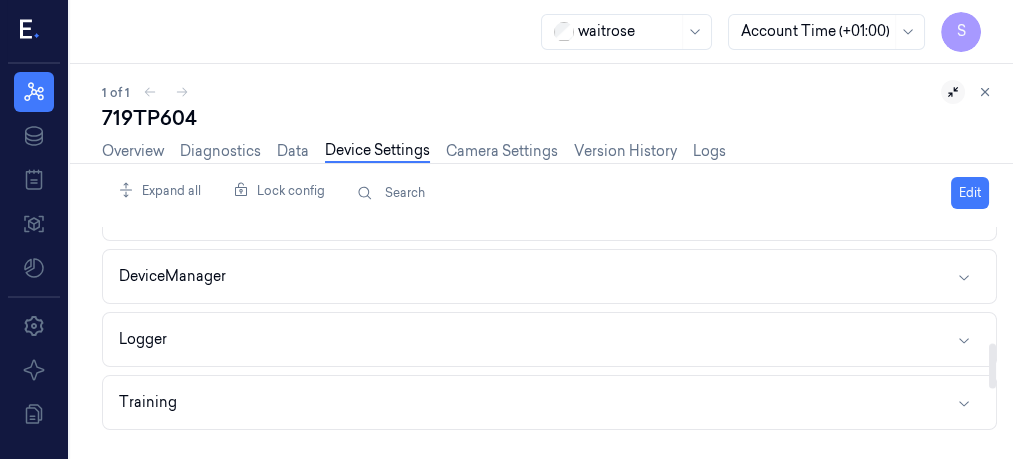 drag, startPoint x: 991, startPoint y: 243, endPoint x: 989, endPoint y: 359, distance: 116.01724 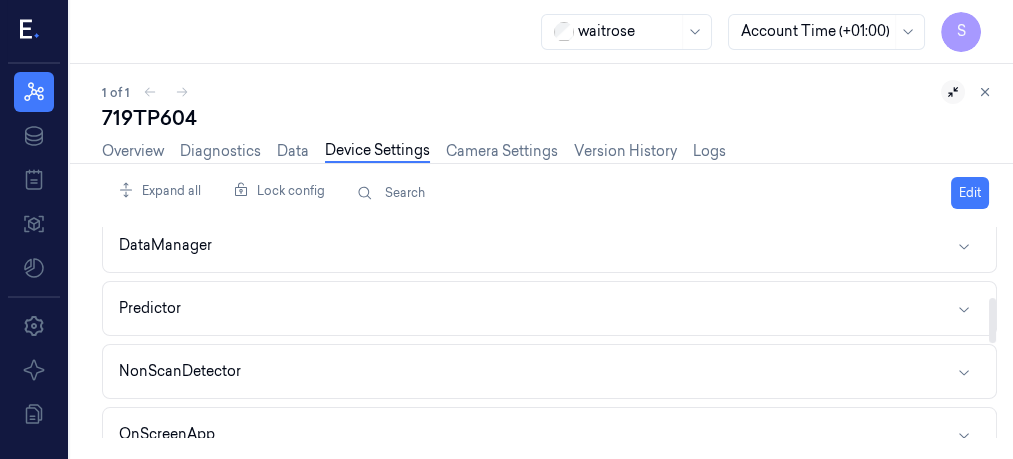 scroll, scrollTop: 331, scrollLeft: 0, axis: vertical 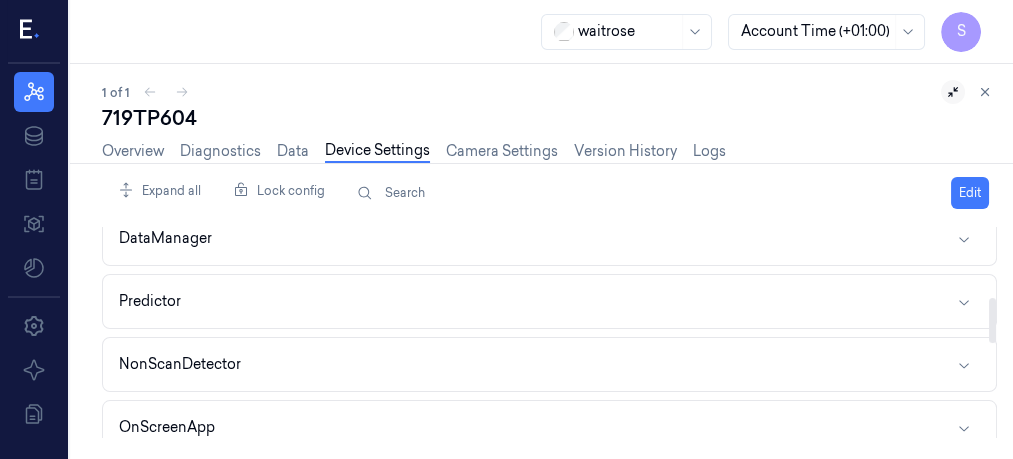 drag, startPoint x: 994, startPoint y: 358, endPoint x: 996, endPoint y: 313, distance: 45.044422 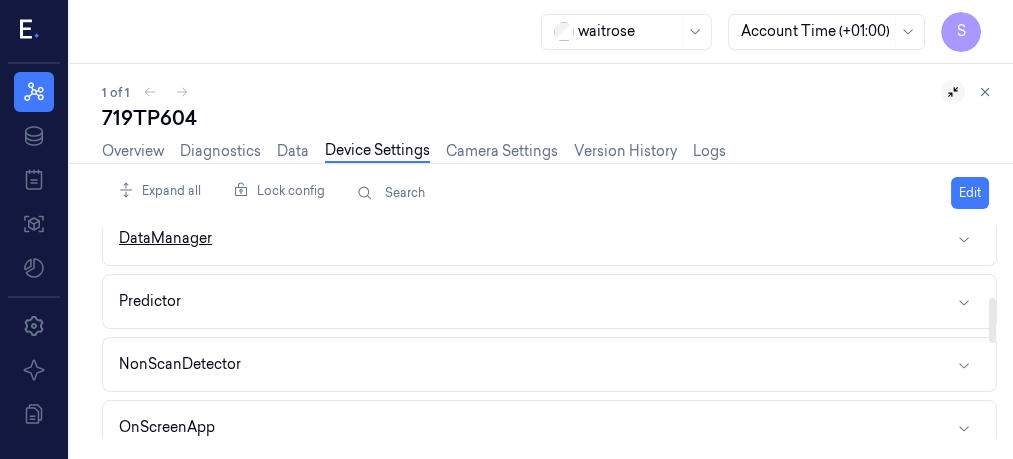 click 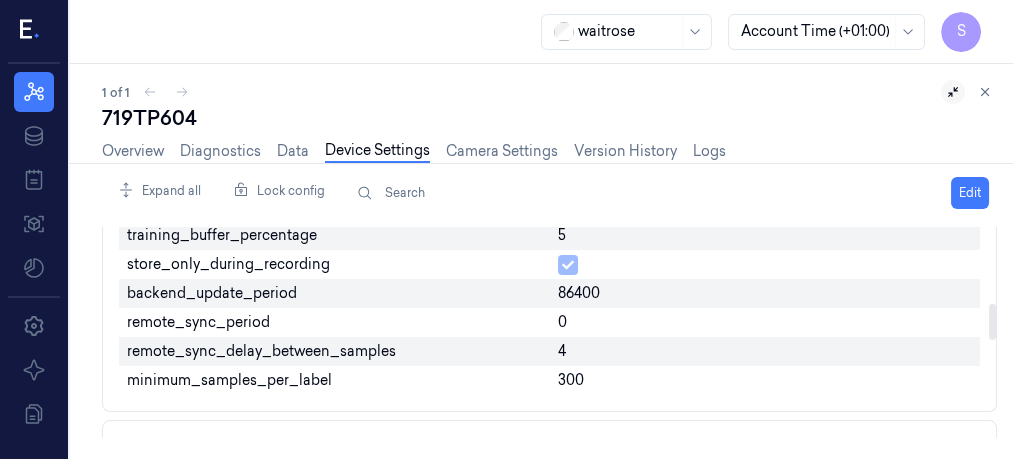 scroll, scrollTop: 453, scrollLeft: 0, axis: vertical 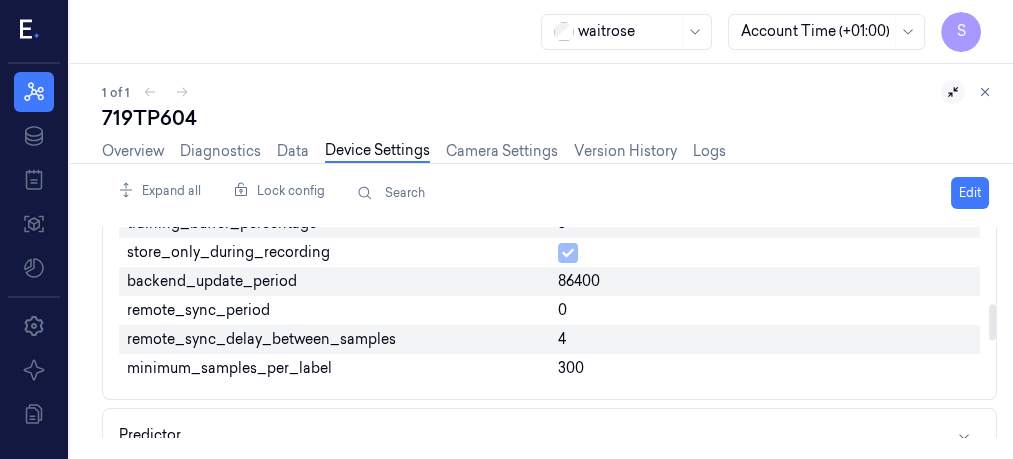 drag, startPoint x: 990, startPoint y: 298, endPoint x: 993, endPoint y: 318, distance: 20.22375 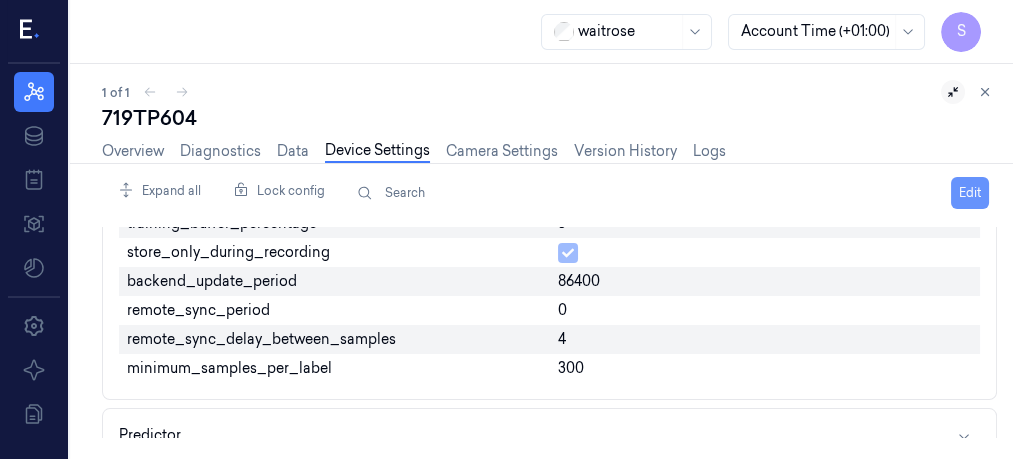 click on "Edit" at bounding box center [970, 193] 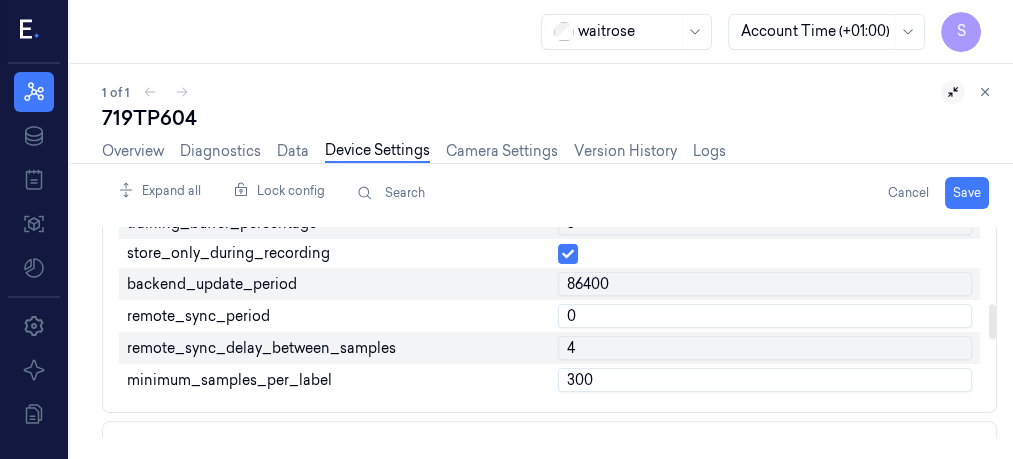 click on "0" at bounding box center (765, 316) 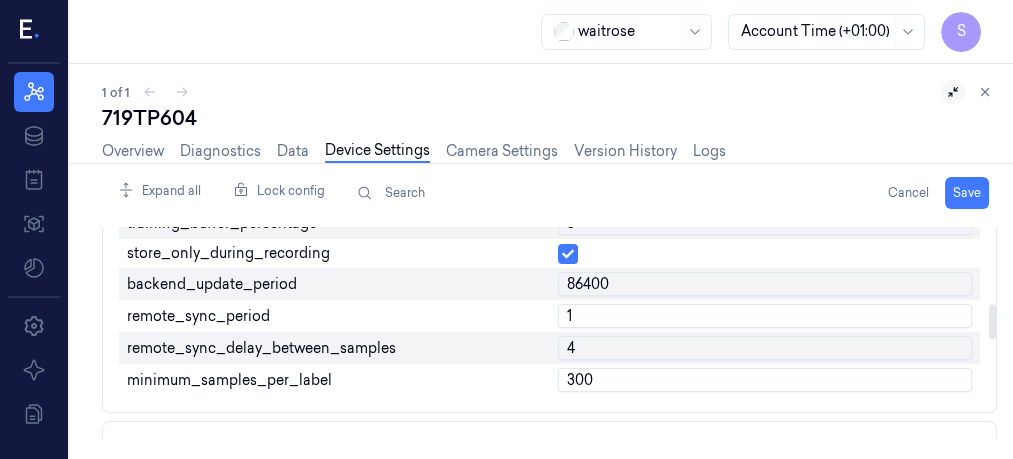 type on "1" 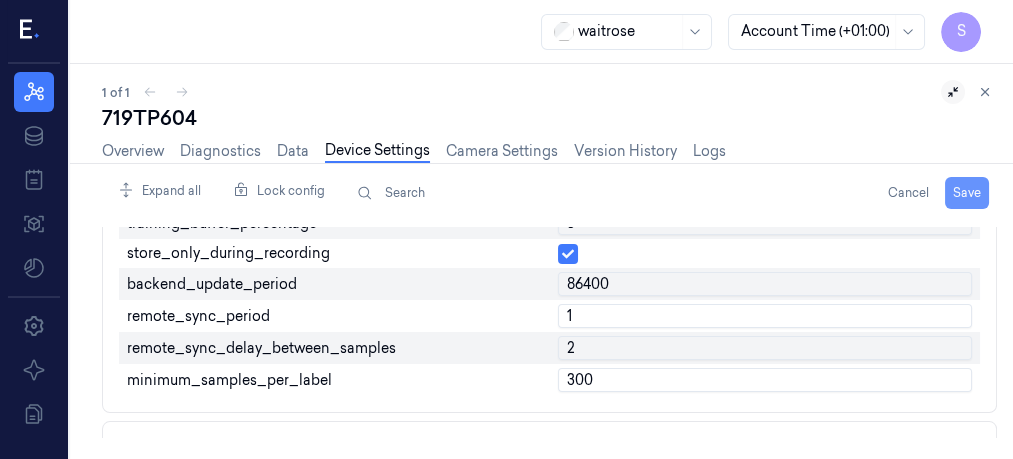 type on "2" 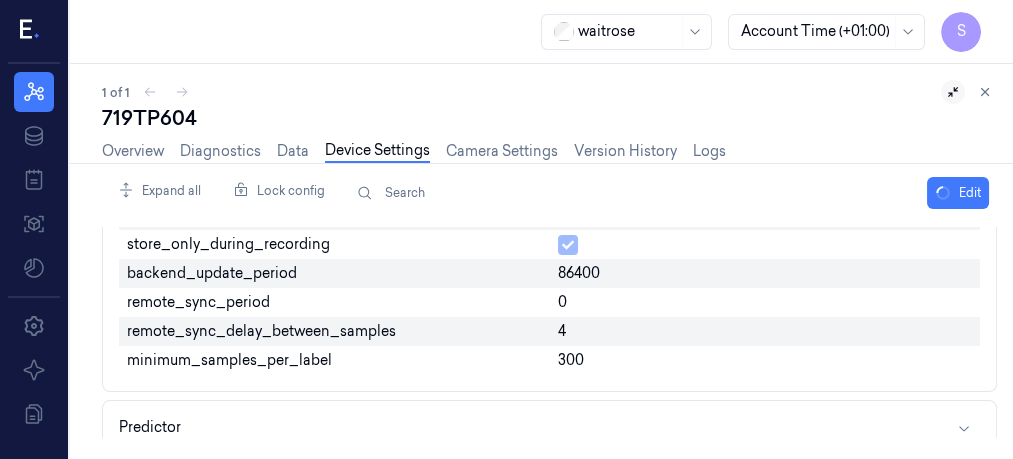 scroll, scrollTop: 453, scrollLeft: 0, axis: vertical 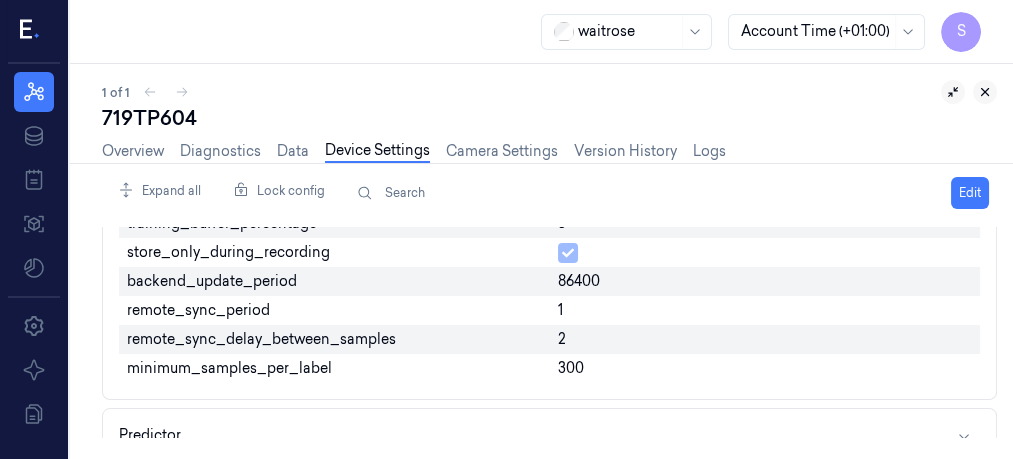 click 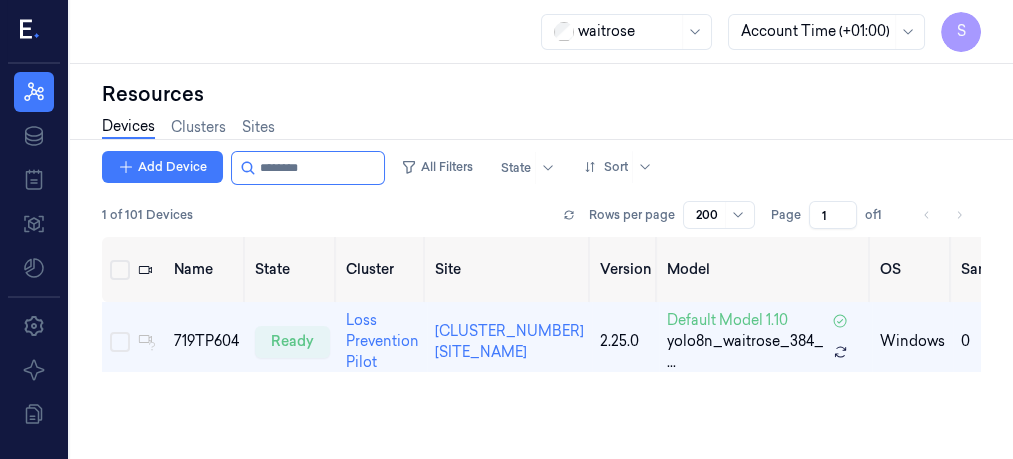 scroll, scrollTop: 0, scrollLeft: 0, axis: both 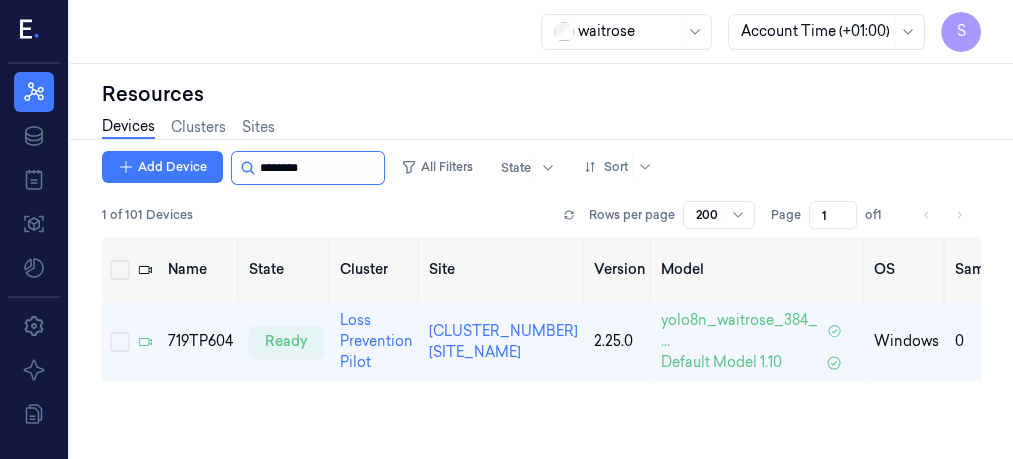 click at bounding box center (320, 168) 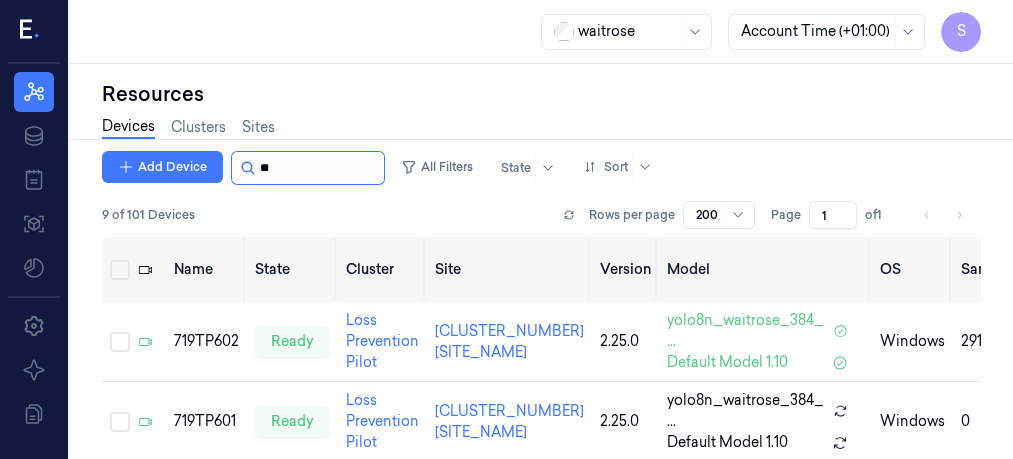 type on "*" 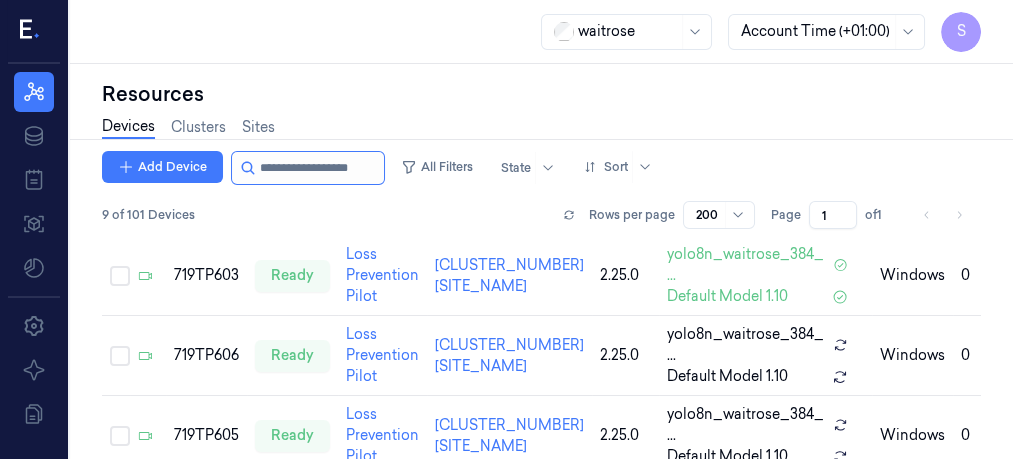 scroll, scrollTop: 347, scrollLeft: 0, axis: vertical 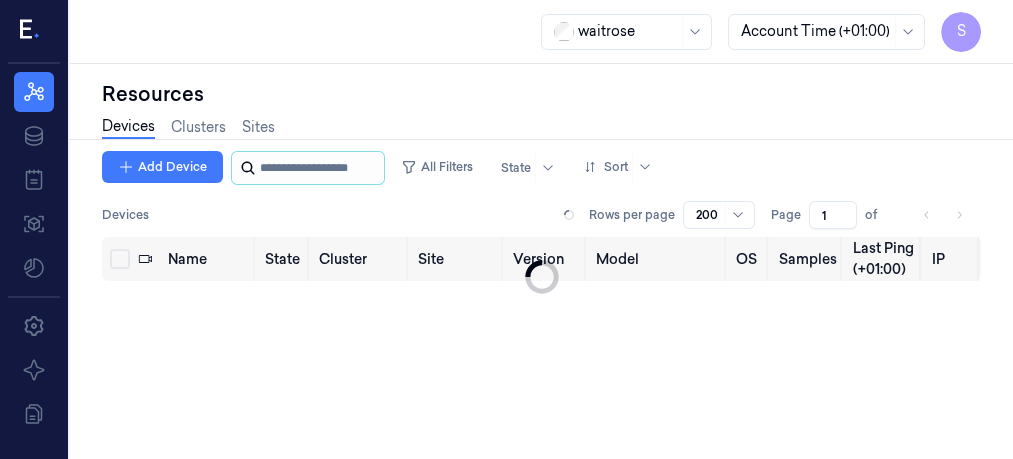 click at bounding box center (320, 168) 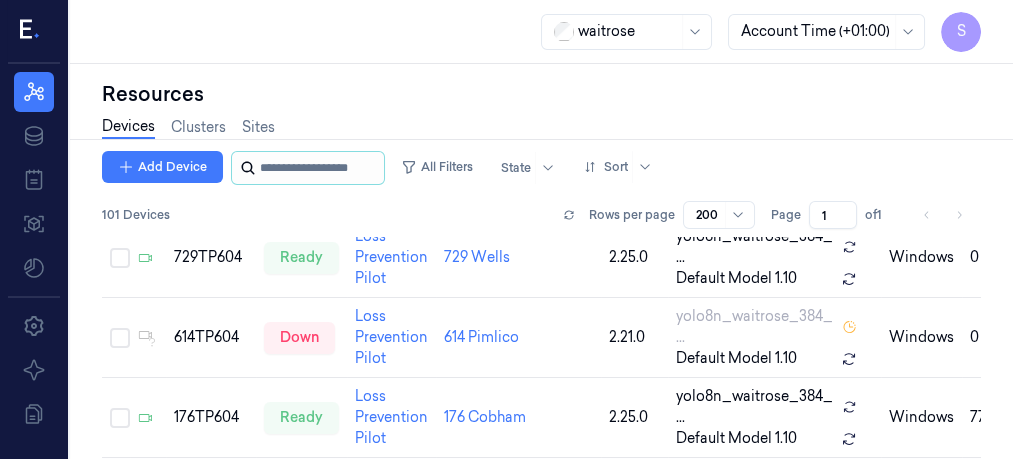 scroll, scrollTop: 3109, scrollLeft: 0, axis: vertical 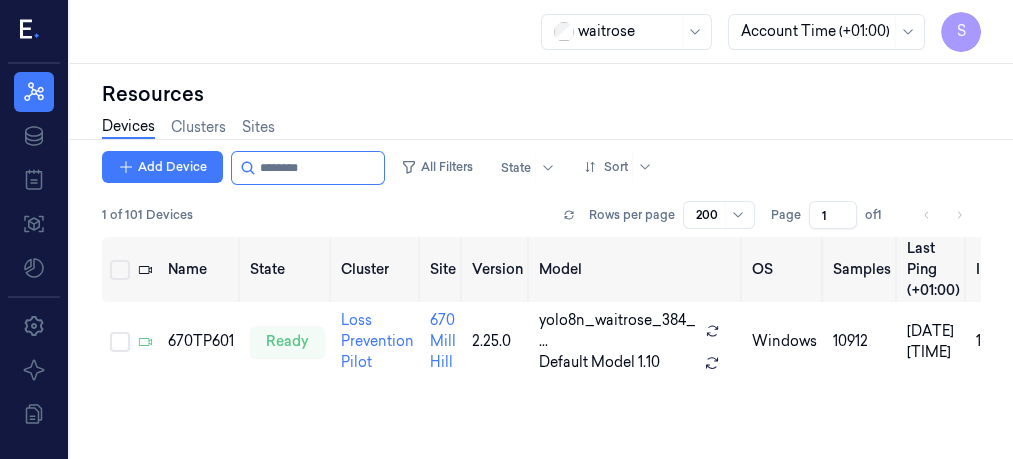 type on "********" 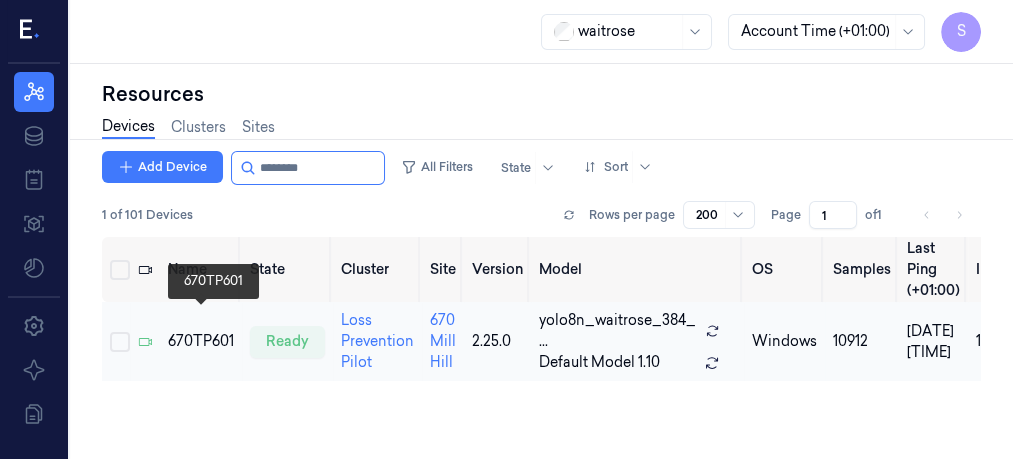 click on "670TP601" at bounding box center (201, 341) 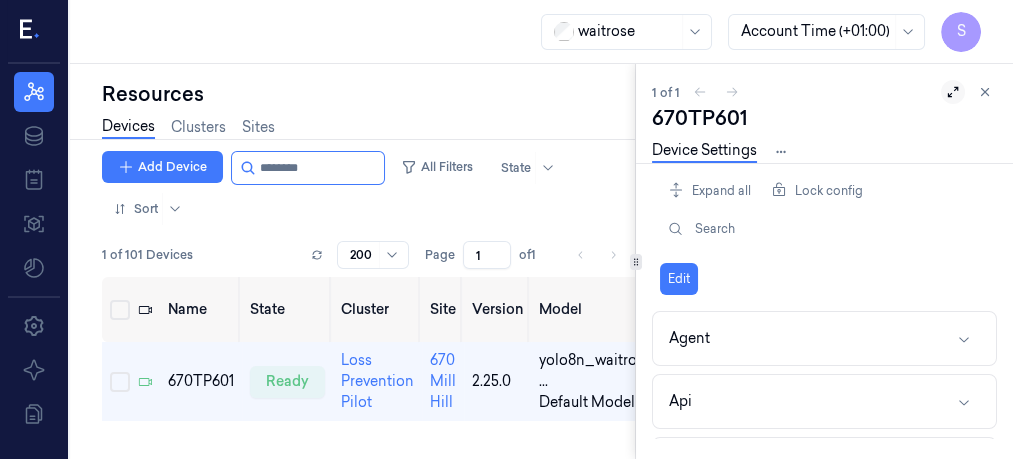 click 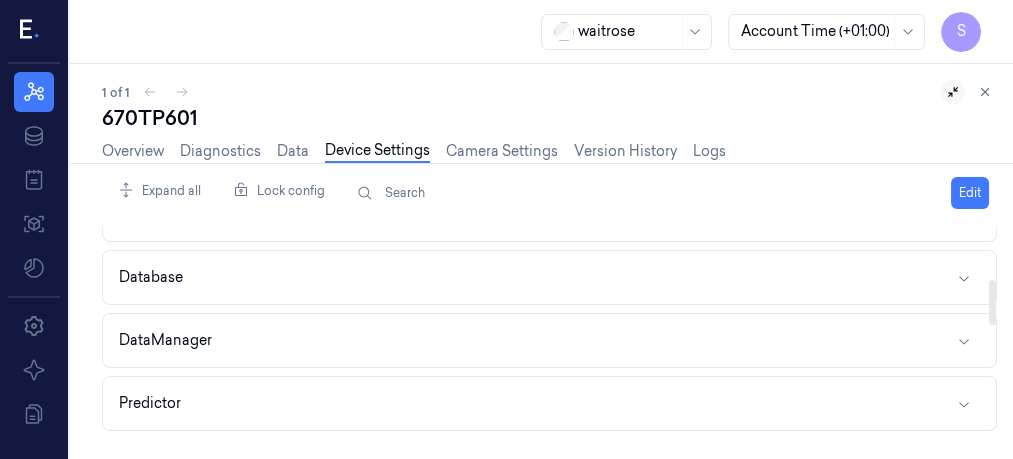 scroll, scrollTop: 251, scrollLeft: 0, axis: vertical 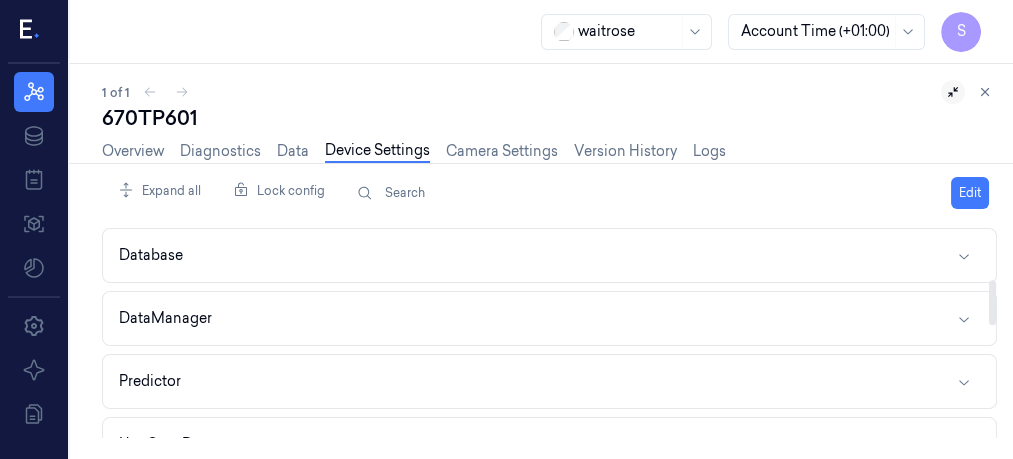 drag, startPoint x: 993, startPoint y: 243, endPoint x: 993, endPoint y: 297, distance: 54 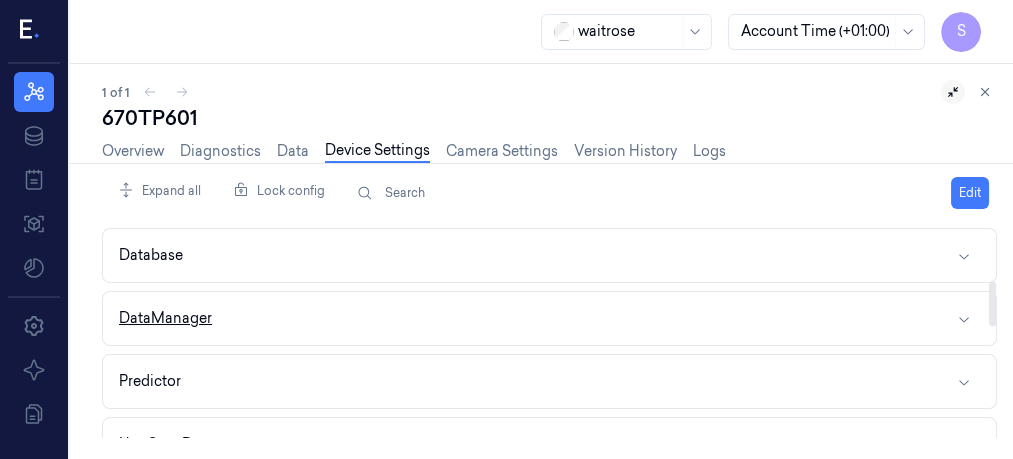 click on "DataManager" at bounding box center (549, 318) 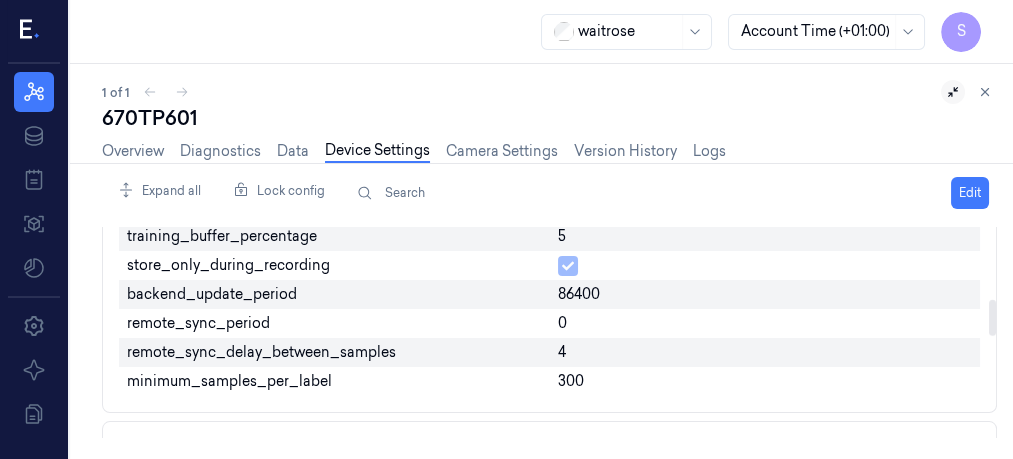 scroll, scrollTop: 446, scrollLeft: 0, axis: vertical 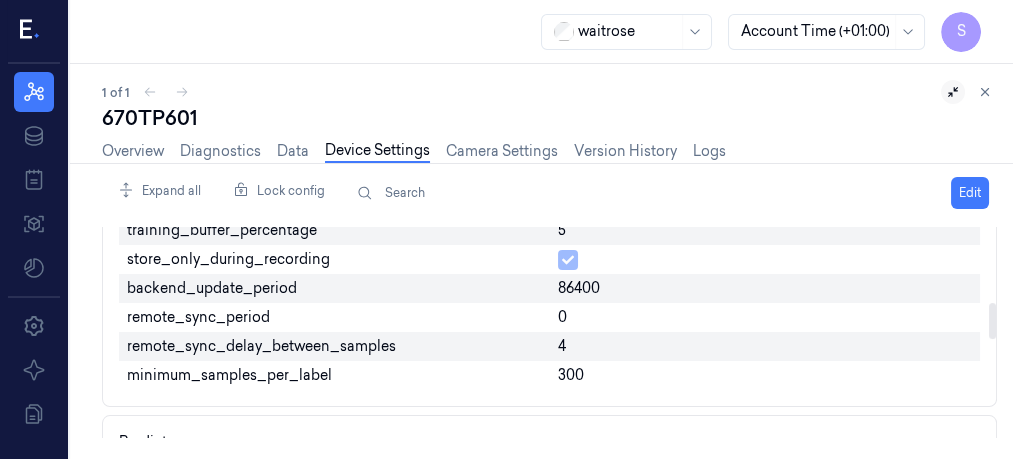 drag, startPoint x: 993, startPoint y: 290, endPoint x: 996, endPoint y: 323, distance: 33.13608 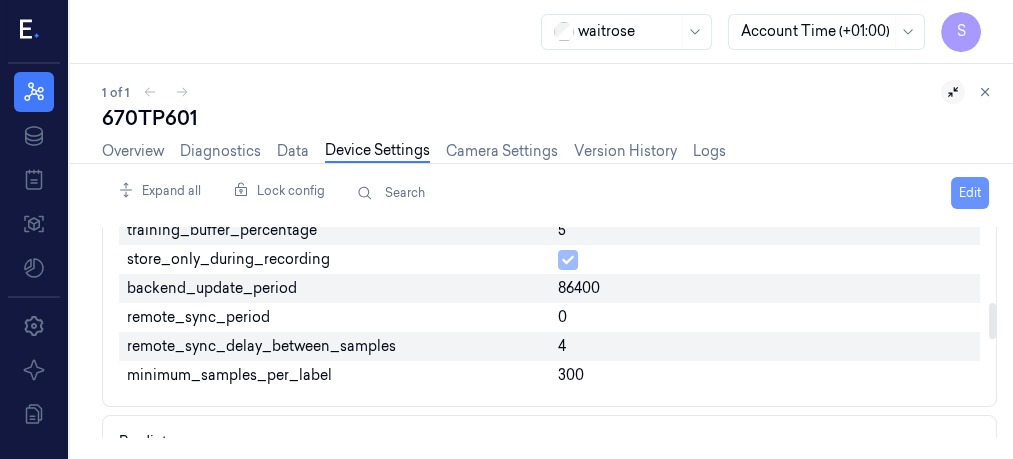 click on "Edit" at bounding box center [970, 193] 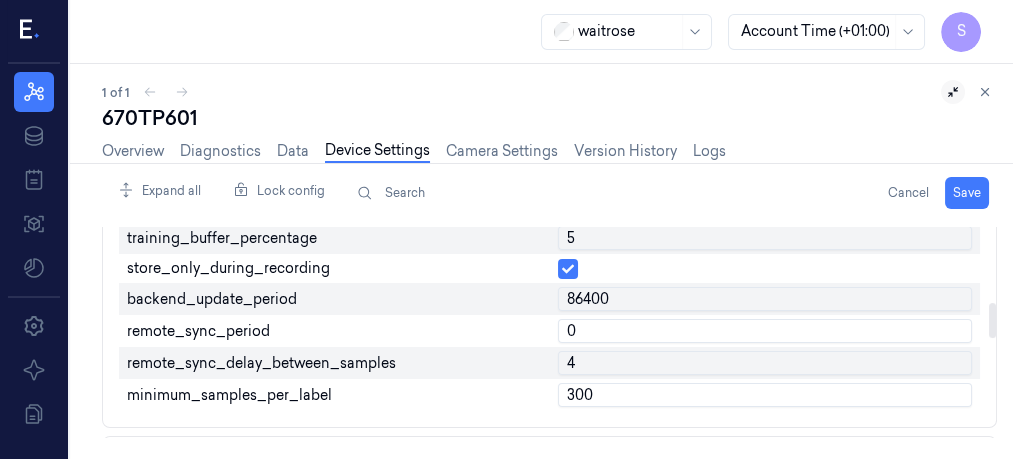scroll, scrollTop: 453, scrollLeft: 0, axis: vertical 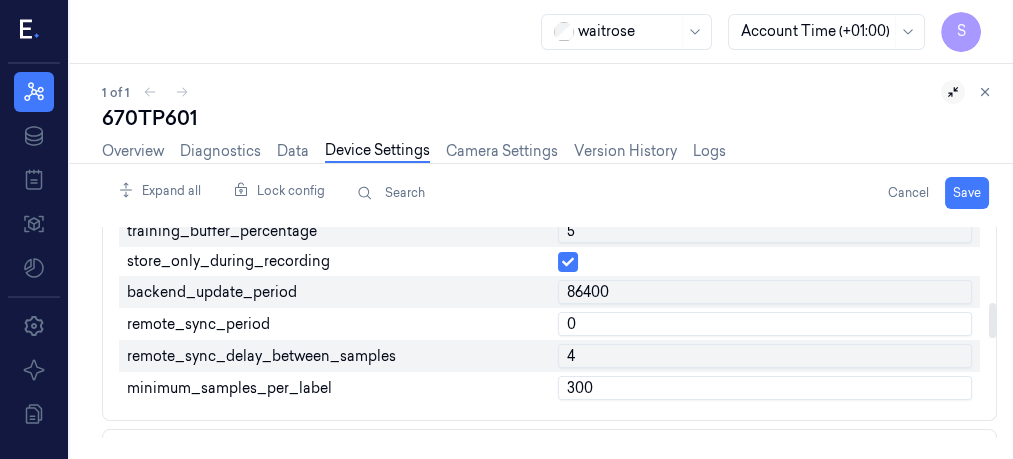 click on "0" at bounding box center [765, 324] 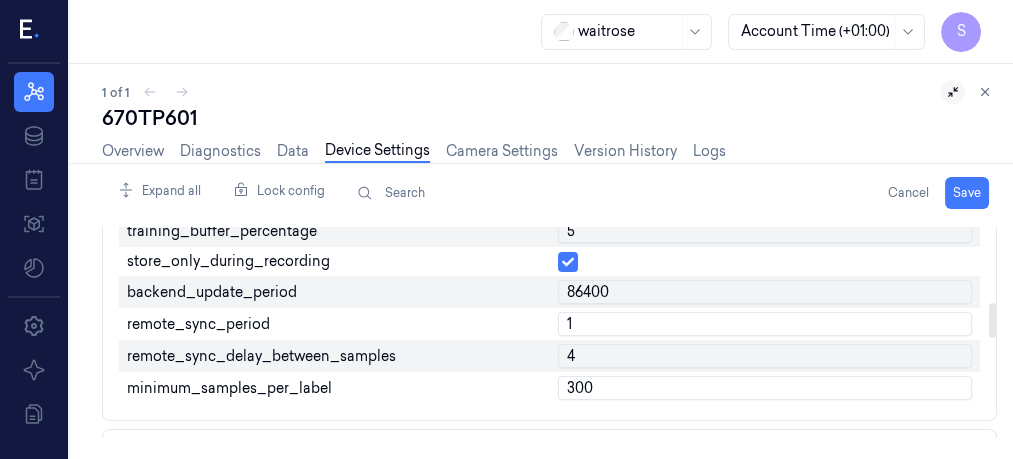 type on "1" 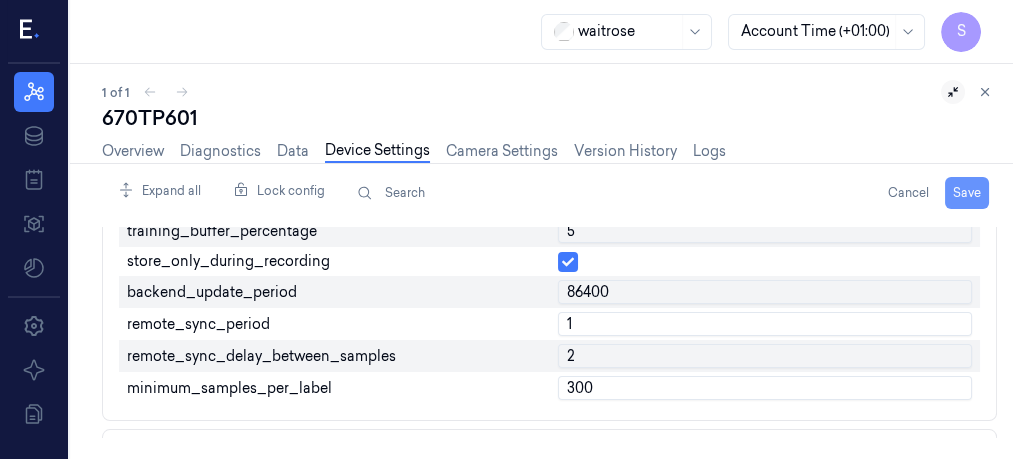 type on "2" 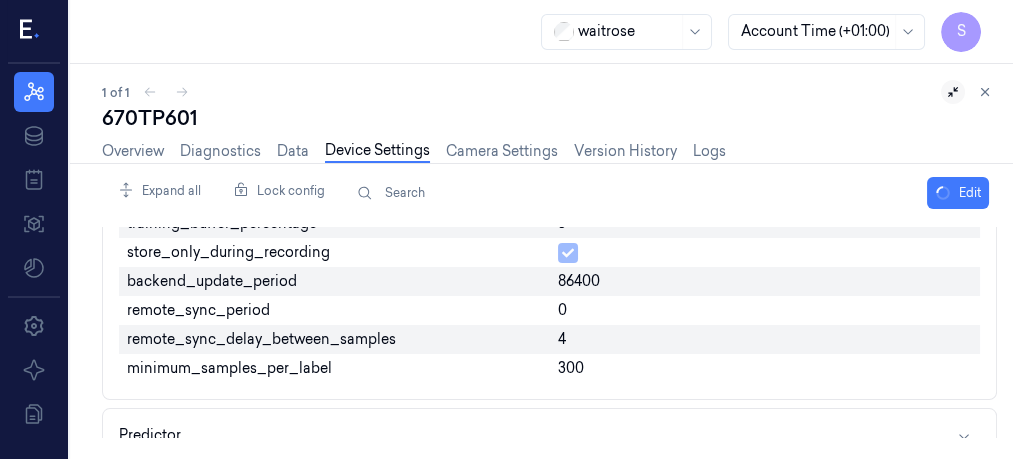 scroll, scrollTop: 446, scrollLeft: 0, axis: vertical 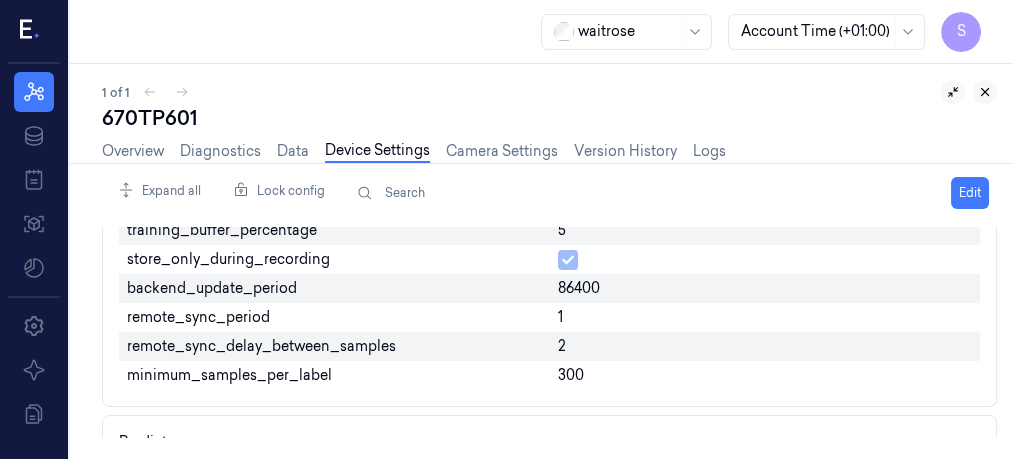 click 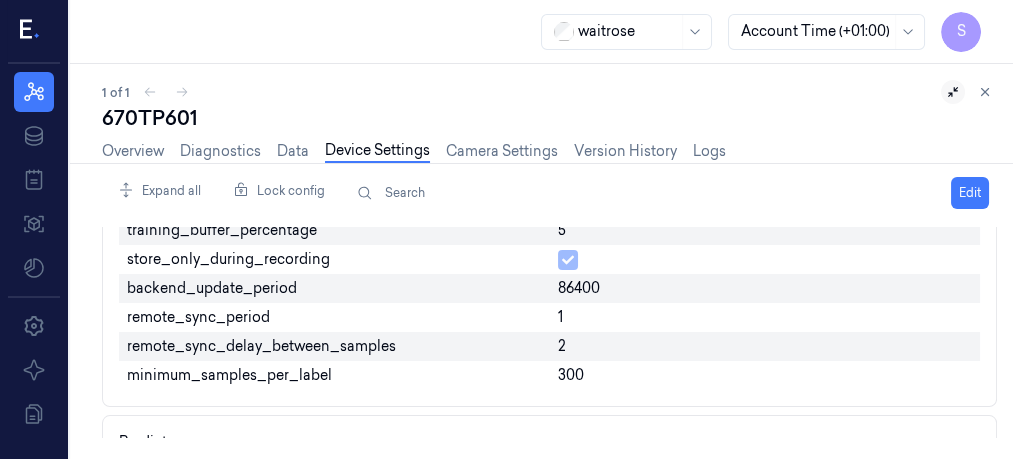 scroll, scrollTop: 0, scrollLeft: 0, axis: both 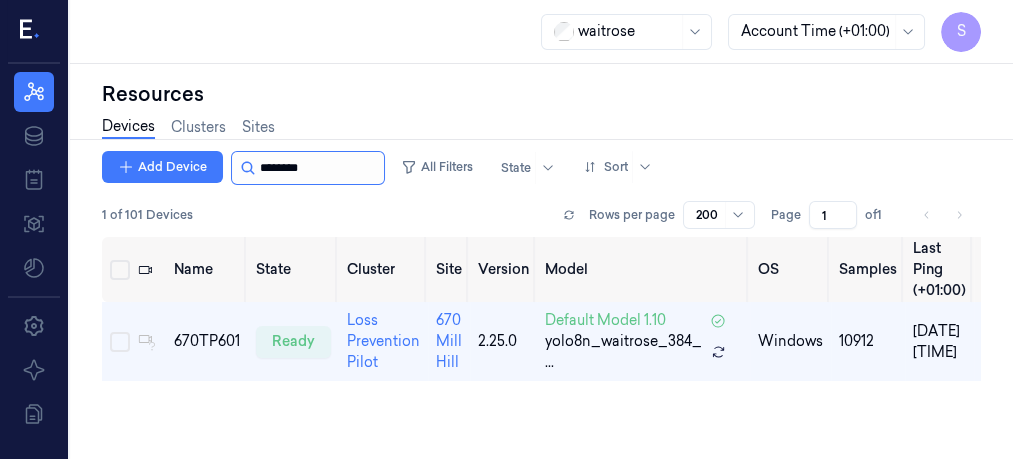 click at bounding box center [320, 168] 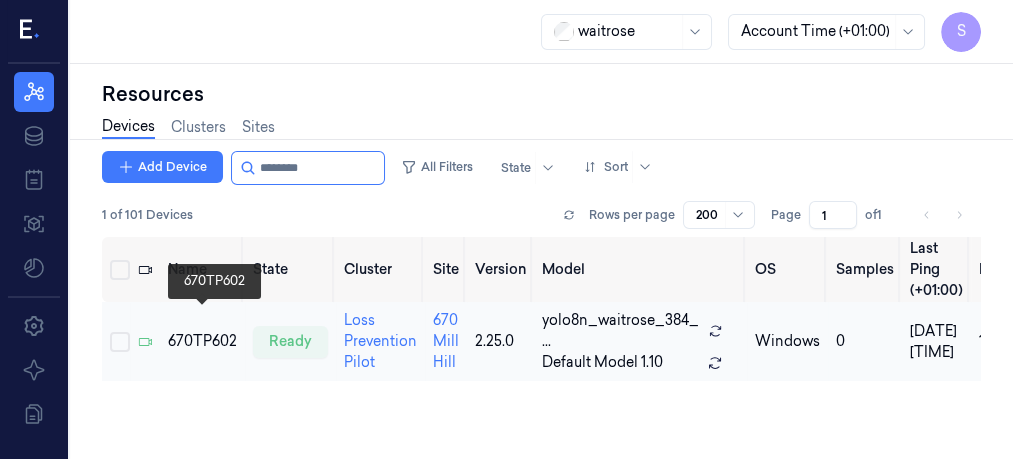 type on "********" 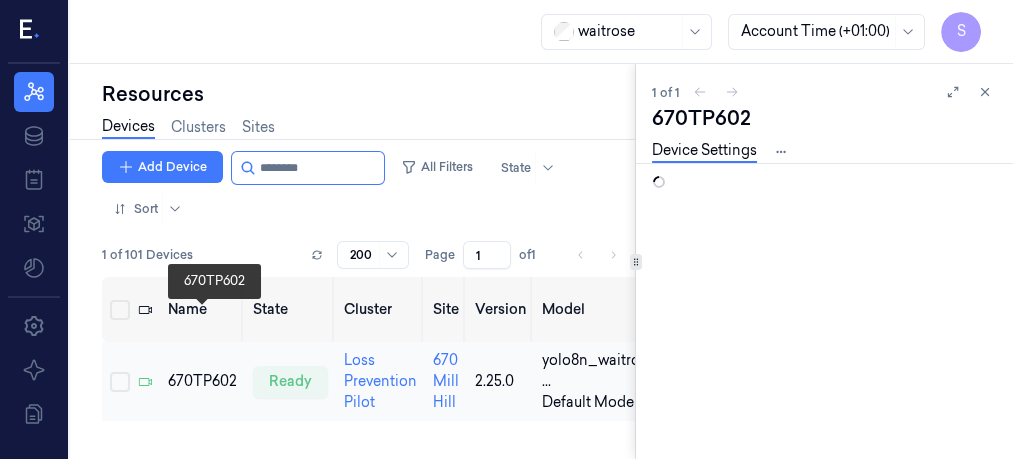 scroll, scrollTop: 0, scrollLeft: 0, axis: both 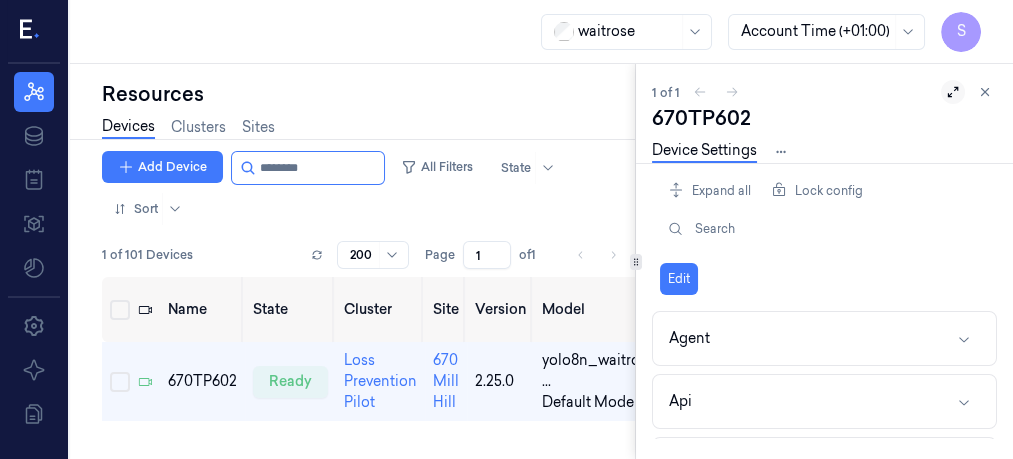 click 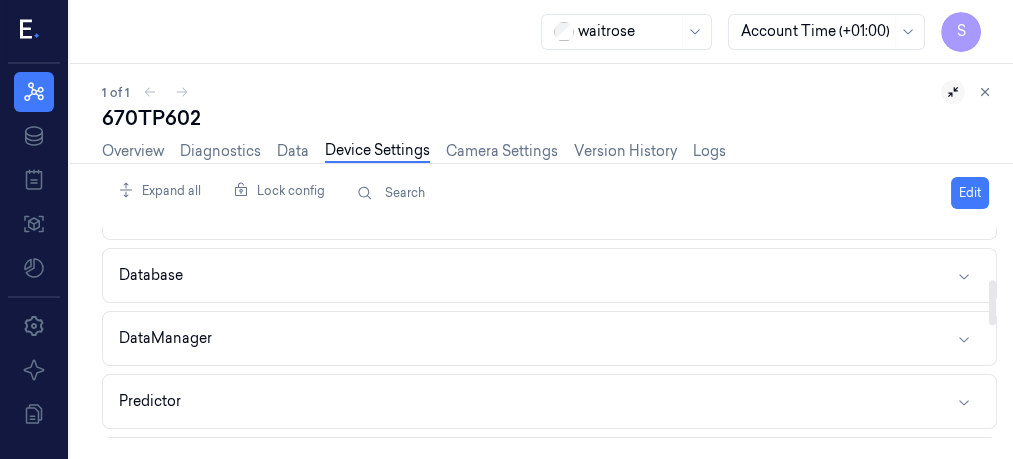 scroll, scrollTop: 246, scrollLeft: 0, axis: vertical 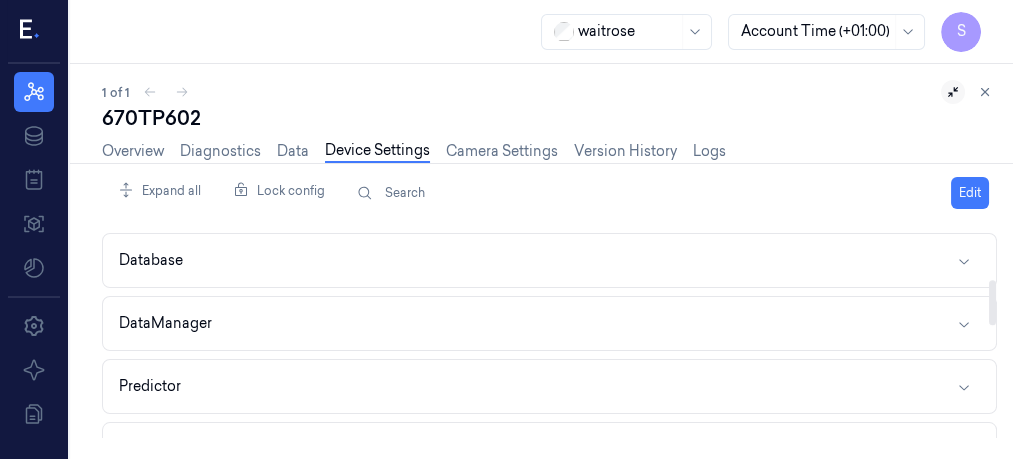 drag, startPoint x: 989, startPoint y: 248, endPoint x: 994, endPoint y: 300, distance: 52.23983 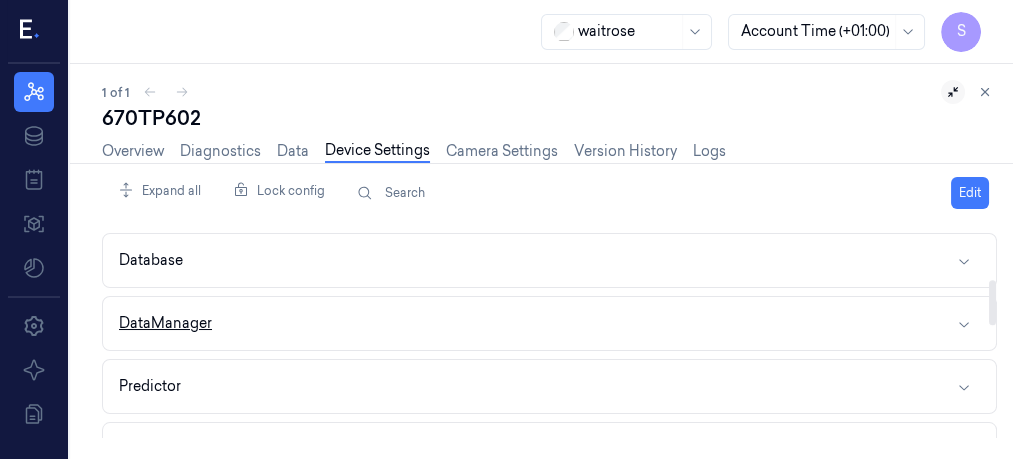 click 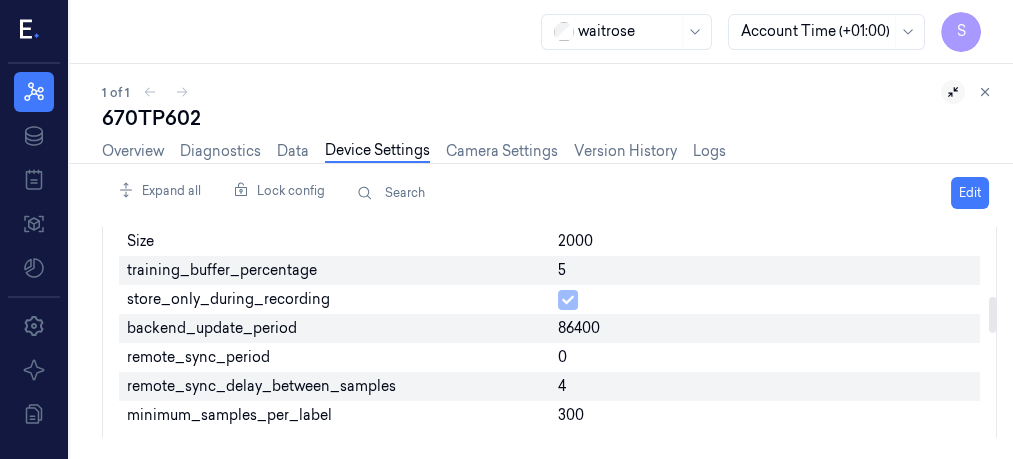 scroll, scrollTop: 409, scrollLeft: 0, axis: vertical 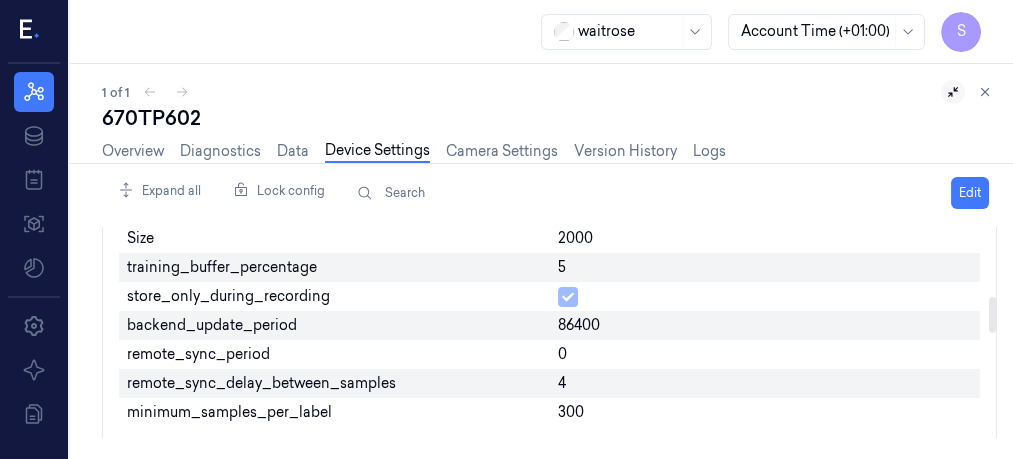 drag, startPoint x: 992, startPoint y: 285, endPoint x: 996, endPoint y: 313, distance: 28.284271 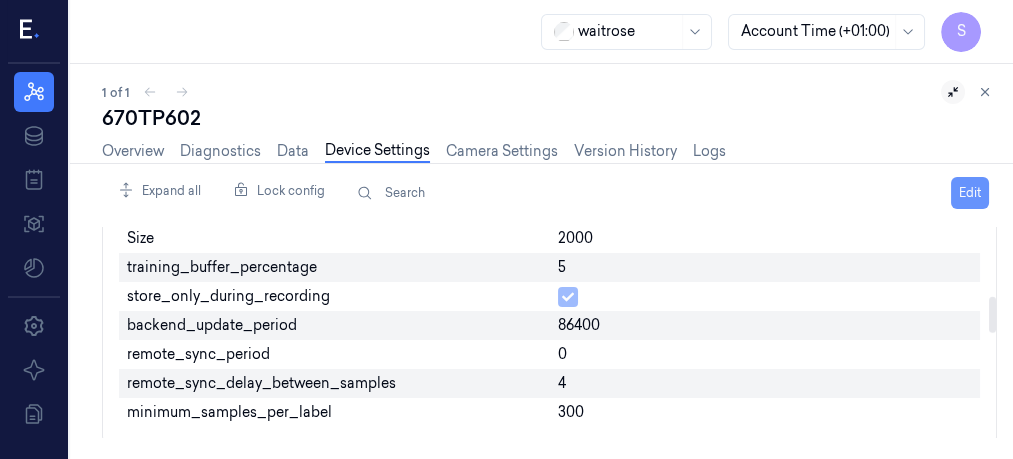 click on "Edit" at bounding box center (970, 193) 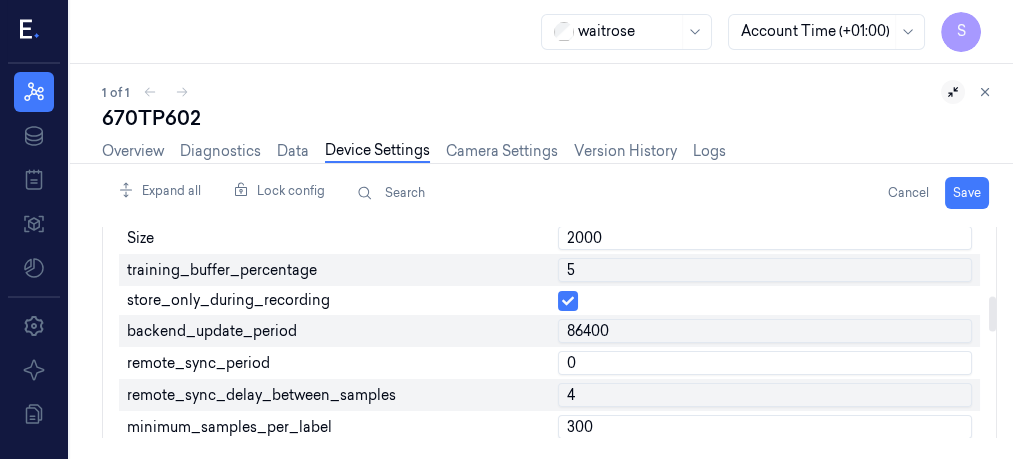 click on "0" at bounding box center [765, 363] 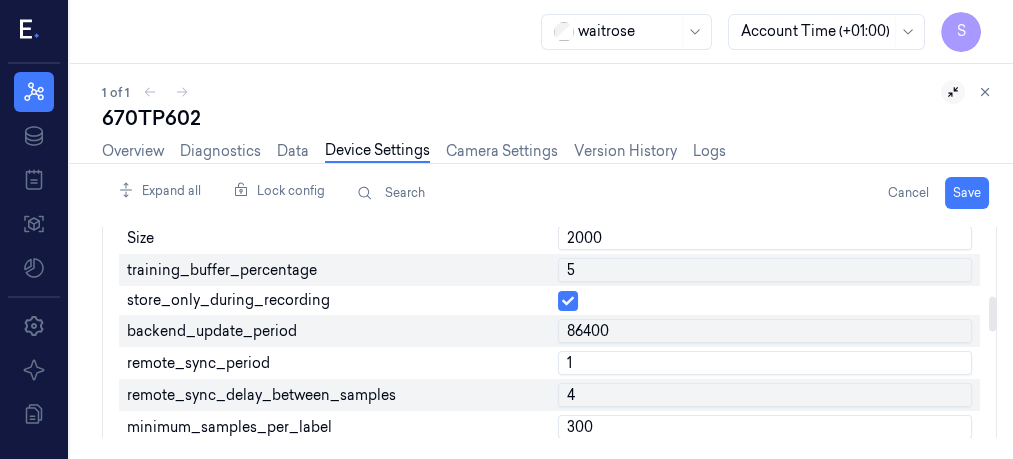type on "1" 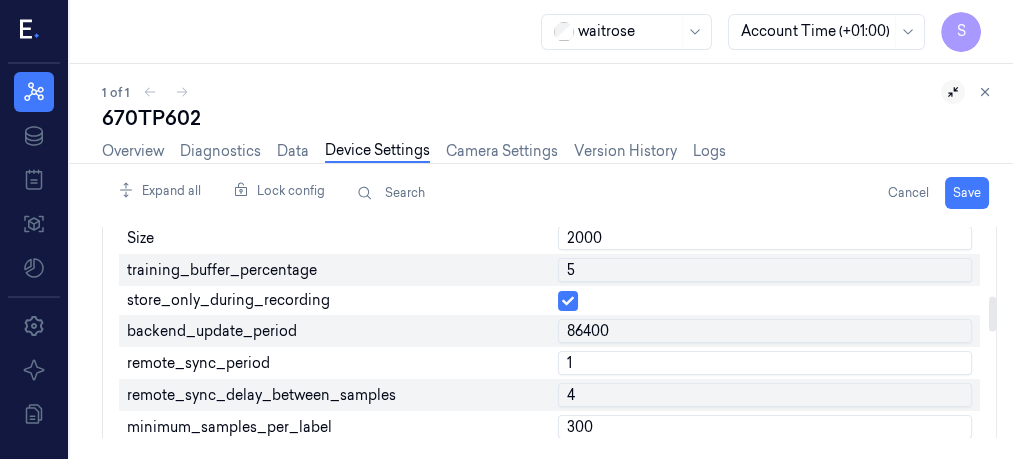 click on "4" at bounding box center (765, 395) 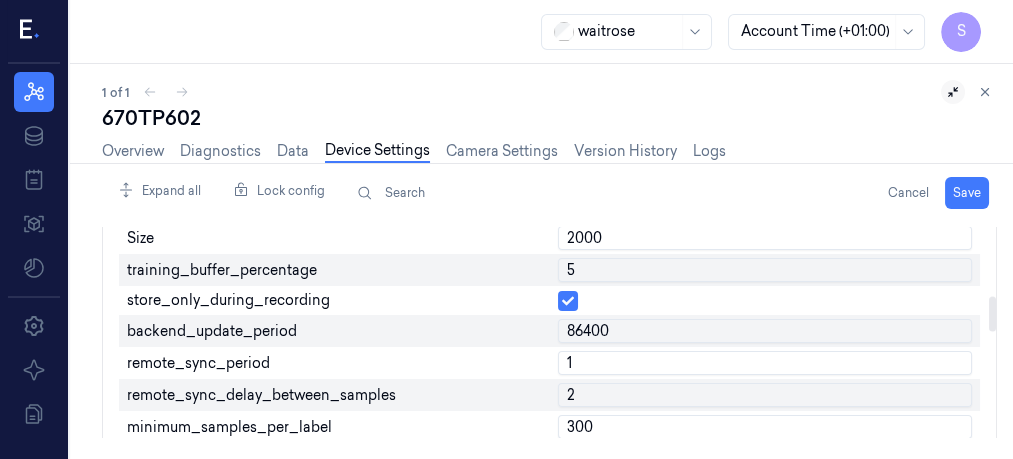 type on "2" 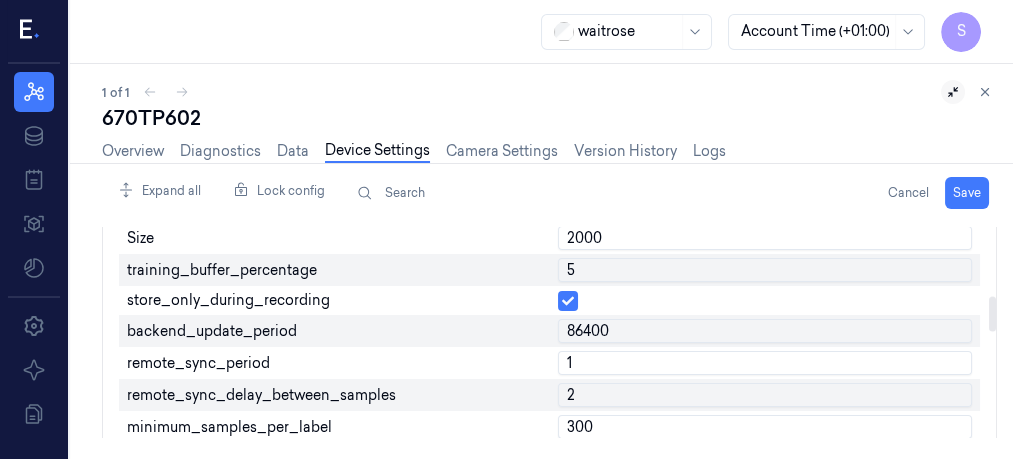 click on "1" at bounding box center [765, 363] 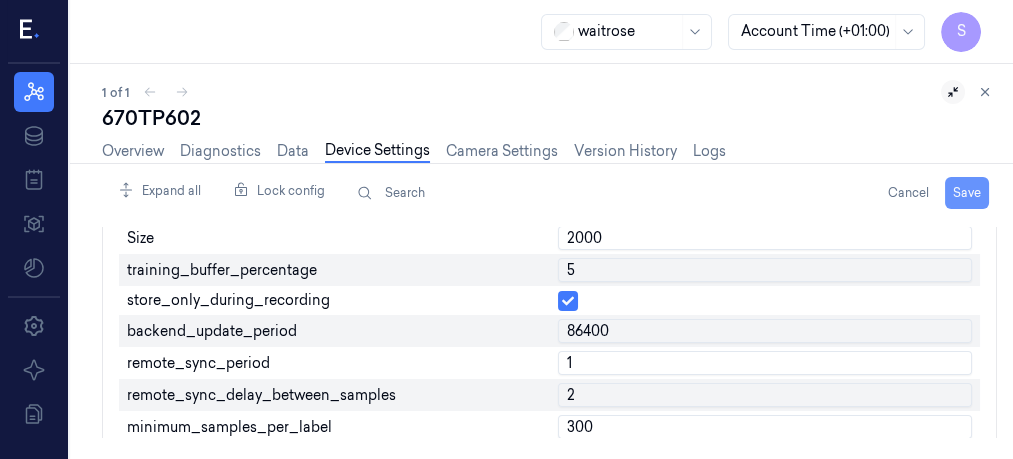 click on "Save" at bounding box center [967, 193] 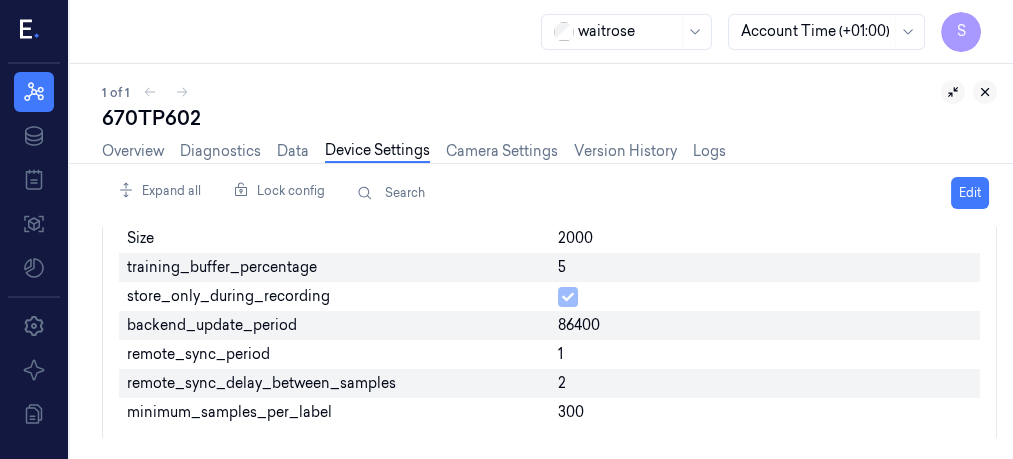 click 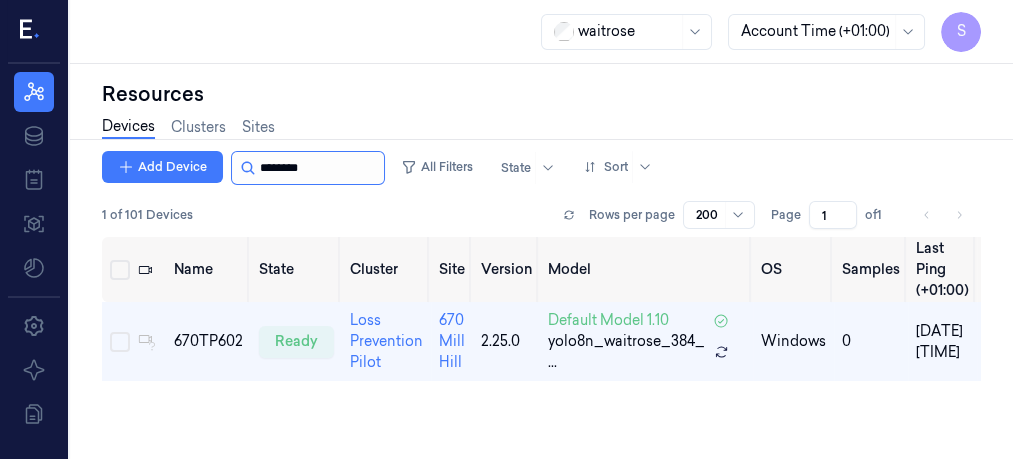 click at bounding box center [320, 168] 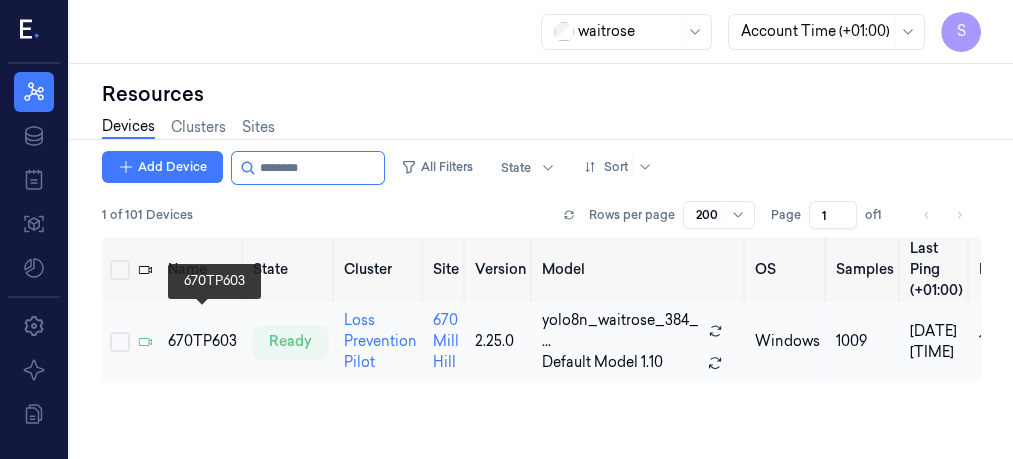 type on "********" 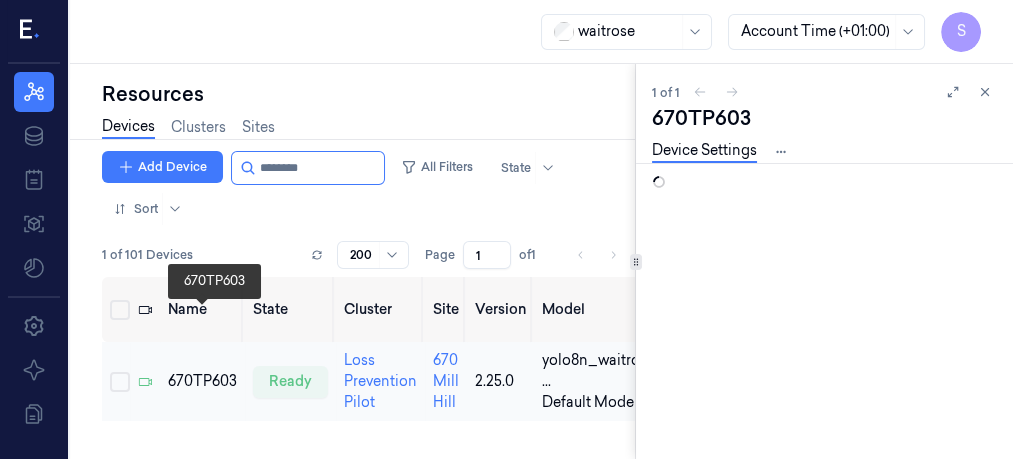 scroll, scrollTop: 0, scrollLeft: 0, axis: both 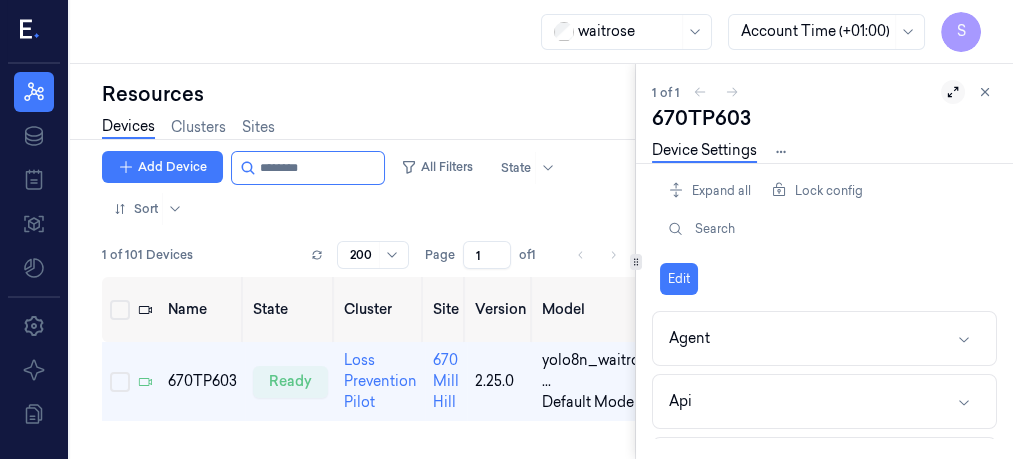 click 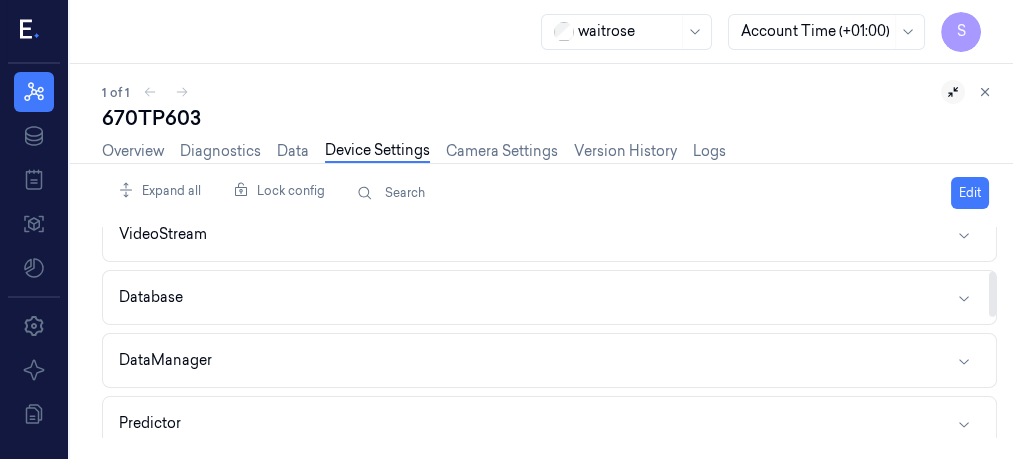 scroll, scrollTop: 214, scrollLeft: 0, axis: vertical 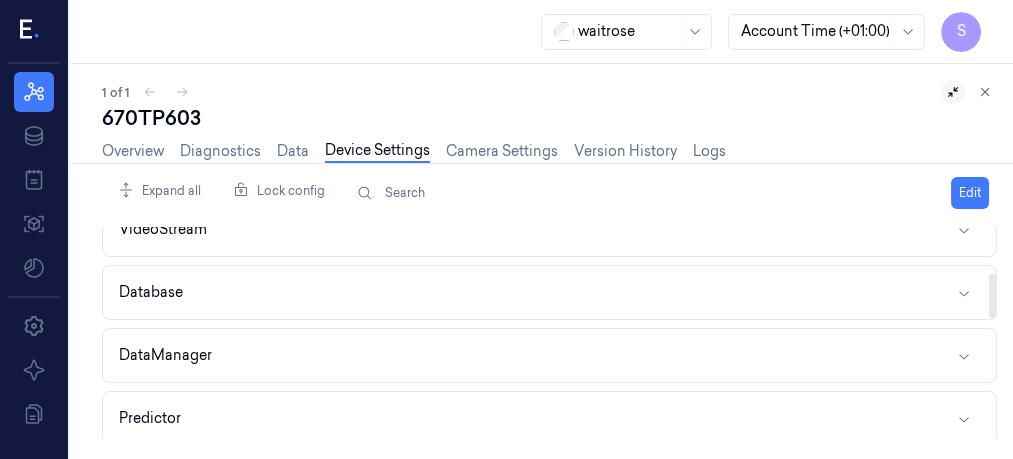 drag, startPoint x: 989, startPoint y: 237, endPoint x: 991, endPoint y: 282, distance: 45.044422 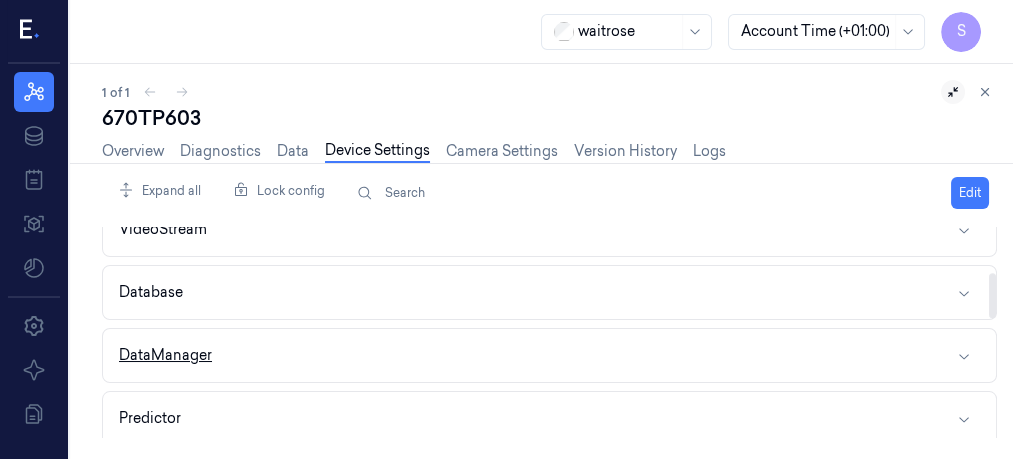click 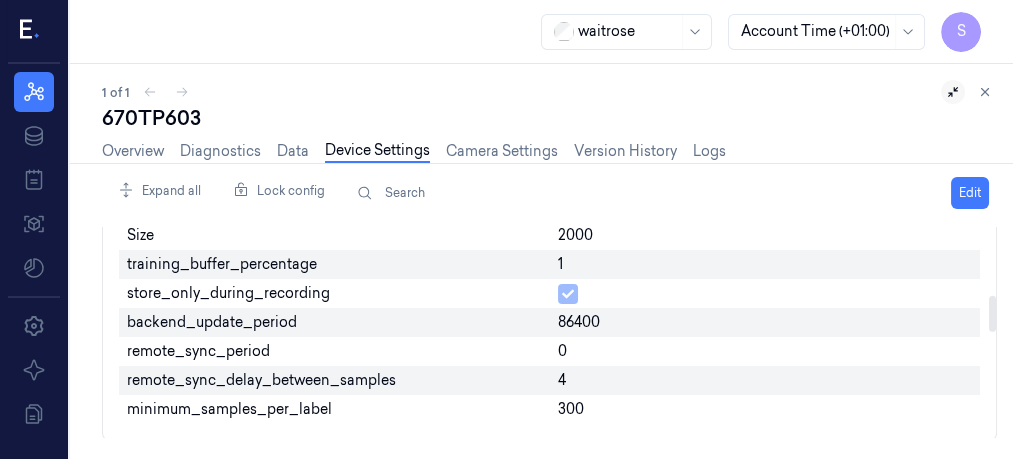 scroll, scrollTop: 421, scrollLeft: 0, axis: vertical 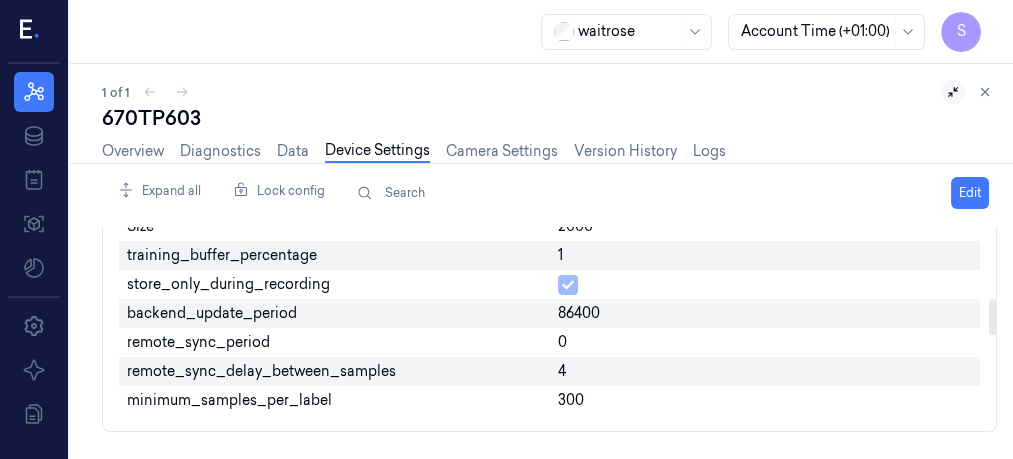 drag, startPoint x: 992, startPoint y: 275, endPoint x: 1001, endPoint y: 309, distance: 35.17101 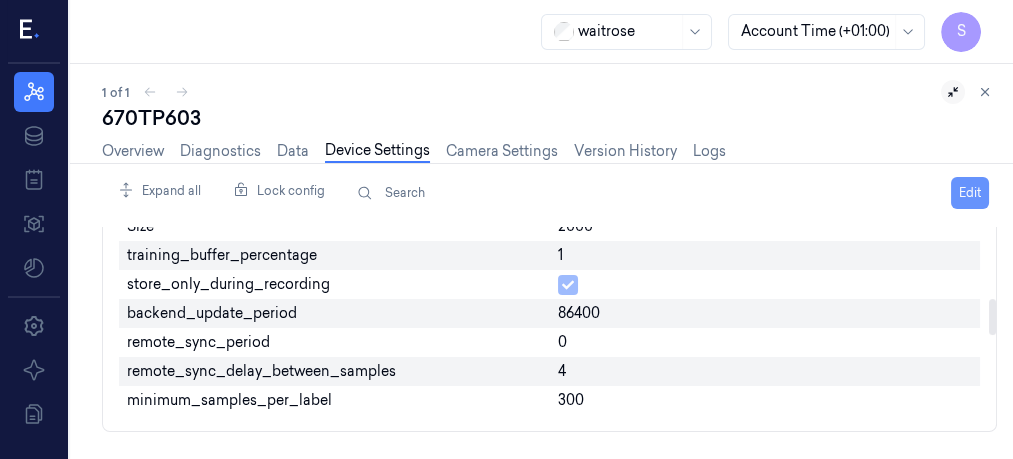 click on "Edit" at bounding box center [970, 193] 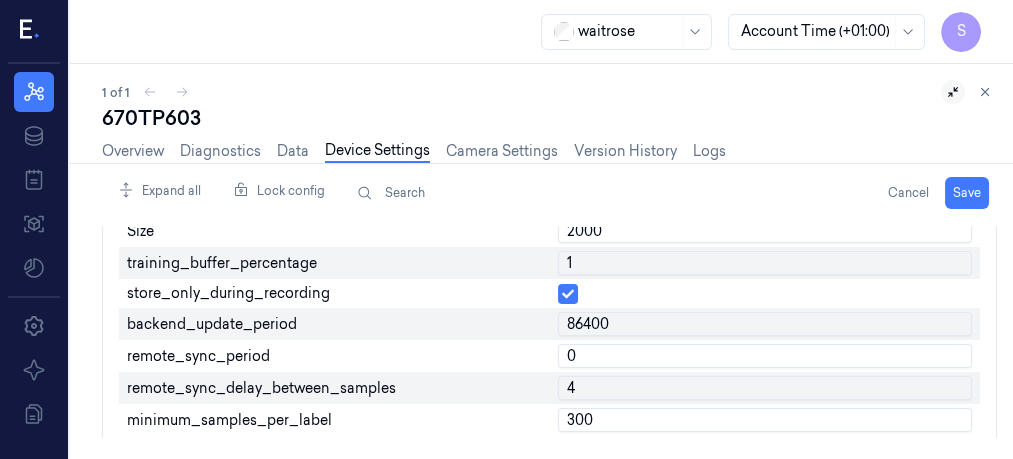scroll, scrollTop: 426, scrollLeft: 0, axis: vertical 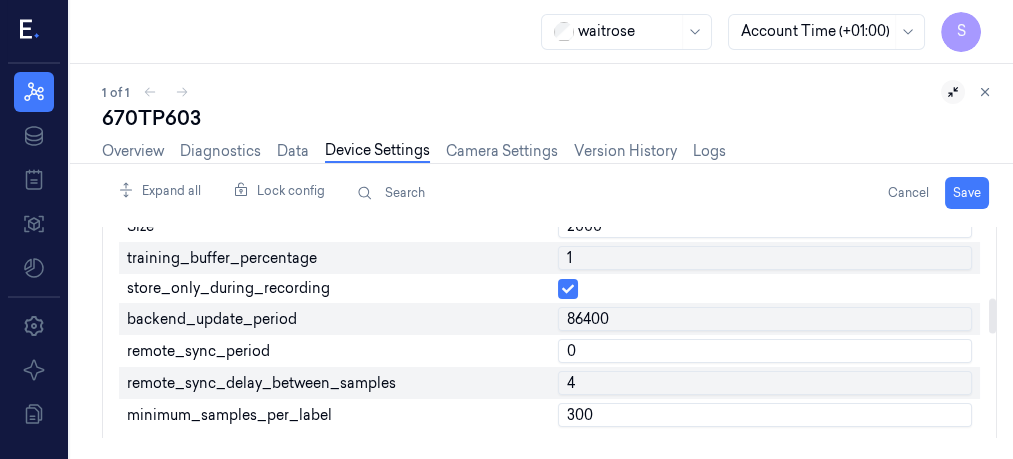 click on "0" at bounding box center [765, 351] 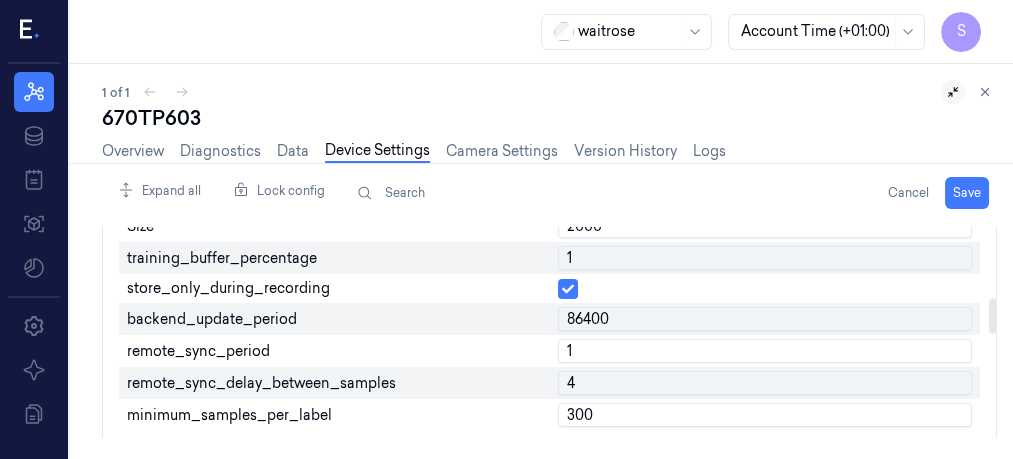 type on "1" 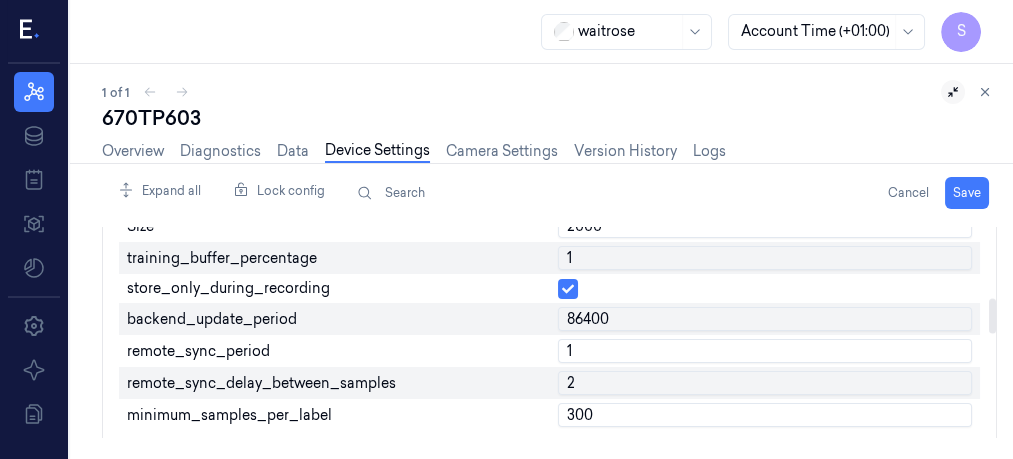 type on "2" 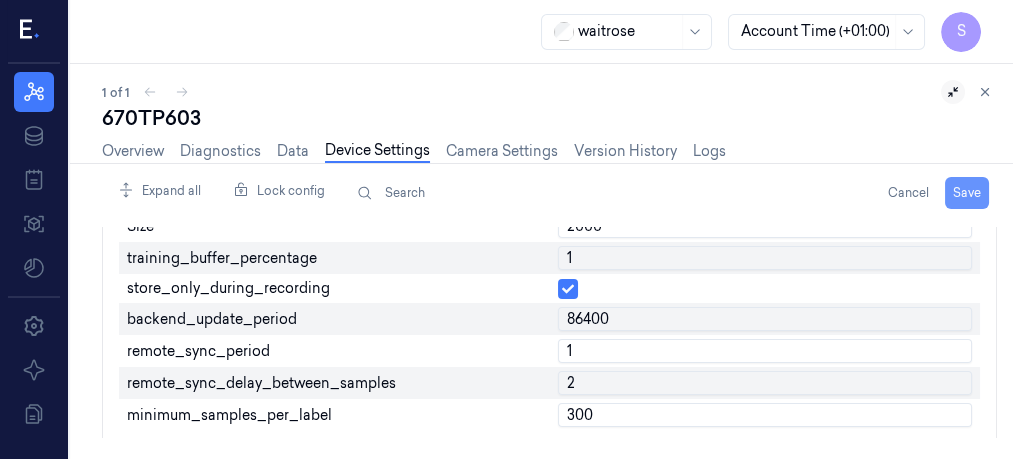 click on "Save" at bounding box center [967, 193] 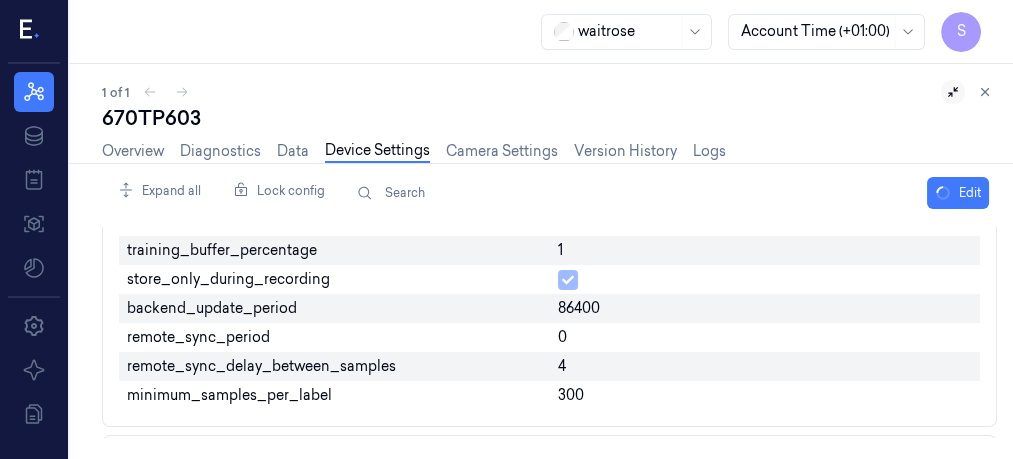 scroll, scrollTop: 421, scrollLeft: 0, axis: vertical 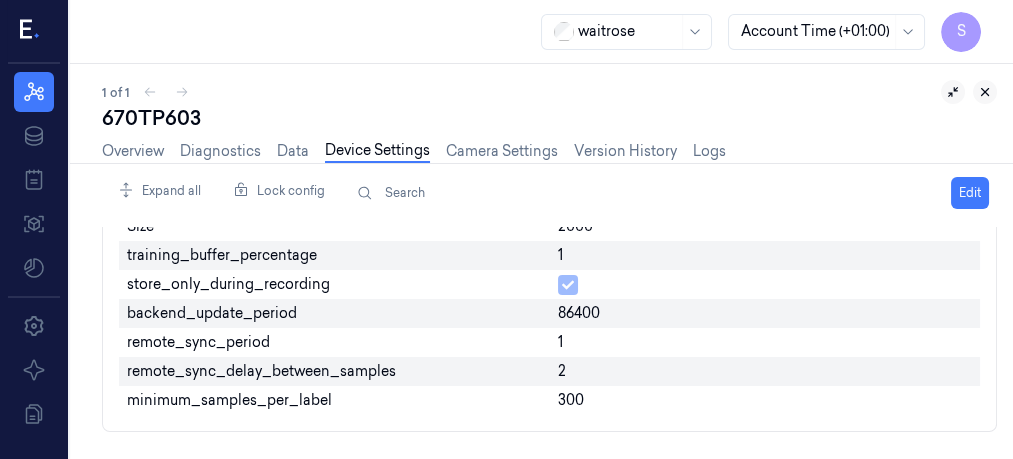 click 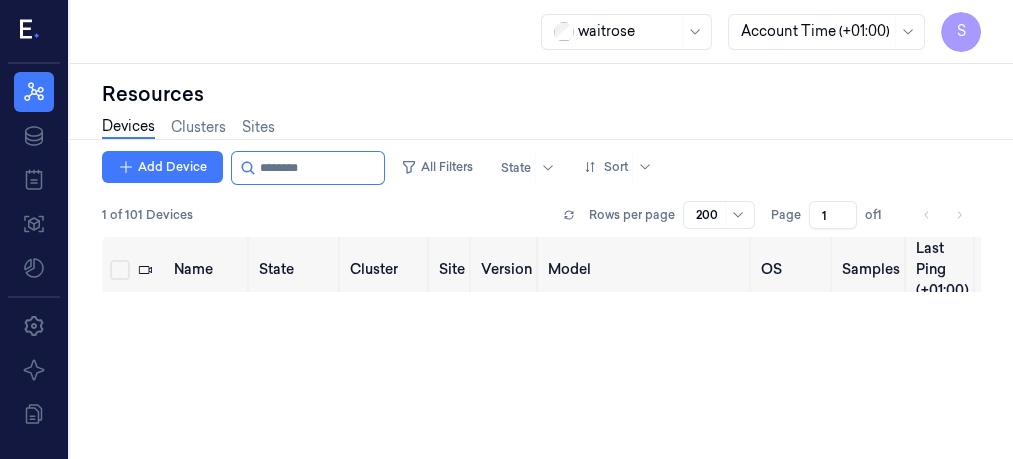 scroll, scrollTop: 0, scrollLeft: 0, axis: both 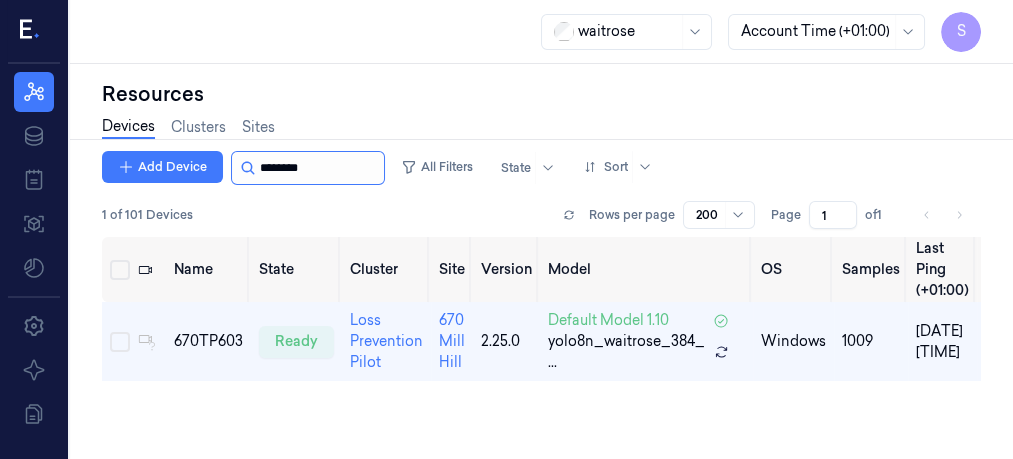 click at bounding box center [320, 168] 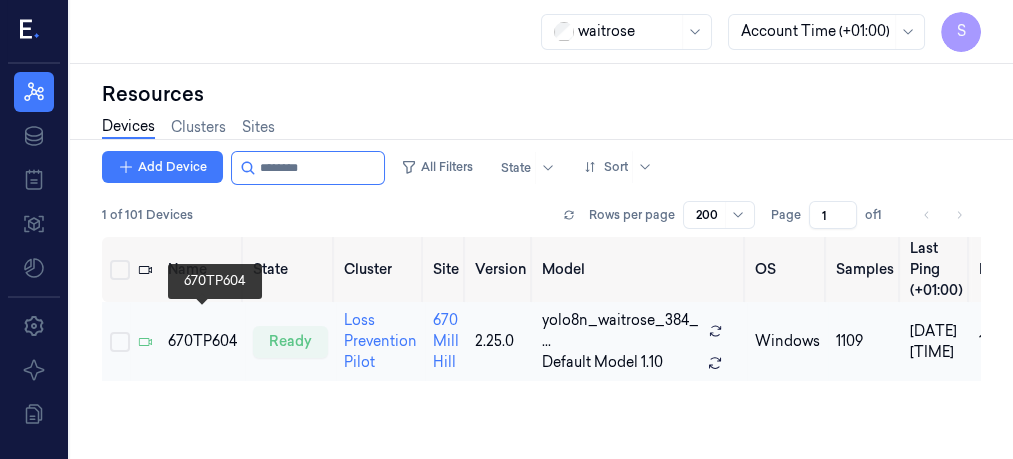 type on "********" 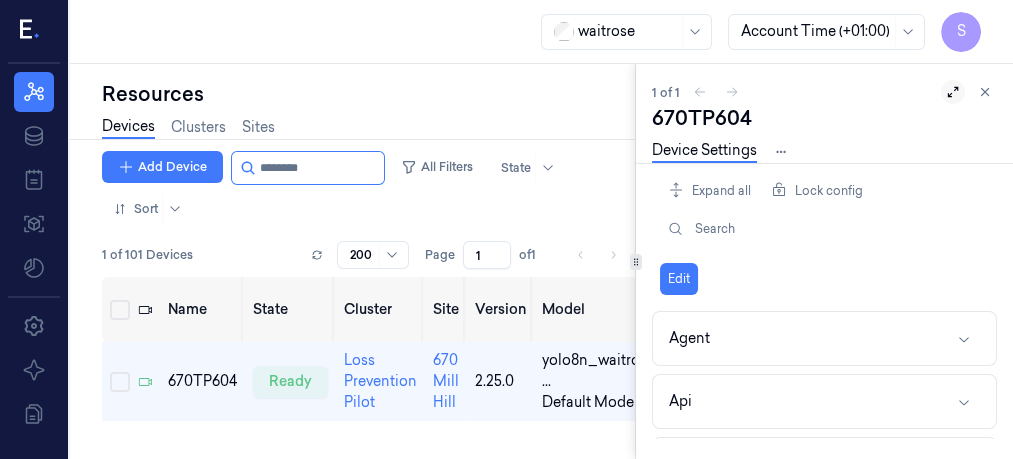 click 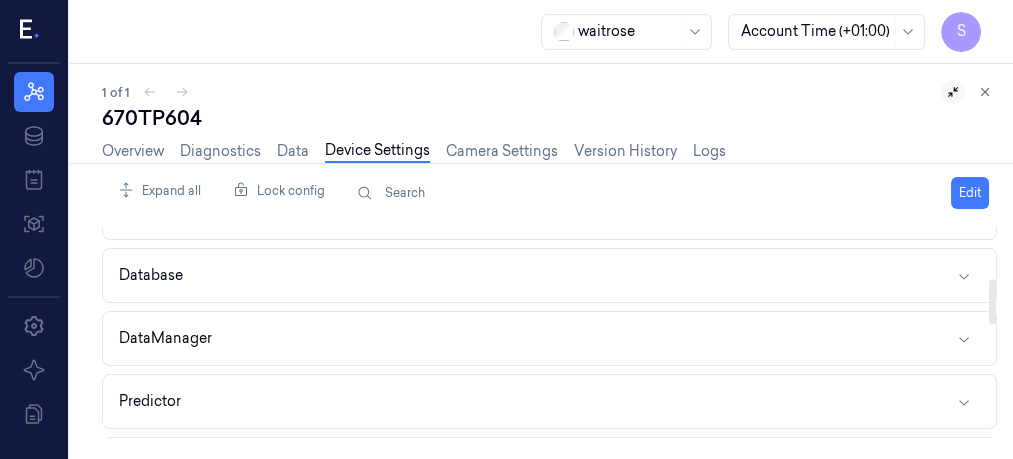 scroll, scrollTop: 244, scrollLeft: 0, axis: vertical 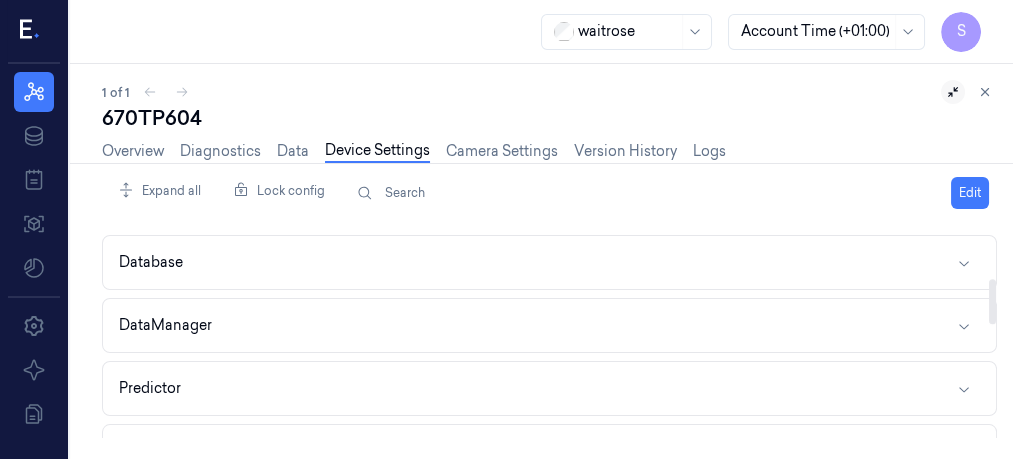 drag, startPoint x: 990, startPoint y: 250, endPoint x: 994, endPoint y: 302, distance: 52.153618 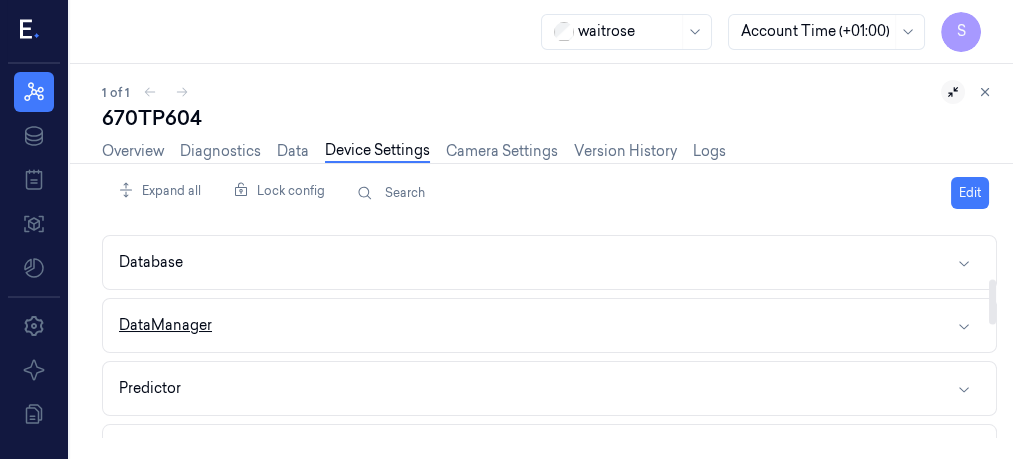 click 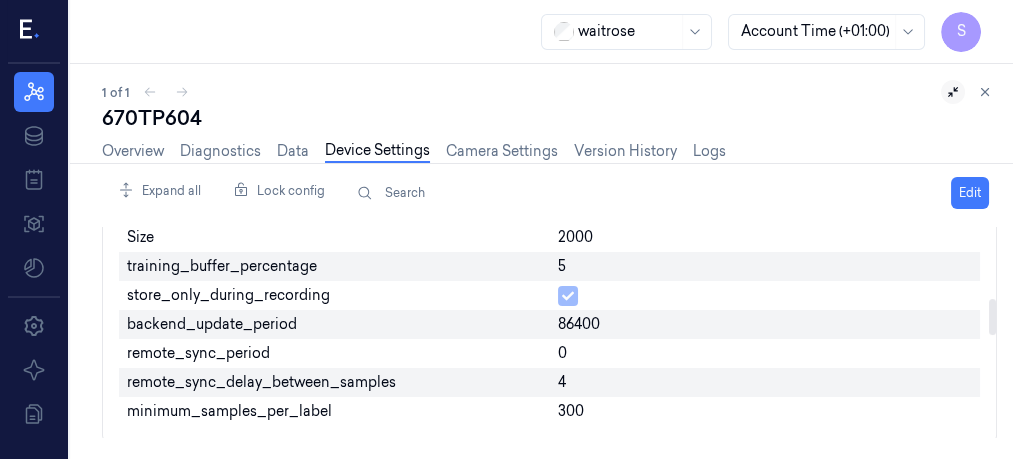 scroll, scrollTop: 422, scrollLeft: 0, axis: vertical 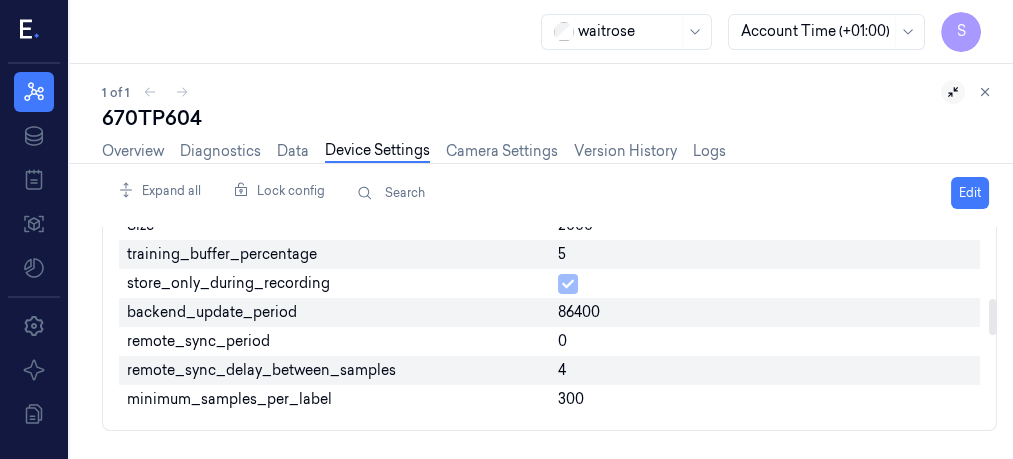 drag, startPoint x: 991, startPoint y: 287, endPoint x: 993, endPoint y: 317, distance: 30.066593 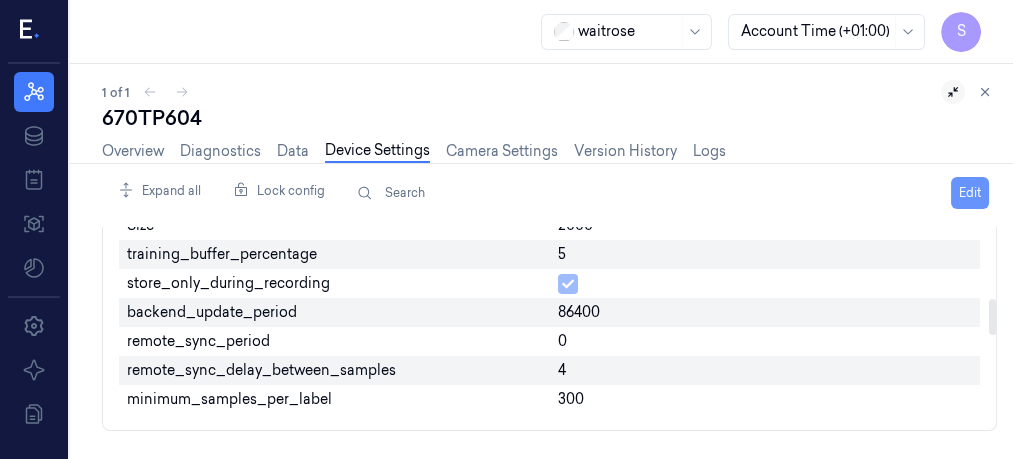 click on "Edit" at bounding box center [970, 193] 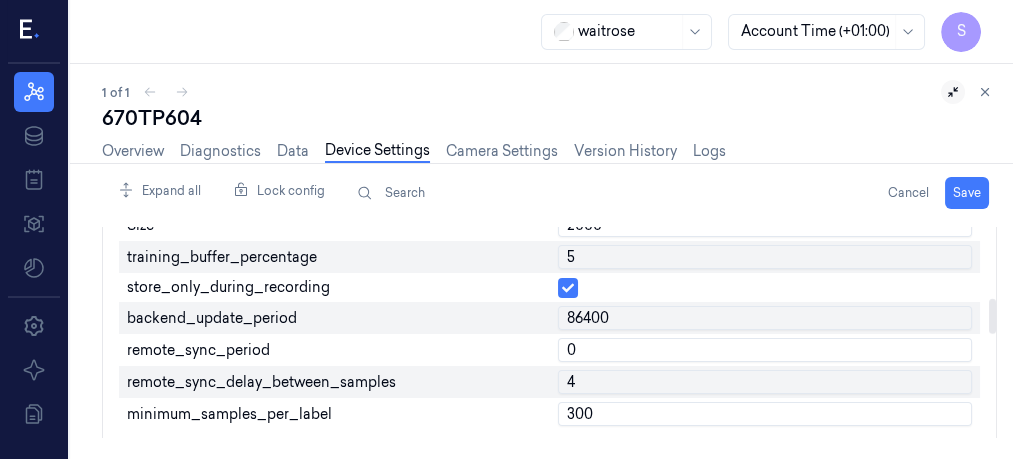 click on "0" at bounding box center (765, 350) 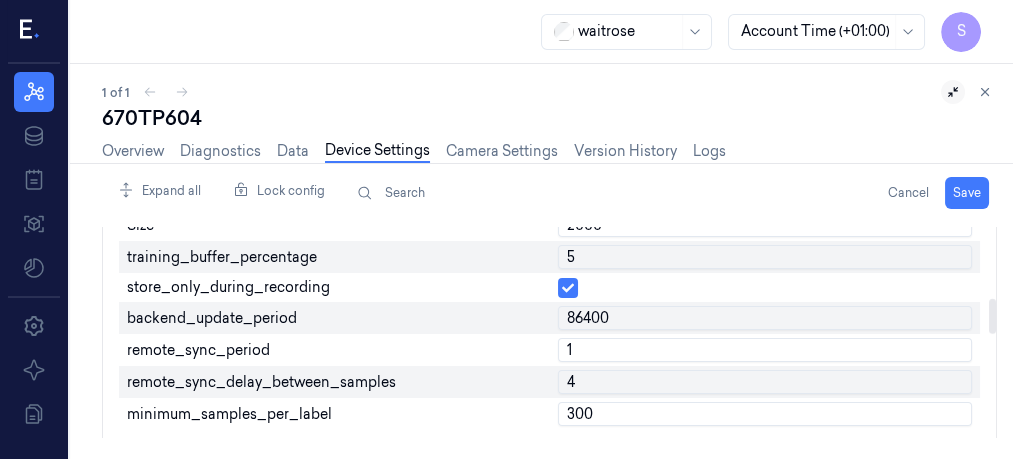 type on "1" 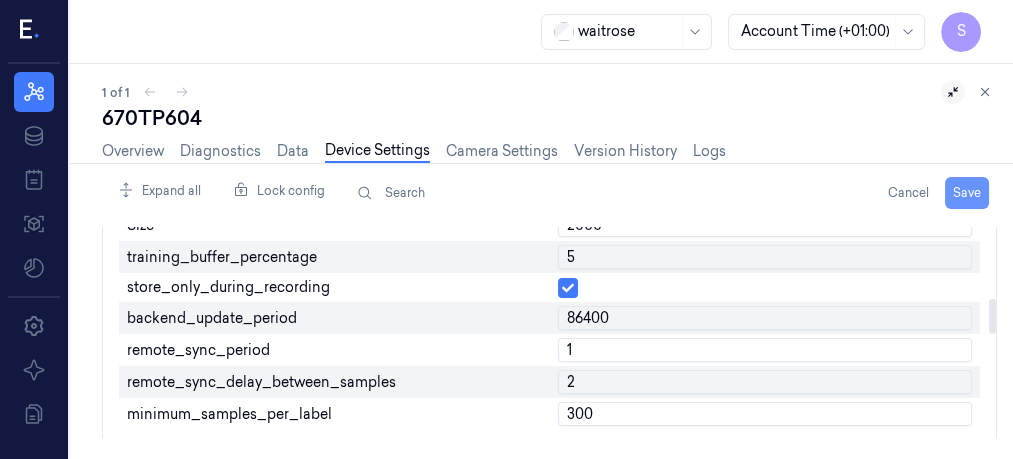 type on "2" 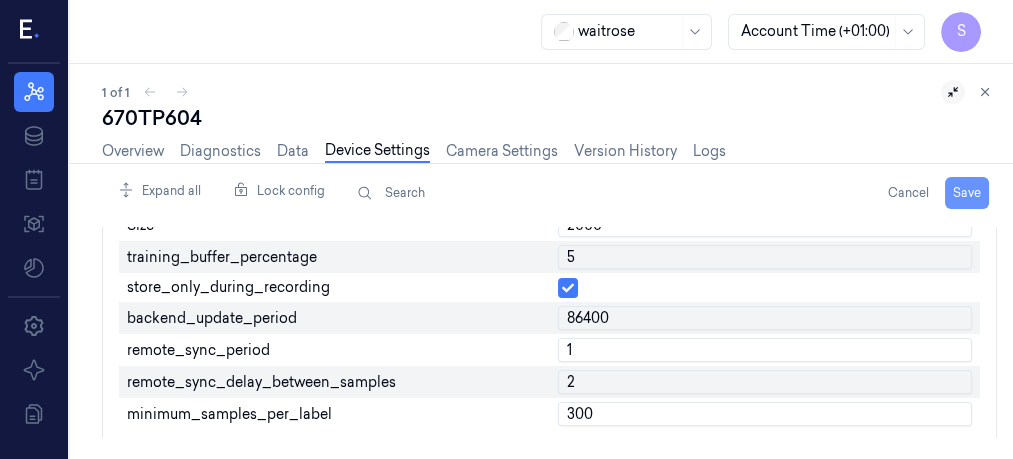 click on "Save" at bounding box center [967, 193] 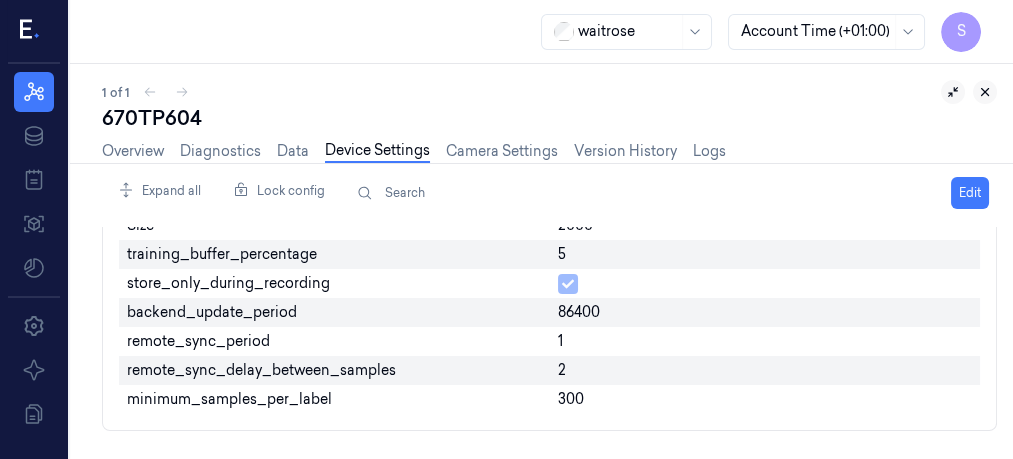 click 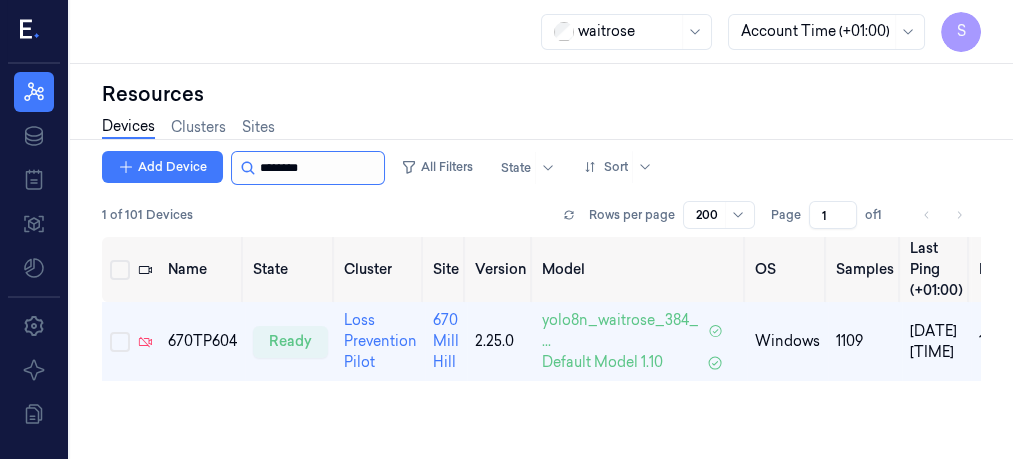click at bounding box center (320, 168) 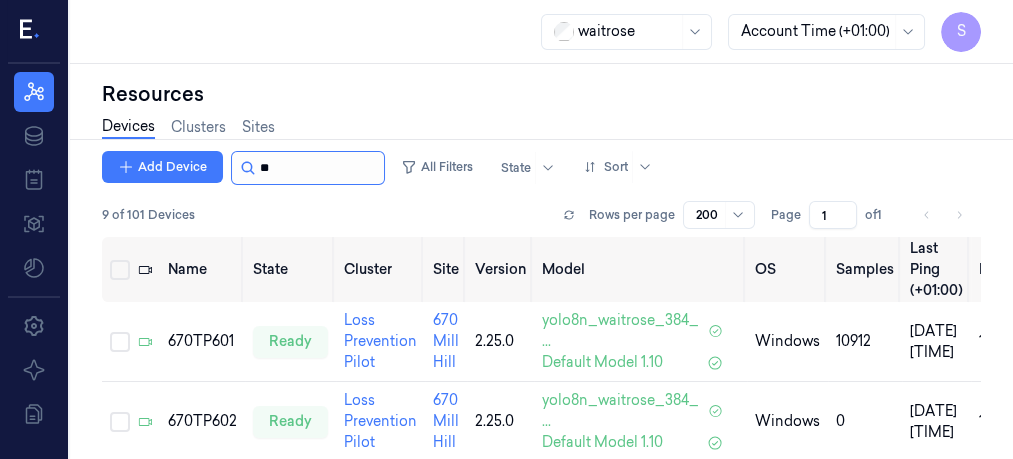 type on "*" 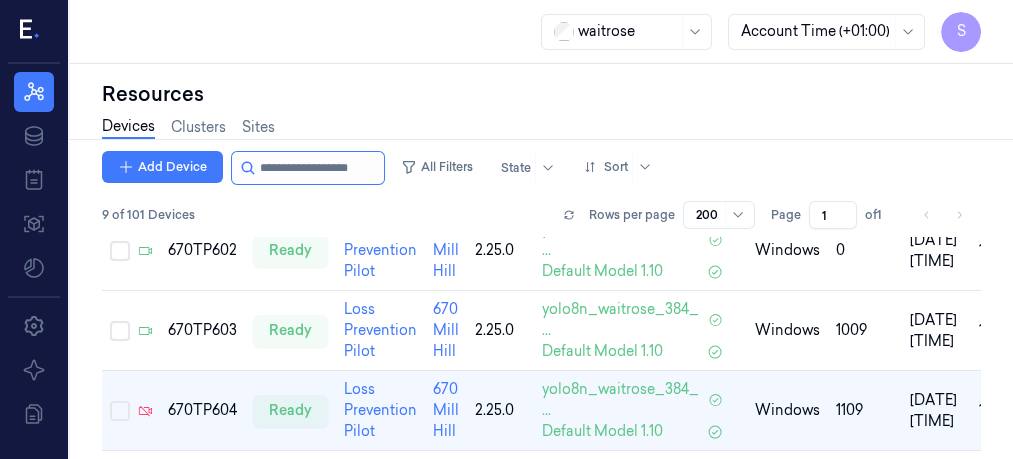 scroll, scrollTop: 210, scrollLeft: 0, axis: vertical 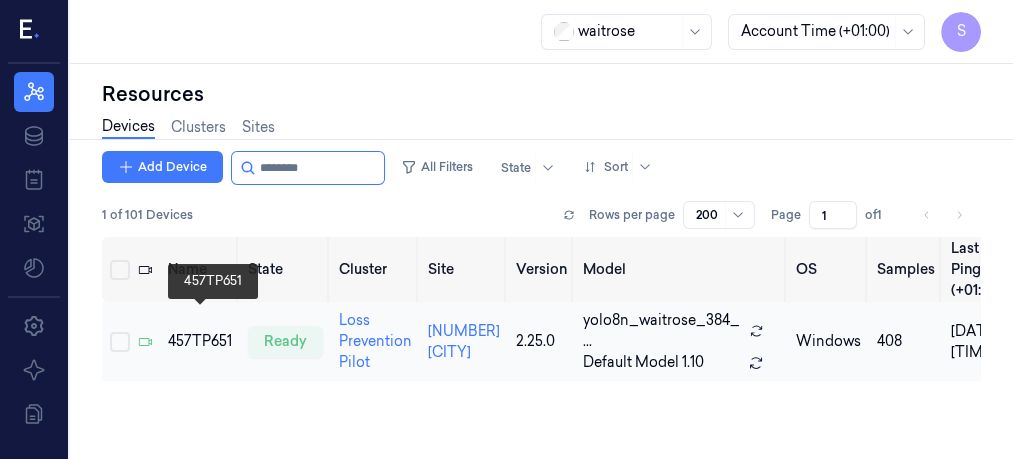 type on "********" 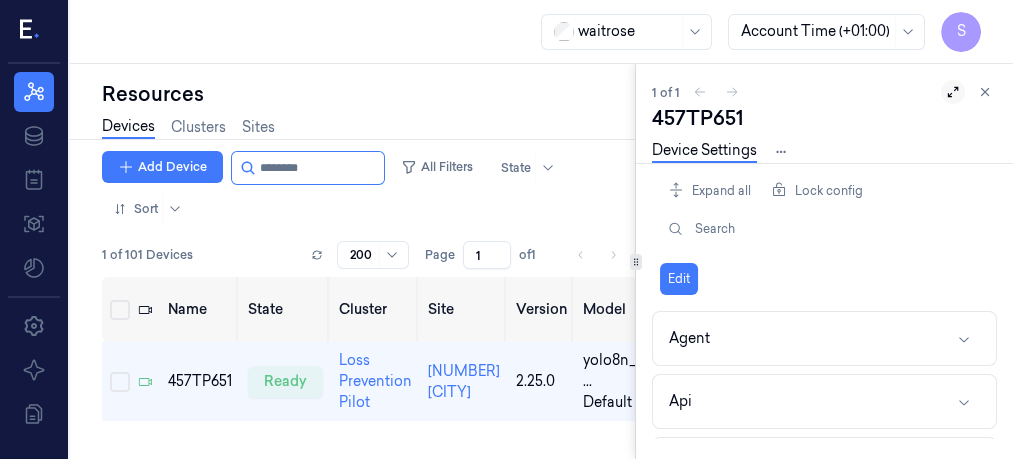 click 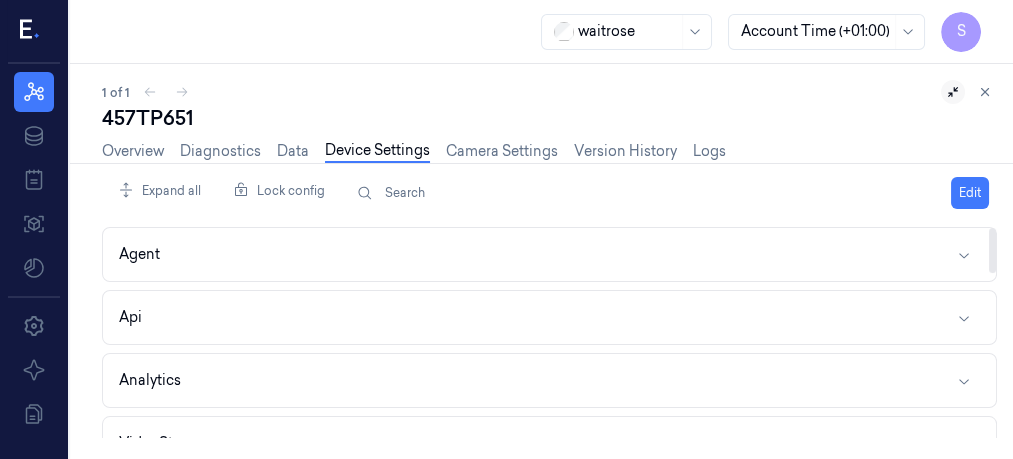 drag, startPoint x: 993, startPoint y: 253, endPoint x: 989, endPoint y: 293, distance: 40.1995 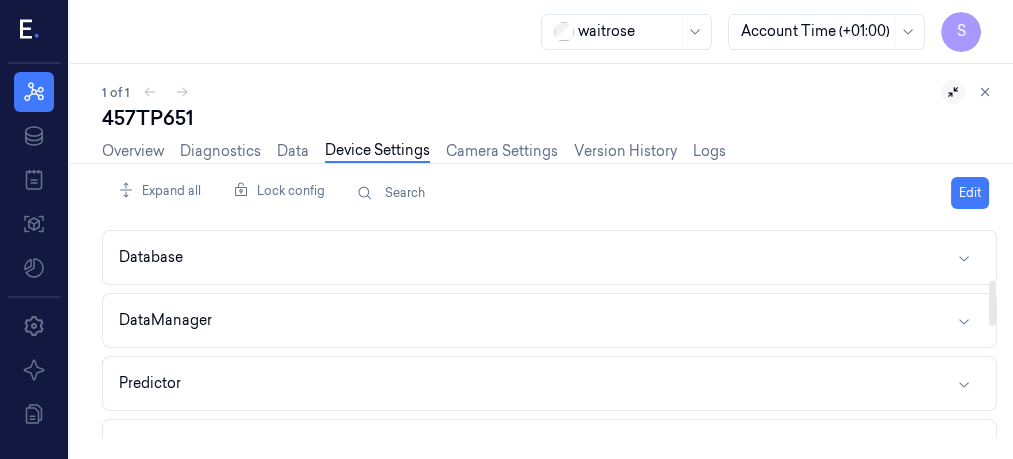 scroll, scrollTop: 246, scrollLeft: 0, axis: vertical 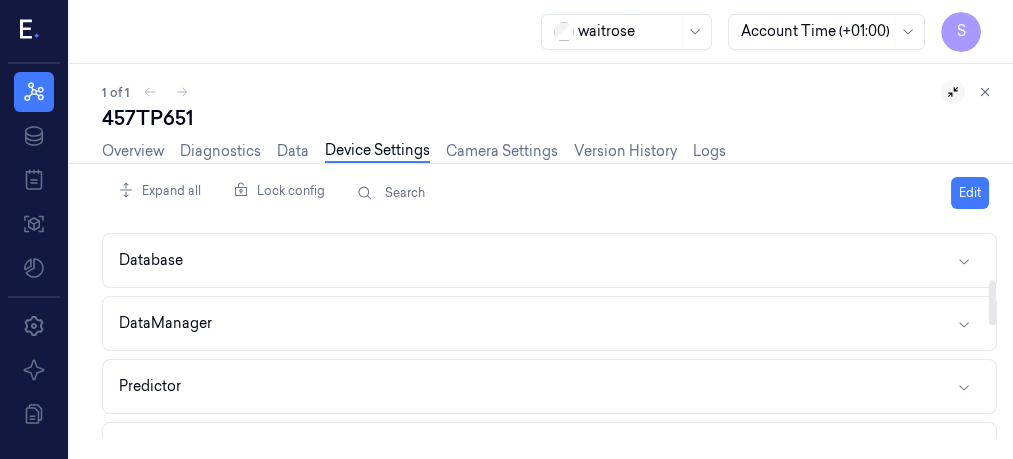 drag, startPoint x: 989, startPoint y: 293, endPoint x: 1000, endPoint y: 299, distance: 12.529964 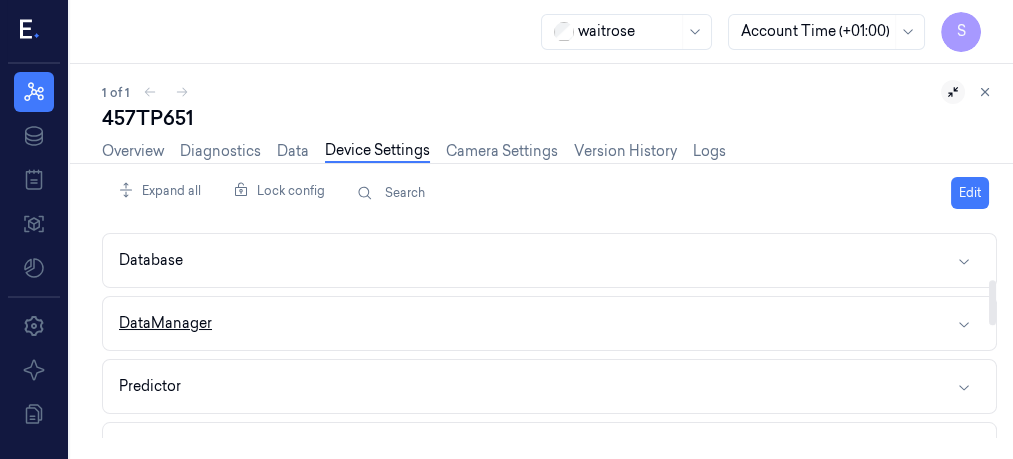 click 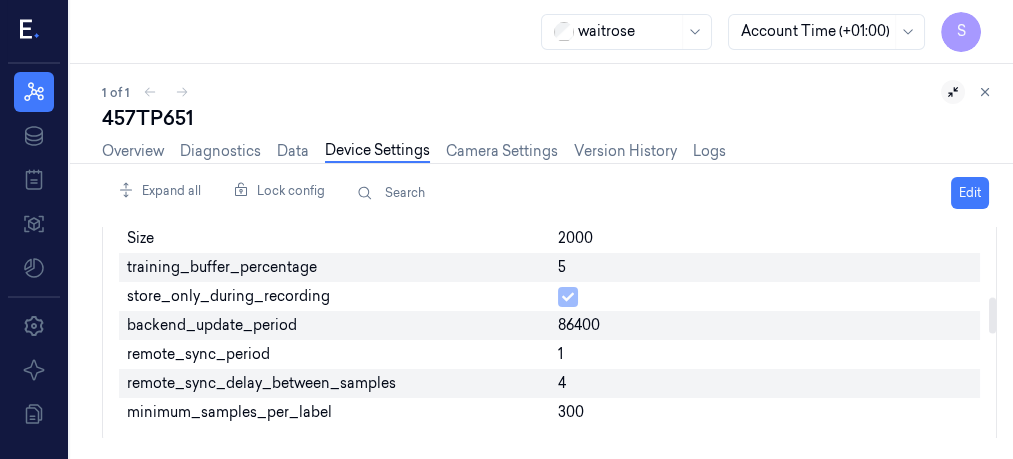 scroll, scrollTop: 418, scrollLeft: 0, axis: vertical 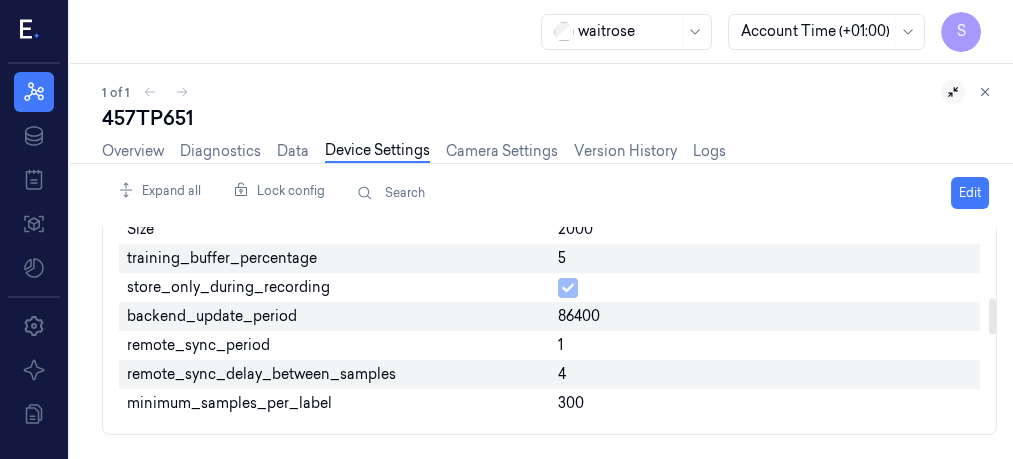 drag, startPoint x: 992, startPoint y: 287, endPoint x: 1001, endPoint y: 316, distance: 30.364452 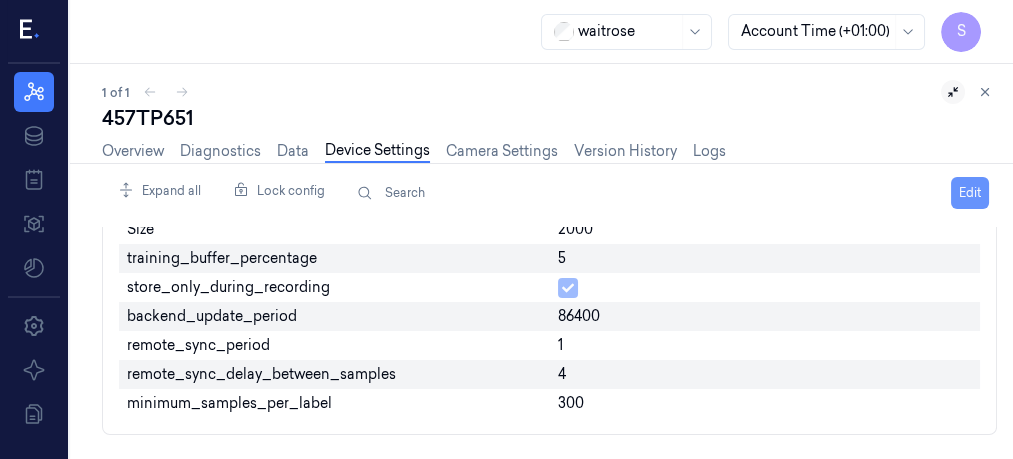 click on "Edit" at bounding box center (970, 193) 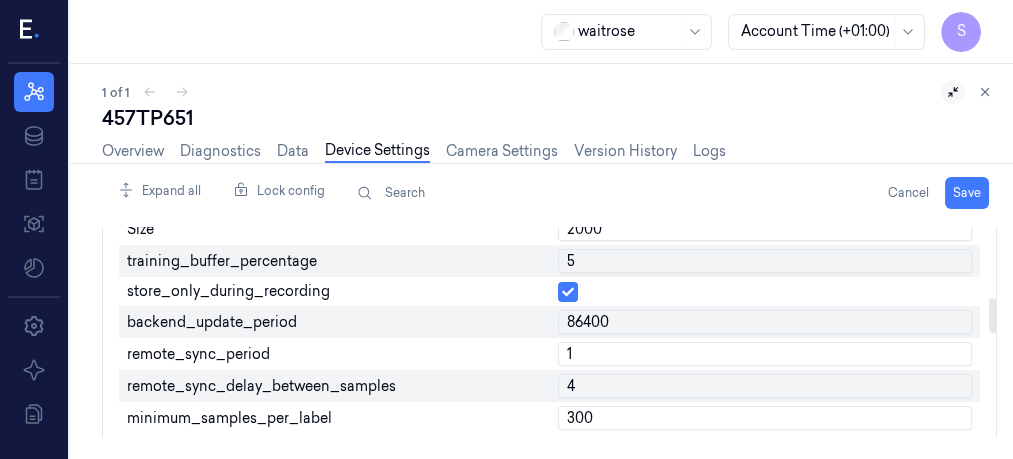 click on "1" at bounding box center (765, 354) 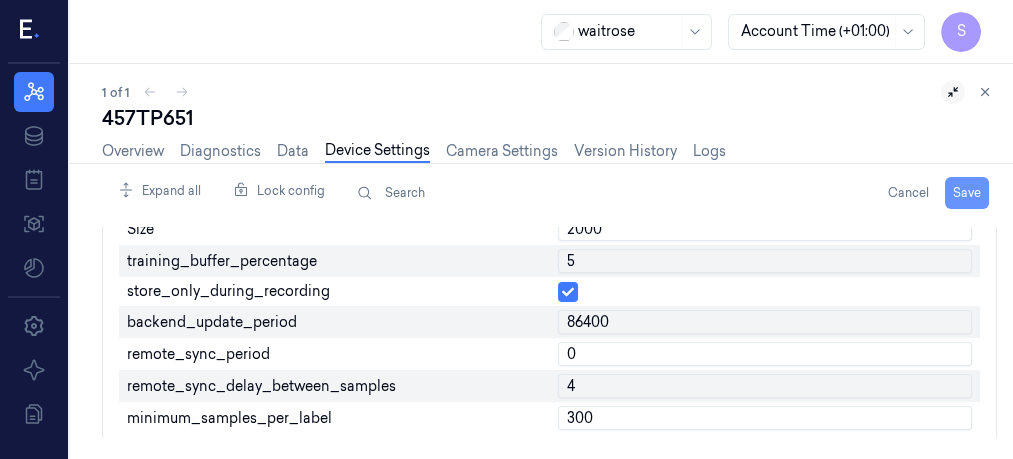 type on "0" 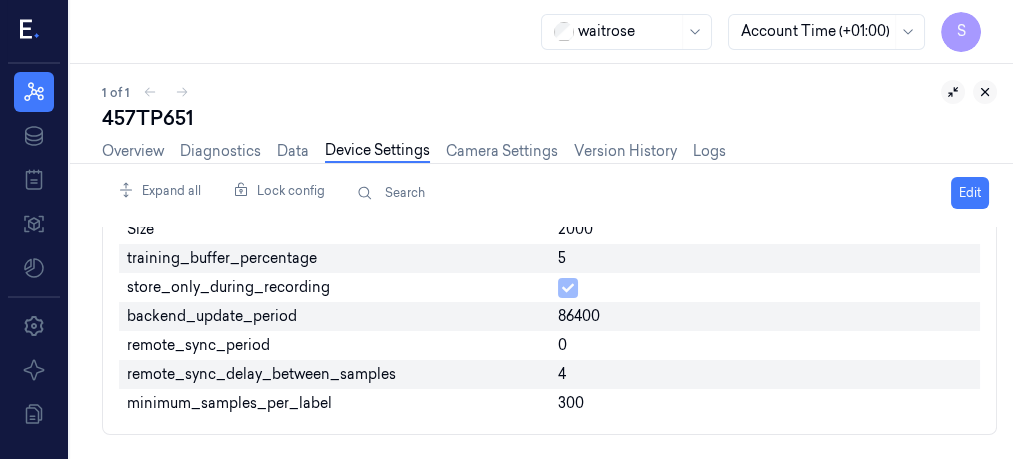 click 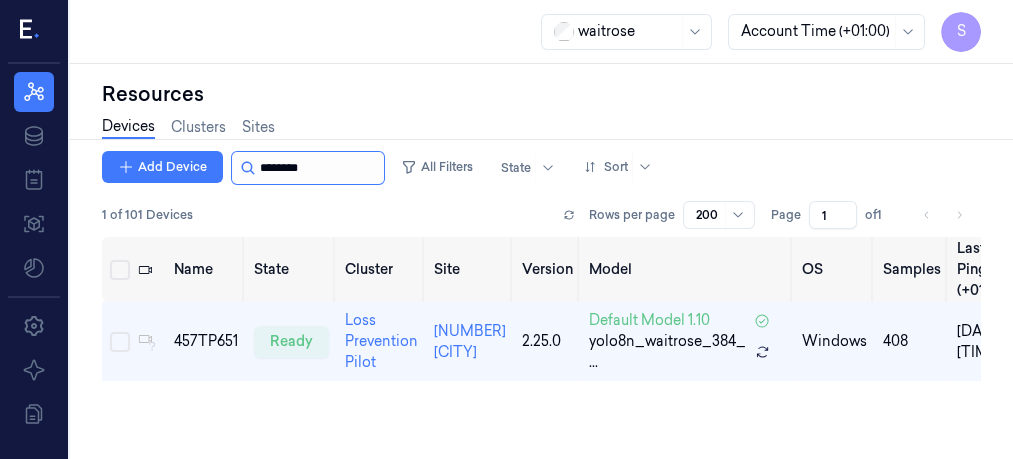 click at bounding box center [320, 168] 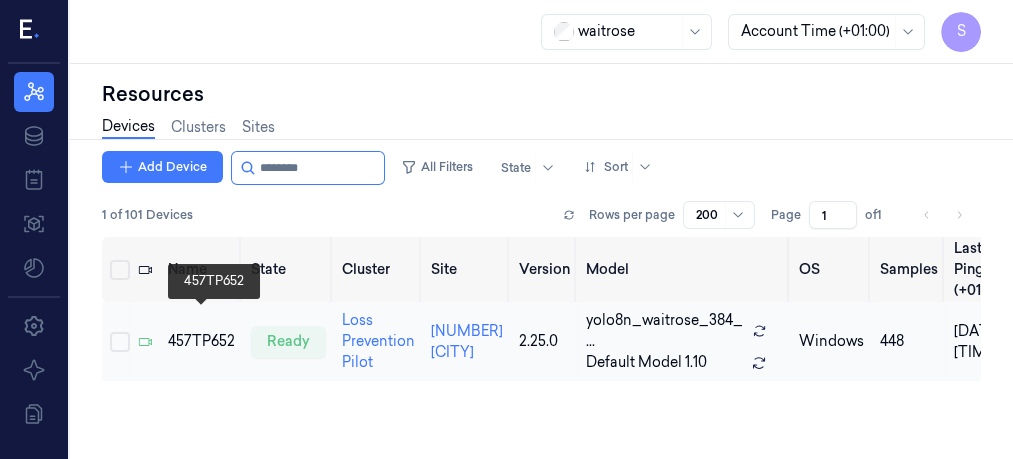 type on "********" 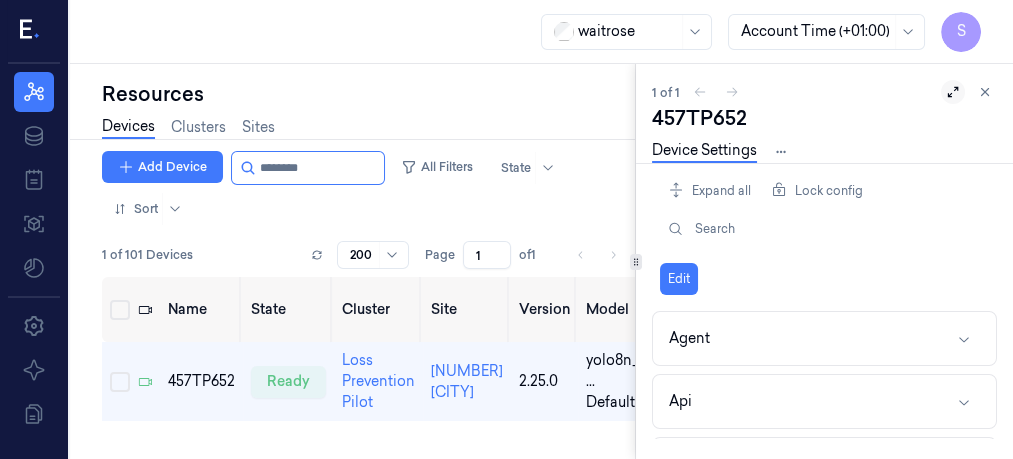 click 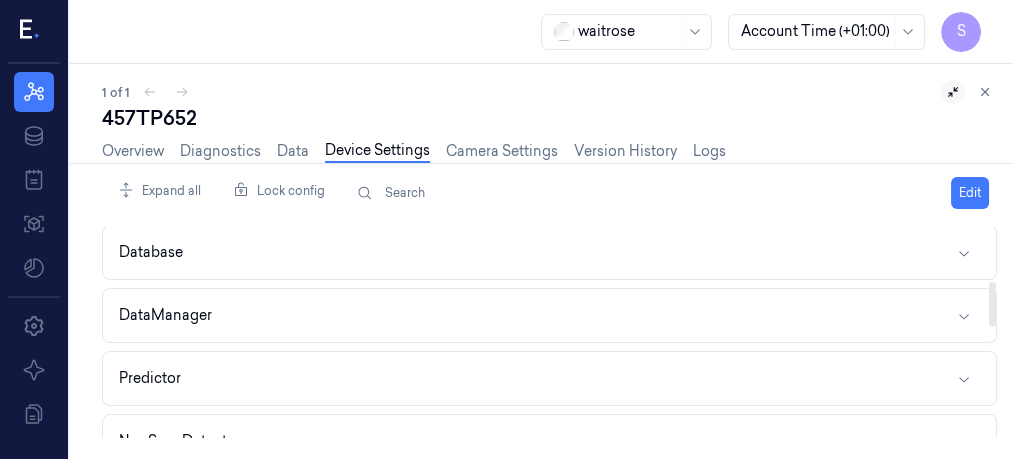 scroll, scrollTop: 266, scrollLeft: 0, axis: vertical 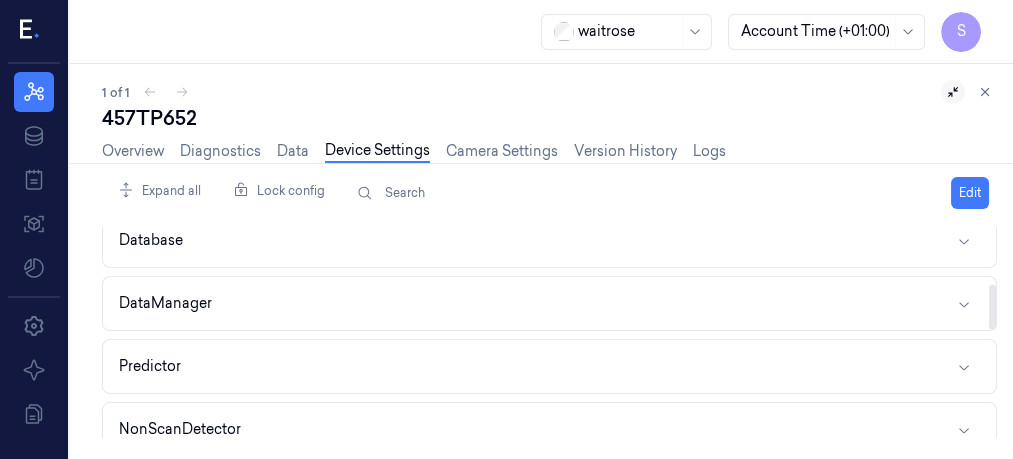 drag, startPoint x: 990, startPoint y: 258, endPoint x: 990, endPoint y: 314, distance: 56 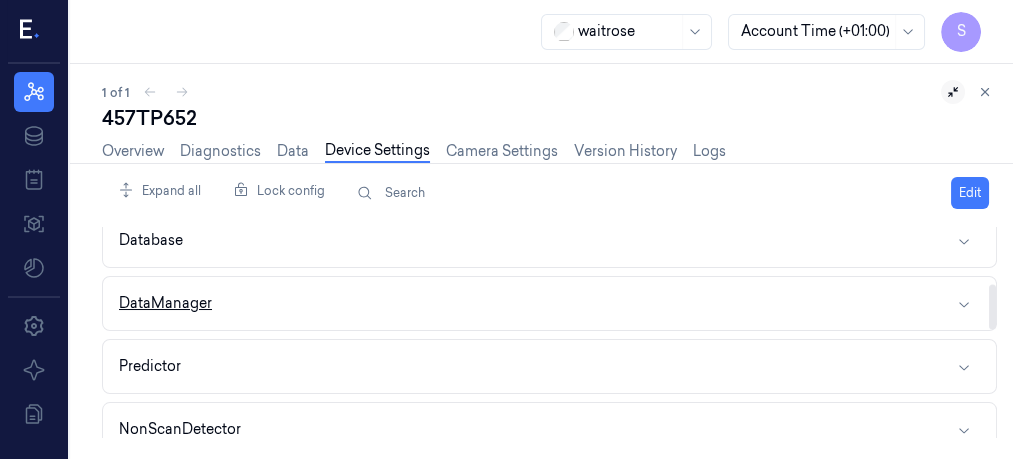 click 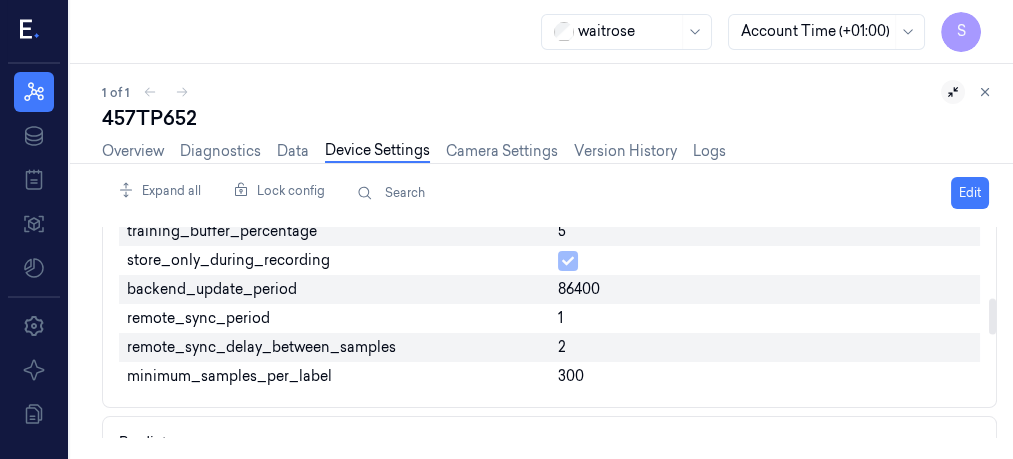 scroll, scrollTop: 451, scrollLeft: 0, axis: vertical 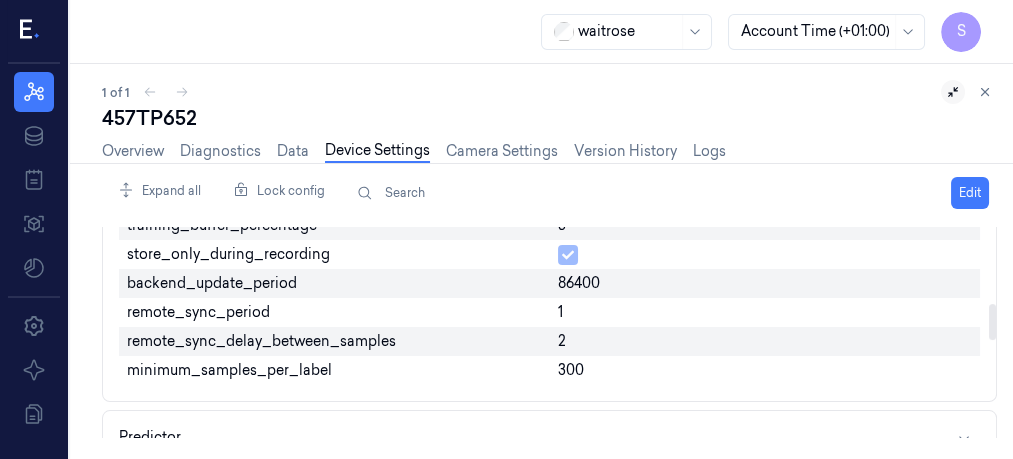 drag, startPoint x: 992, startPoint y: 288, endPoint x: 994, endPoint y: 319, distance: 31.06445 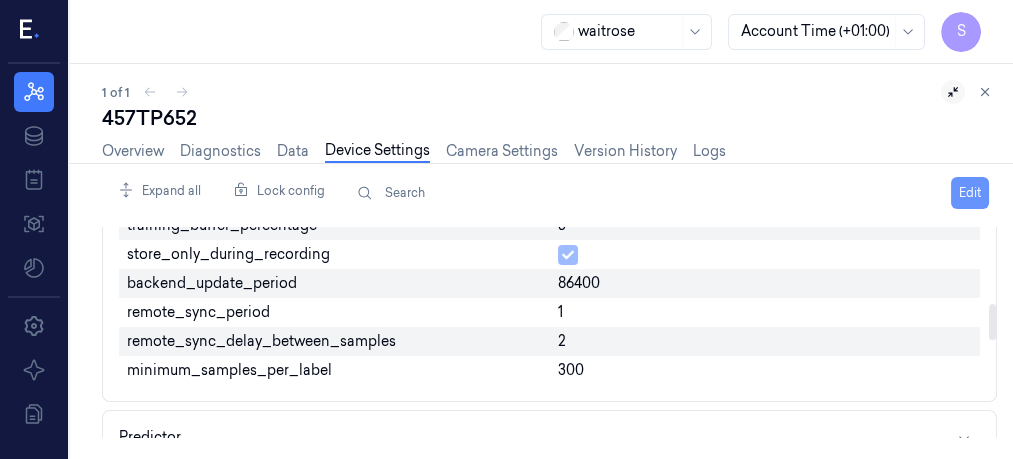 click on "Edit" at bounding box center [970, 193] 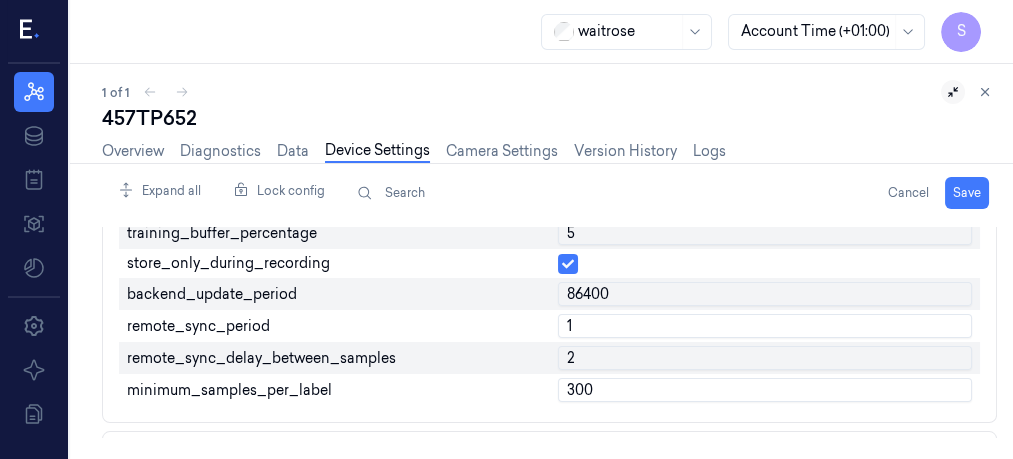 scroll, scrollTop: 459, scrollLeft: 0, axis: vertical 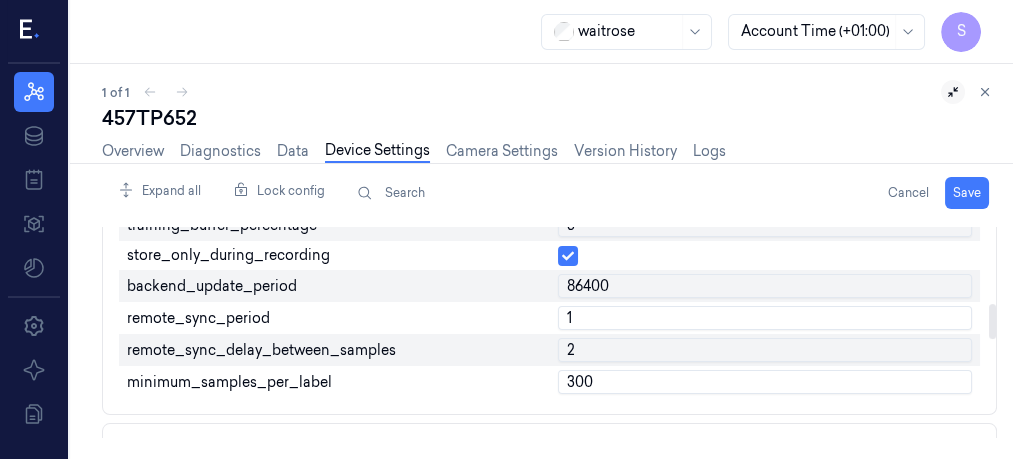 click on "1" at bounding box center [765, 318] 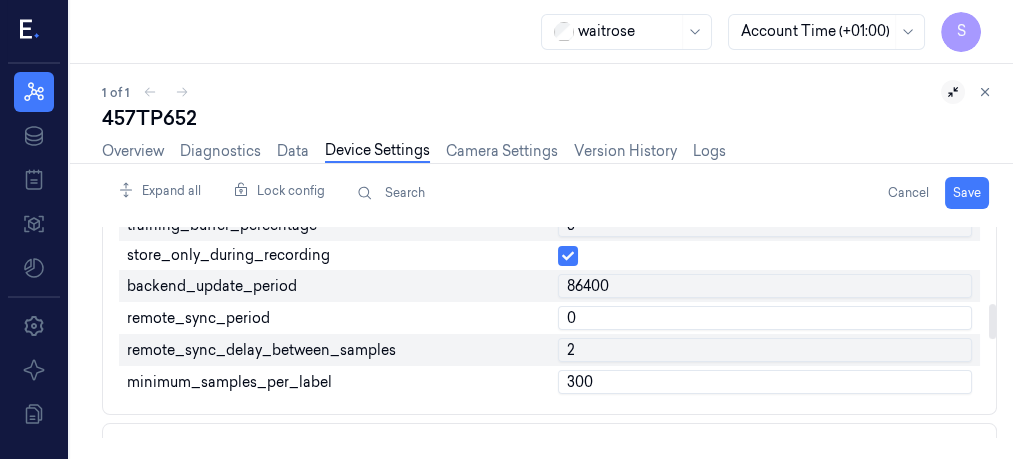 type on "0" 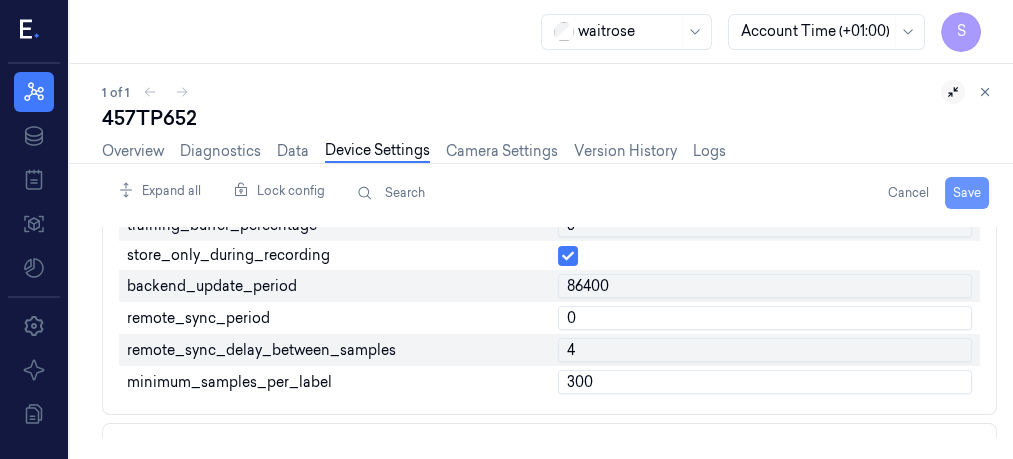 type on "4" 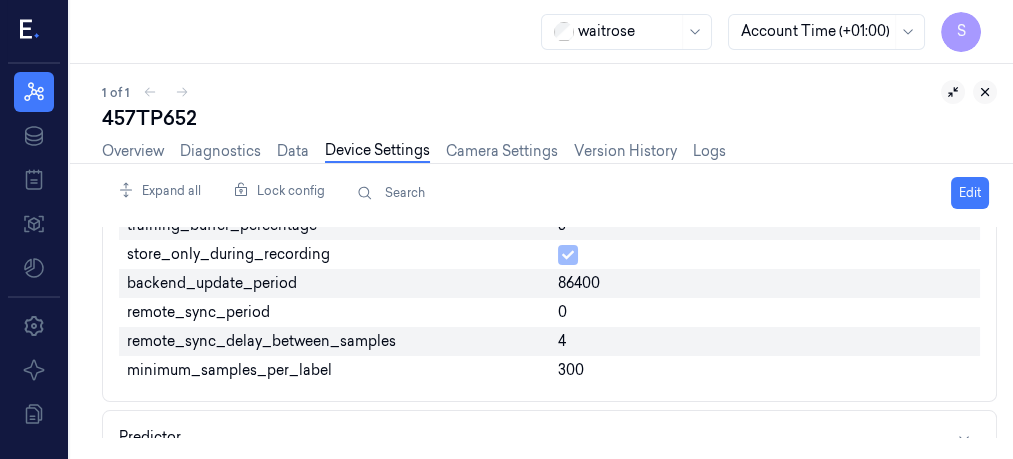 click 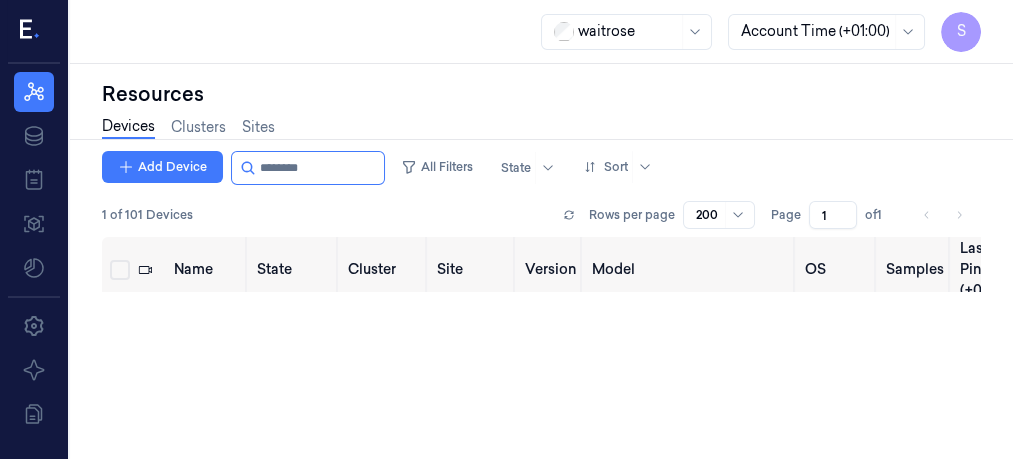 scroll, scrollTop: 0, scrollLeft: 0, axis: both 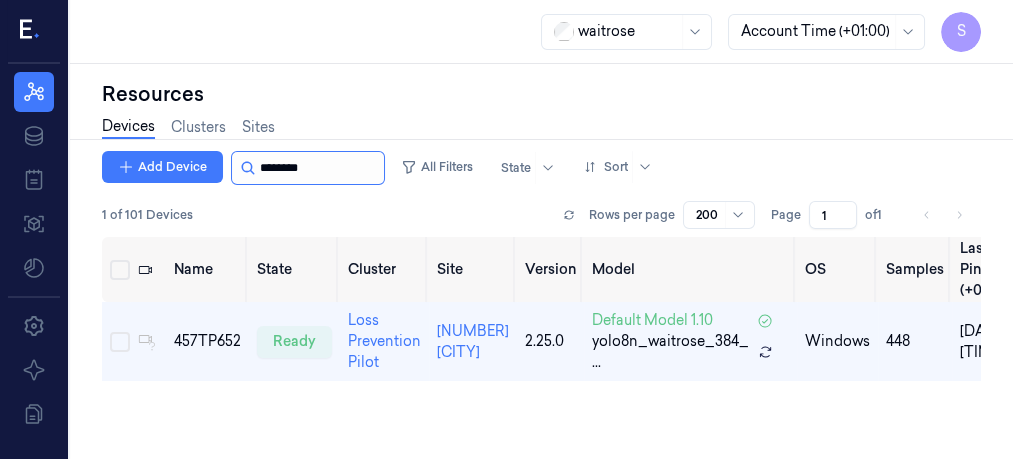 click at bounding box center [320, 168] 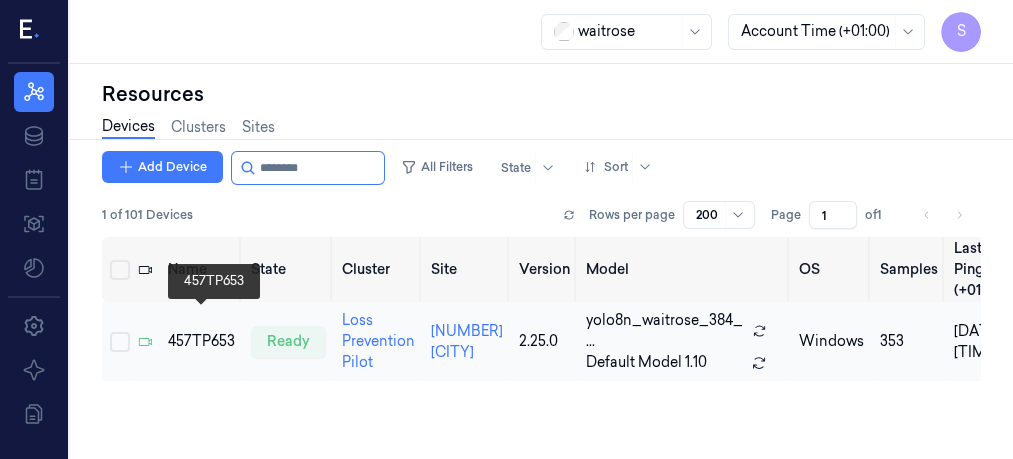 type on "********" 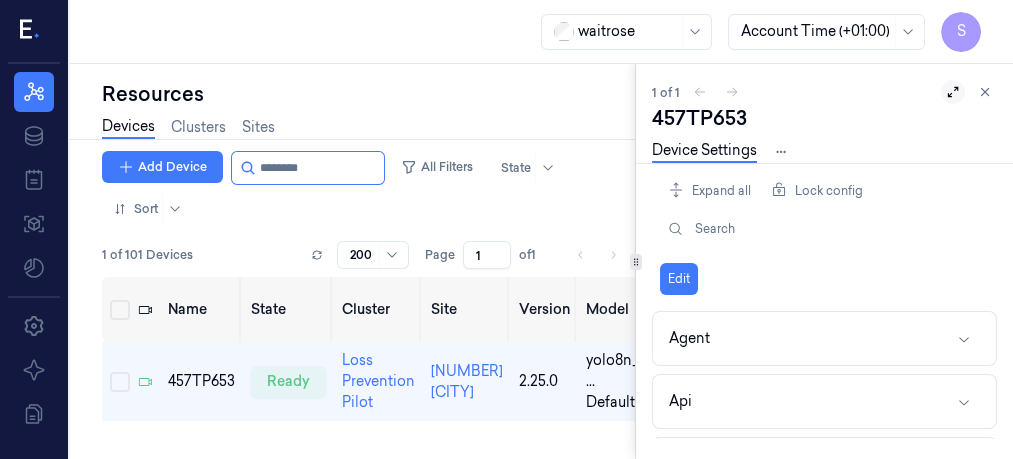 click 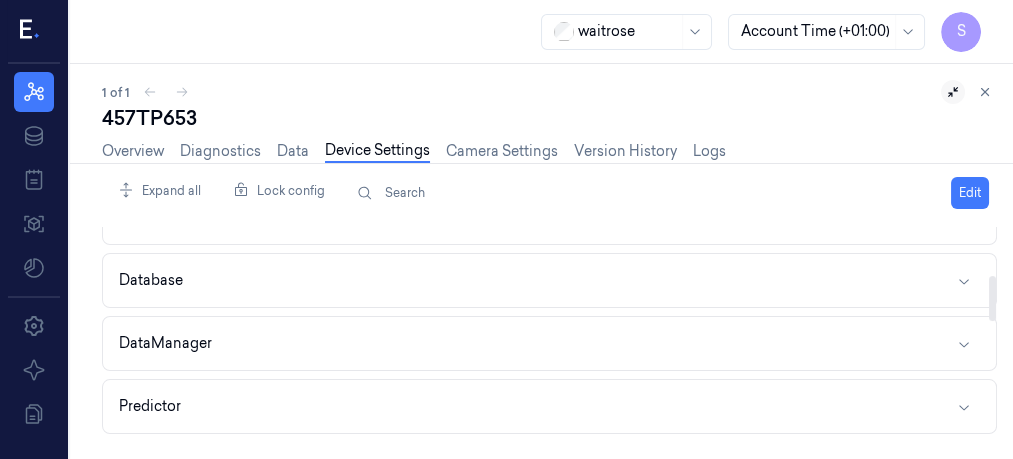 scroll, scrollTop: 233, scrollLeft: 0, axis: vertical 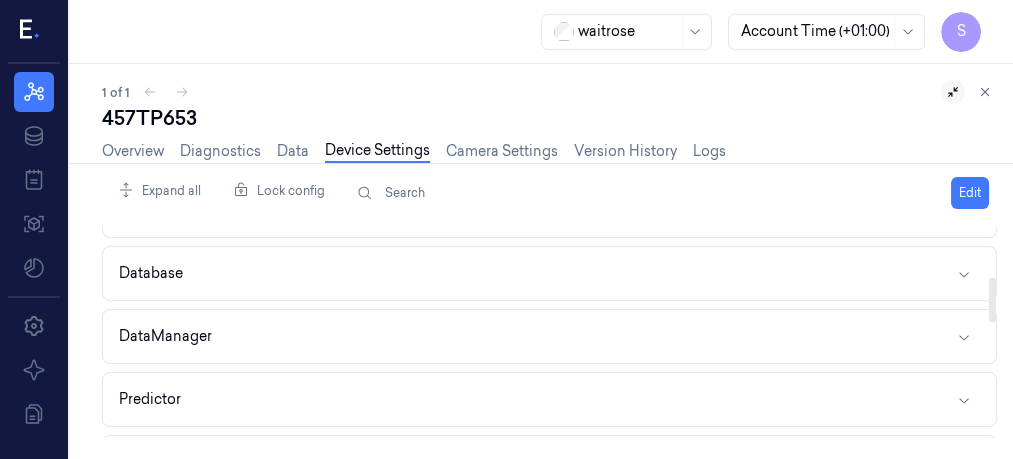 drag, startPoint x: 992, startPoint y: 239, endPoint x: 992, endPoint y: 289, distance: 50 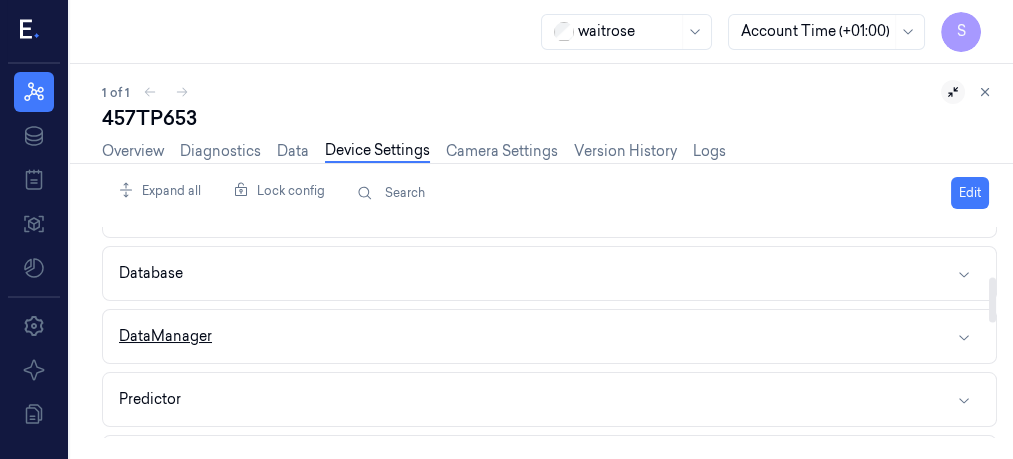 click 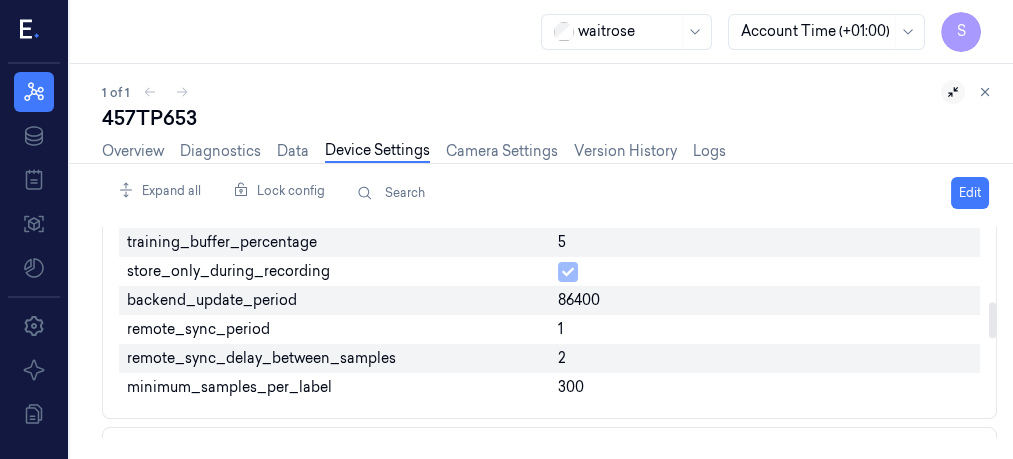 scroll, scrollTop: 441, scrollLeft: 0, axis: vertical 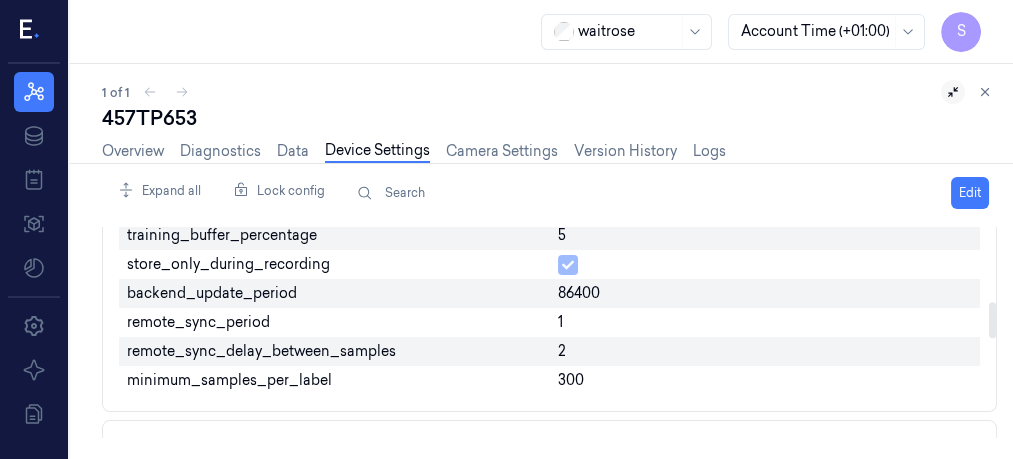 drag, startPoint x: 994, startPoint y: 277, endPoint x: 1001, endPoint y: 312, distance: 35.69314 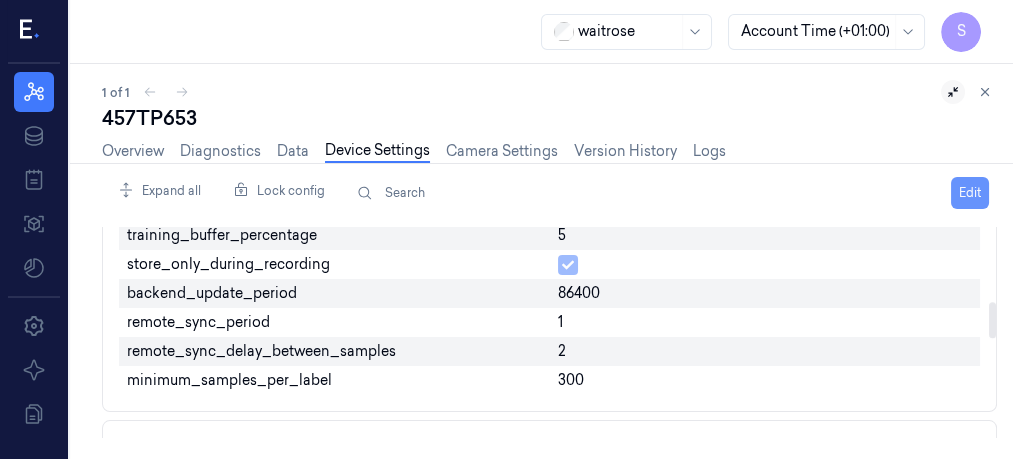 click on "Edit" at bounding box center (970, 193) 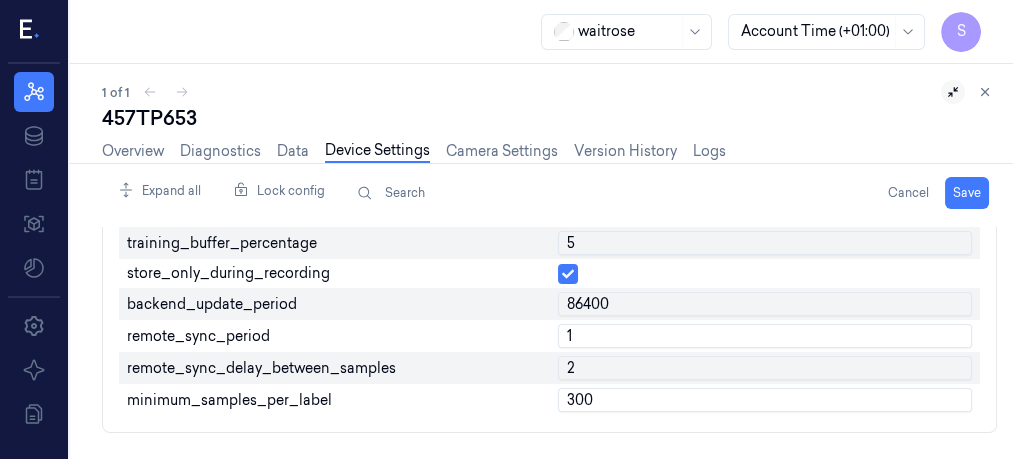 scroll, scrollTop: 448, scrollLeft: 0, axis: vertical 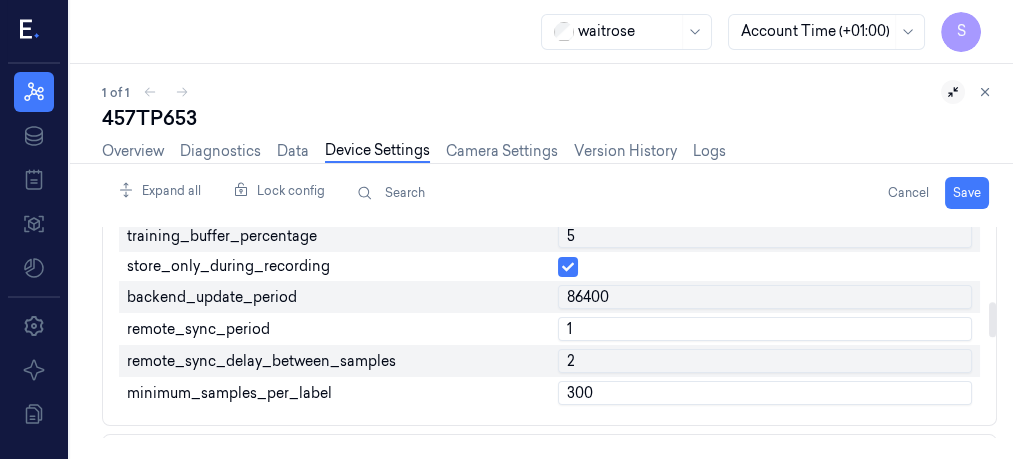 click on "1" at bounding box center [765, 329] 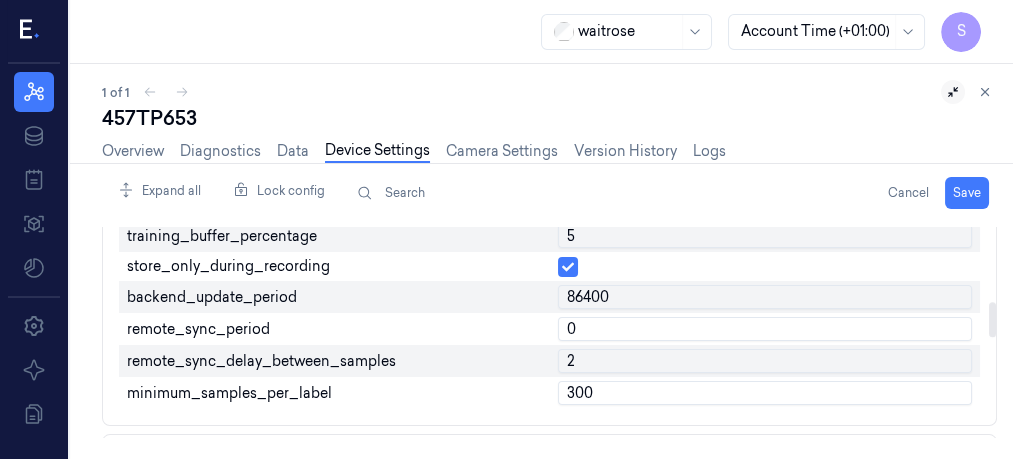 type on "0" 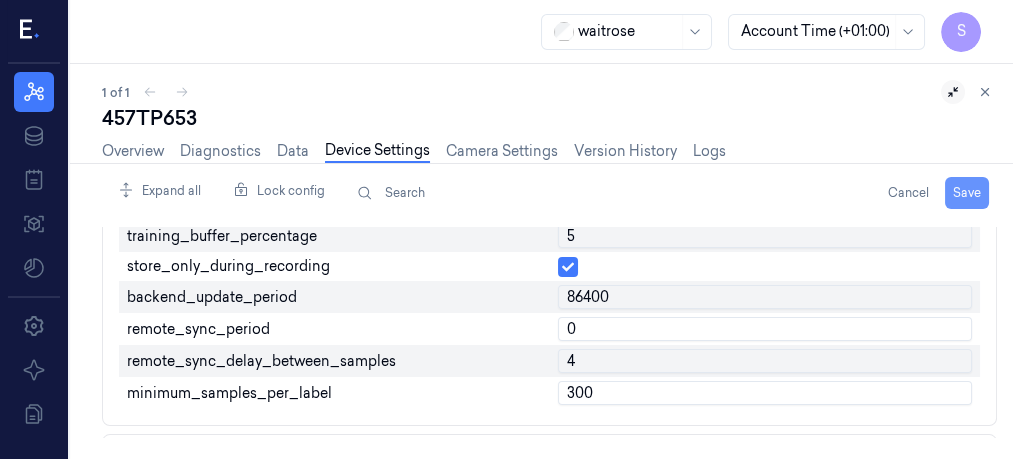 type on "4" 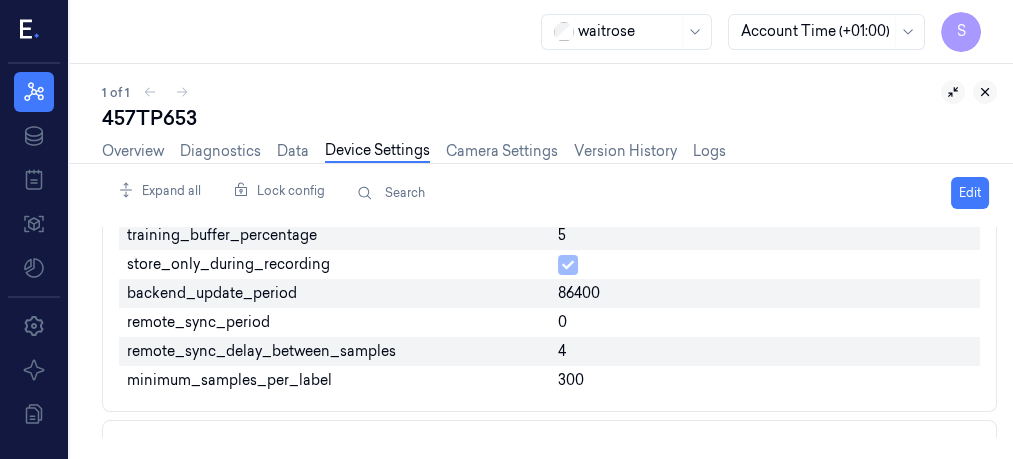 click 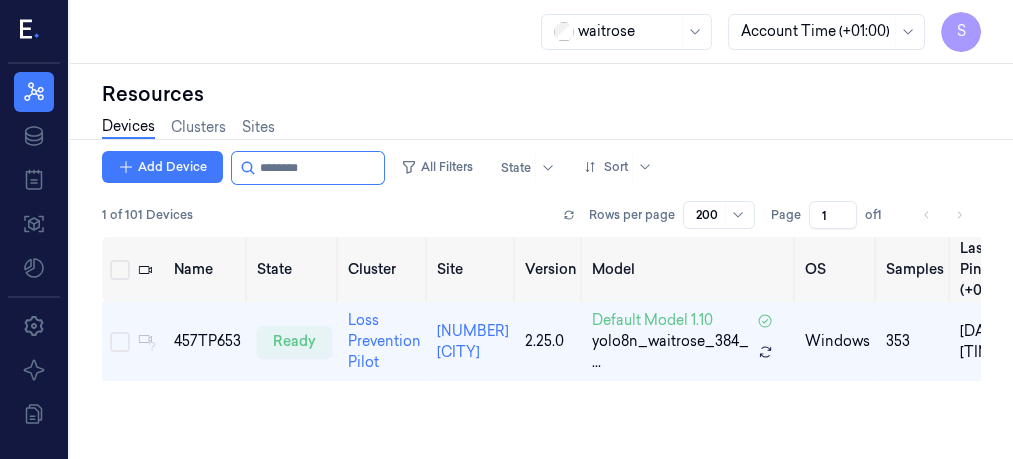 scroll, scrollTop: 0, scrollLeft: 0, axis: both 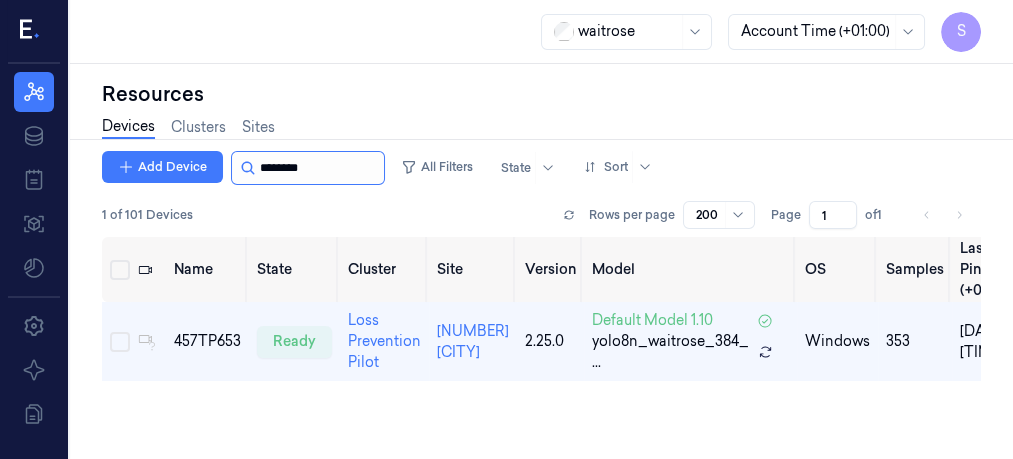 click at bounding box center (320, 168) 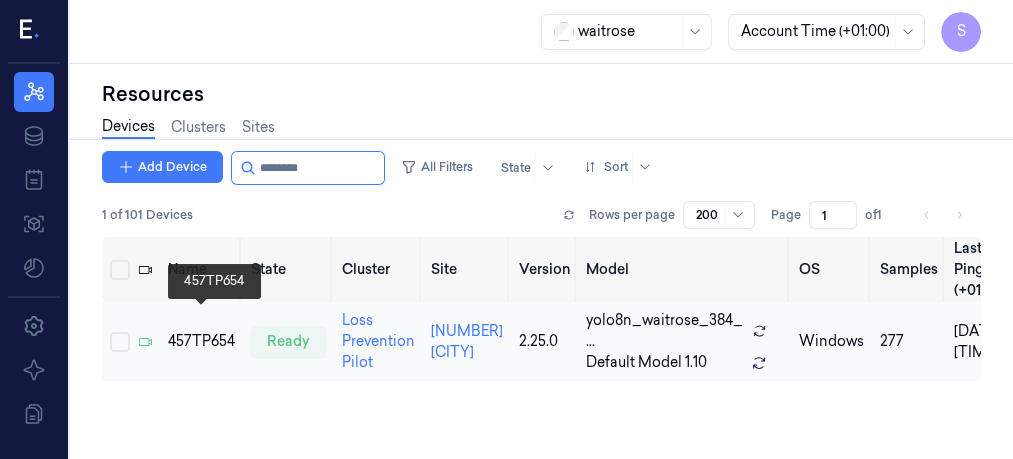 type on "********" 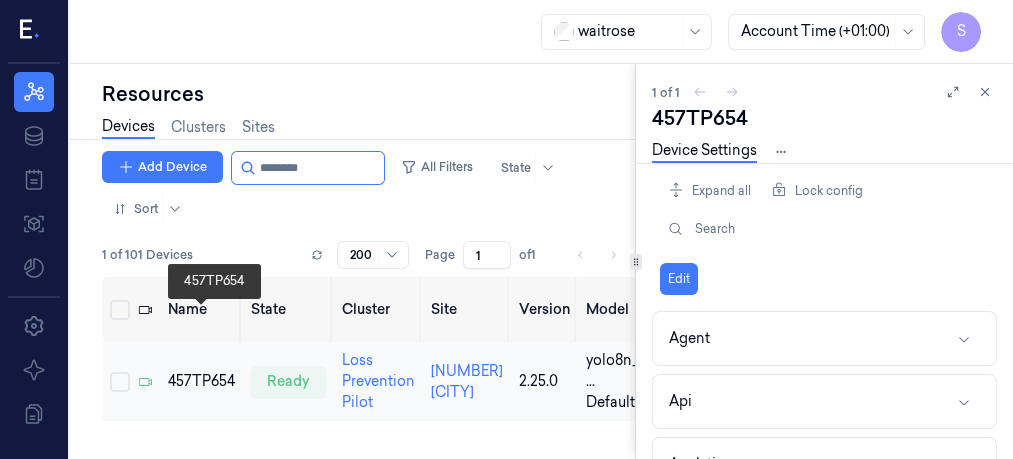 scroll, scrollTop: 0, scrollLeft: 0, axis: both 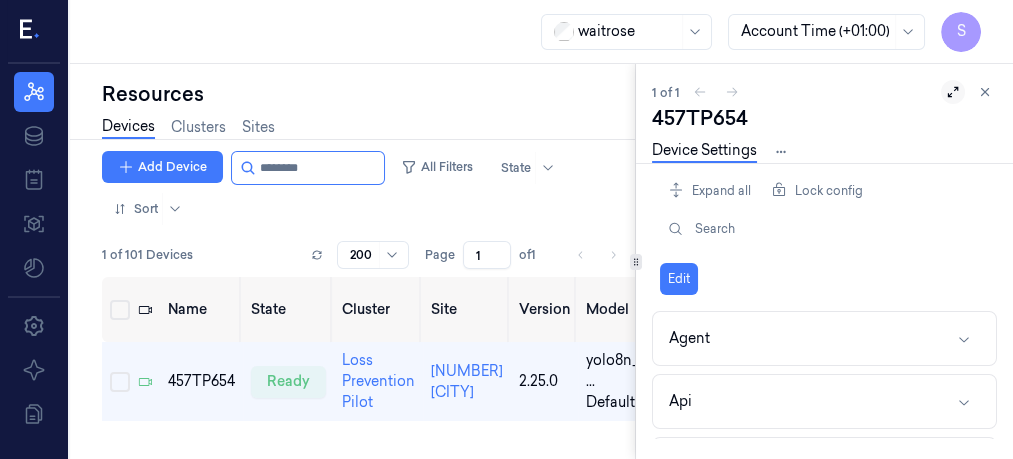 click 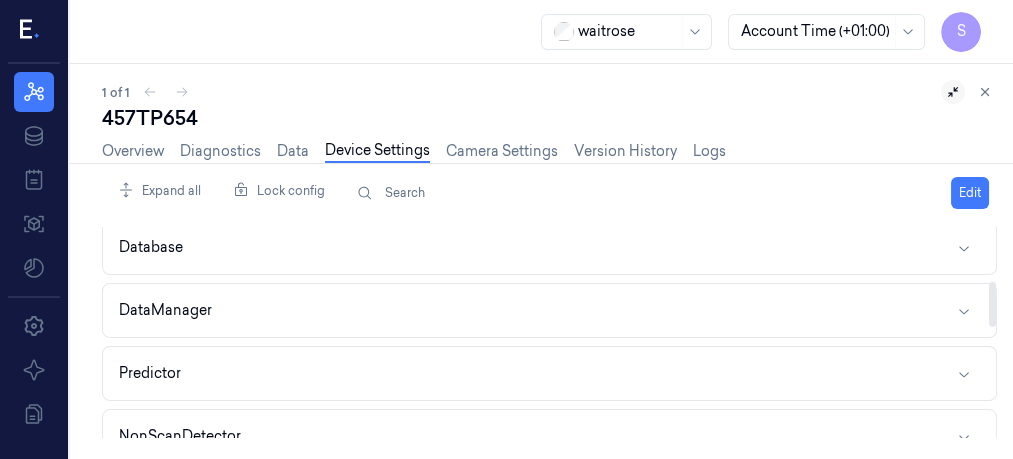 scroll, scrollTop: 256, scrollLeft: 0, axis: vertical 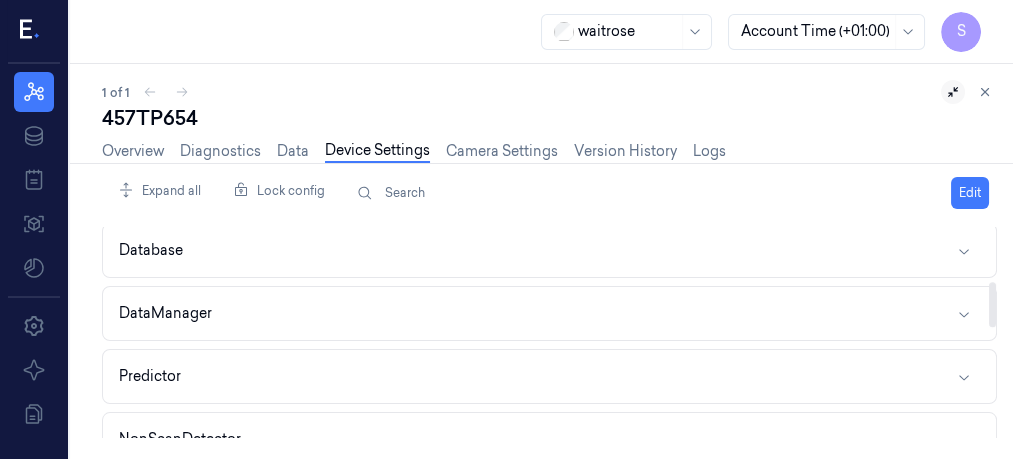 drag, startPoint x: 992, startPoint y: 260, endPoint x: 1005, endPoint y: 315, distance: 56.515484 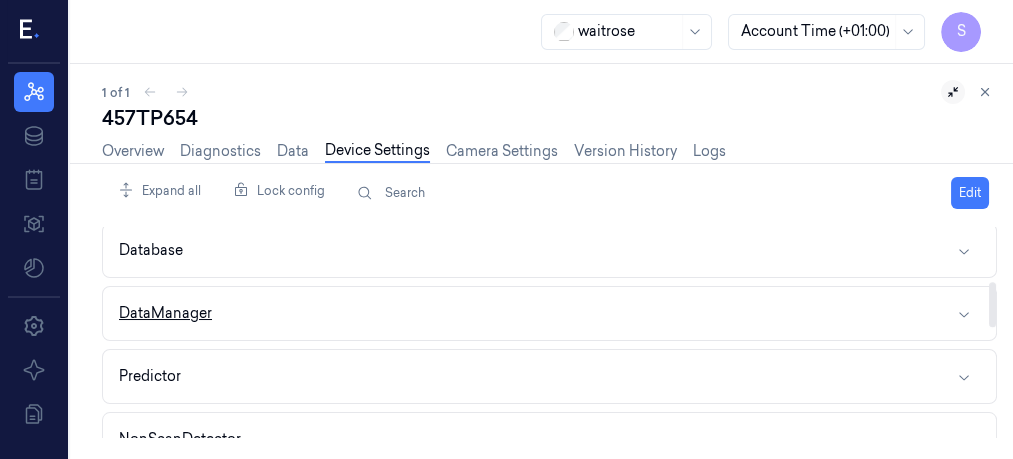 click 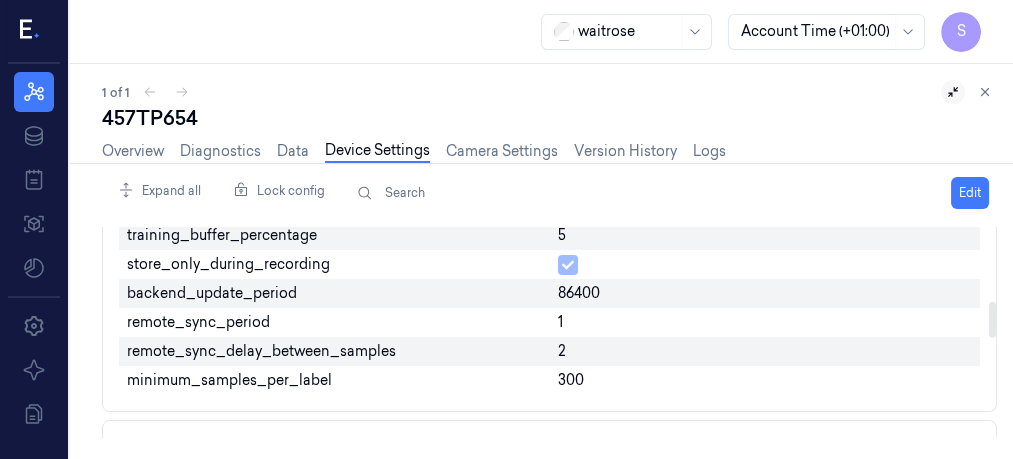 scroll, scrollTop: 432, scrollLeft: 0, axis: vertical 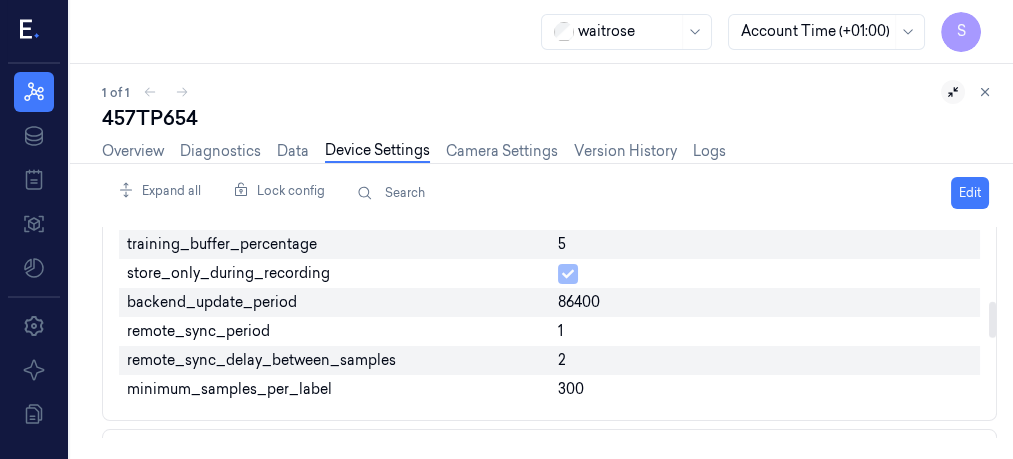 drag, startPoint x: 993, startPoint y: 285, endPoint x: 1001, endPoint y: 314, distance: 30.083218 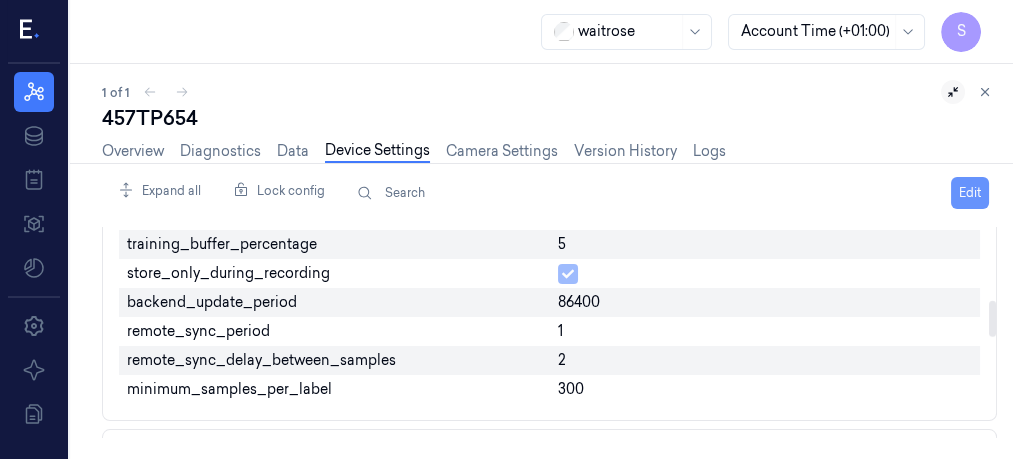 click on "Edit" at bounding box center [970, 193] 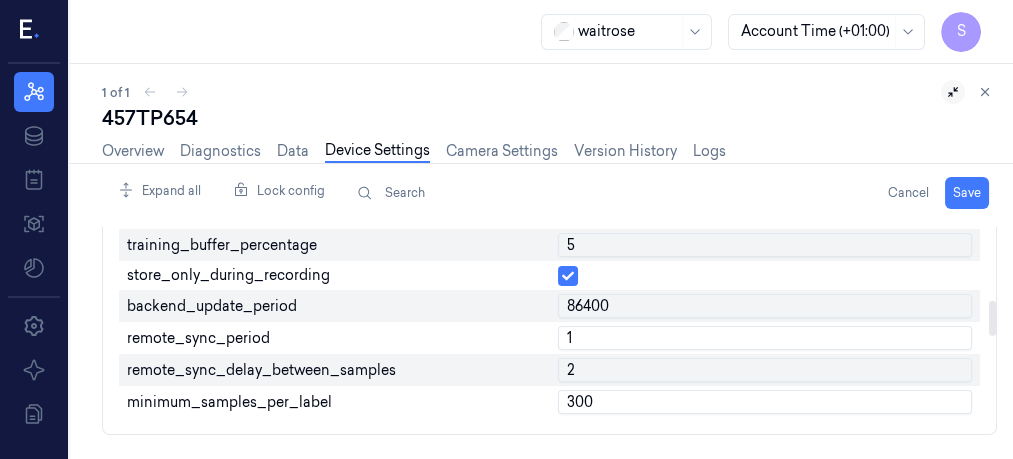 click on "1" at bounding box center (765, 338) 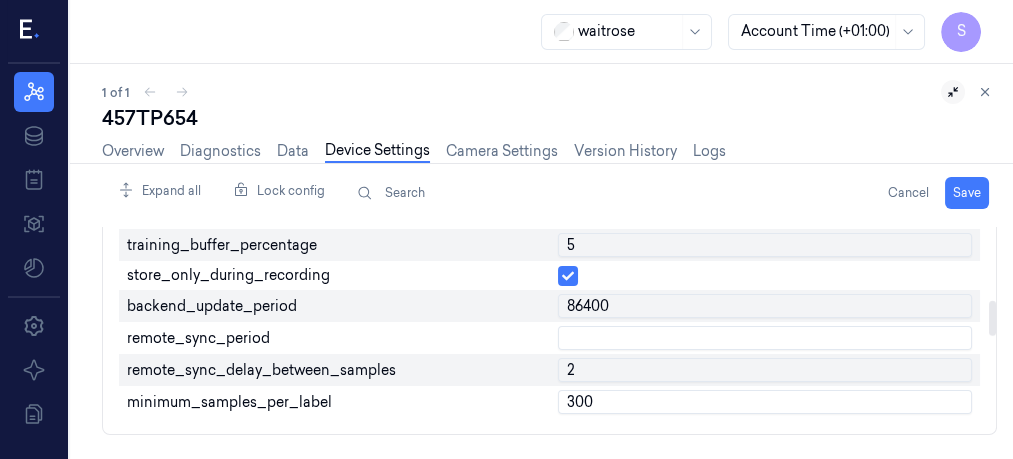 click at bounding box center (765, 338) 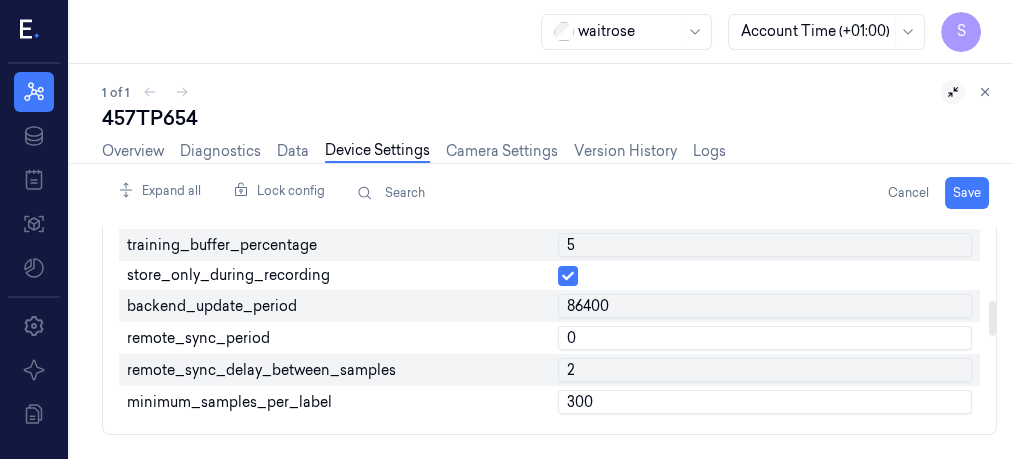 type on "0" 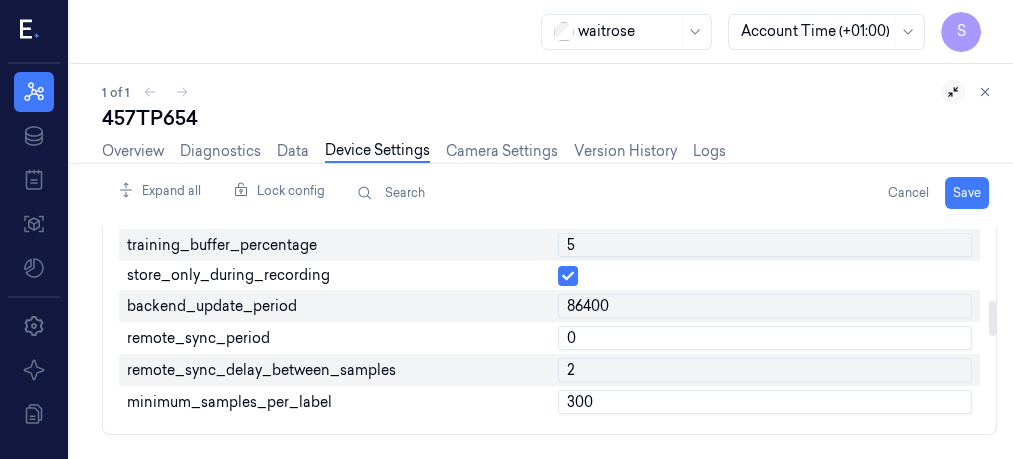 click on "2" at bounding box center [765, 370] 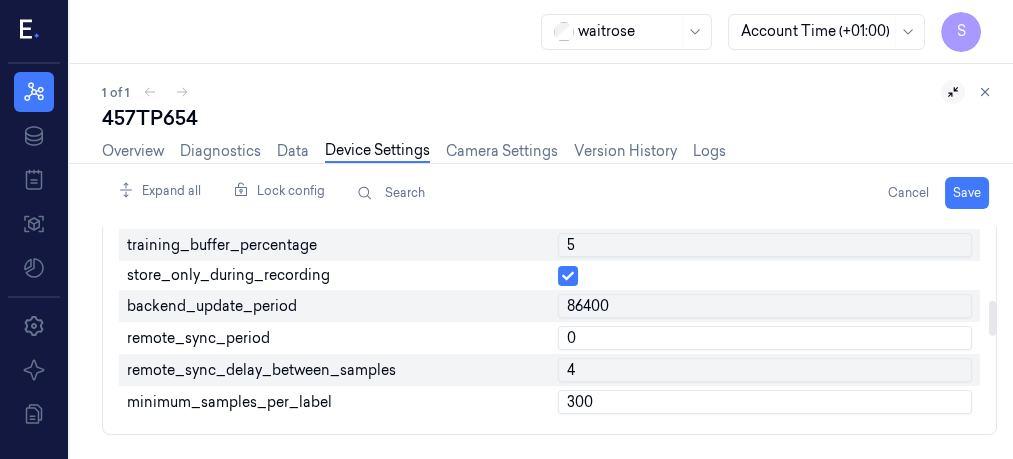 type on "4" 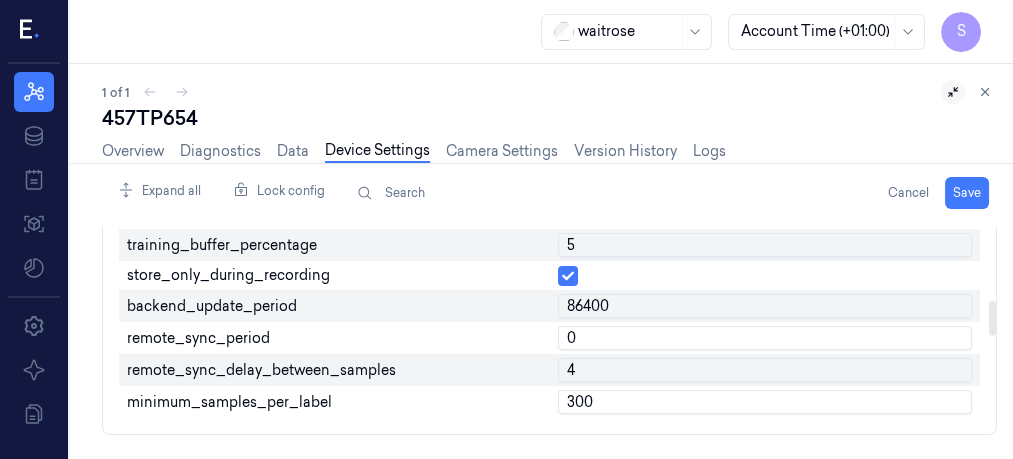 click on "0" at bounding box center [765, 338] 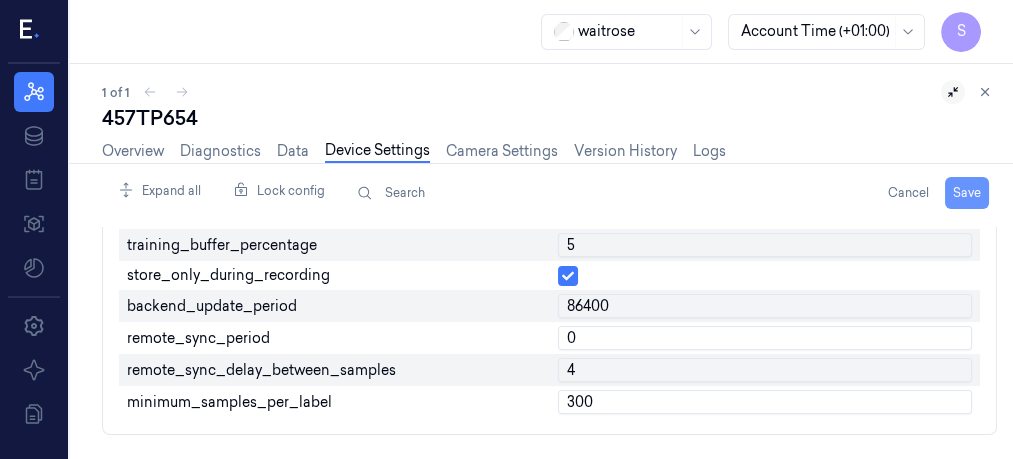click on "Save" at bounding box center [967, 193] 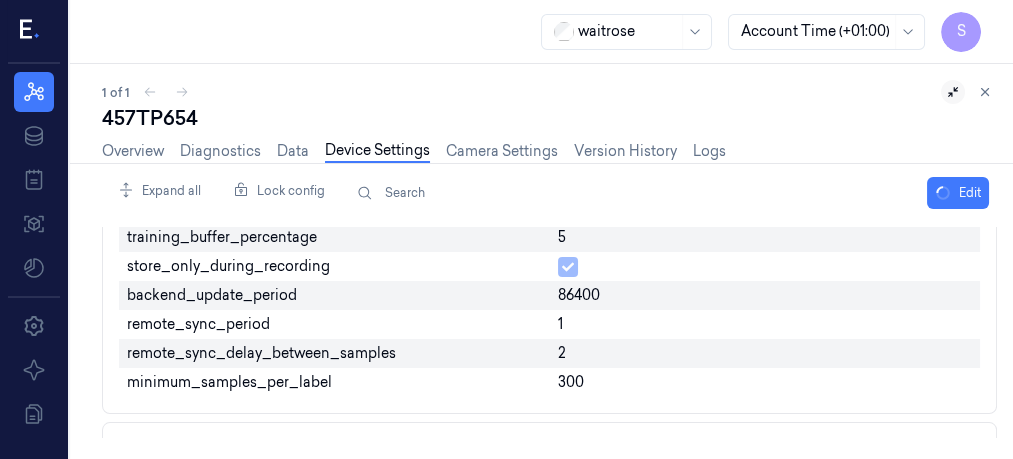 scroll, scrollTop: 432, scrollLeft: 0, axis: vertical 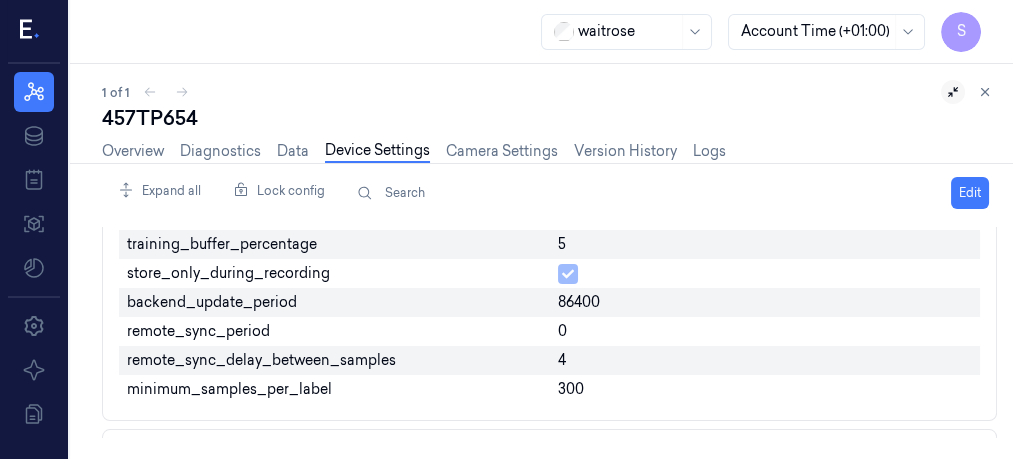 click on "457TP654" at bounding box center [549, 118] 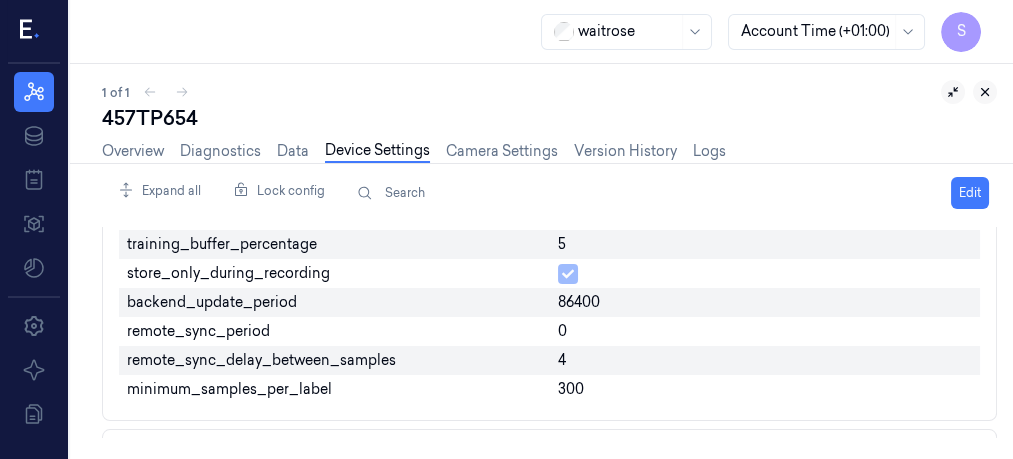 click 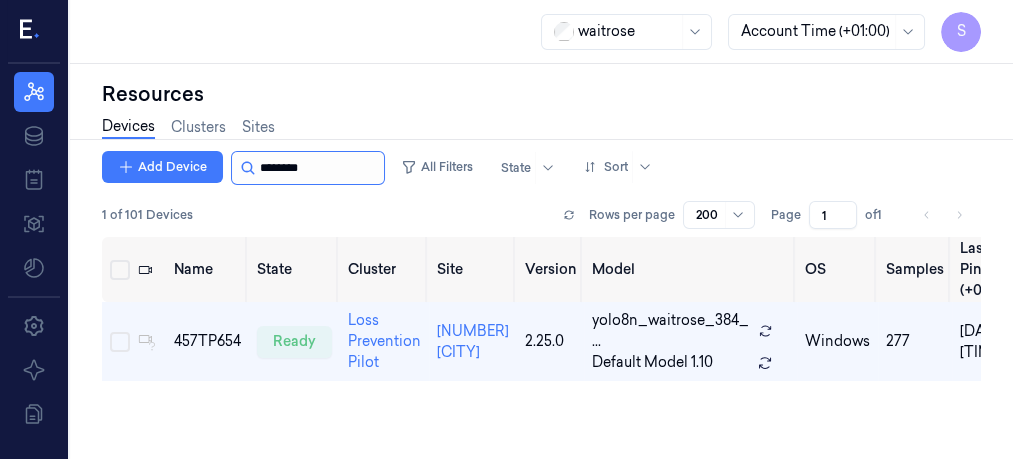 click at bounding box center (320, 168) 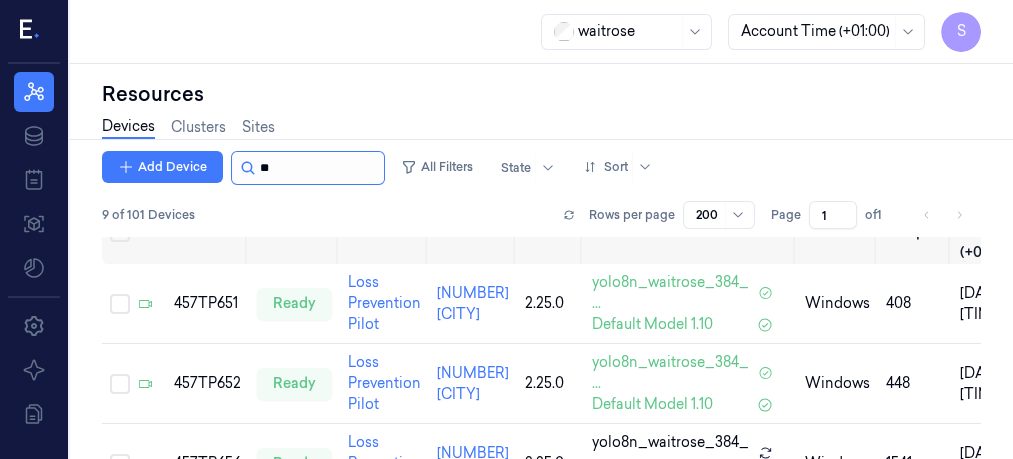 type on "*" 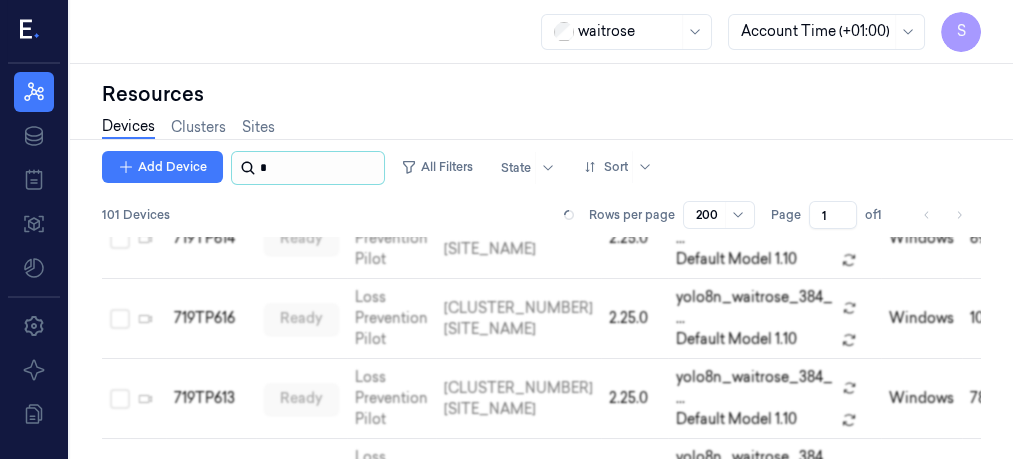 scroll, scrollTop: 7090, scrollLeft: 0, axis: vertical 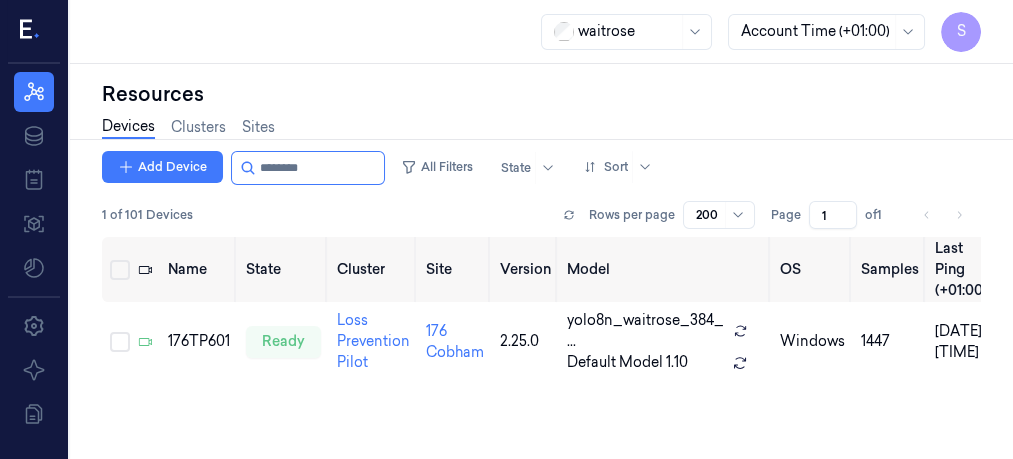 type on "********" 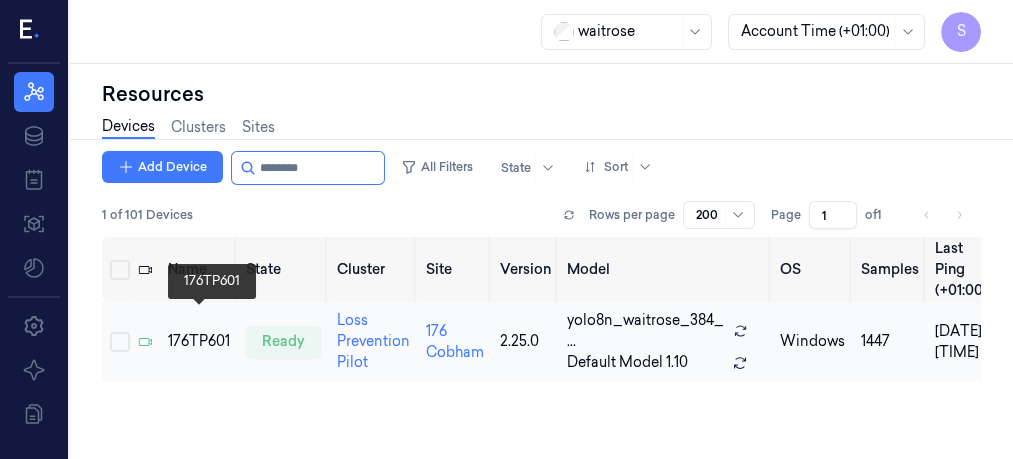 click on "176TP601" at bounding box center [199, 341] 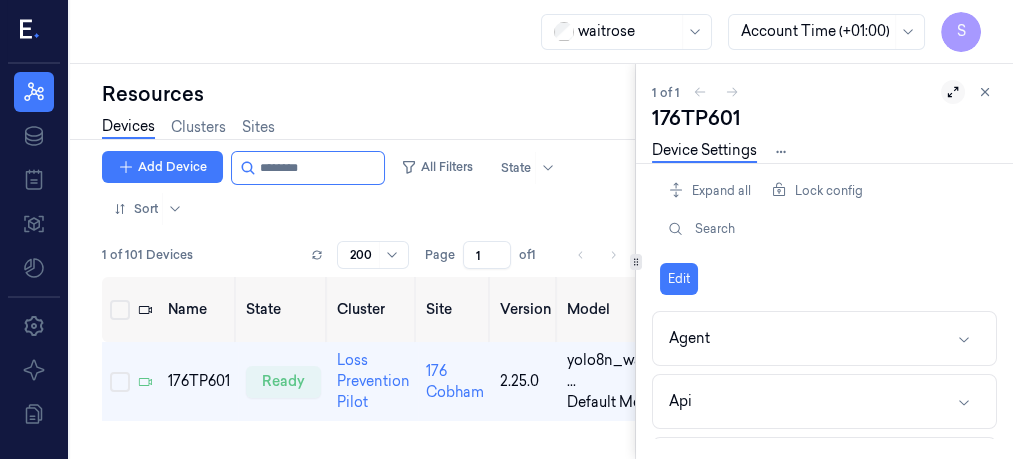 click 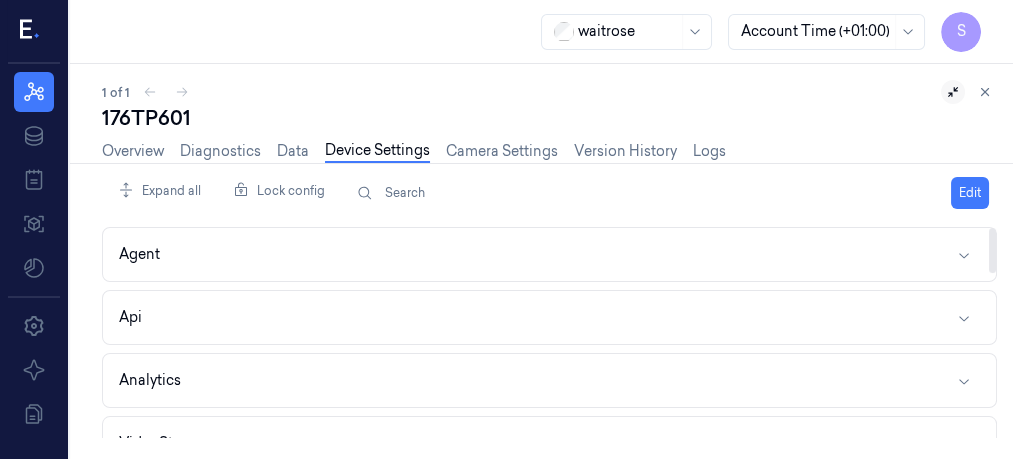 drag, startPoint x: 993, startPoint y: 260, endPoint x: 989, endPoint y: 326, distance: 66.1211 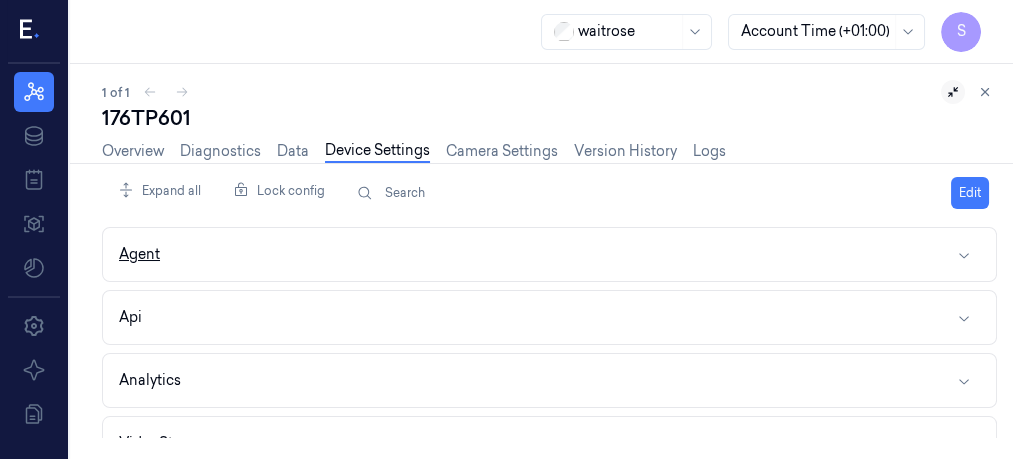 drag, startPoint x: 1005, startPoint y: 257, endPoint x: 618, endPoint y: 270, distance: 387.2183 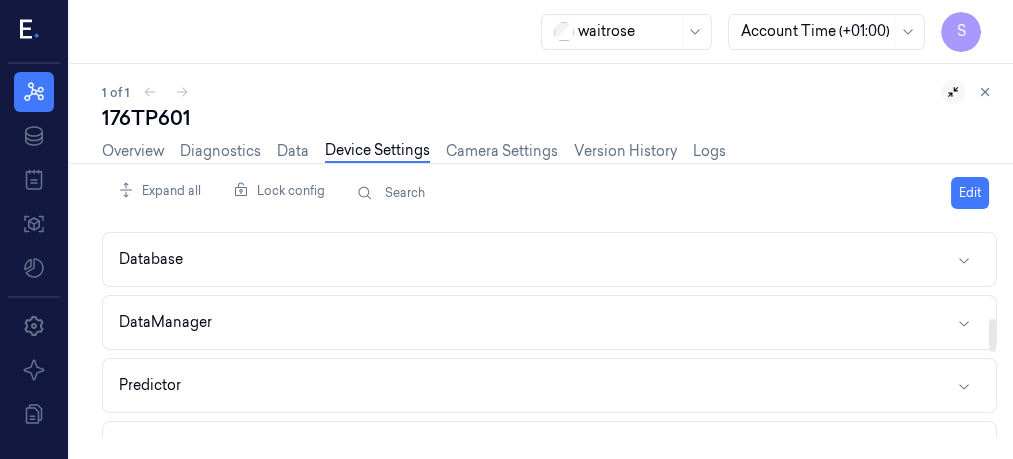 scroll, scrollTop: 586, scrollLeft: 0, axis: vertical 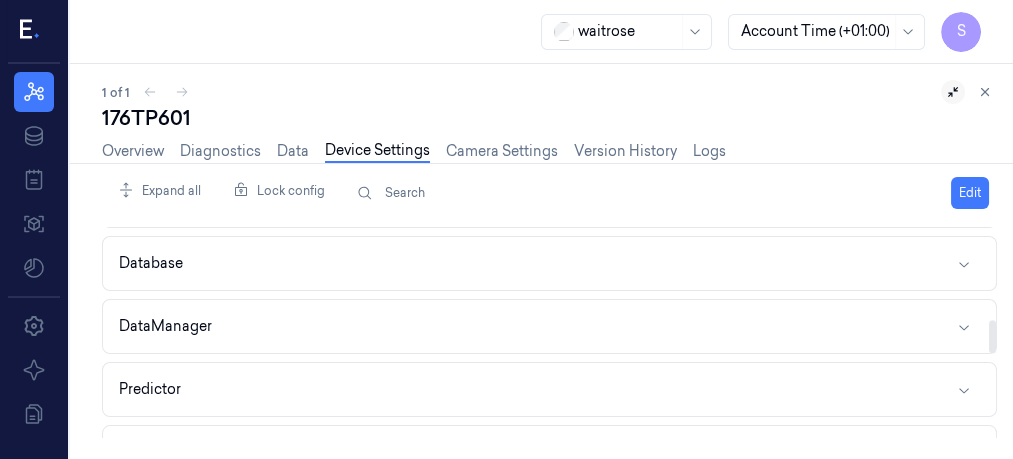 drag, startPoint x: 992, startPoint y: 240, endPoint x: 1001, endPoint y: 332, distance: 92.43917 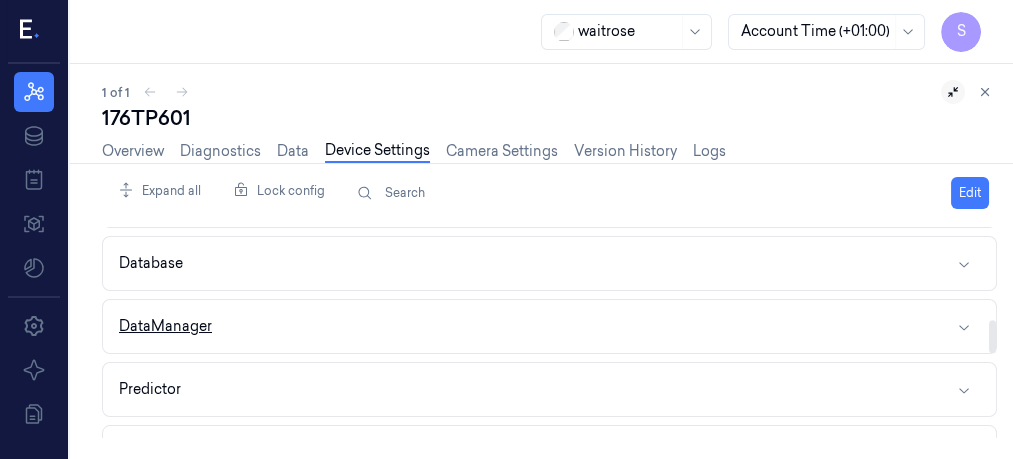 click 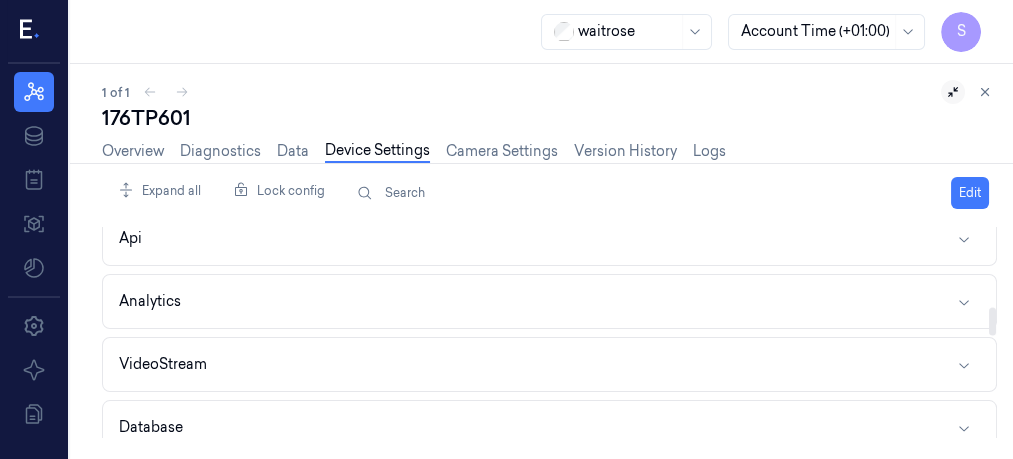 scroll, scrollTop: 0, scrollLeft: 0, axis: both 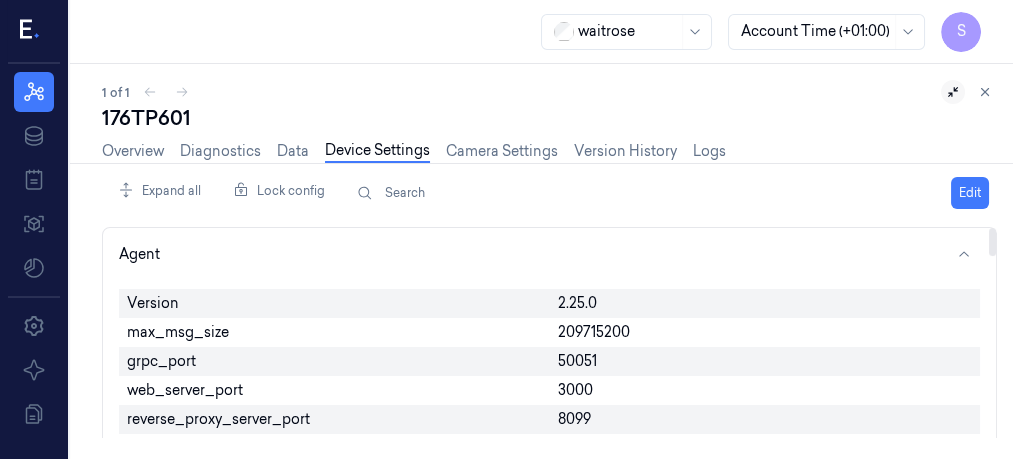 drag, startPoint x: 993, startPoint y: 319, endPoint x: 1000, endPoint y: 225, distance: 94.26028 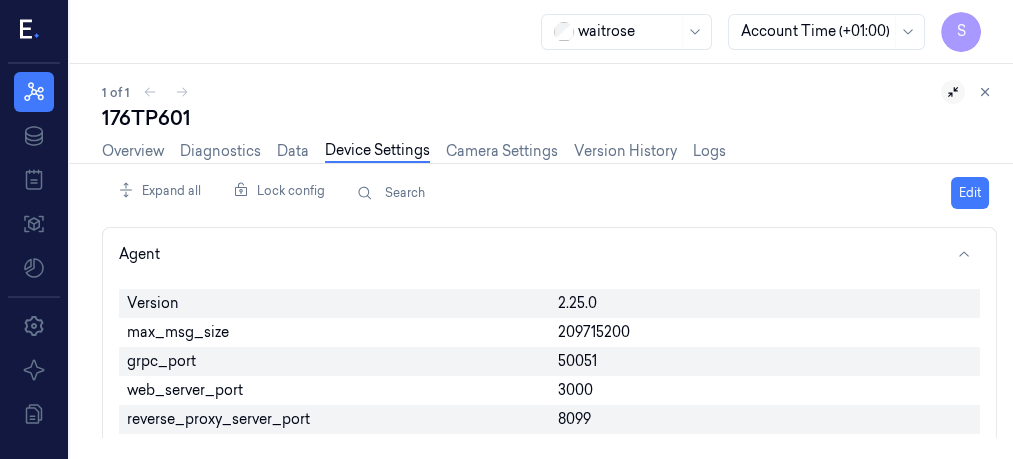 click on "1
of 1" at bounding box center (549, 92) 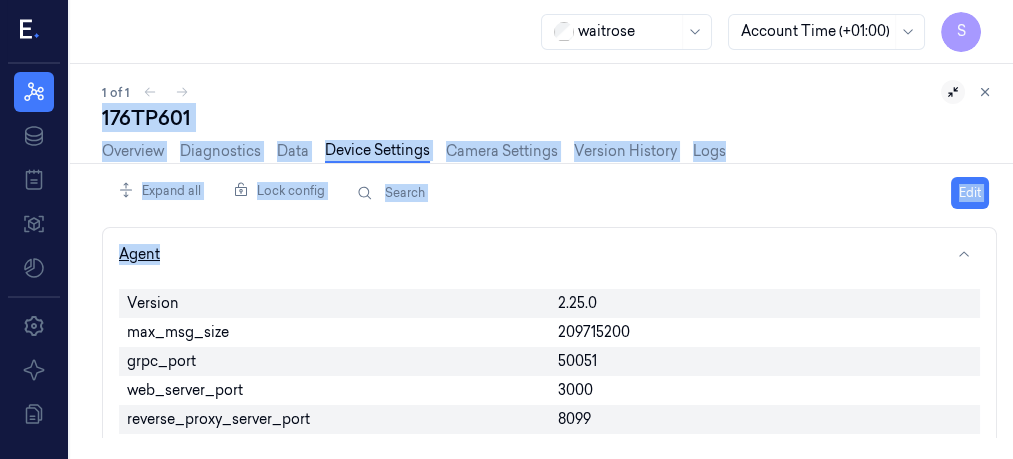 drag, startPoint x: 779, startPoint y: 94, endPoint x: 704, endPoint y: 263, distance: 184.89456 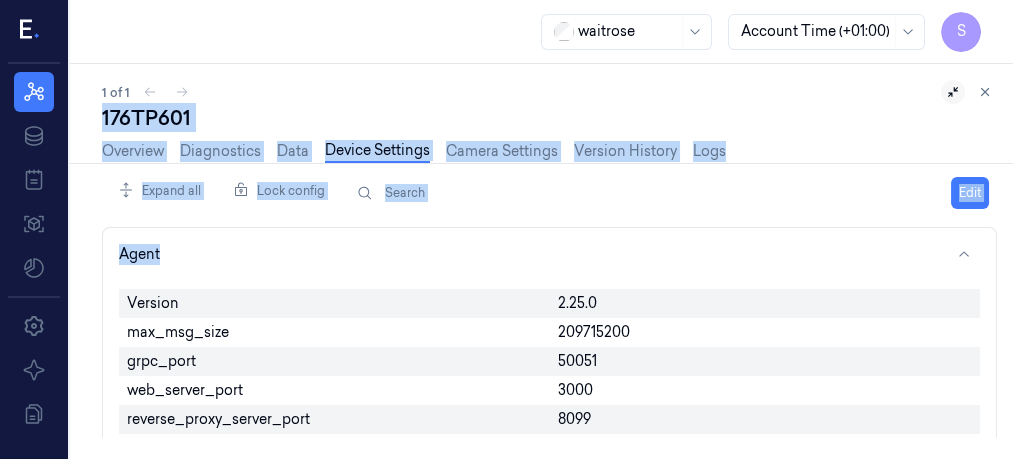 click on "176TP601" at bounding box center [549, 118] 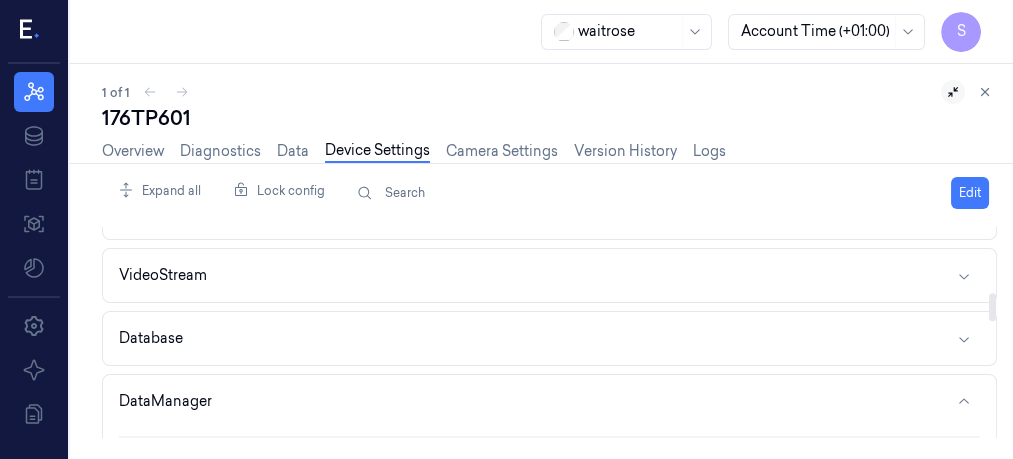 scroll, scrollTop: 531, scrollLeft: 0, axis: vertical 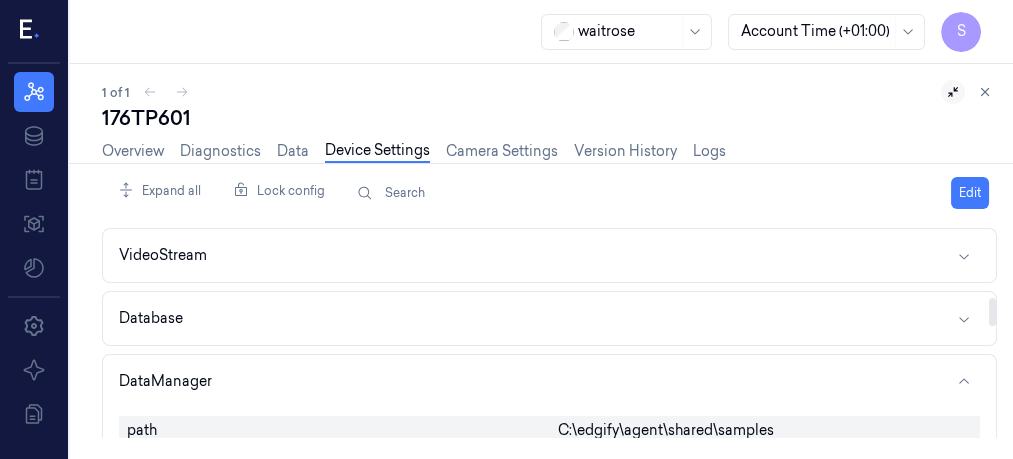 drag, startPoint x: 991, startPoint y: 241, endPoint x: 1004, endPoint y: 311, distance: 71.19691 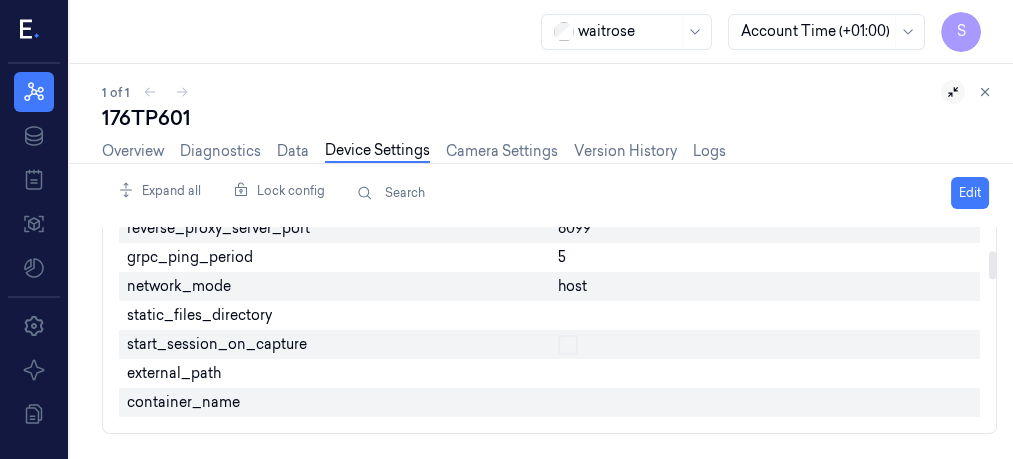 scroll, scrollTop: 176, scrollLeft: 0, axis: vertical 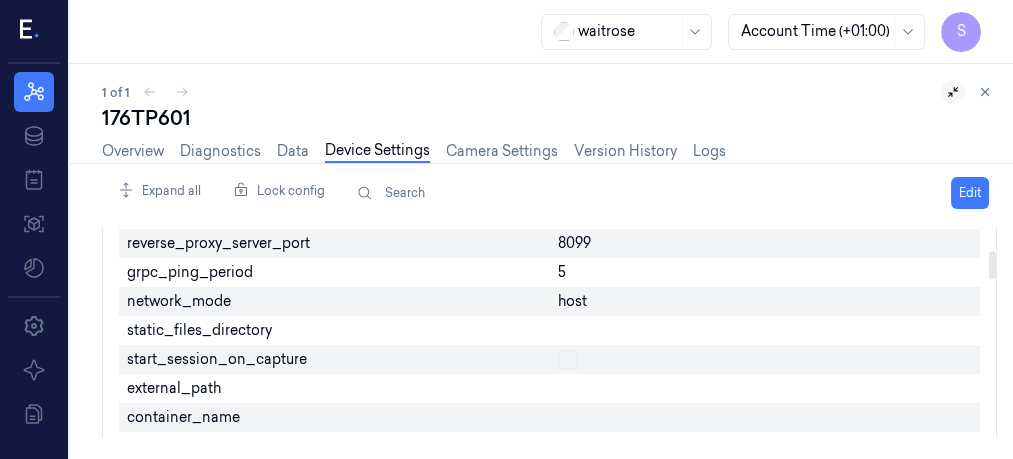 drag, startPoint x: 991, startPoint y: 306, endPoint x: 979, endPoint y: 258, distance: 49.47727 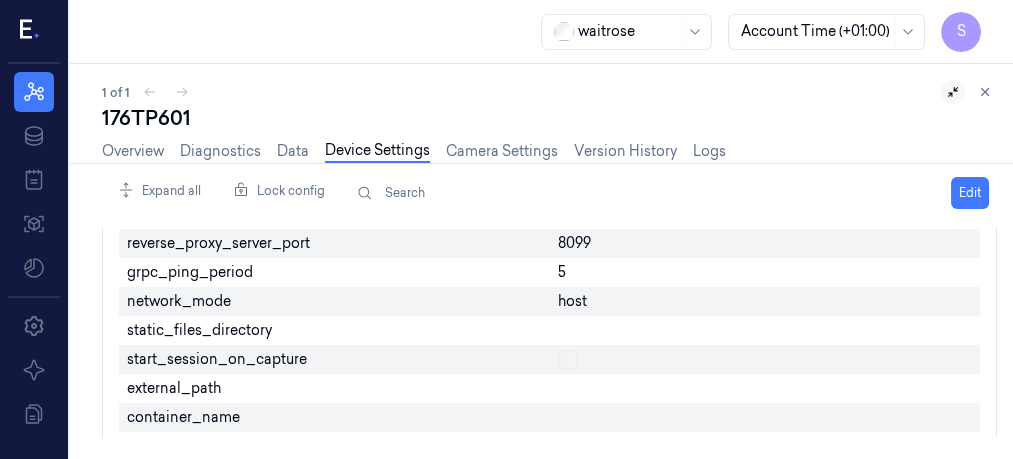 click on "1
of 1" at bounding box center (549, 92) 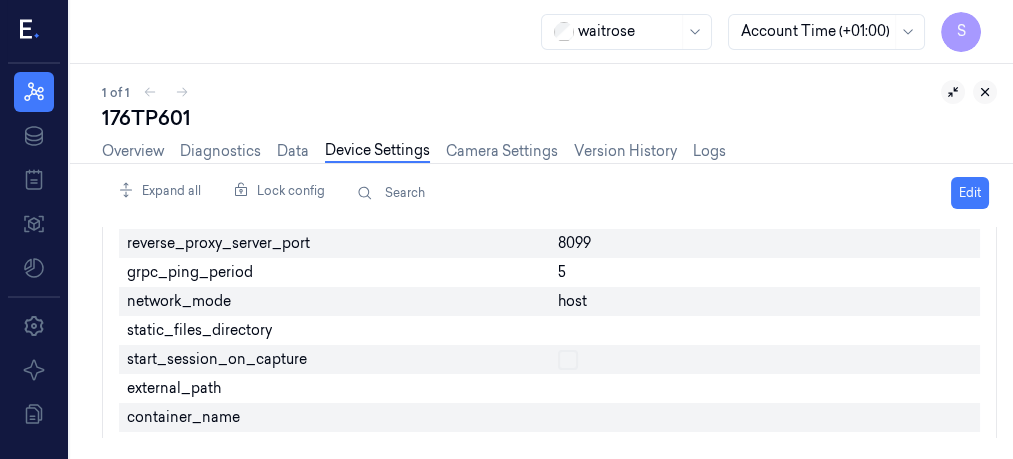 click 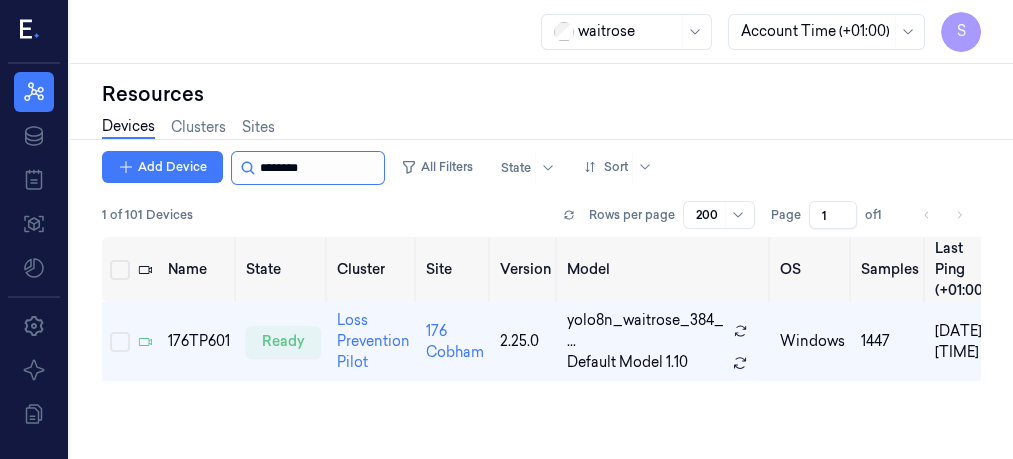 click at bounding box center [320, 168] 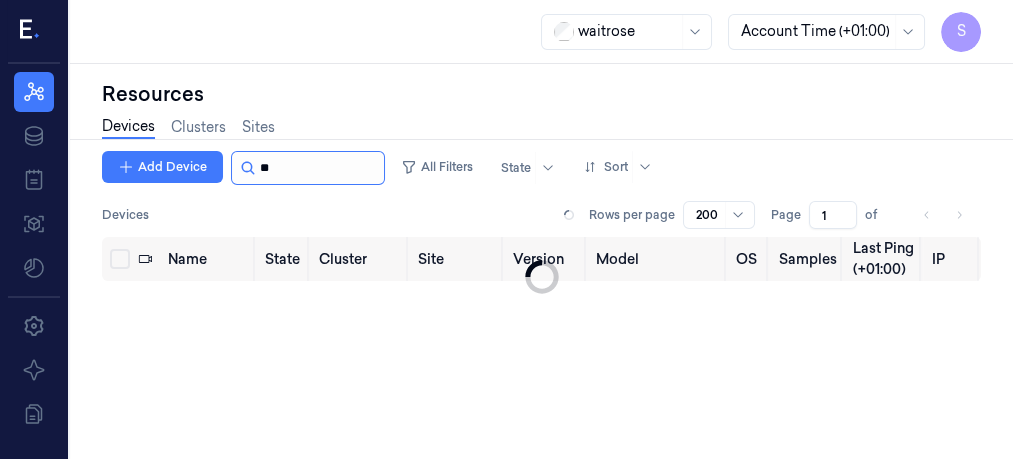 type on "*" 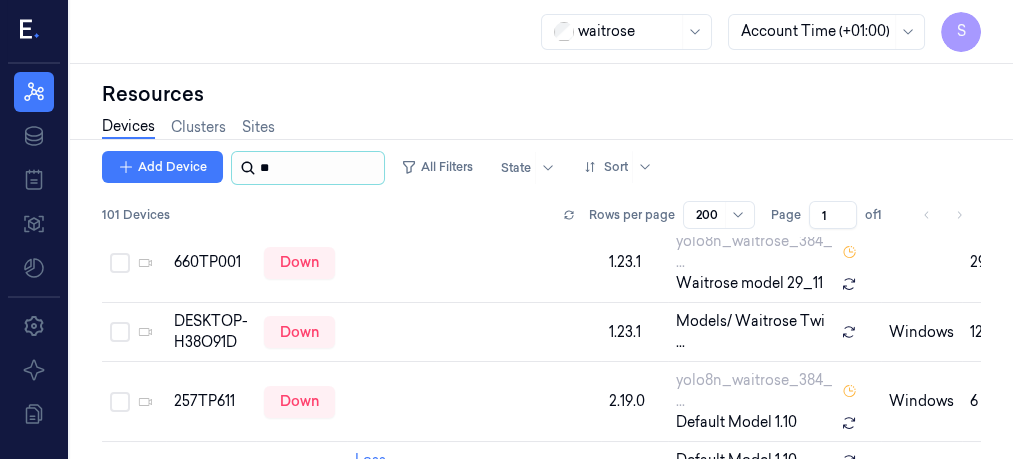 scroll, scrollTop: 506, scrollLeft: 0, axis: vertical 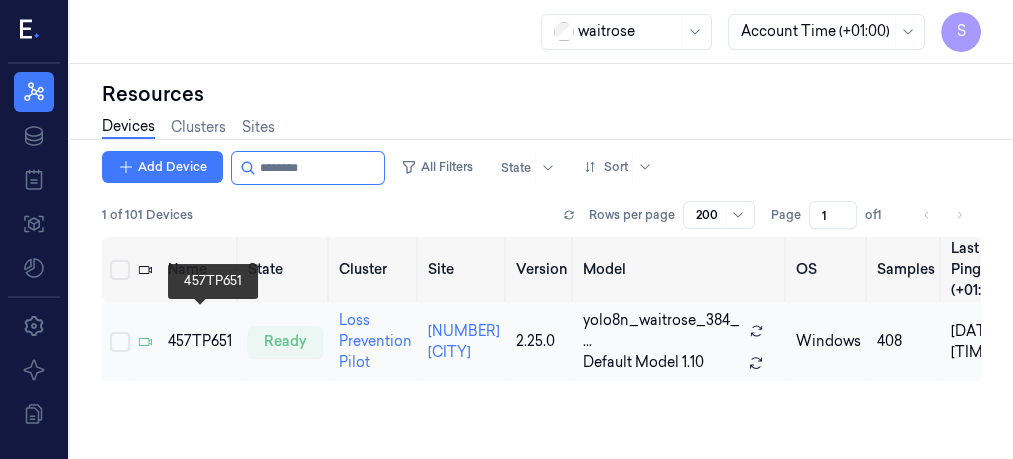 type on "********" 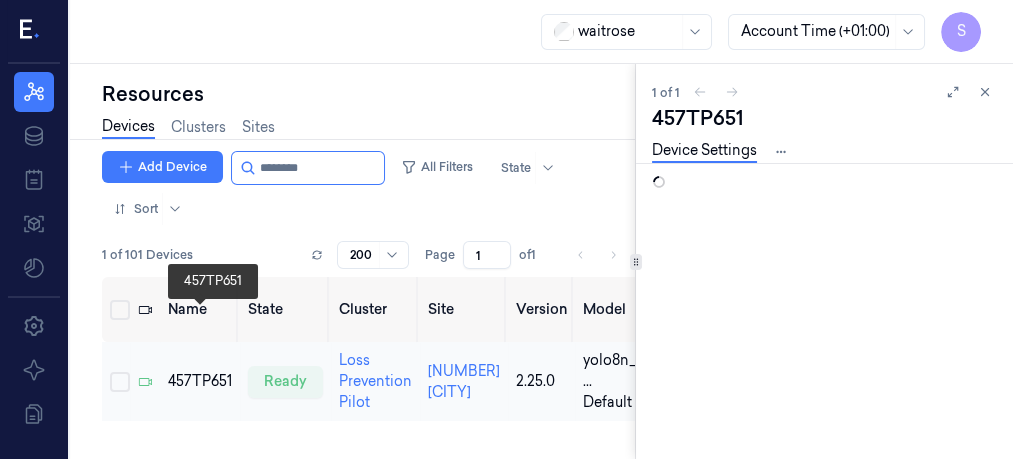 scroll, scrollTop: 0, scrollLeft: 0, axis: both 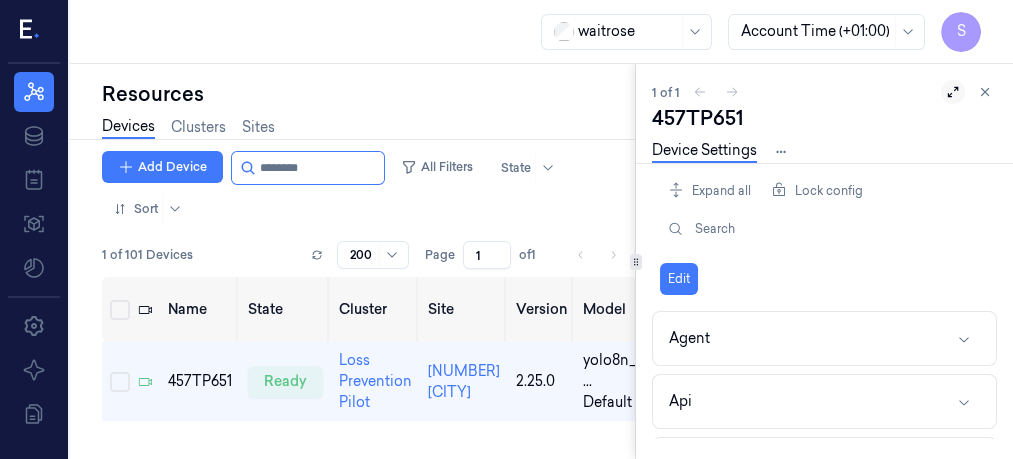 click 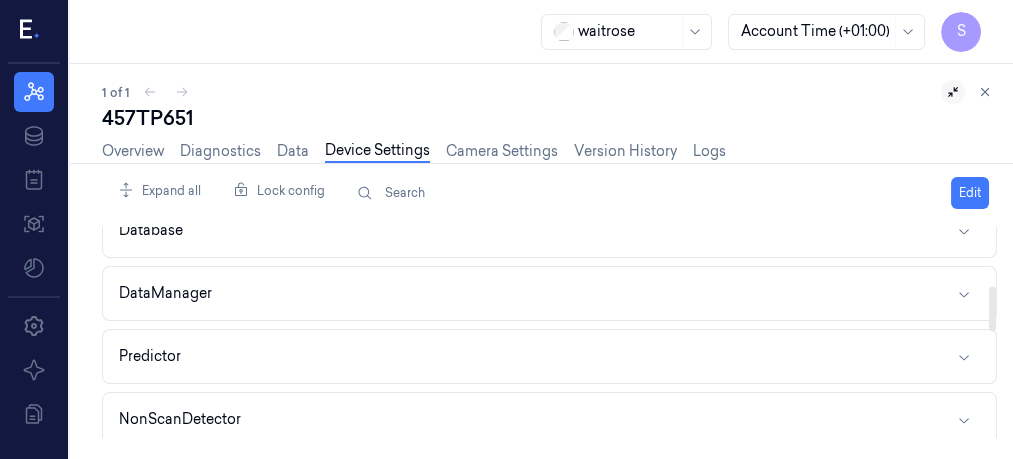 drag, startPoint x: 996, startPoint y: 242, endPoint x: 988, endPoint y: 301, distance: 59.5399 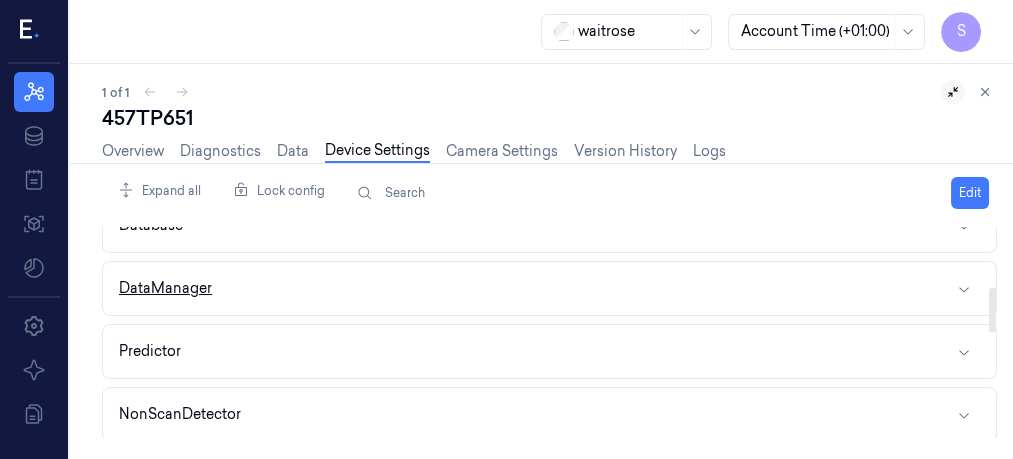 click 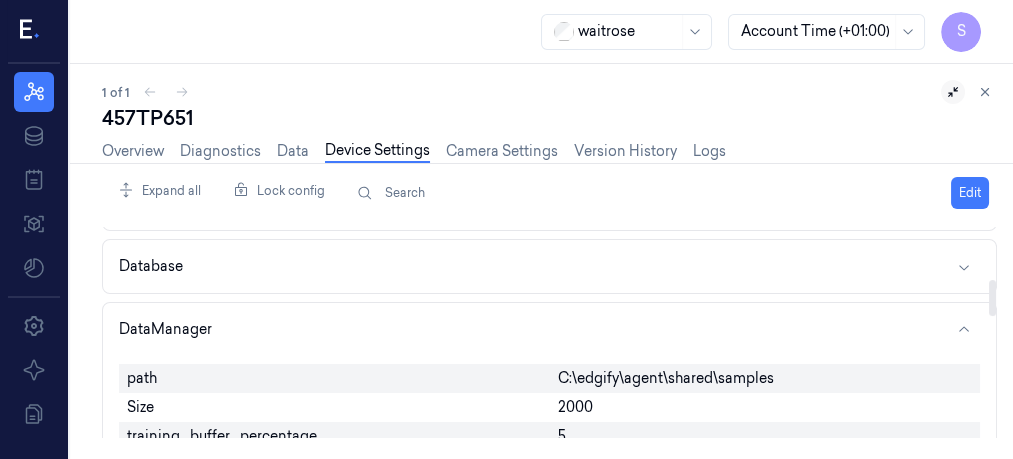 scroll, scrollTop: 202, scrollLeft: 0, axis: vertical 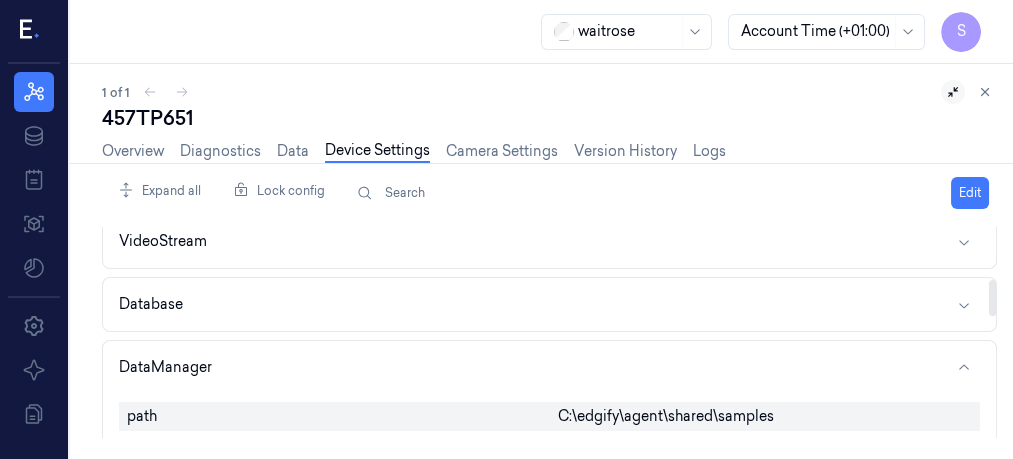 drag, startPoint x: 992, startPoint y: 308, endPoint x: 993, endPoint y: 295, distance: 13.038404 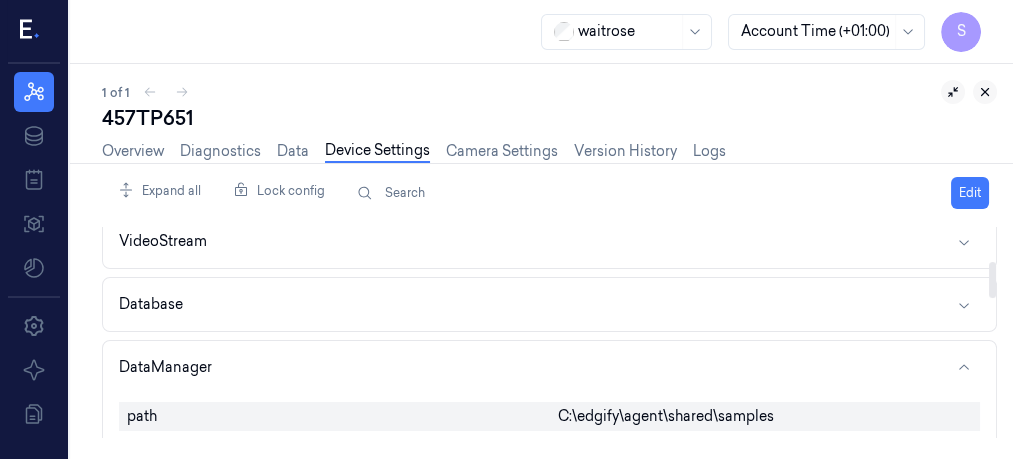 click 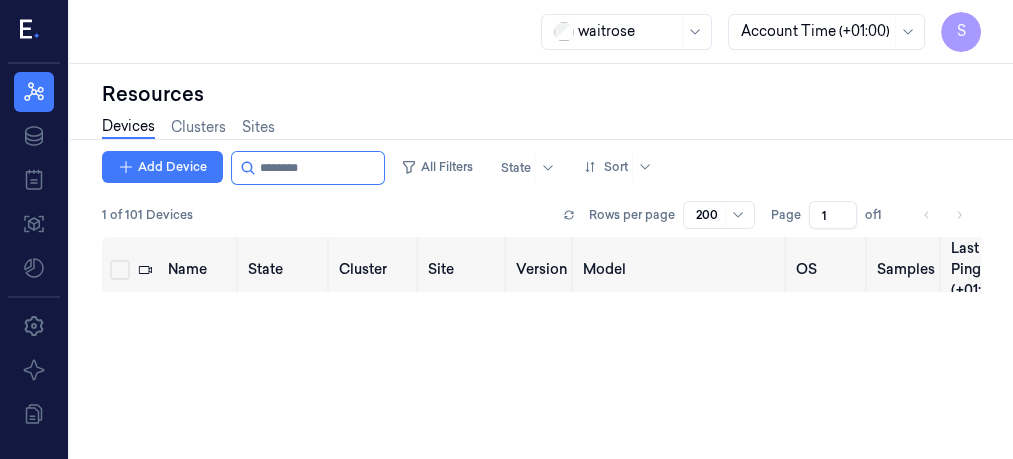 scroll, scrollTop: 0, scrollLeft: 0, axis: both 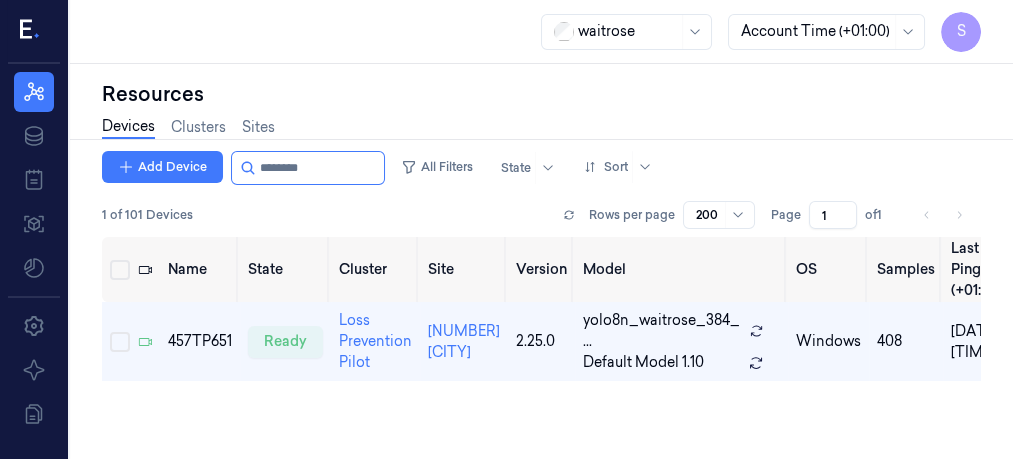 click on "Add Device All Filters State Sort" at bounding box center [541, 168] 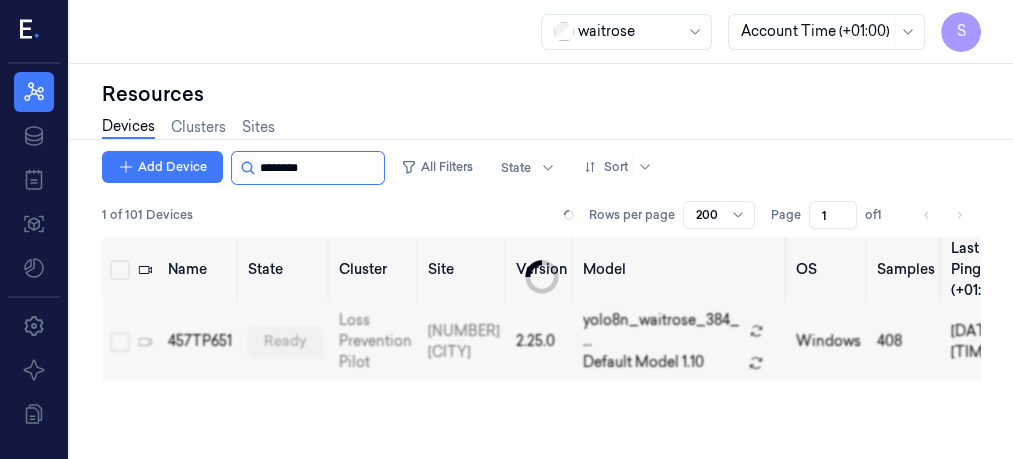 click at bounding box center [320, 168] 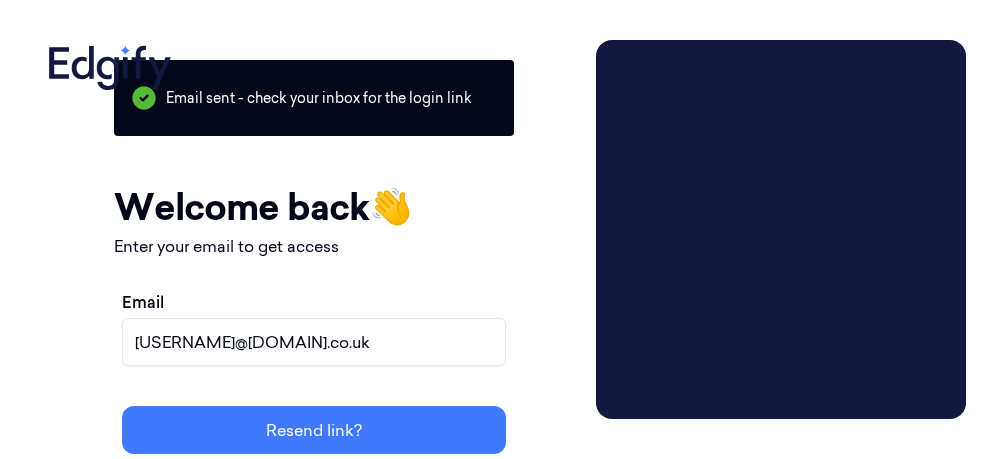 scroll, scrollTop: 0, scrollLeft: 0, axis: both 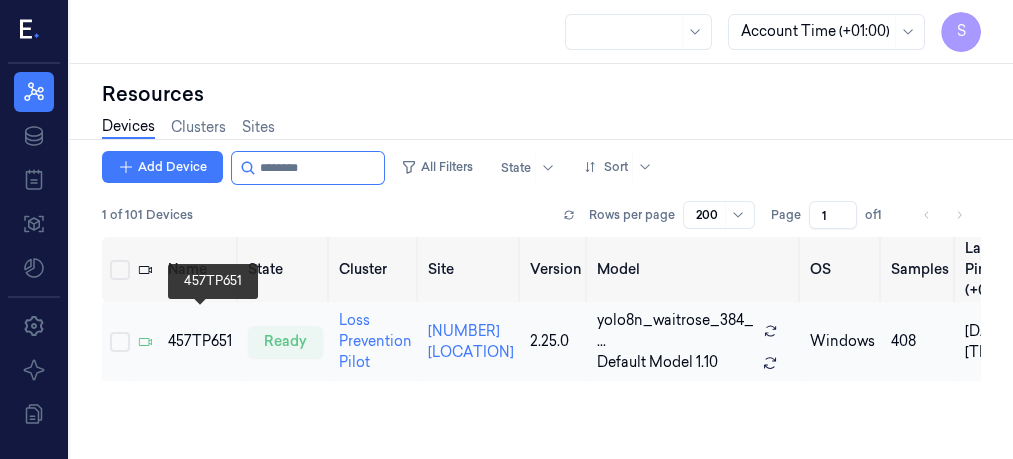 click on "457TP651" at bounding box center [200, 341] 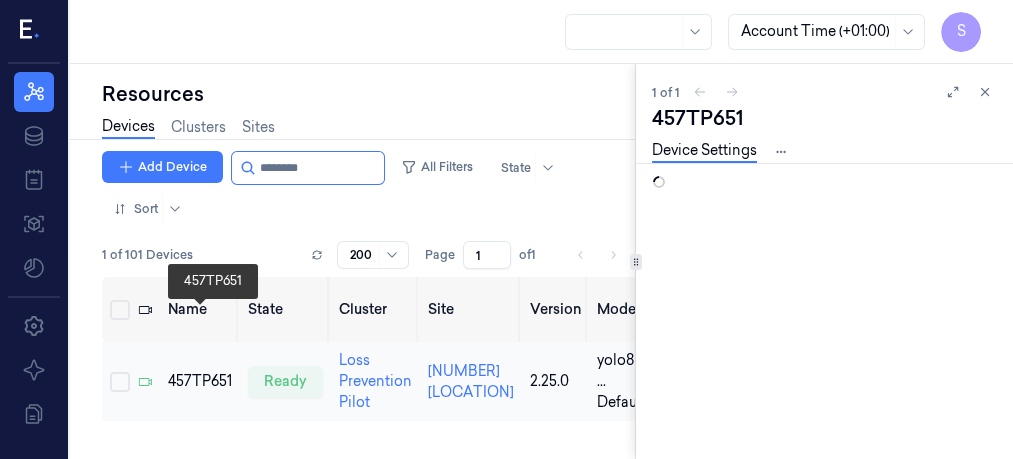 scroll, scrollTop: 0, scrollLeft: 0, axis: both 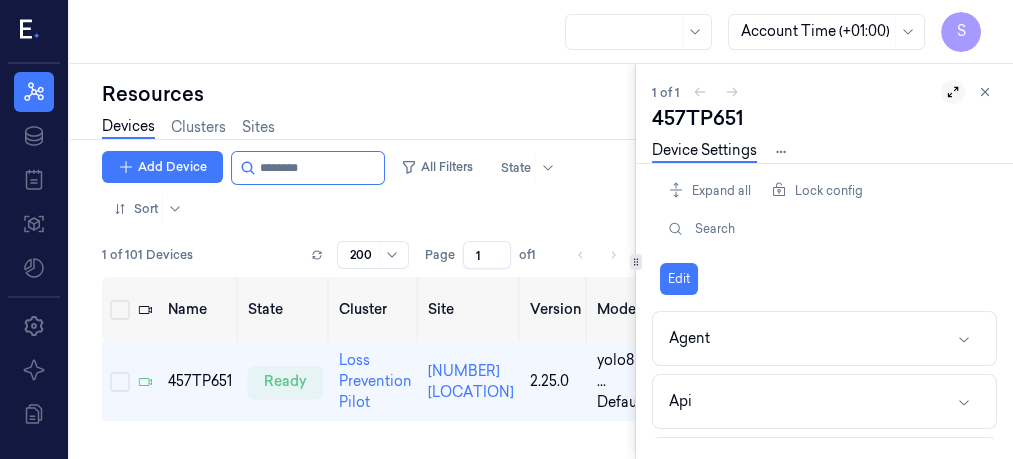 click 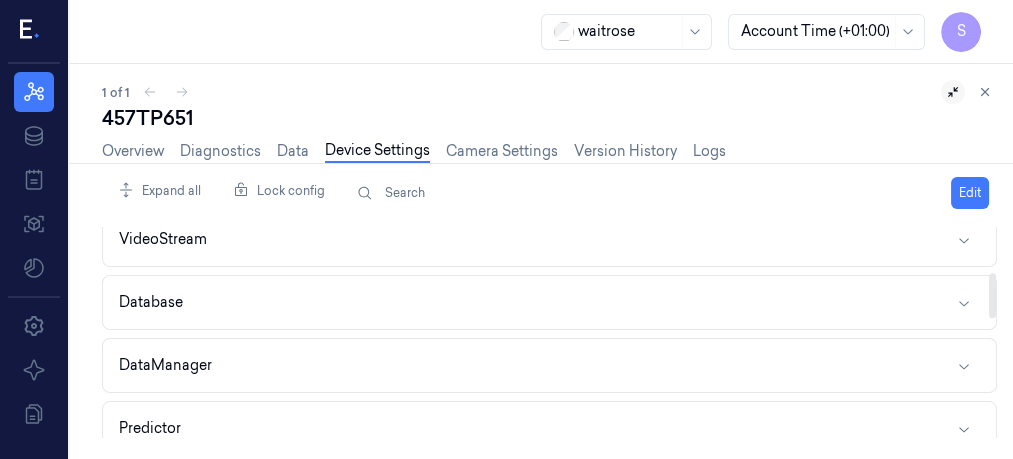 scroll, scrollTop: 214, scrollLeft: 0, axis: vertical 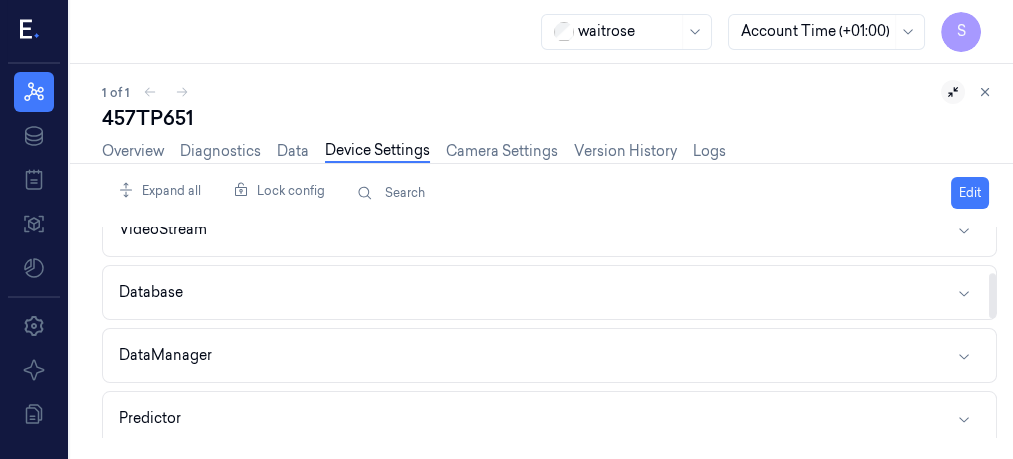 drag, startPoint x: 991, startPoint y: 247, endPoint x: 998, endPoint y: 292, distance: 45.54119 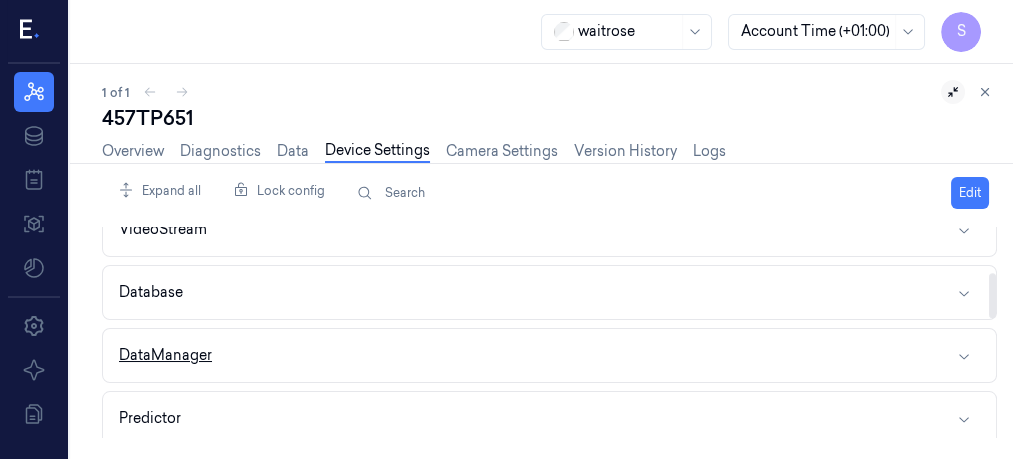 click 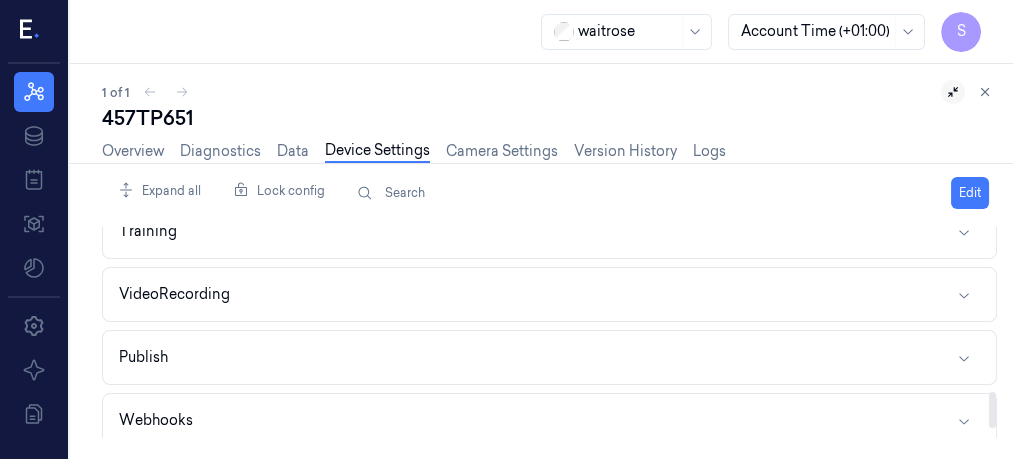 scroll, scrollTop: 976, scrollLeft: 0, axis: vertical 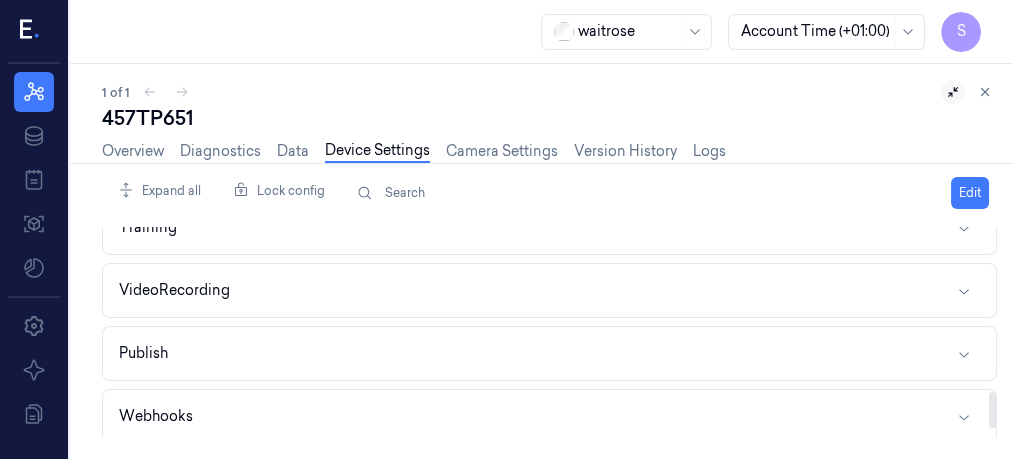 drag, startPoint x: 993, startPoint y: 286, endPoint x: 1006, endPoint y: 413, distance: 127.66362 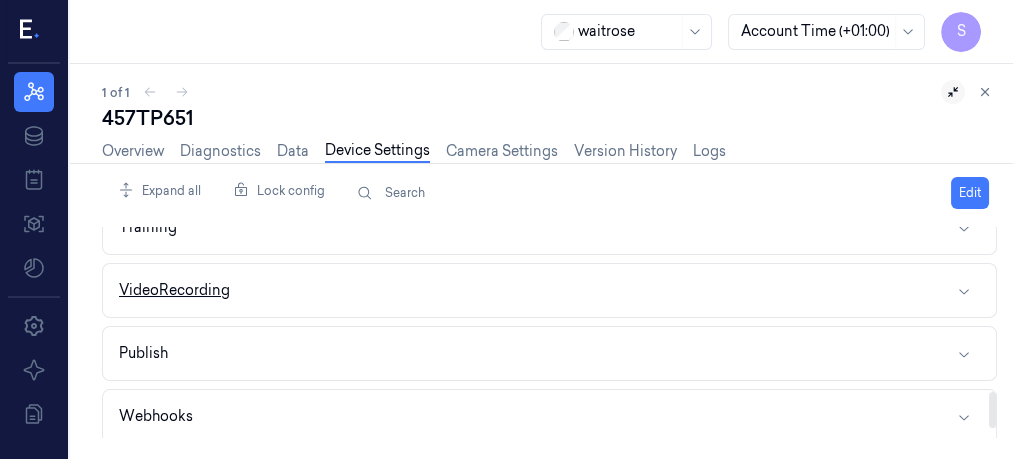 click 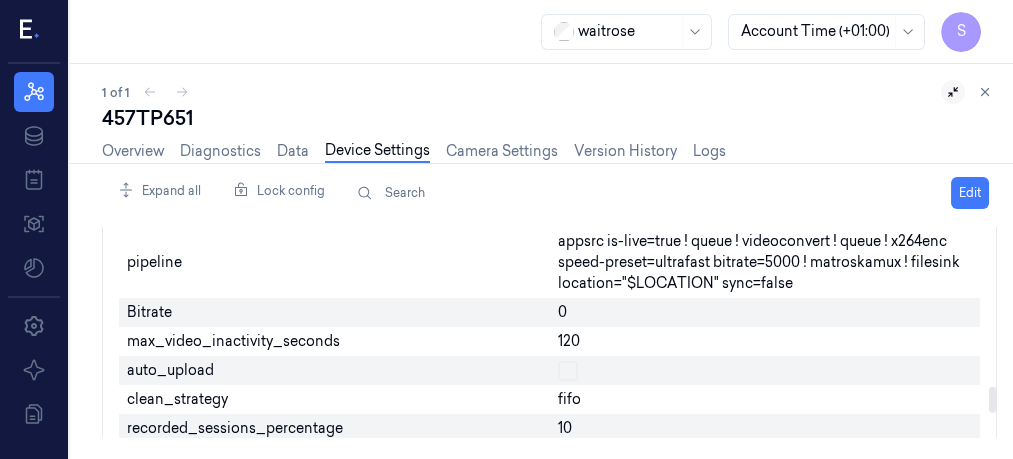 scroll, scrollTop: 1281, scrollLeft: 0, axis: vertical 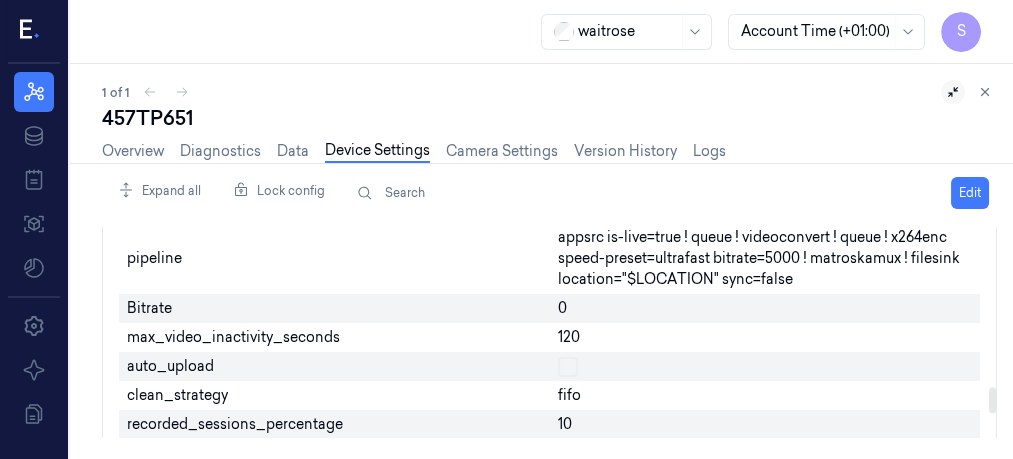 drag, startPoint x: 994, startPoint y: 362, endPoint x: 997, endPoint y: 399, distance: 37.12142 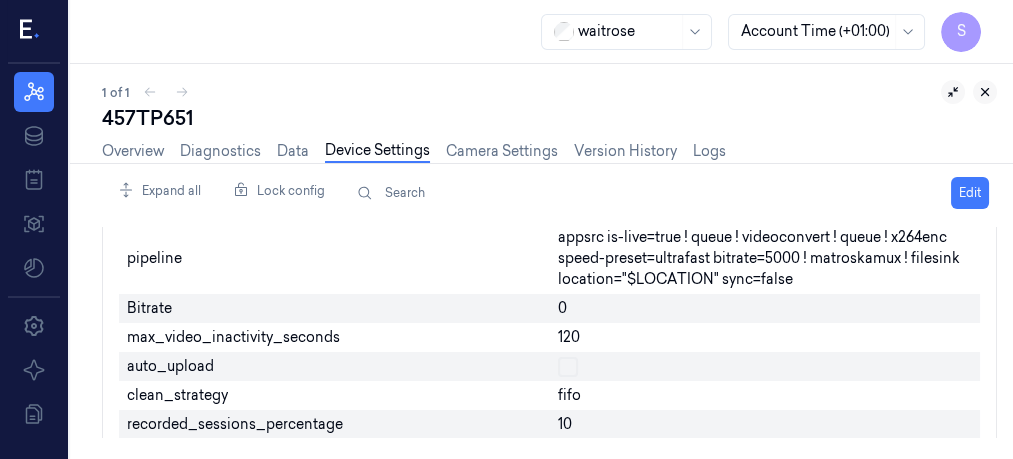 click 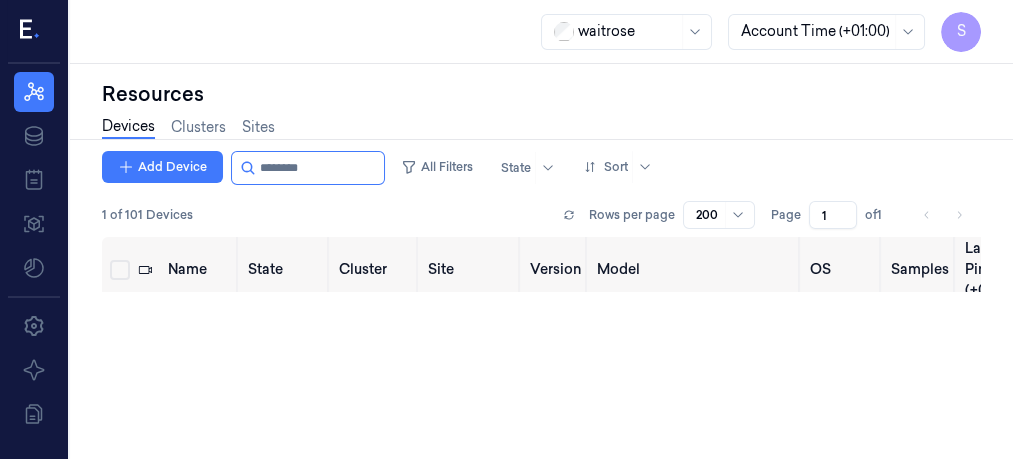 scroll, scrollTop: 0, scrollLeft: 0, axis: both 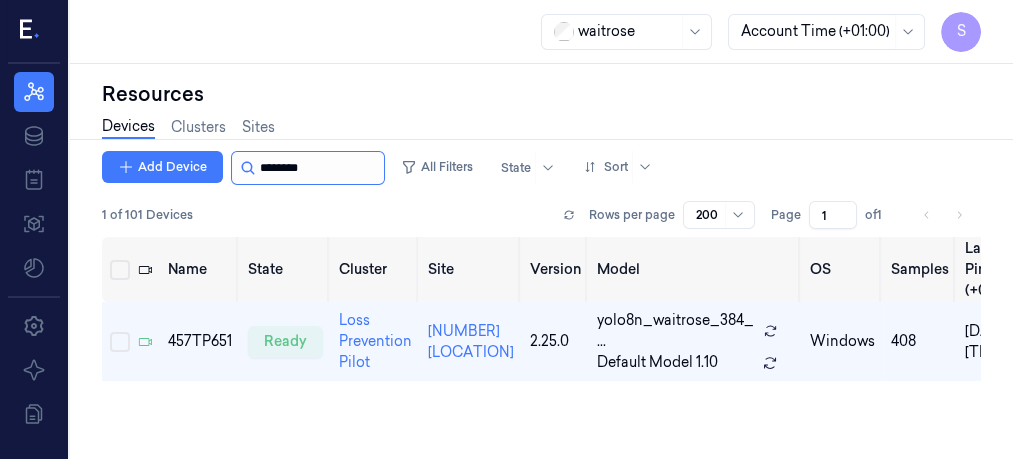 click at bounding box center (320, 168) 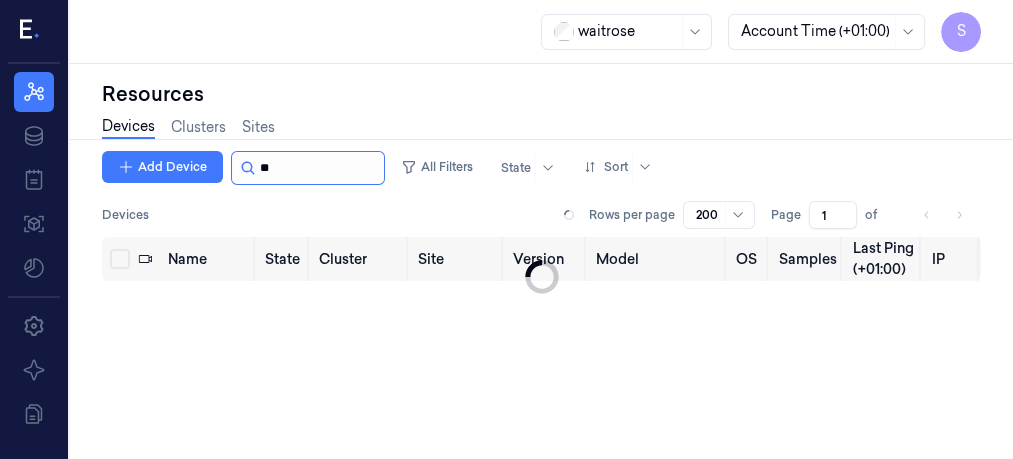 type on "*" 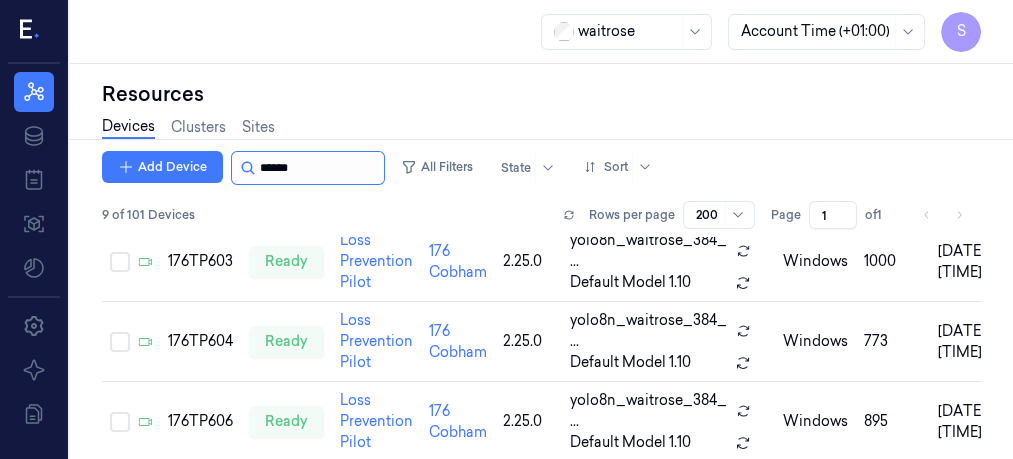 scroll, scrollTop: 520, scrollLeft: 0, axis: vertical 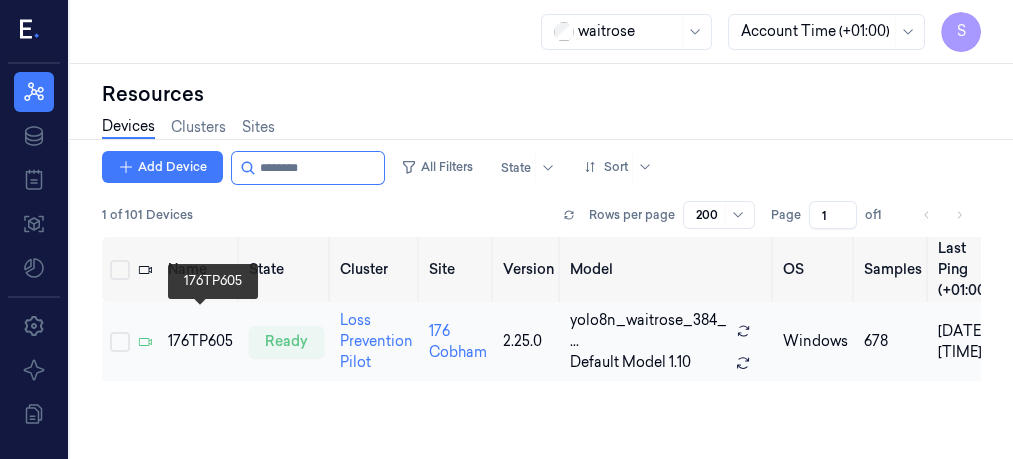 type on "********" 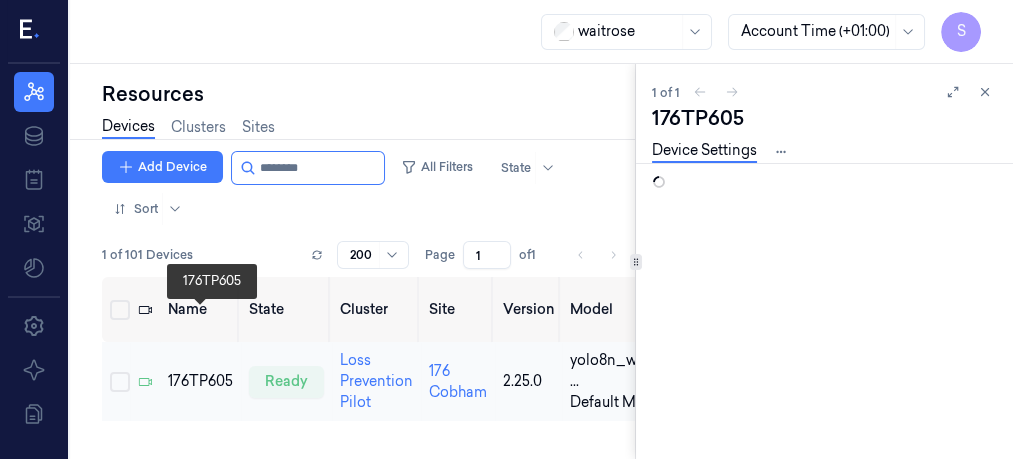 scroll, scrollTop: 0, scrollLeft: 0, axis: both 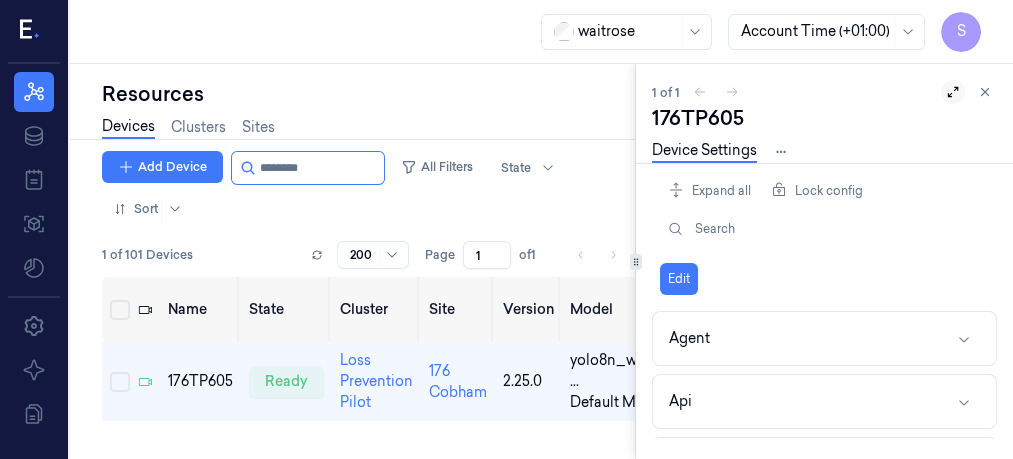 click 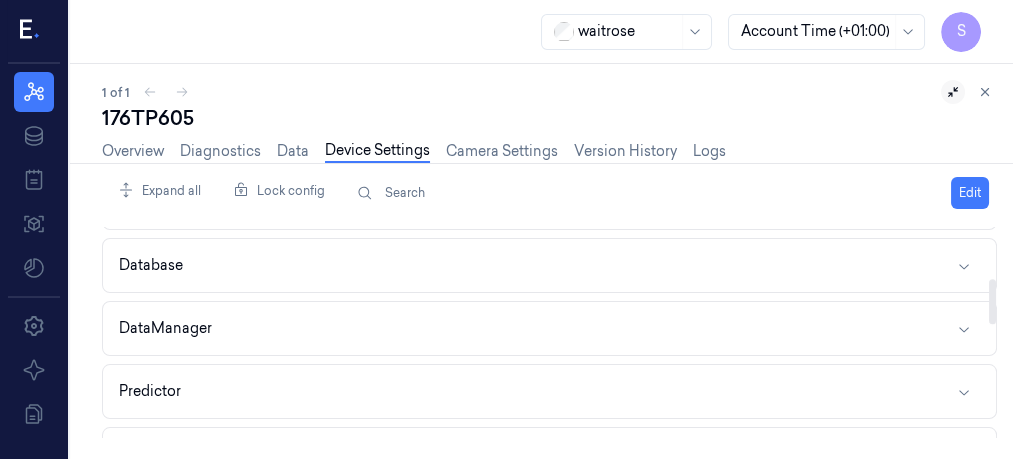 scroll, scrollTop: 244, scrollLeft: 0, axis: vertical 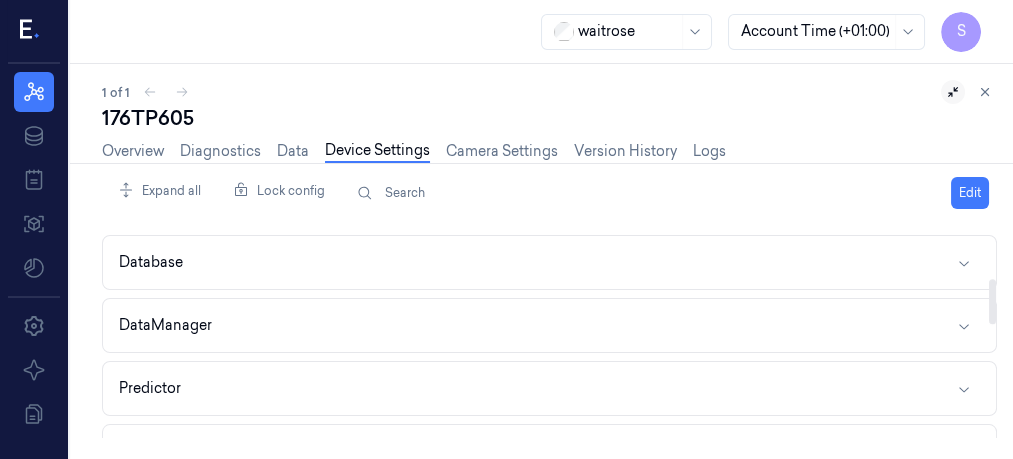 drag, startPoint x: 994, startPoint y: 255, endPoint x: 994, endPoint y: 306, distance: 51 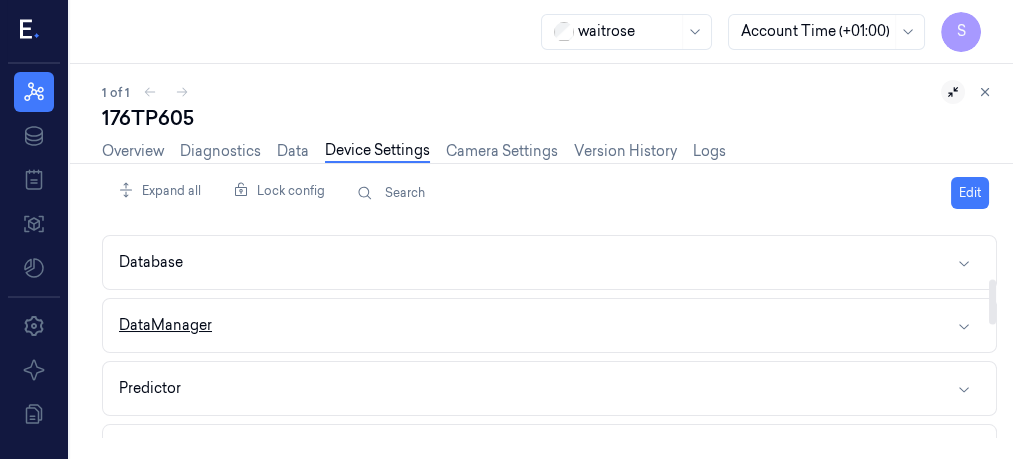click 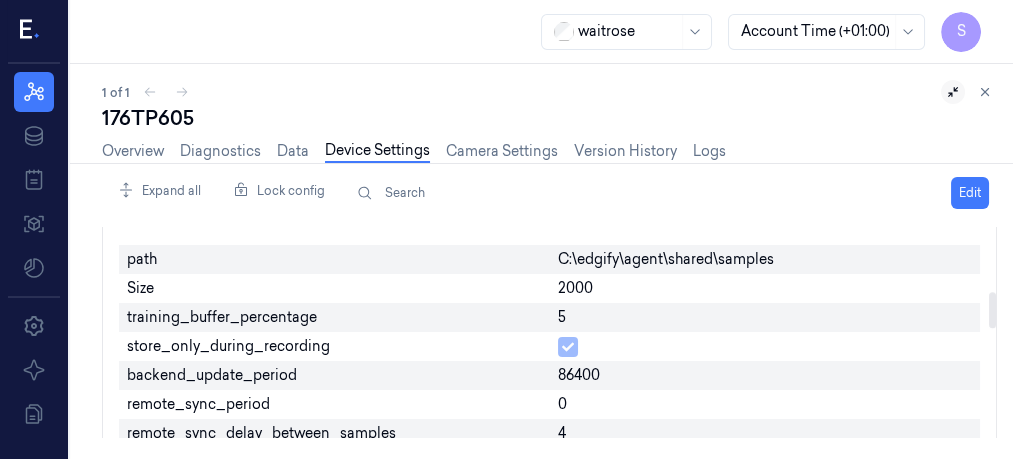 scroll, scrollTop: 416, scrollLeft: 0, axis: vertical 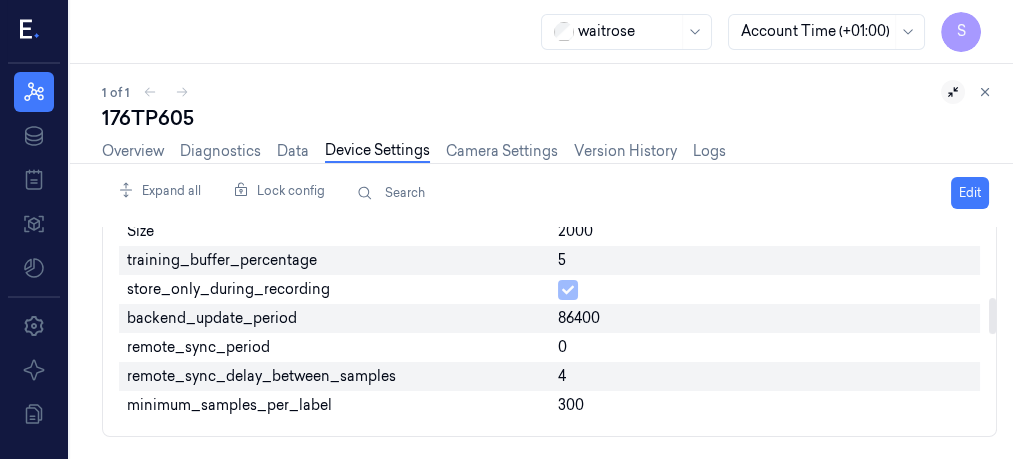 drag, startPoint x: 990, startPoint y: 283, endPoint x: 996, endPoint y: 312, distance: 29.614185 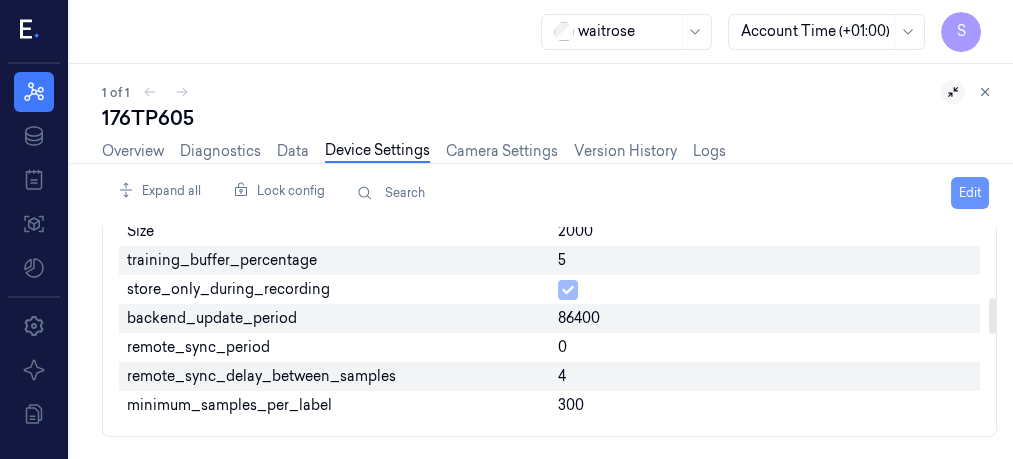 click on "Edit" at bounding box center [970, 193] 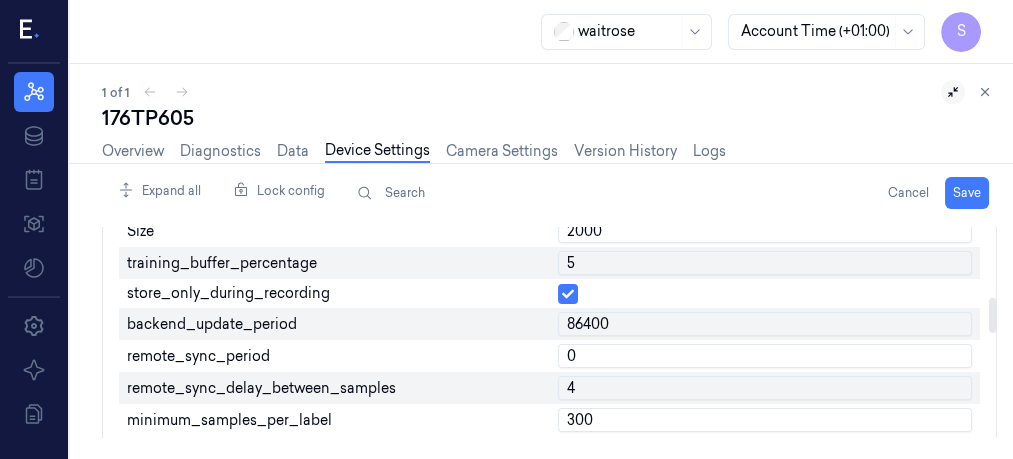click on "0" at bounding box center (765, 356) 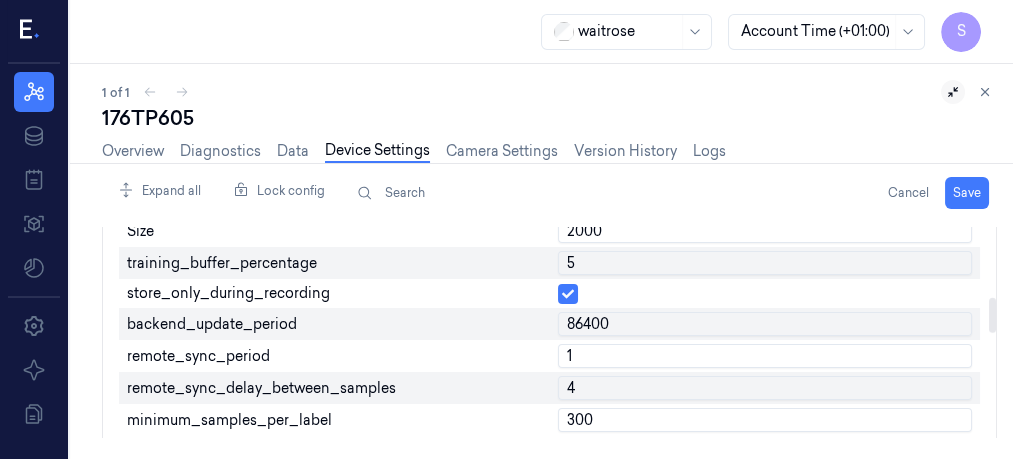type on "1" 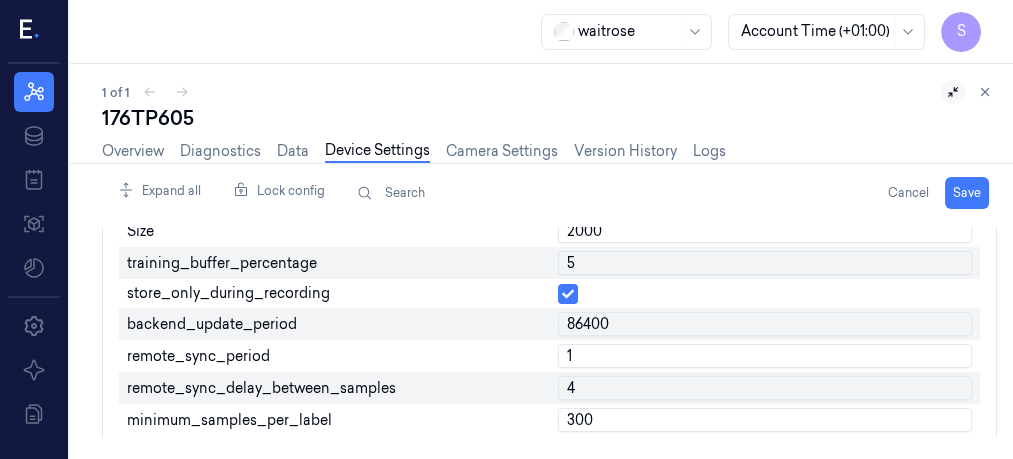 click on "waitrose Account Time (+01:00) S" at bounding box center (541, 32) 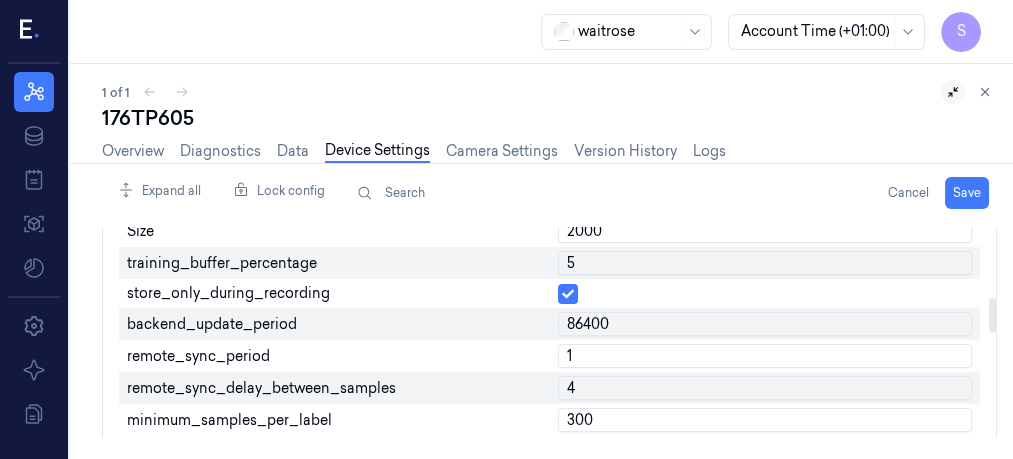 click on "4" at bounding box center [765, 388] 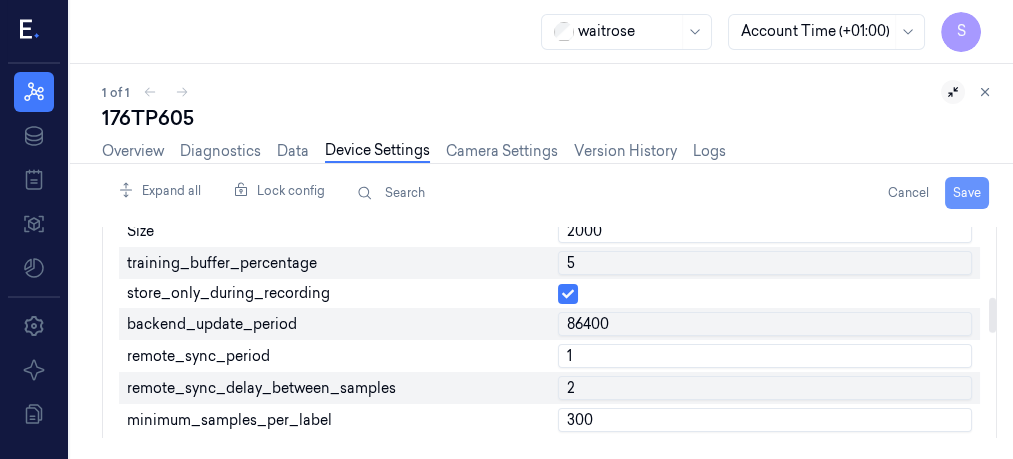 type on "2" 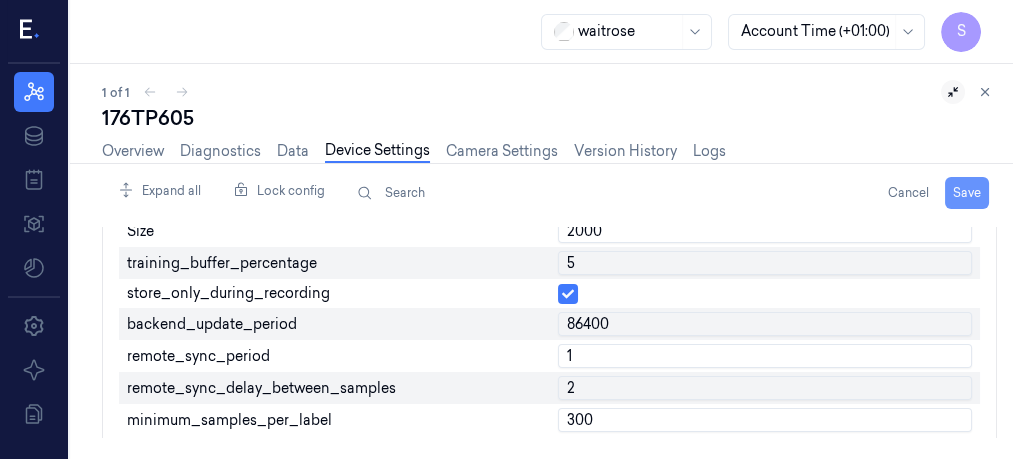 click on "Save" at bounding box center [967, 193] 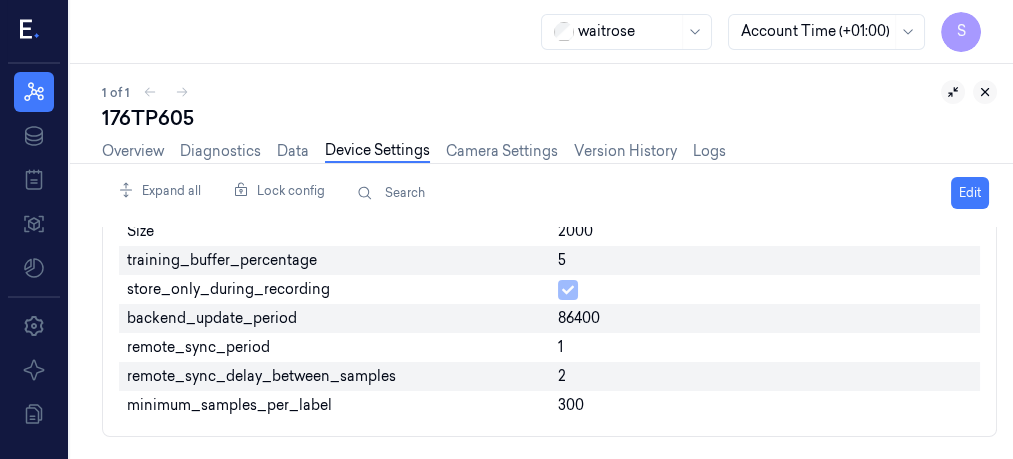 click 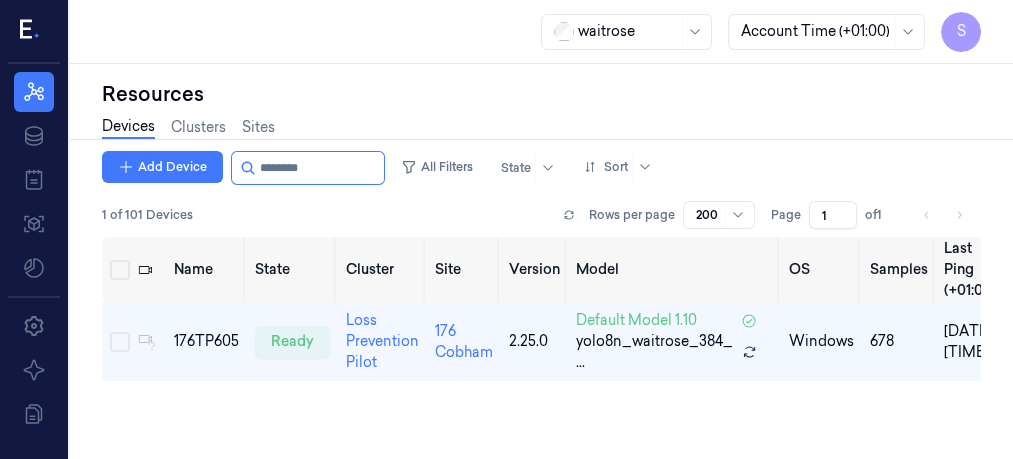 click on "Devices Clusters Sites" at bounding box center [541, 129] 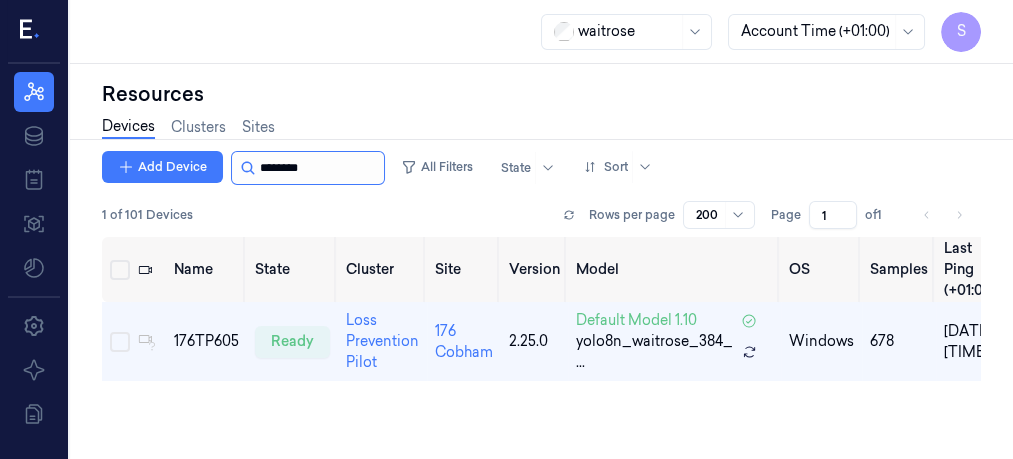 click at bounding box center (320, 168) 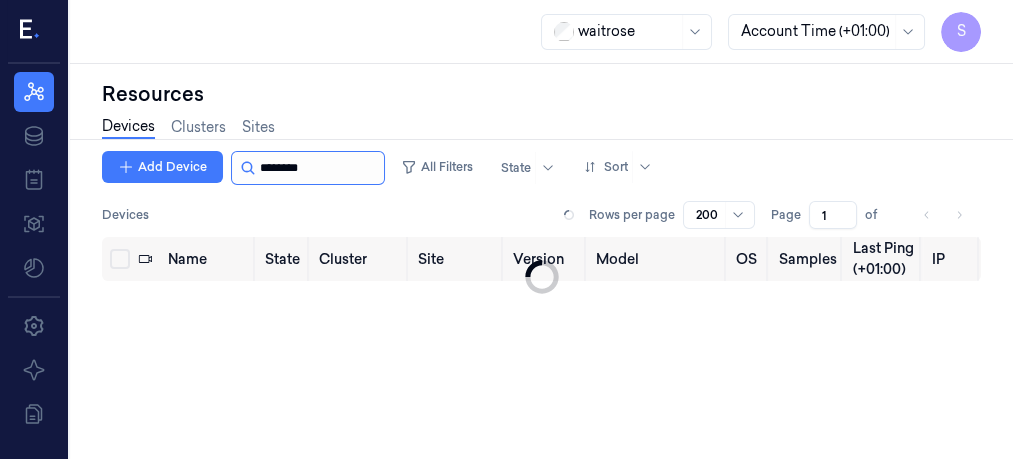 type on "********" 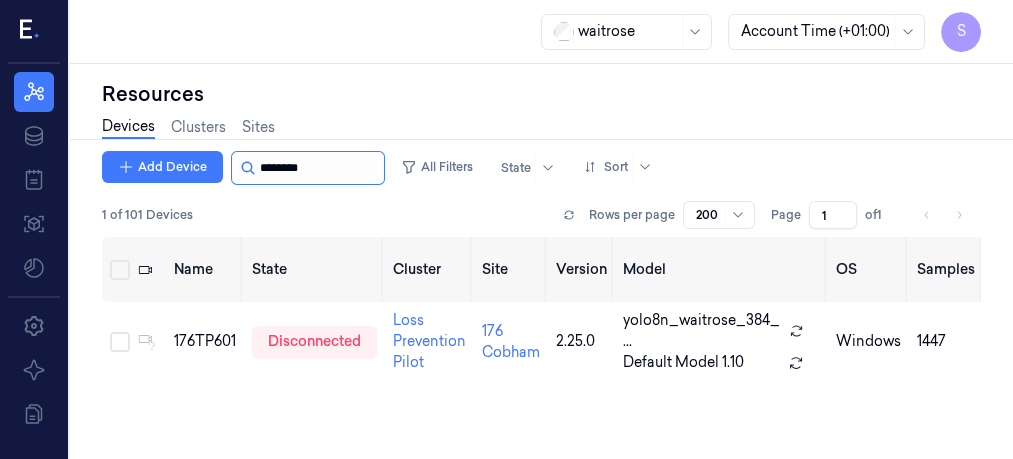 click at bounding box center [320, 168] 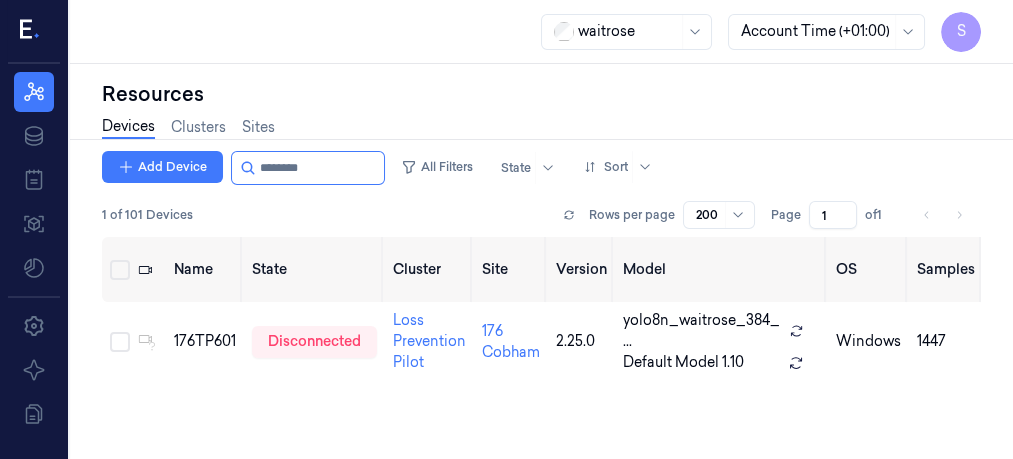 click on "Devices Clusters Sites" at bounding box center (541, 129) 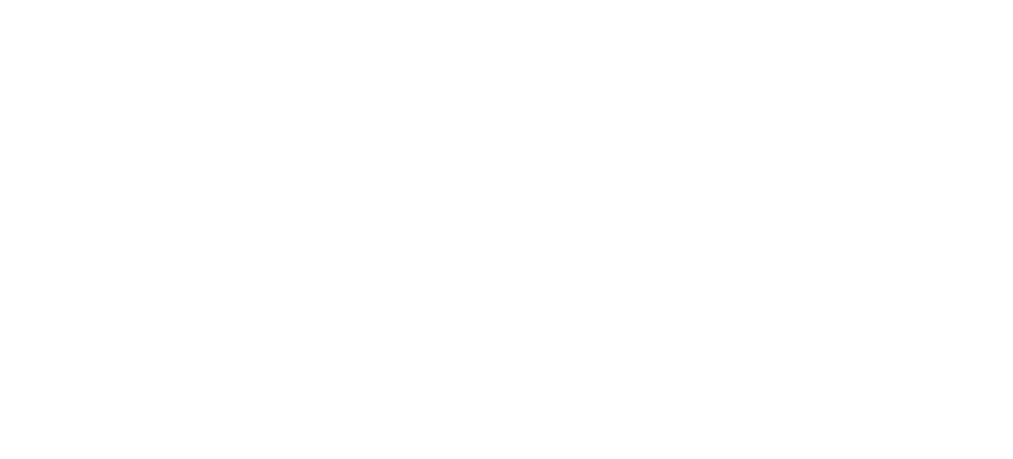 scroll, scrollTop: 0, scrollLeft: 0, axis: both 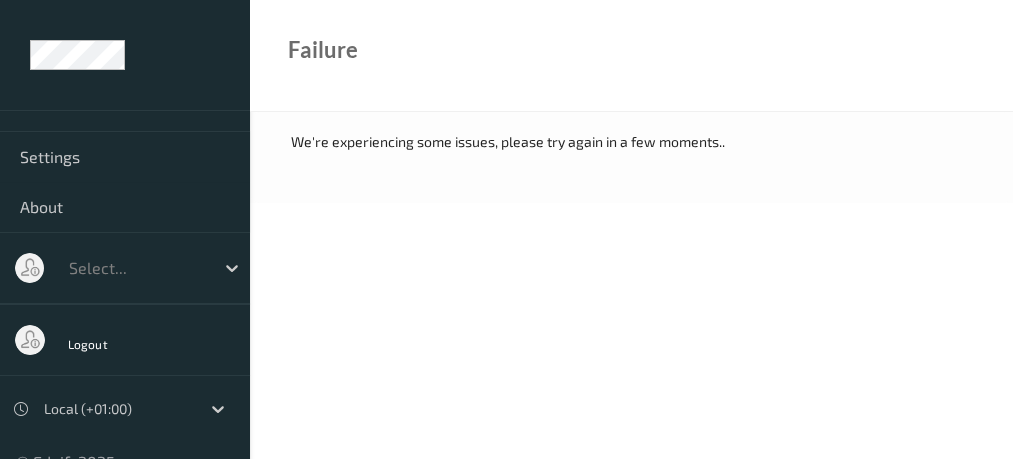 click on "Failure" at bounding box center (631, 56) 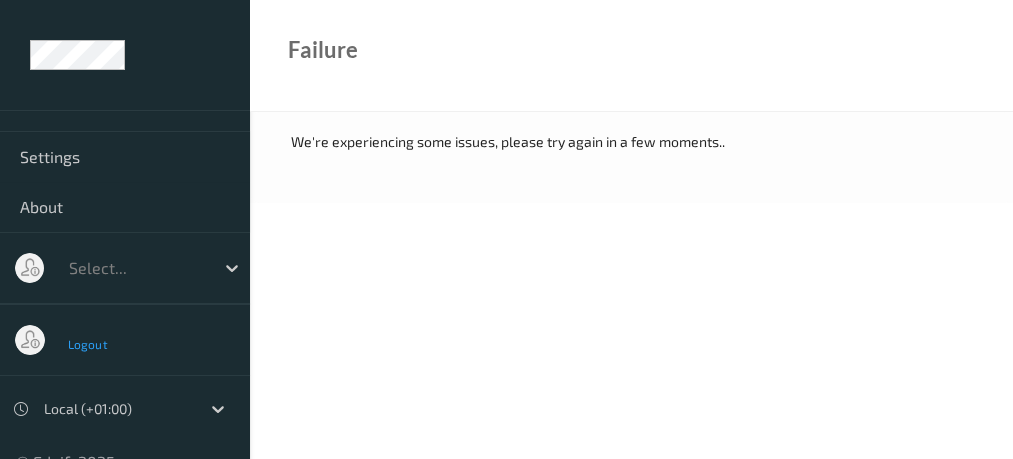 click on "Logout" at bounding box center (88, 344) 